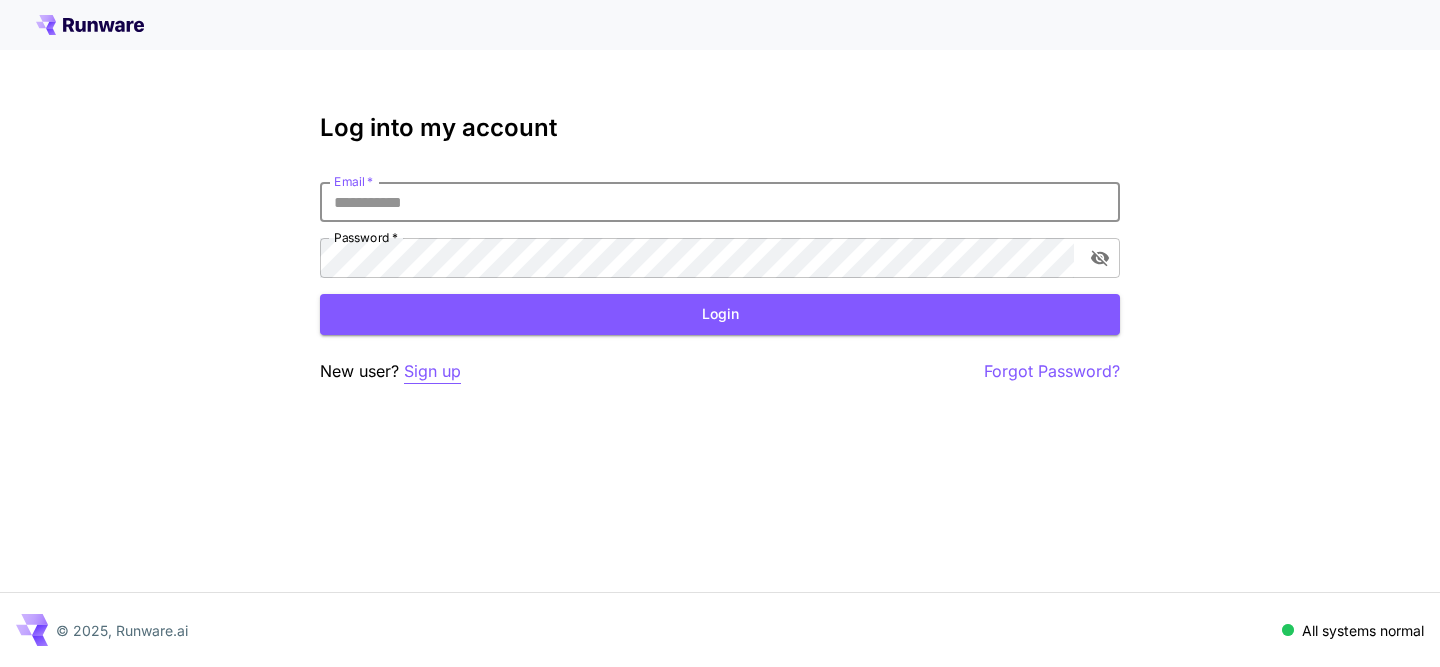 scroll, scrollTop: 0, scrollLeft: 0, axis: both 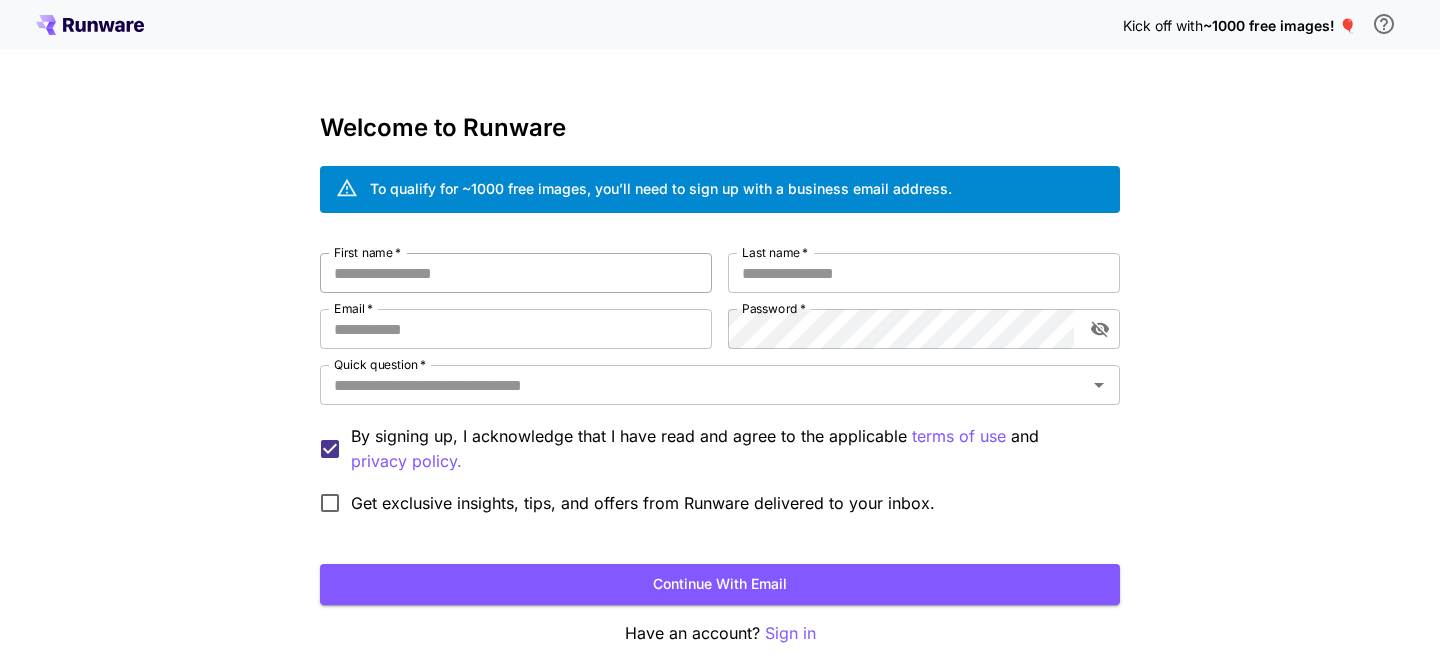 click on "First name   *" at bounding box center (516, 273) 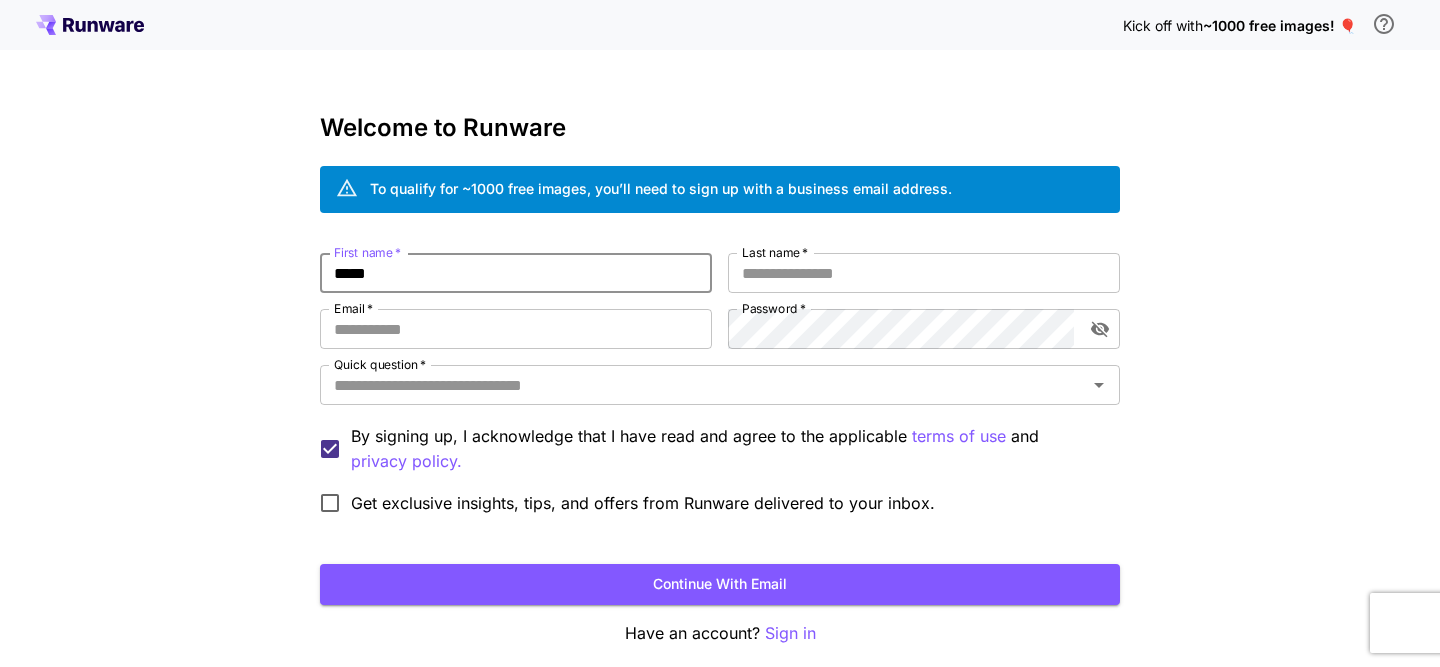 type on "*****" 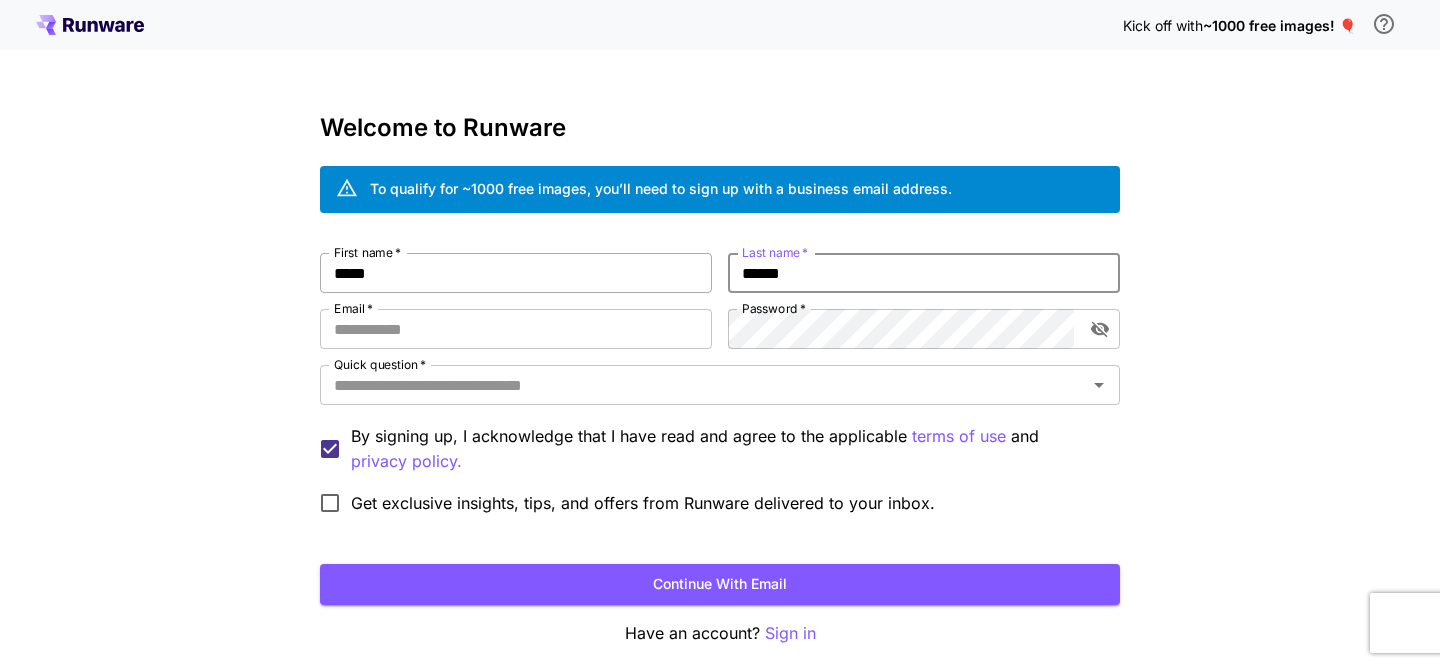 type on "******" 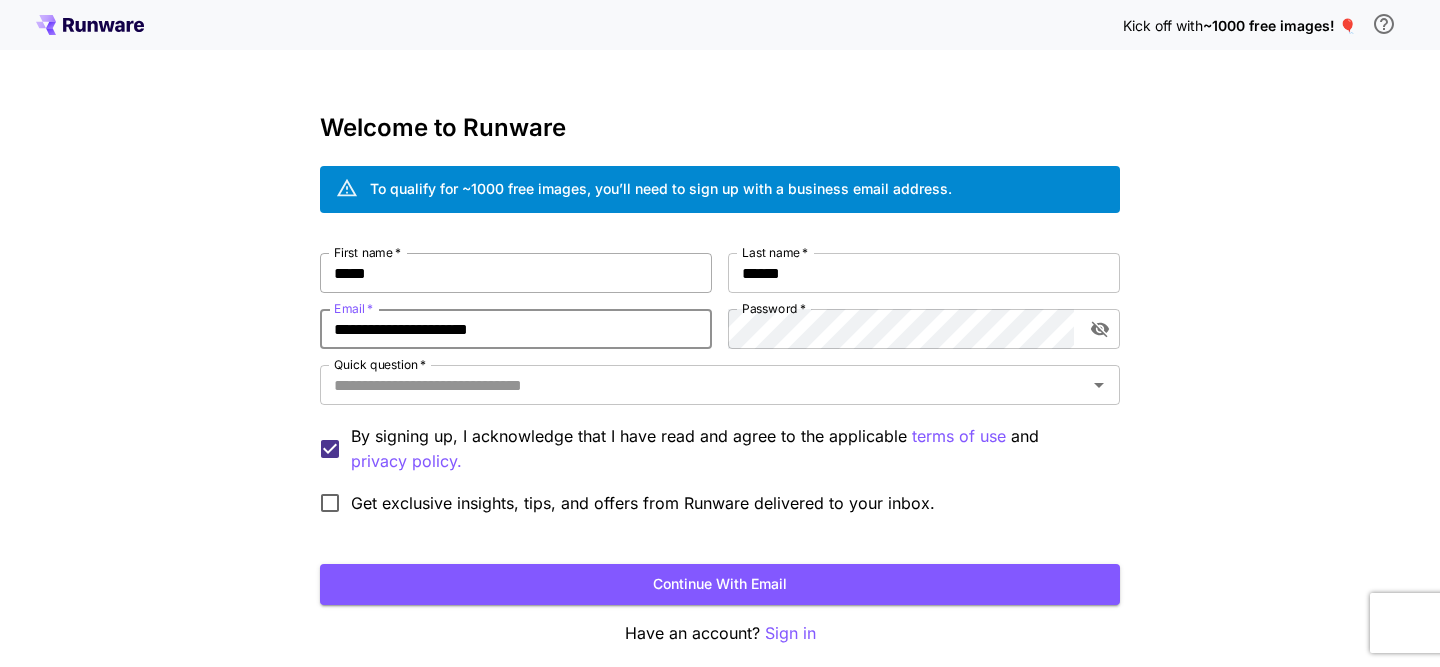 type on "**********" 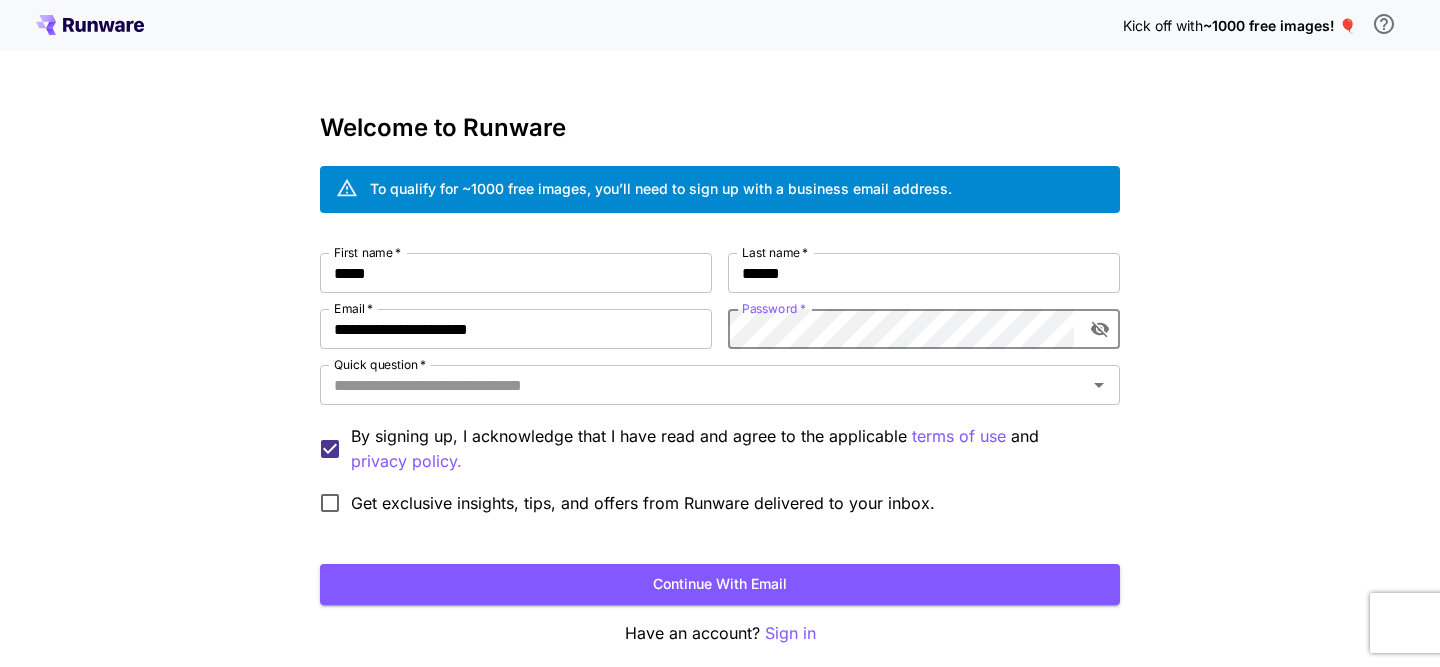 click 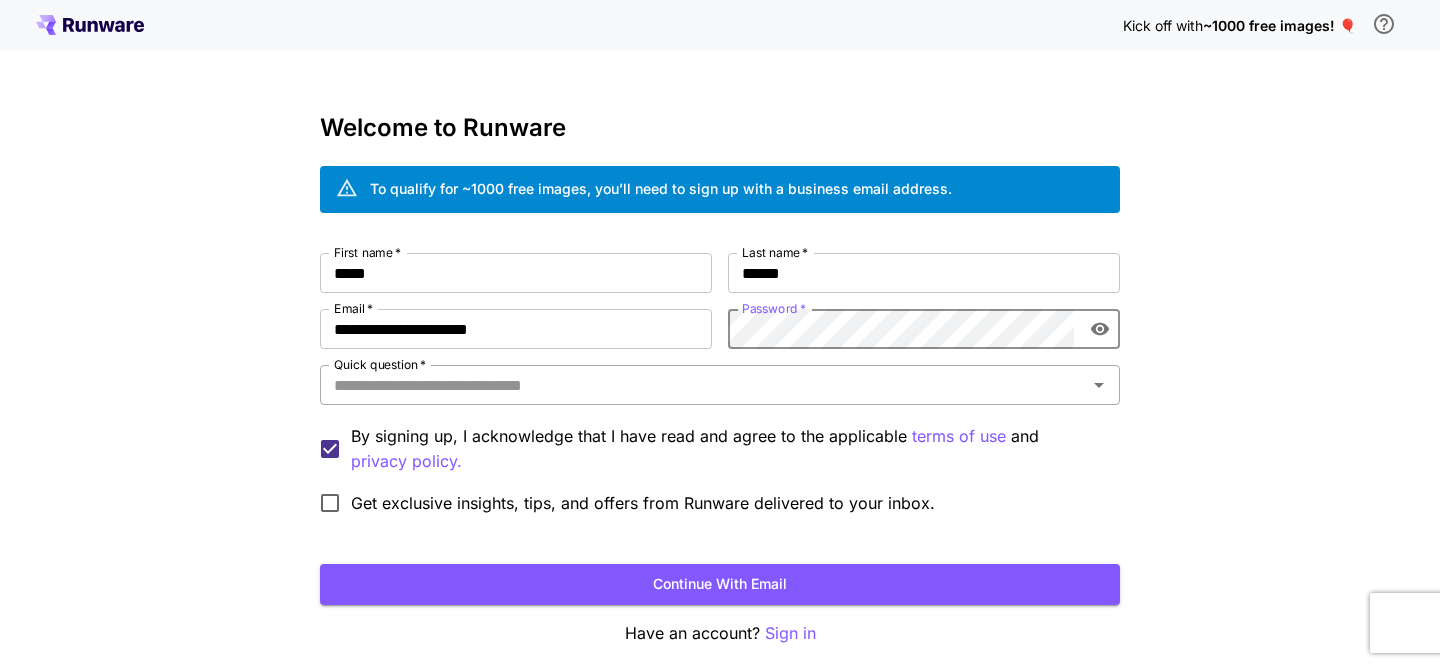 click on "Quick question   *" at bounding box center (703, 385) 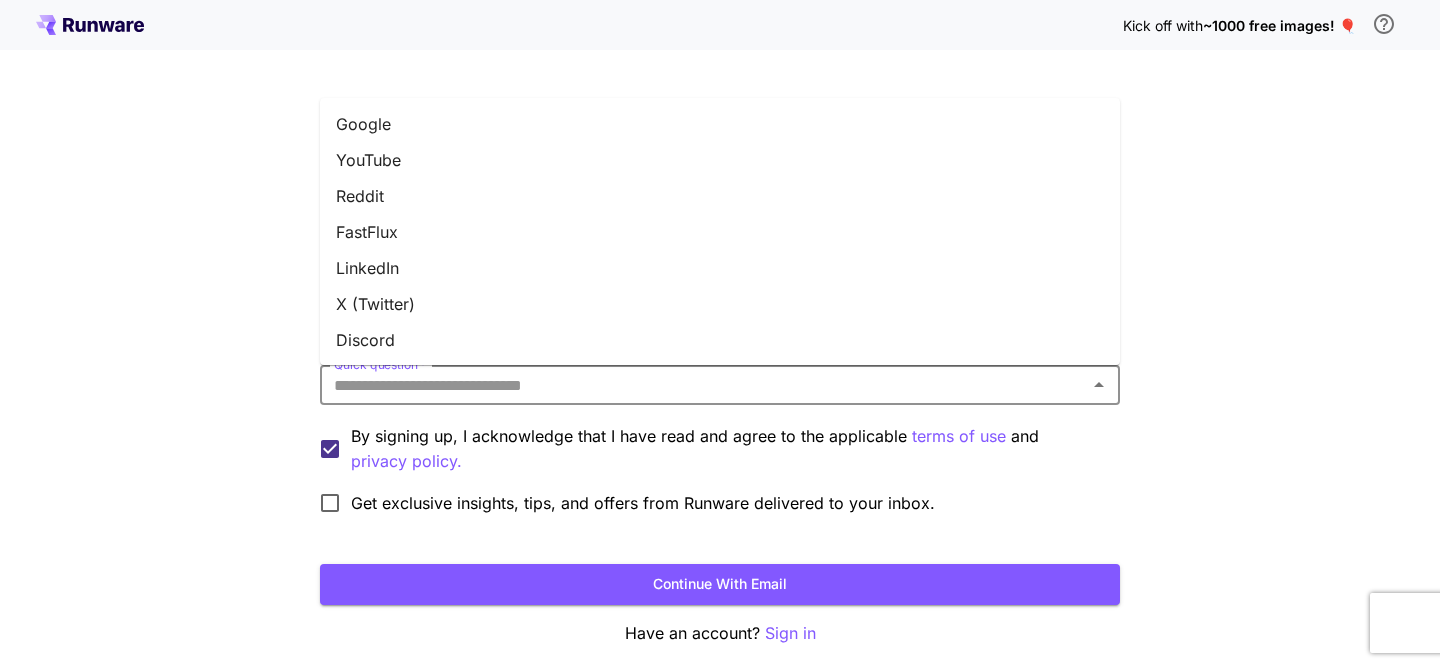 click on "Google" at bounding box center [720, 124] 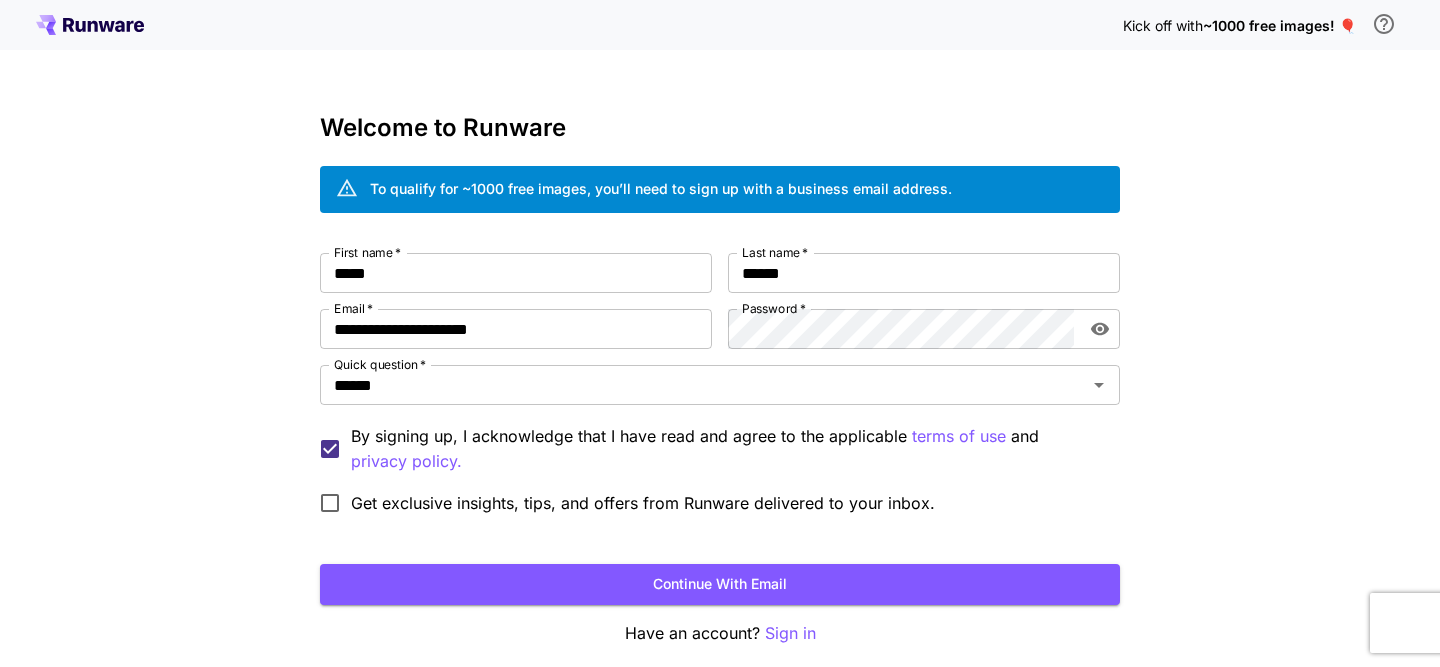 click on "**********" at bounding box center [720, 376] 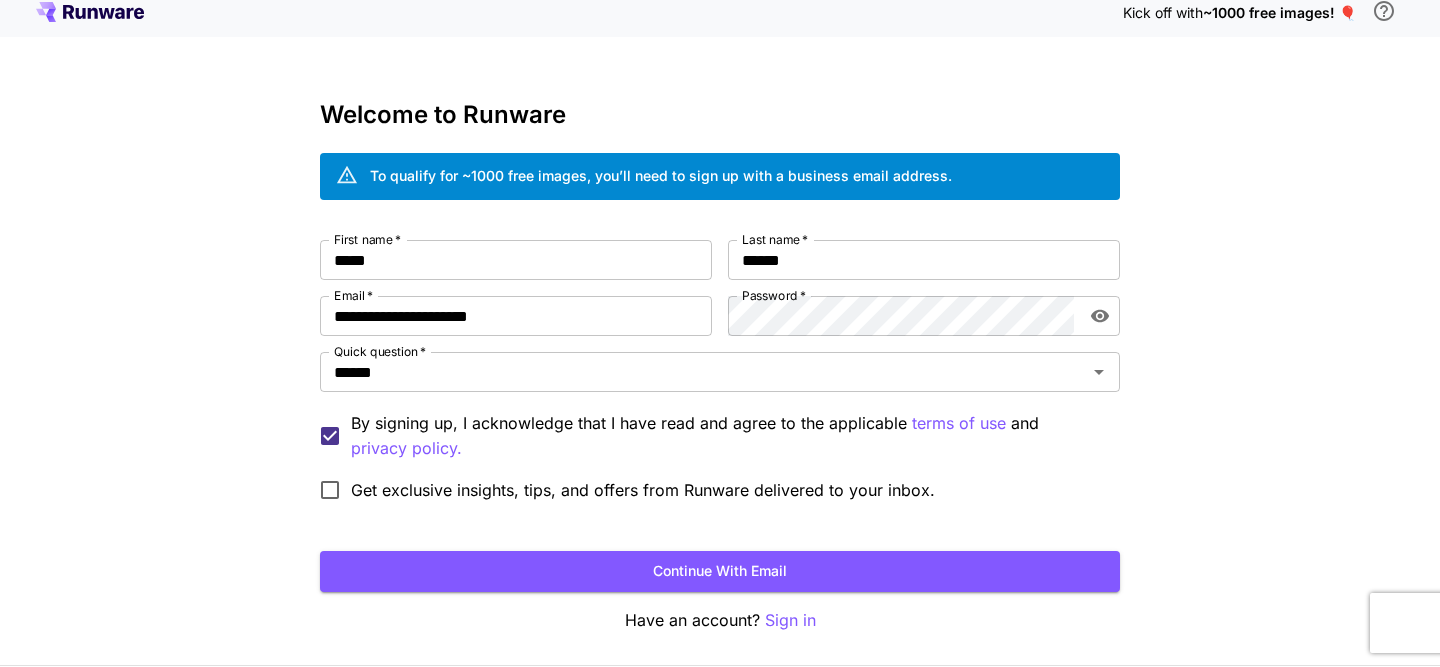 scroll, scrollTop: 16, scrollLeft: 0, axis: vertical 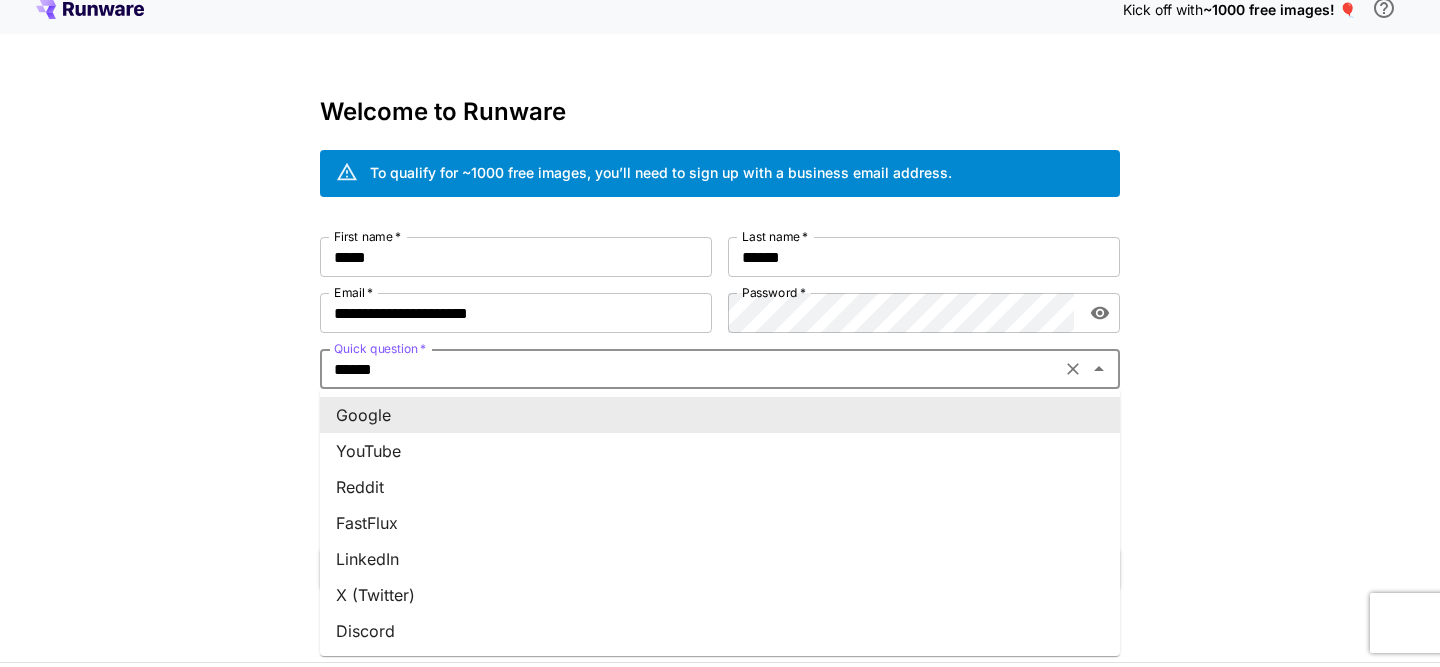 click on "******" at bounding box center [690, 369] 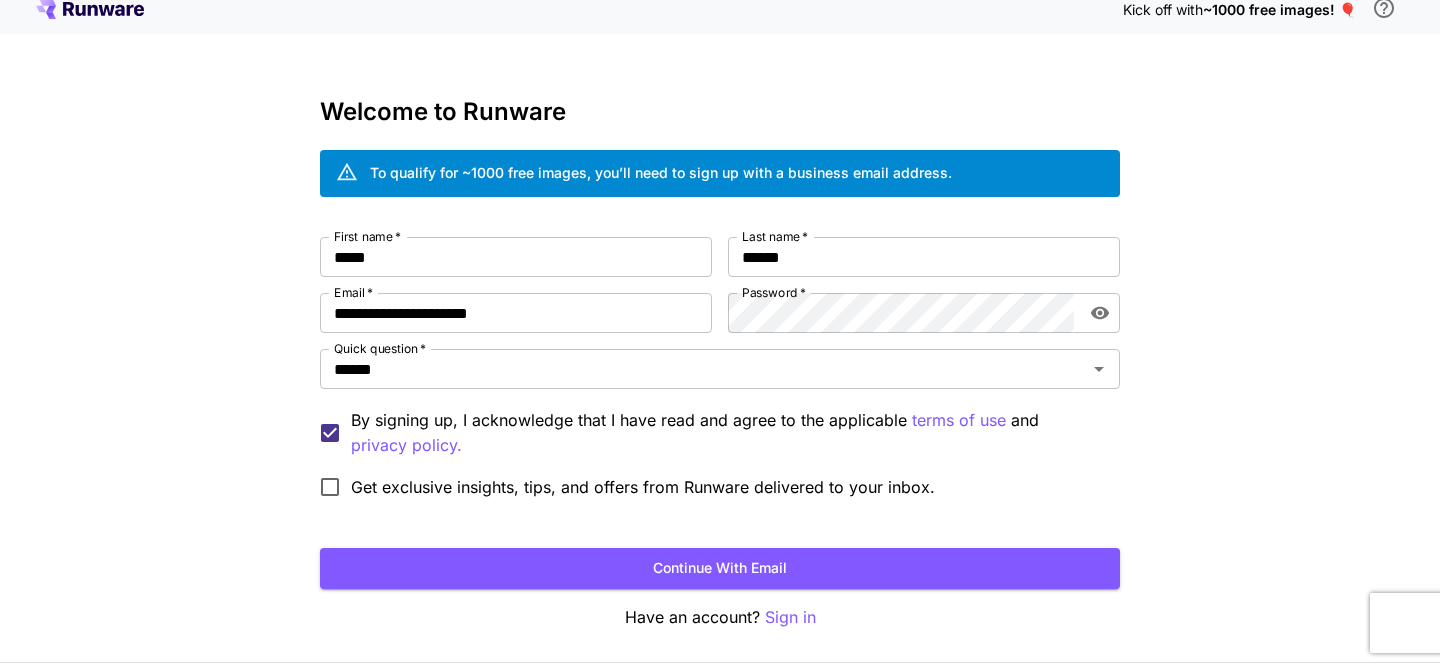 click on "**********" at bounding box center [720, 360] 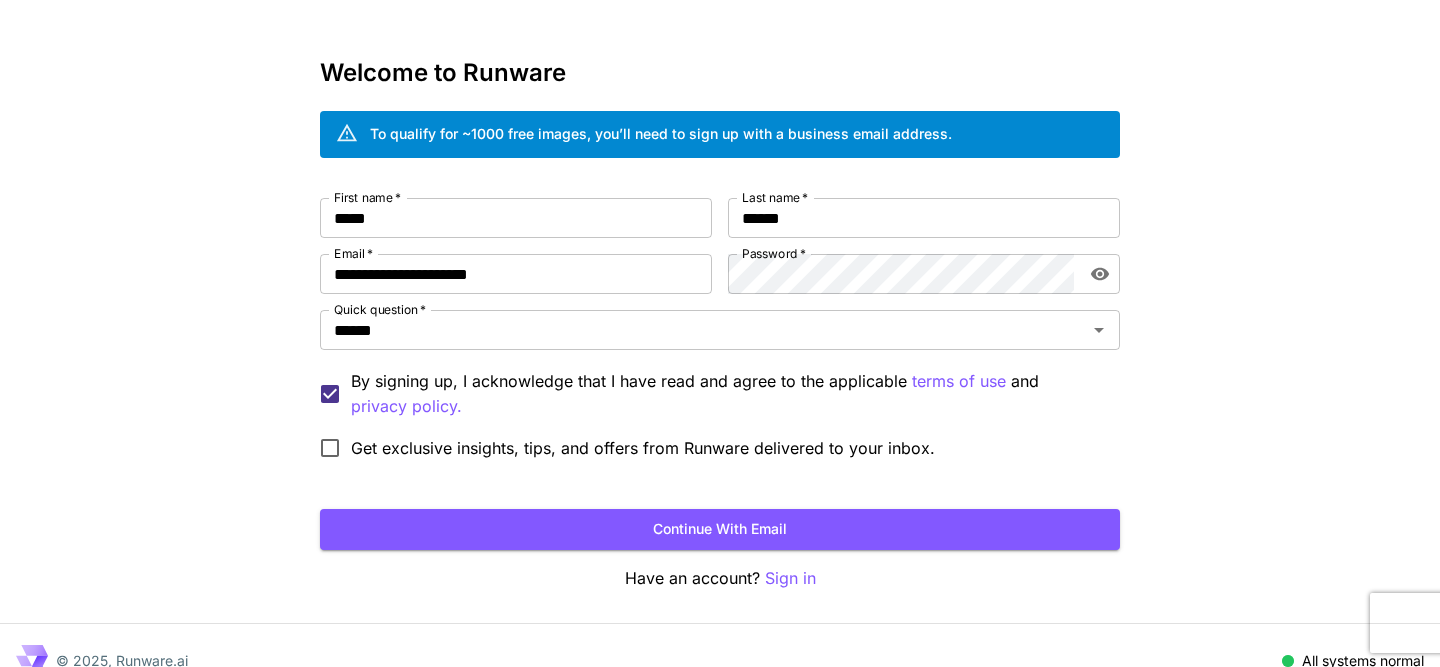 scroll, scrollTop: 85, scrollLeft: 0, axis: vertical 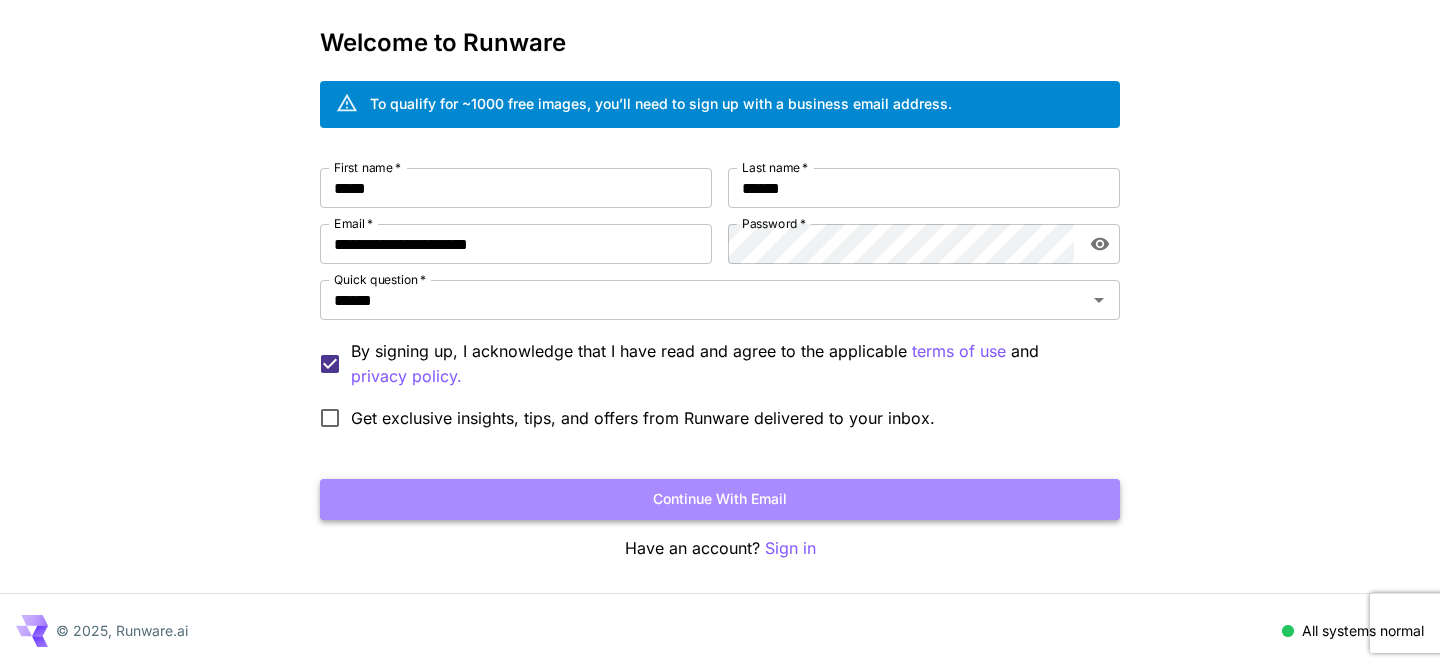 click on "Continue with email" at bounding box center (720, 499) 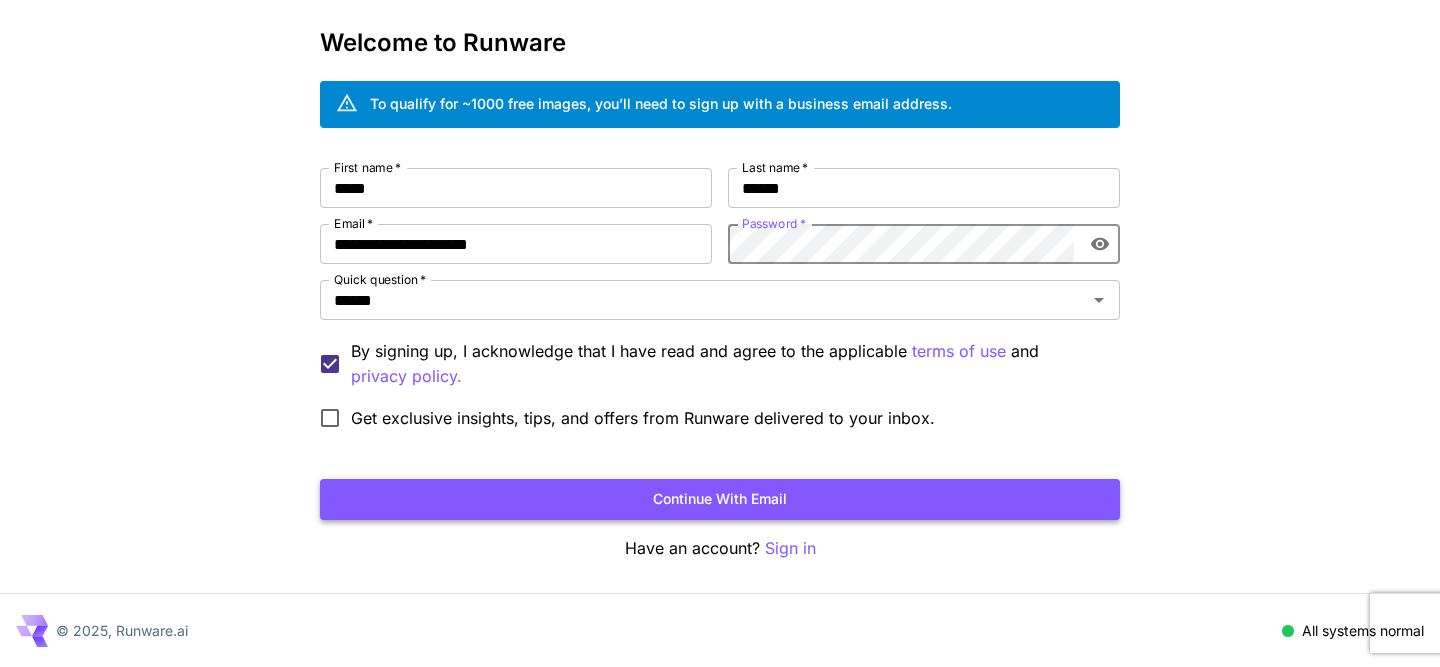 click on "Continue with email" at bounding box center (720, 499) 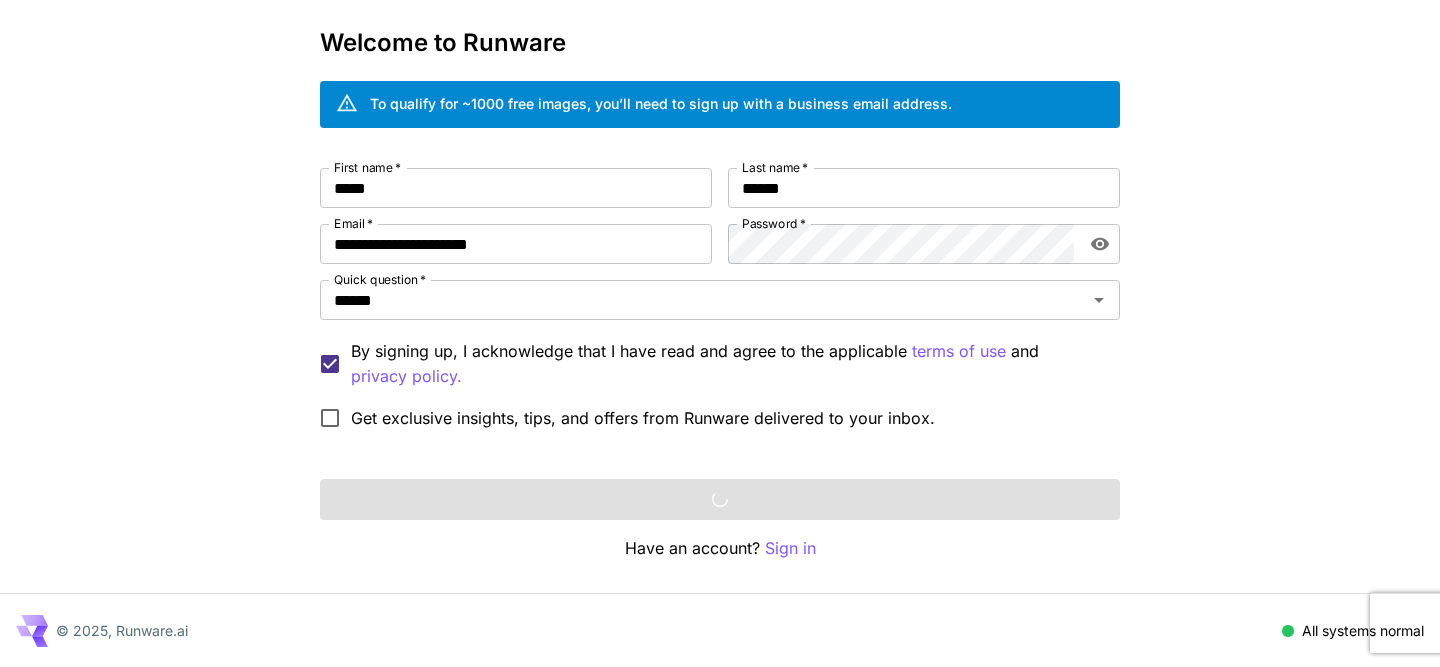 scroll, scrollTop: 0, scrollLeft: 0, axis: both 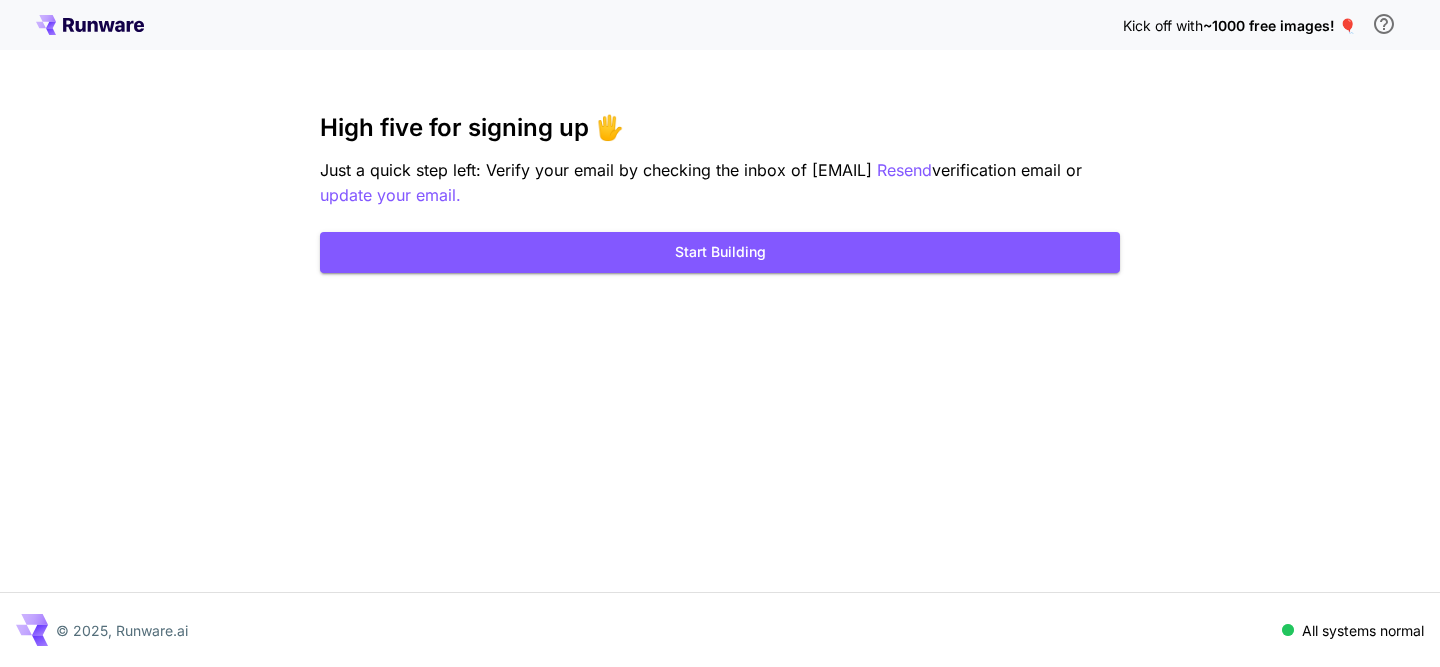 click on "Kick off with  ~1000 free images! 🎈 High five for signing up 🖐️ Just a quick step left: Verify your email by checking the inbox of   trung.nguyen@icetea.io   Resend  verification email or  update your email. Start Building © 2025, Runware.ai All systems normal" at bounding box center (720, 333) 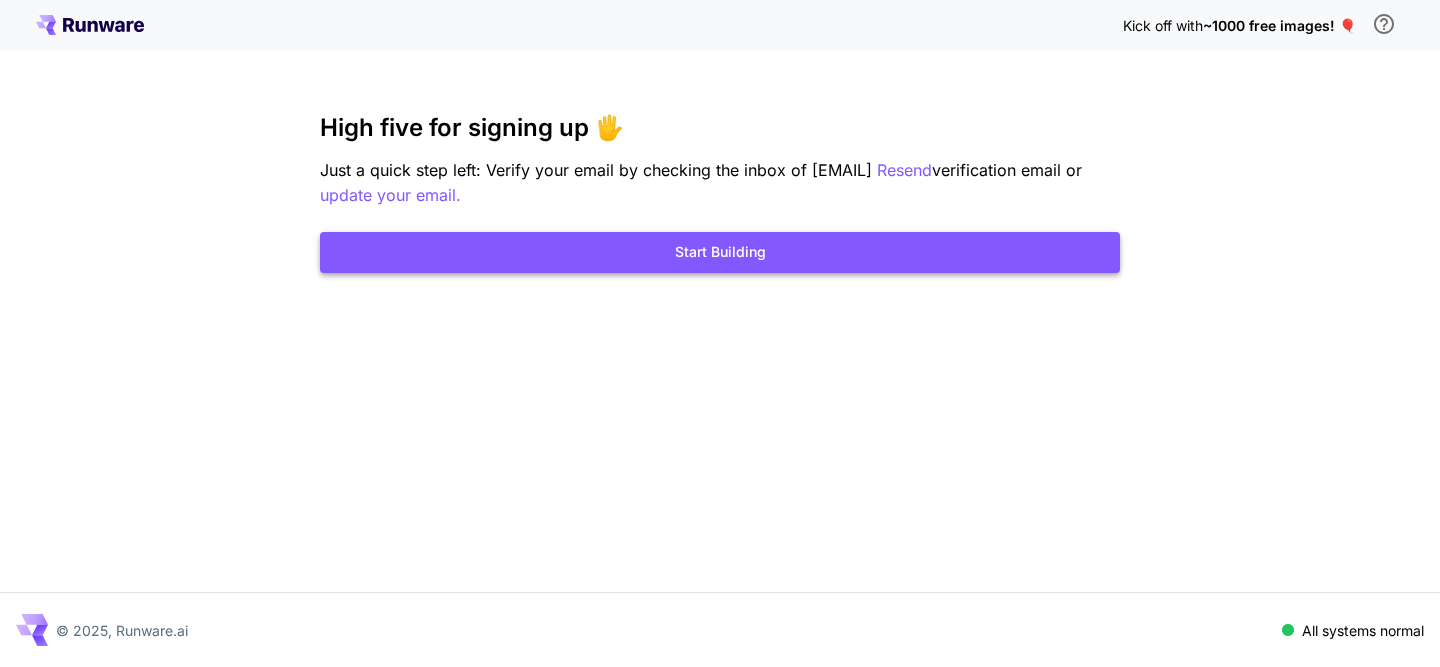 click on "Start Building" at bounding box center [720, 252] 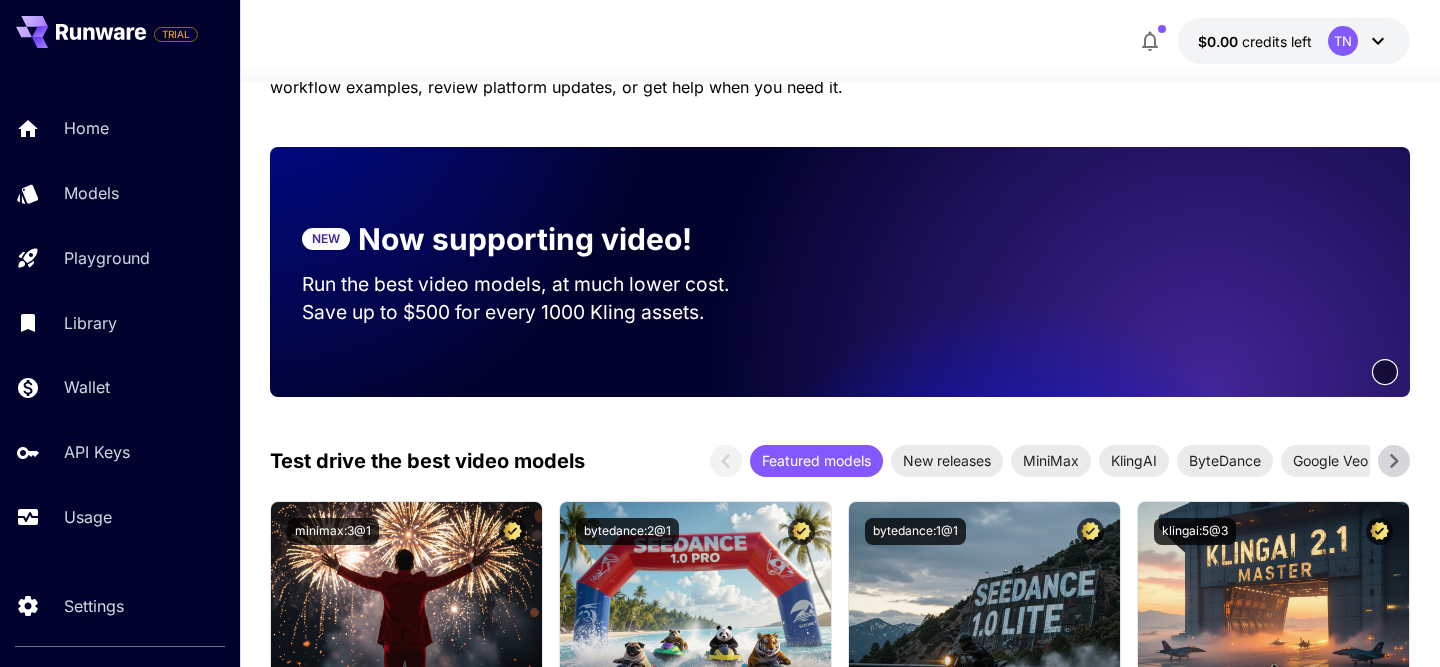 scroll, scrollTop: 0, scrollLeft: 0, axis: both 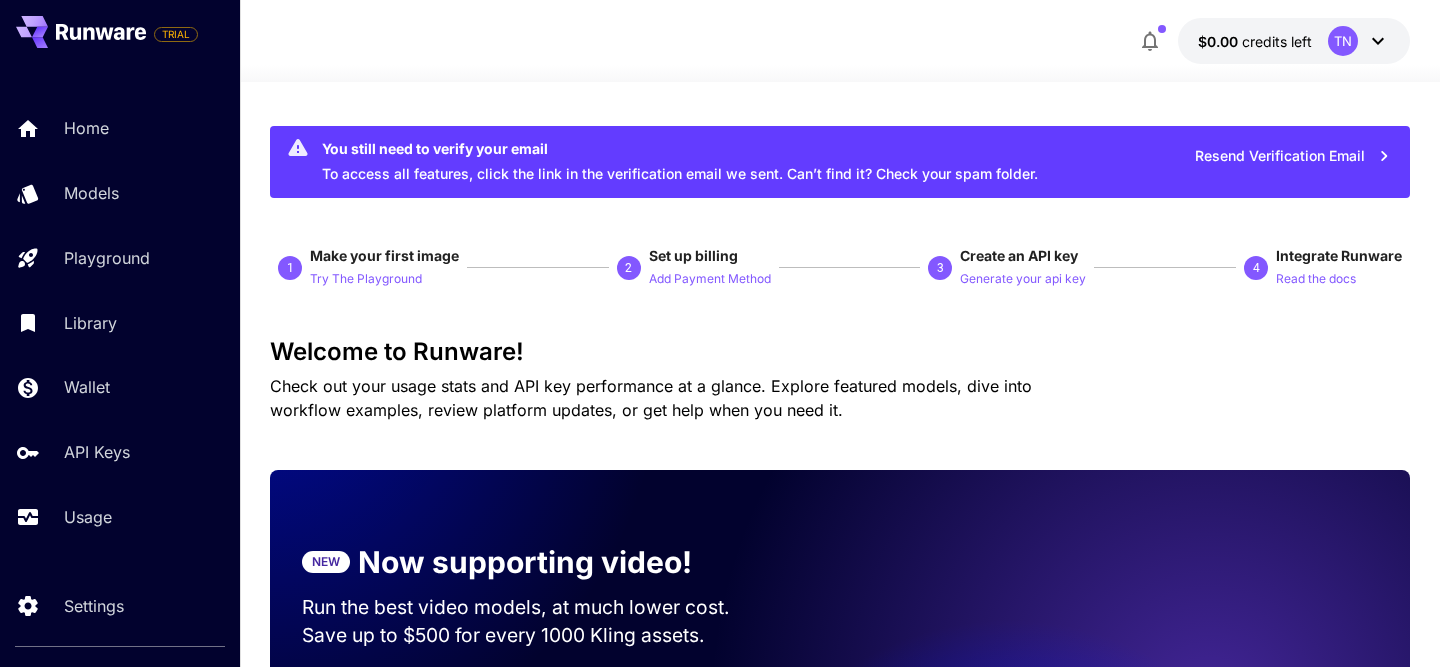 click 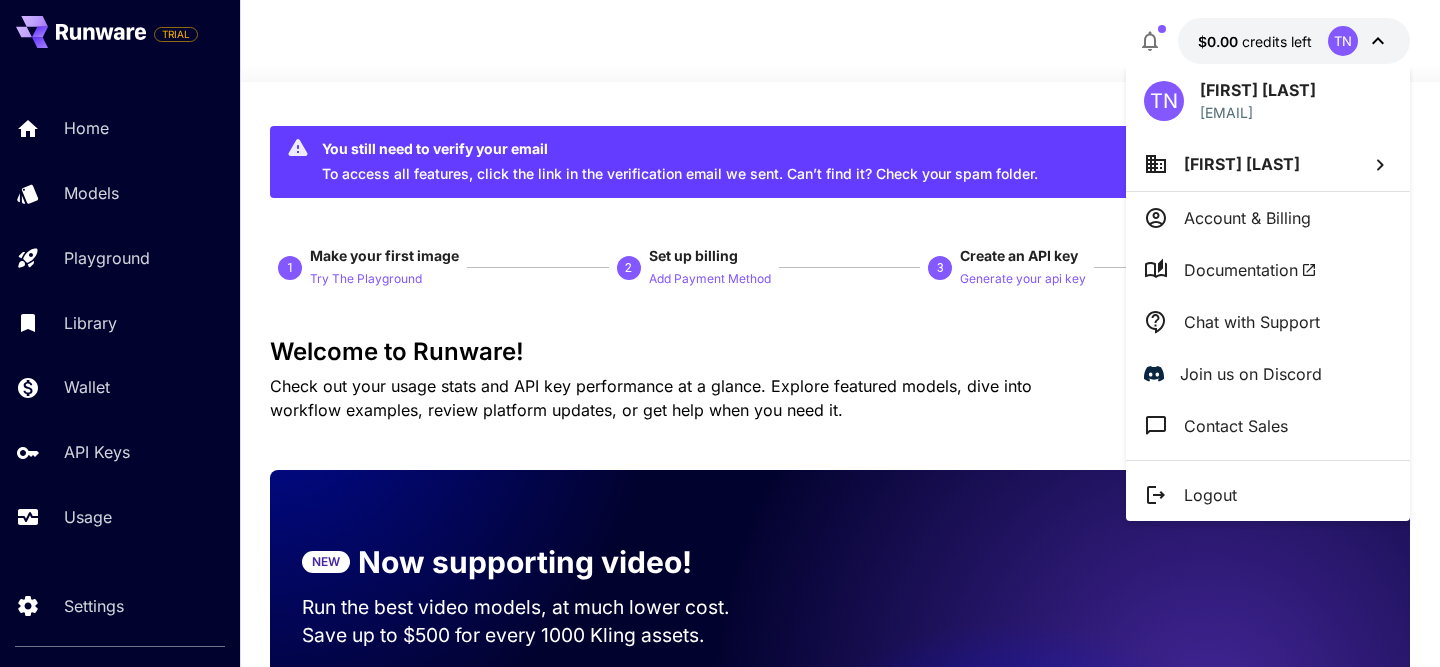 click on "Account & Billing" at bounding box center (1247, 218) 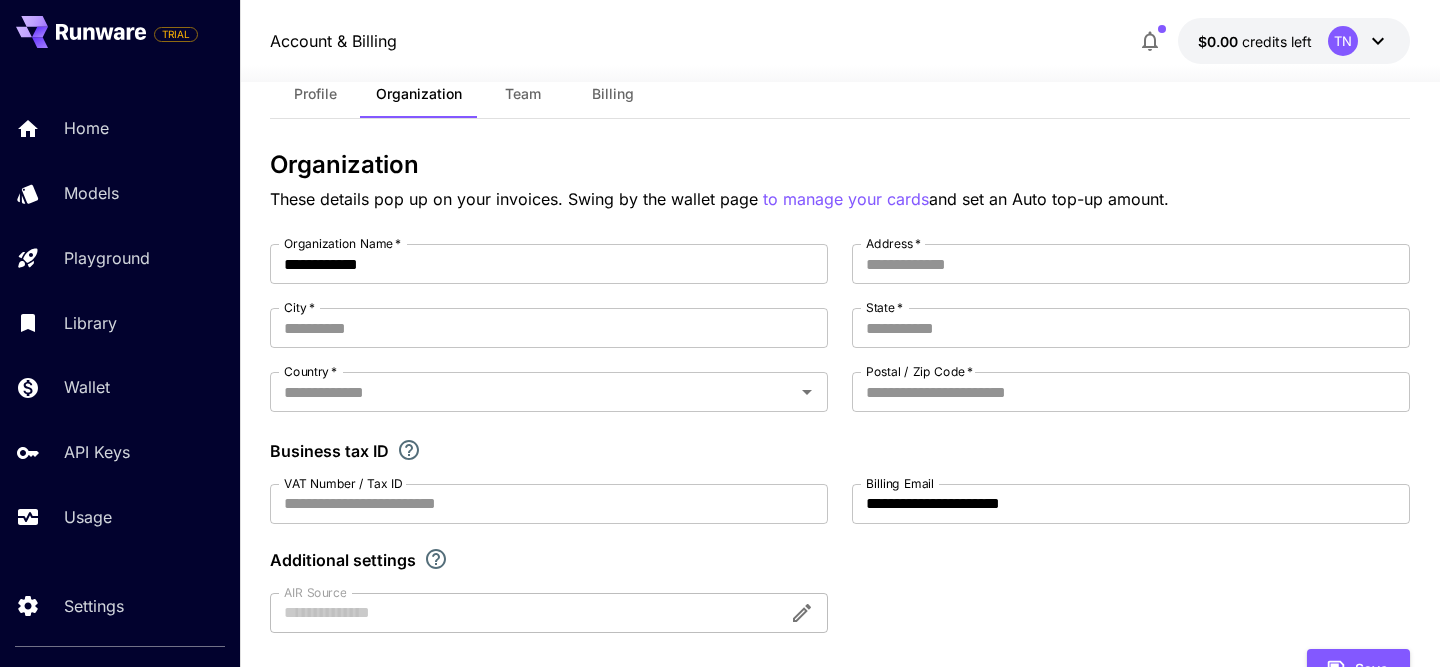 scroll, scrollTop: 74, scrollLeft: 0, axis: vertical 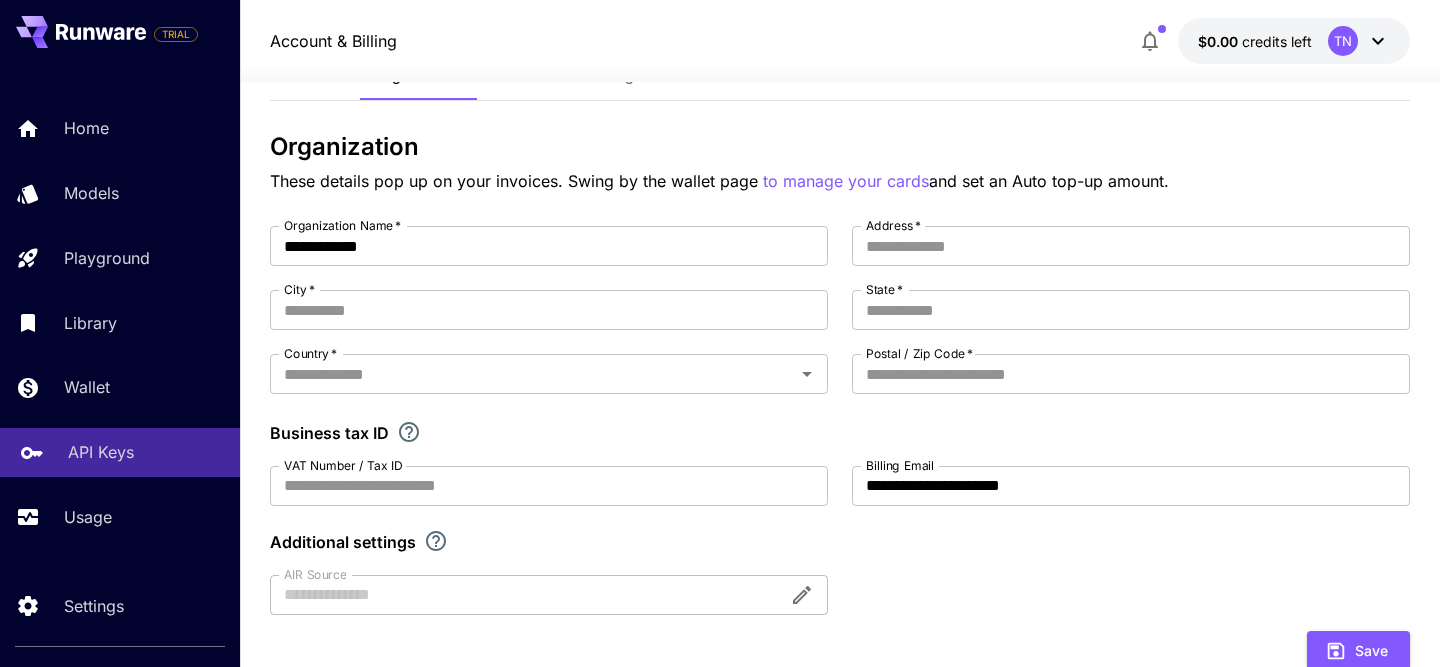 click on "API Keys" at bounding box center [101, 452] 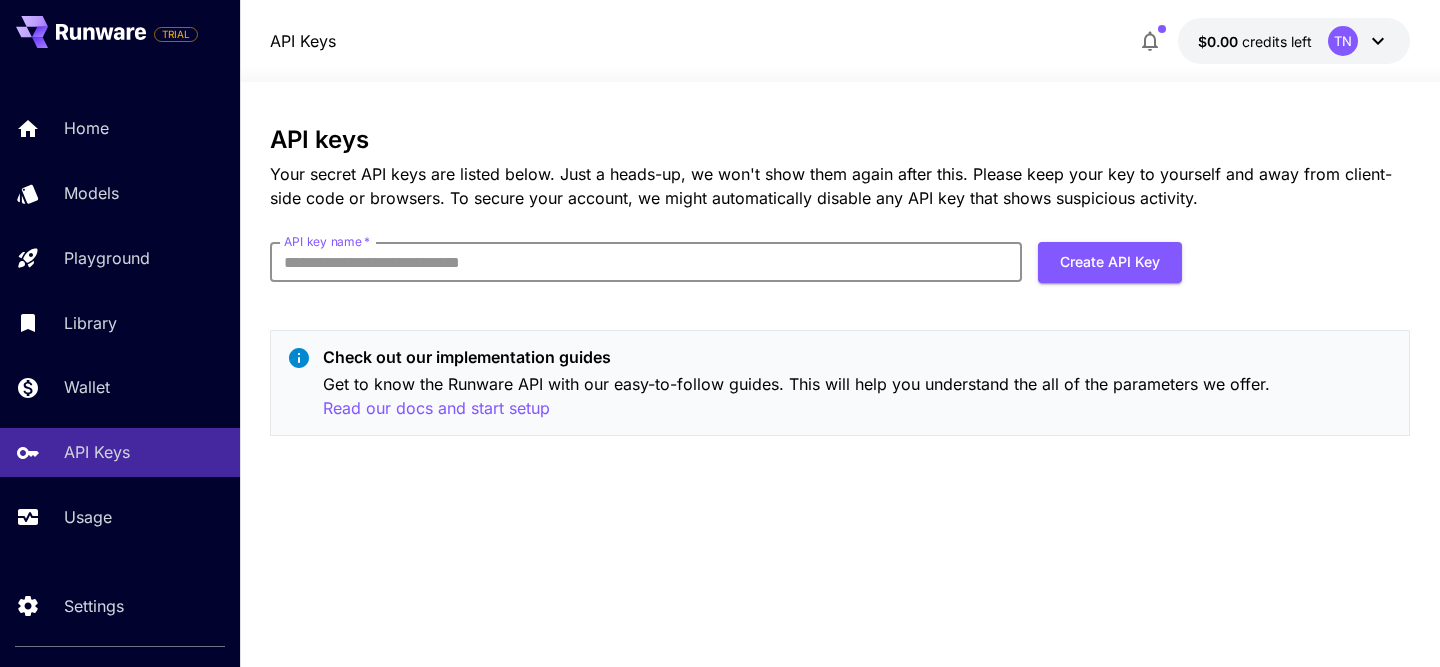 click on "API key name   *" at bounding box center [646, 262] 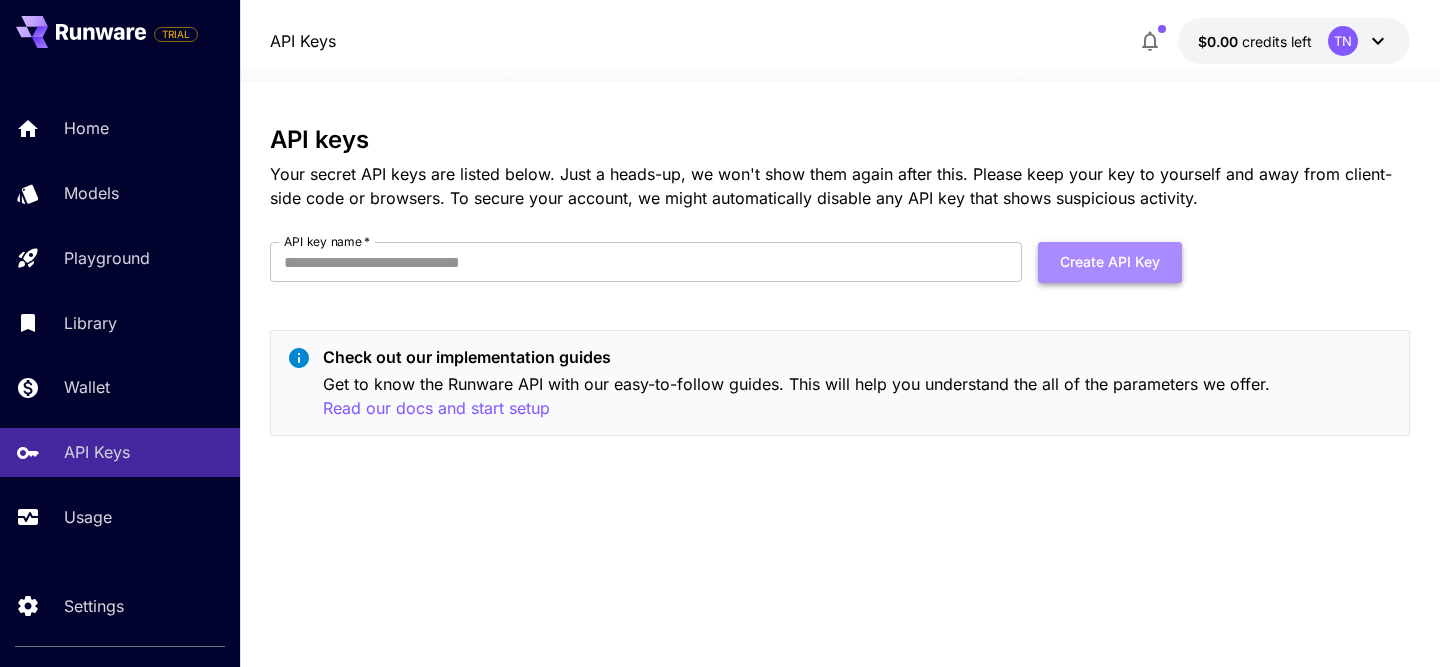 click on "Create API Key" at bounding box center [1110, 262] 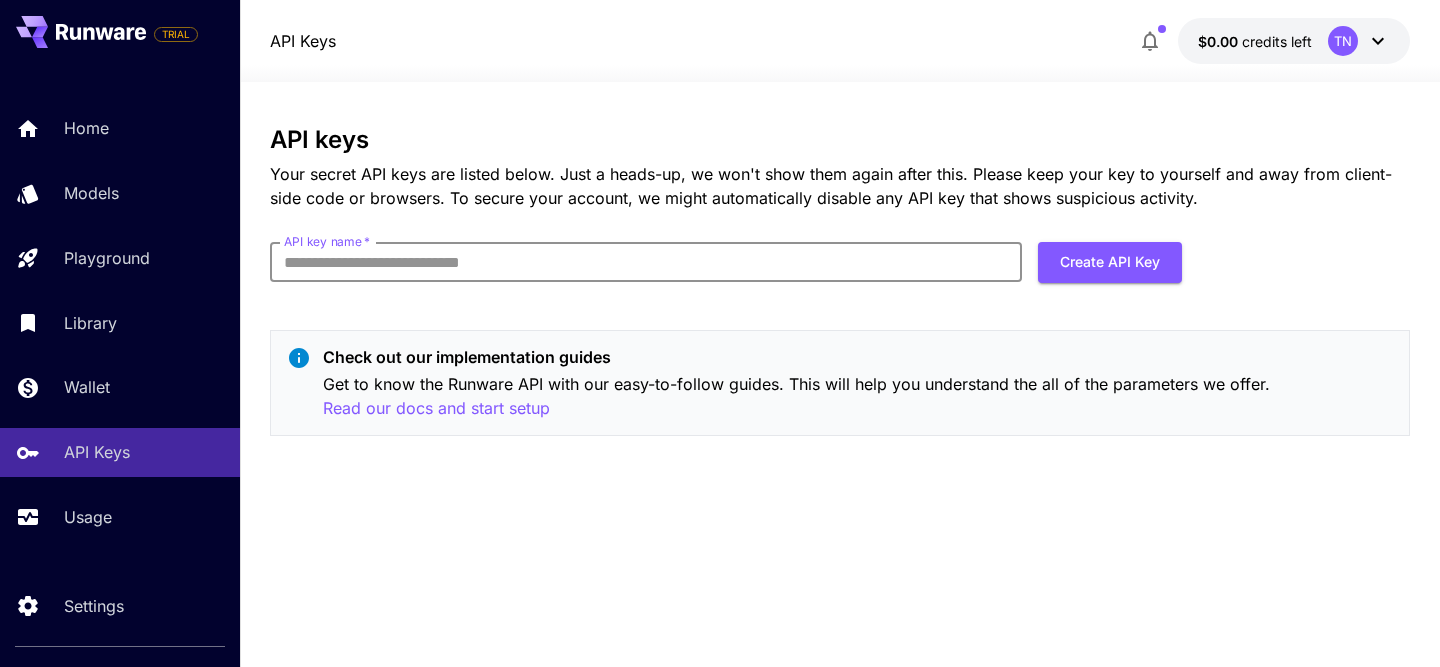 click on "API key name   *" at bounding box center (646, 262) 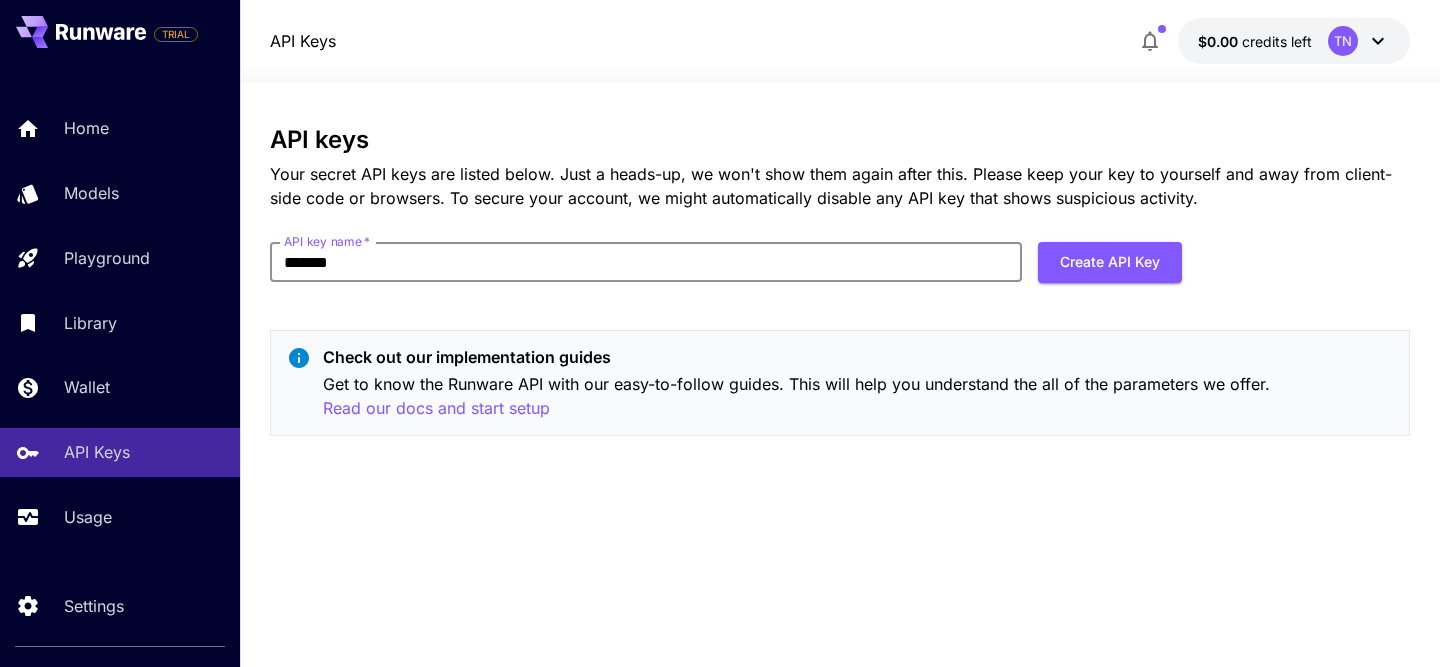click on "*******" at bounding box center (646, 262) 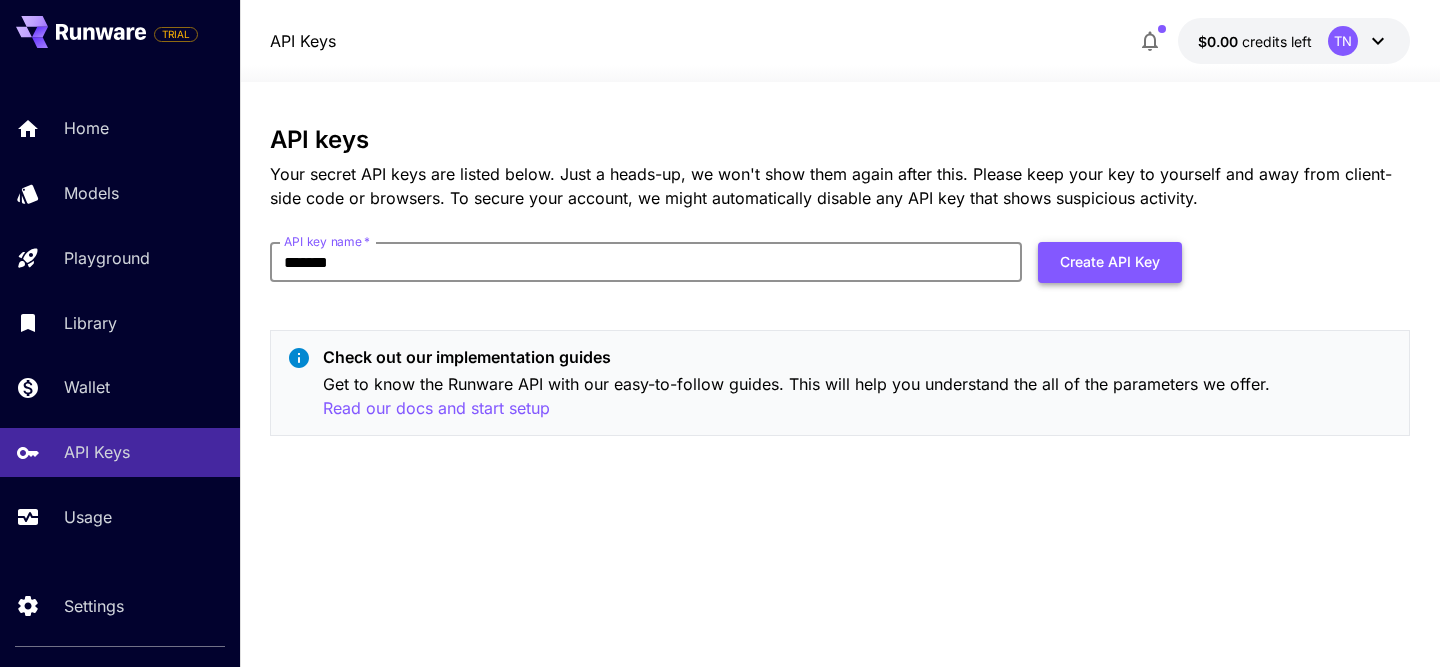 type on "*******" 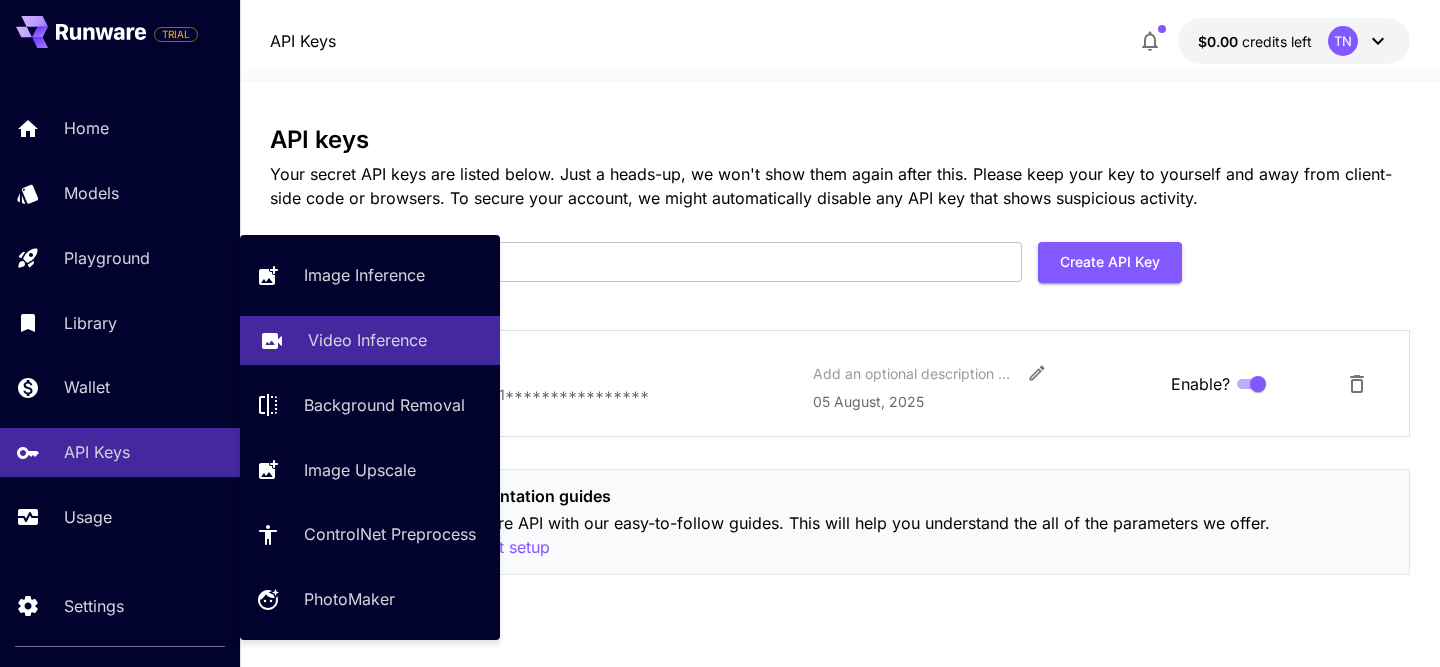 click on "Video Inference" at bounding box center (370, 340) 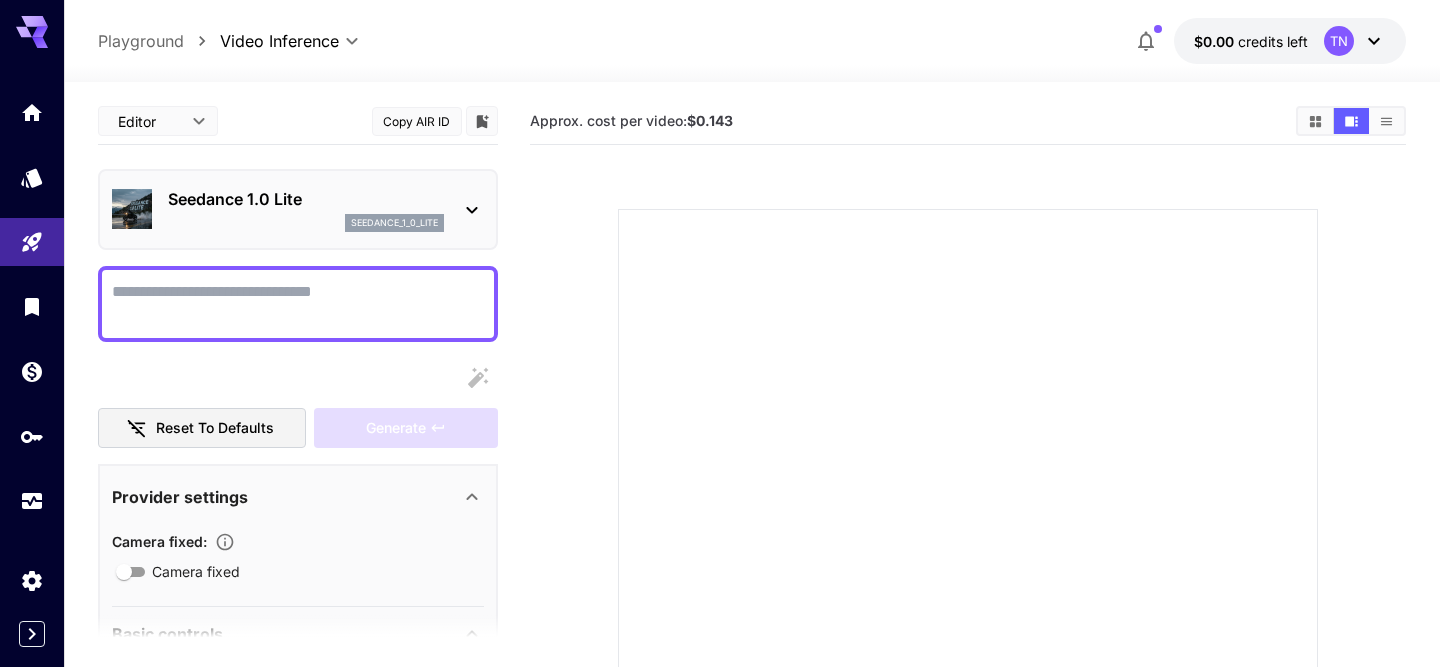 click on "Camera fixed" at bounding box center (298, 304) 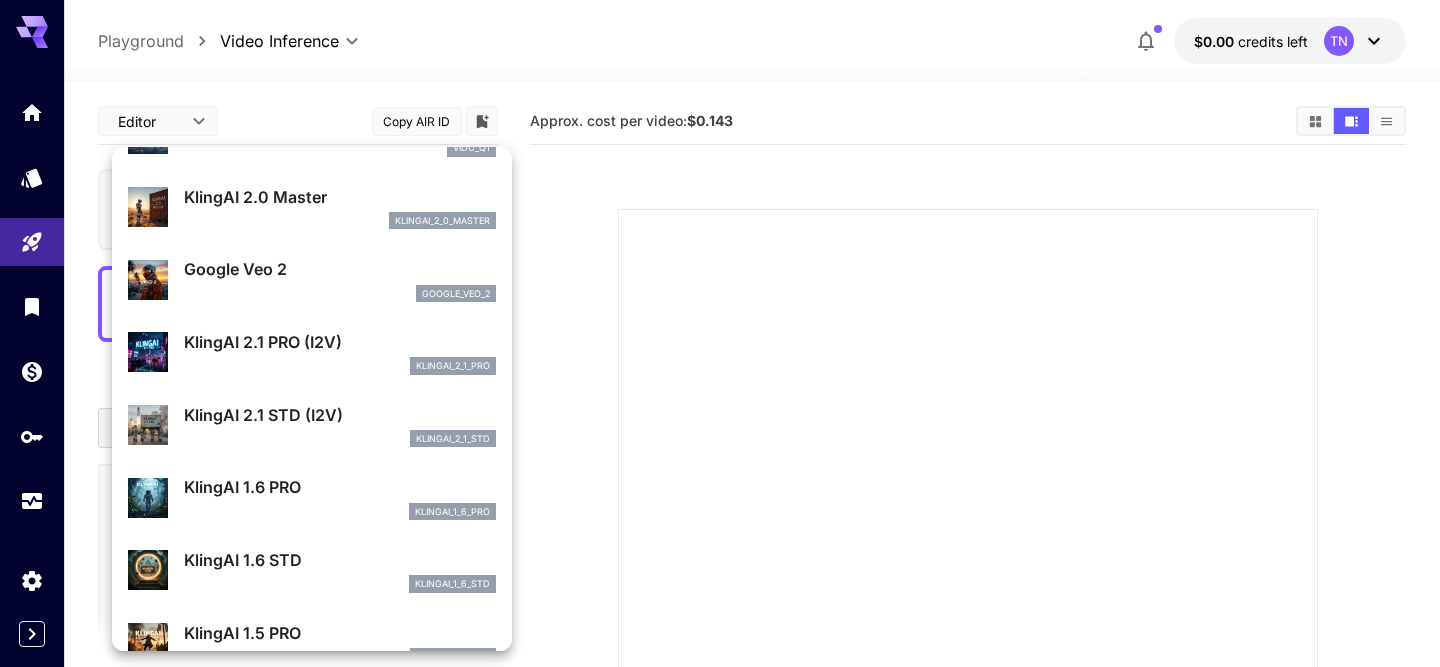 scroll, scrollTop: 634, scrollLeft: 0, axis: vertical 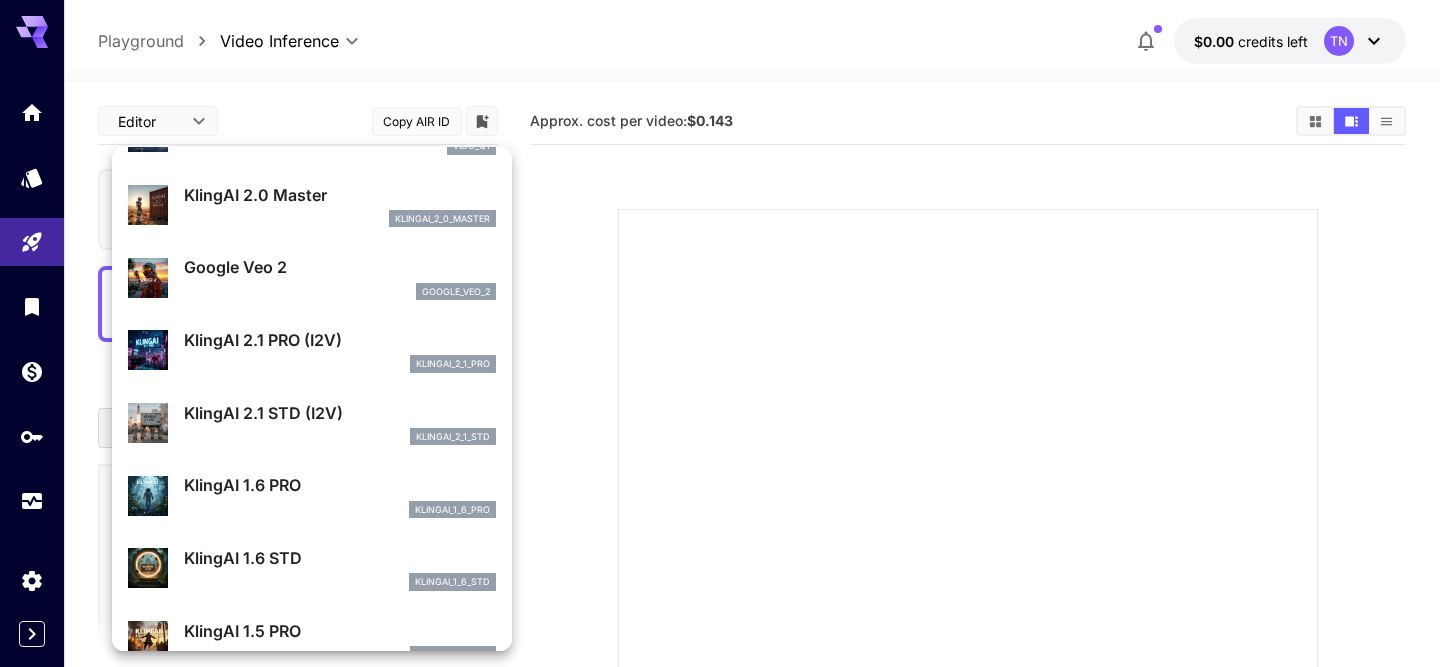 click on "KlingAI 2.1 STD (I2V) klingai_2_1_std" at bounding box center (340, 423) 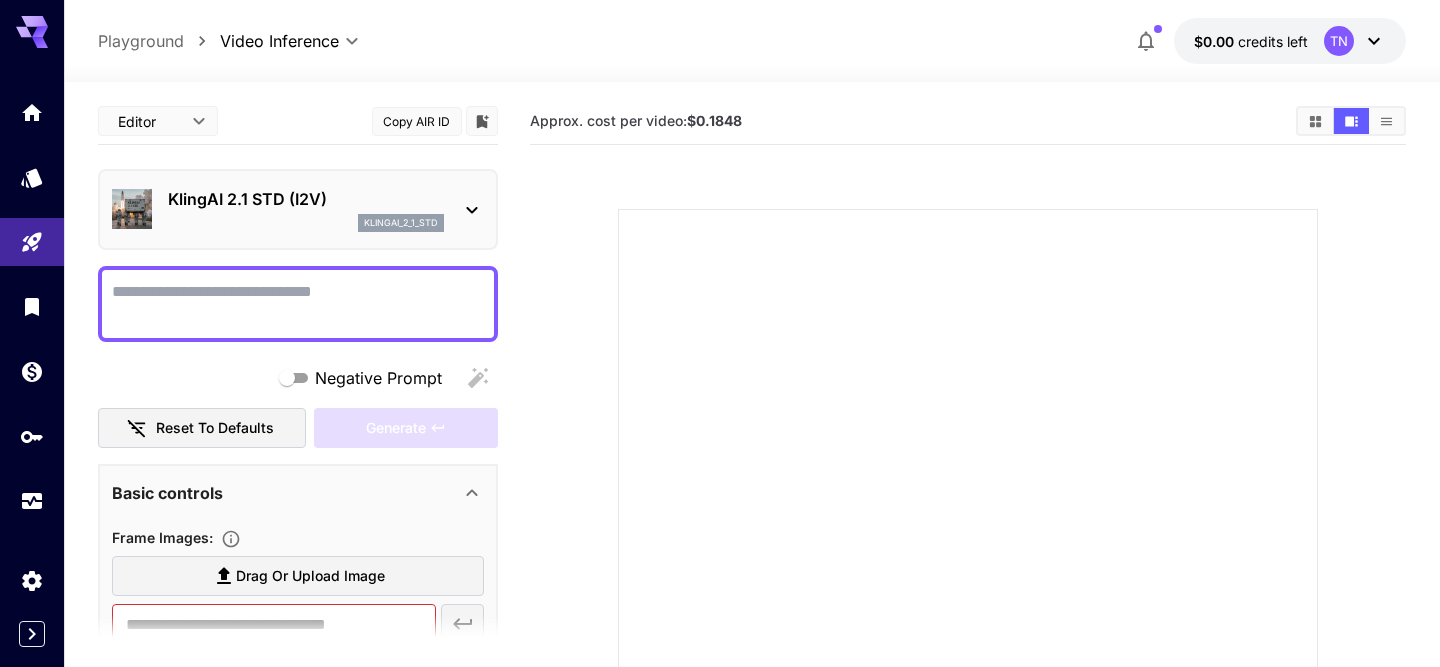 click on "Negative Prompt" at bounding box center (298, 304) 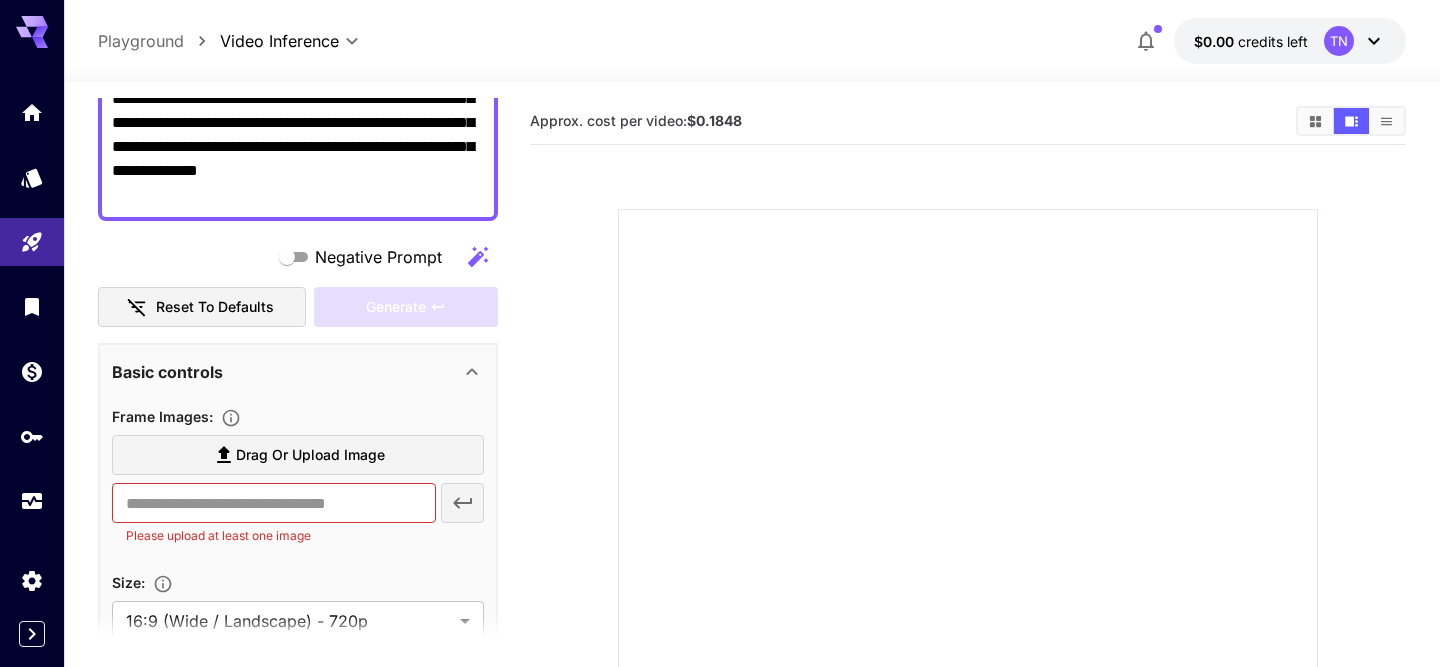 scroll, scrollTop: 434, scrollLeft: 0, axis: vertical 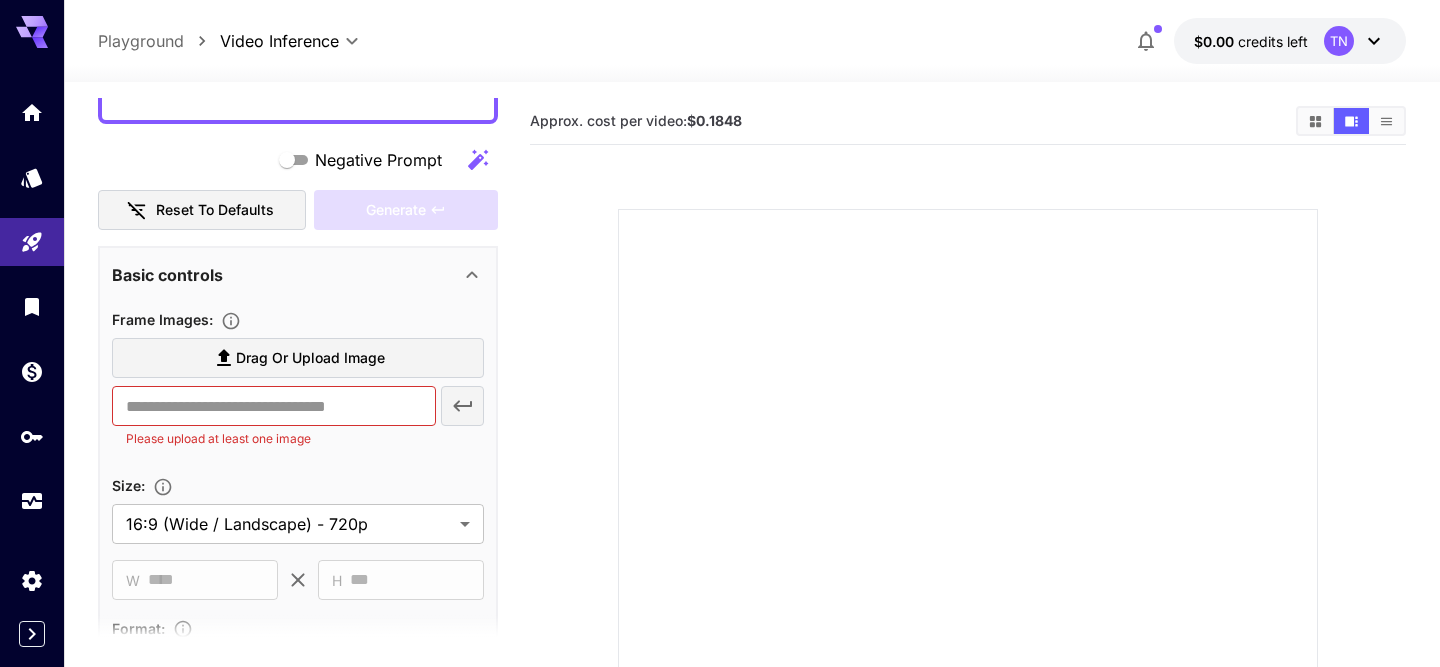 type on "**********" 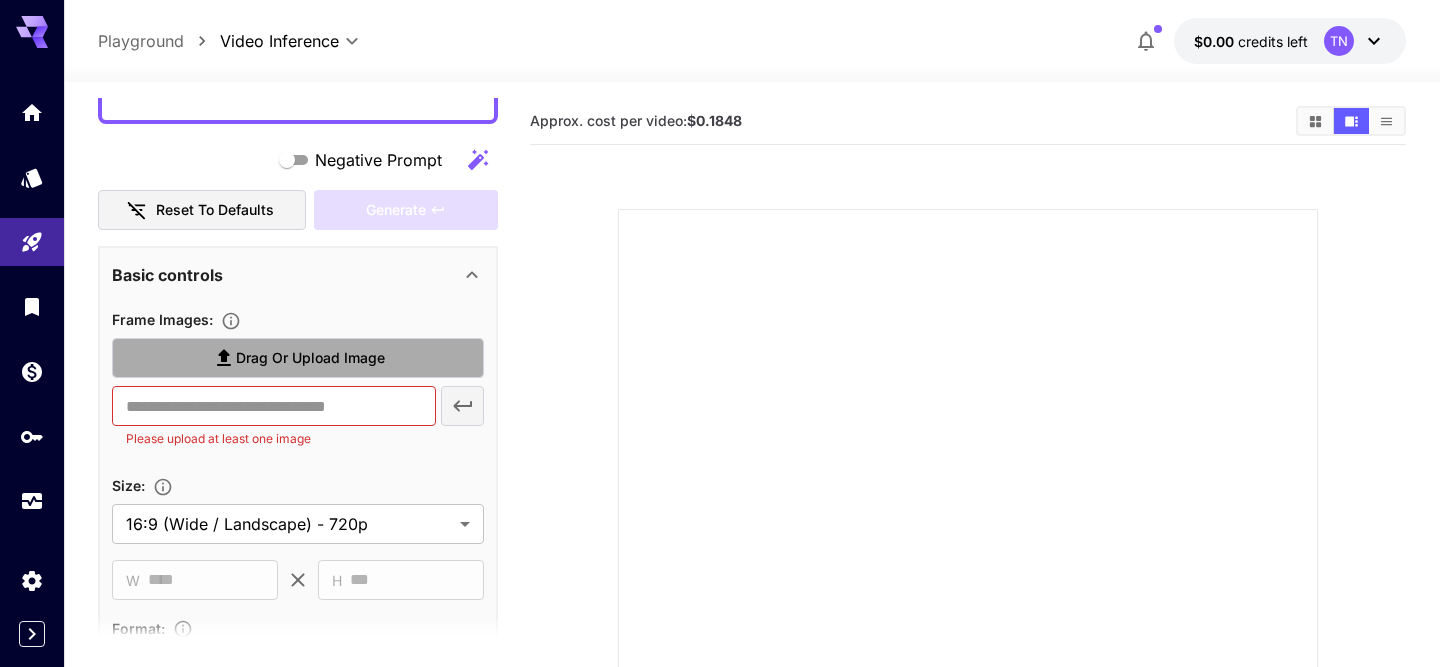 click on "Drag or upload image" at bounding box center [310, 358] 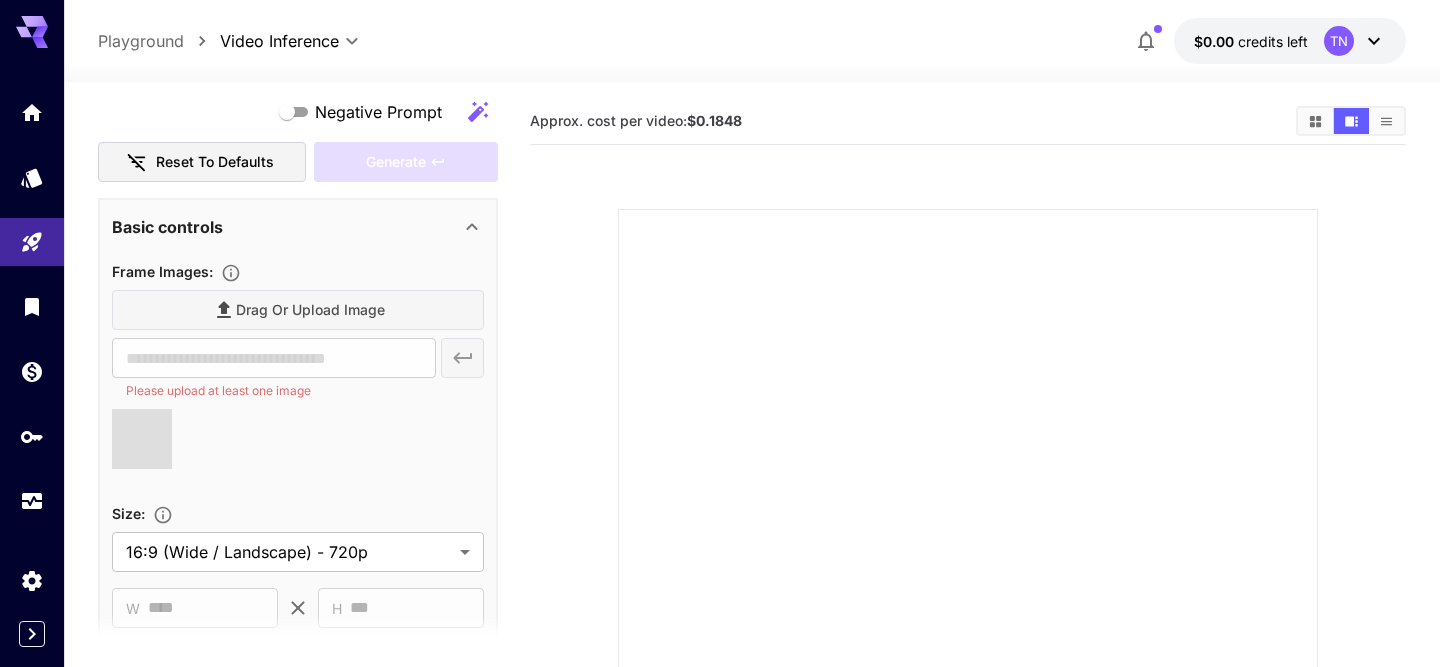 type on "**********" 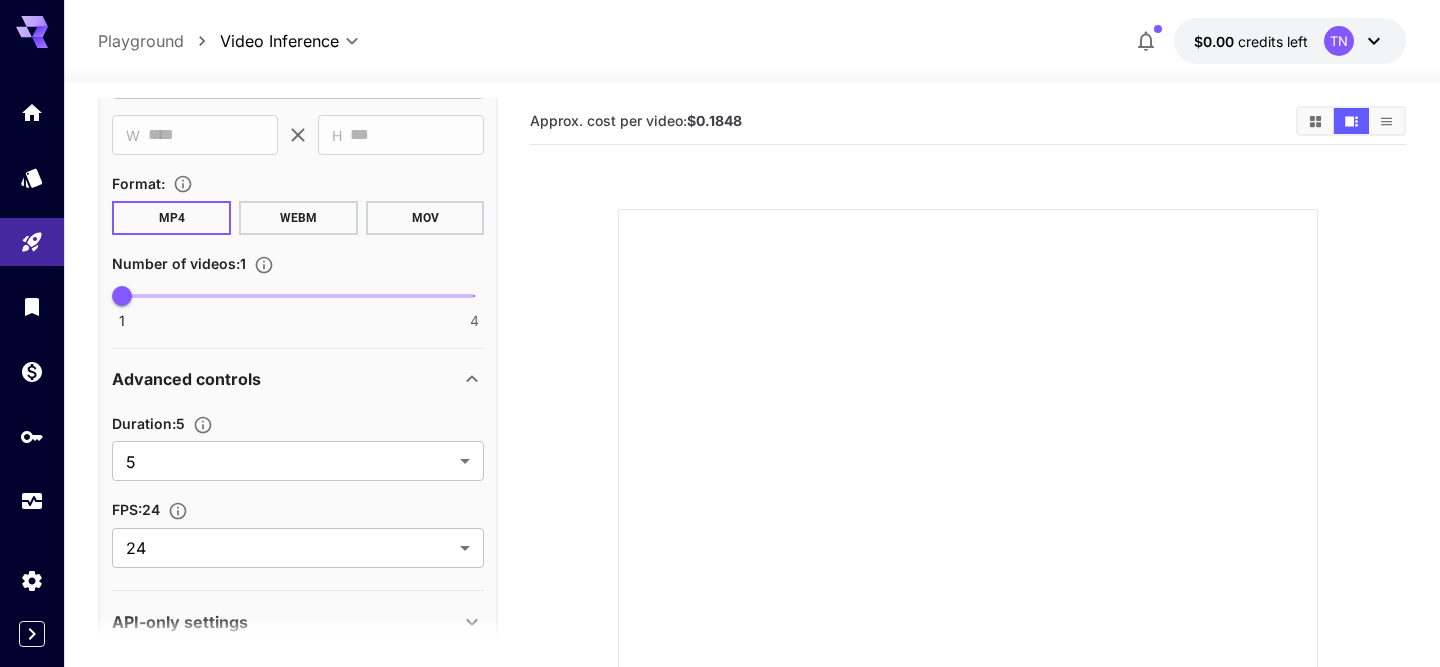 scroll, scrollTop: 970, scrollLeft: 0, axis: vertical 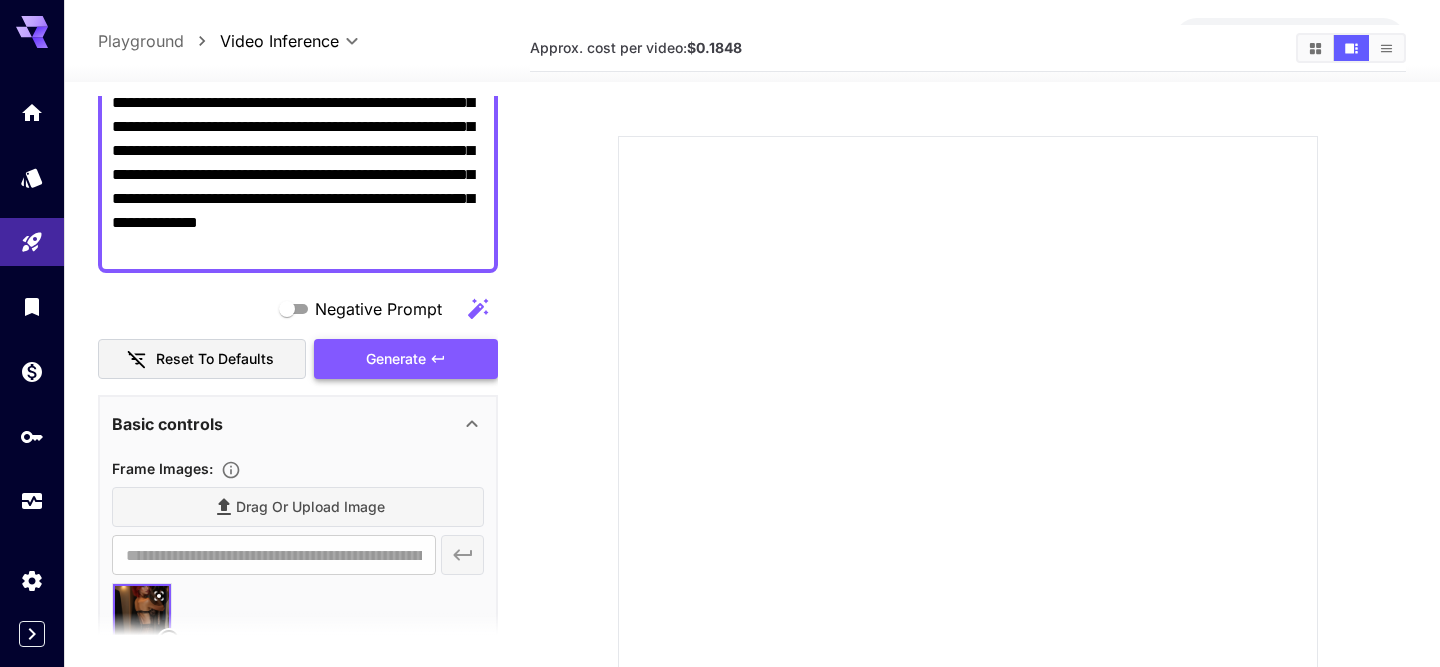 click on "Generate" at bounding box center [406, 359] 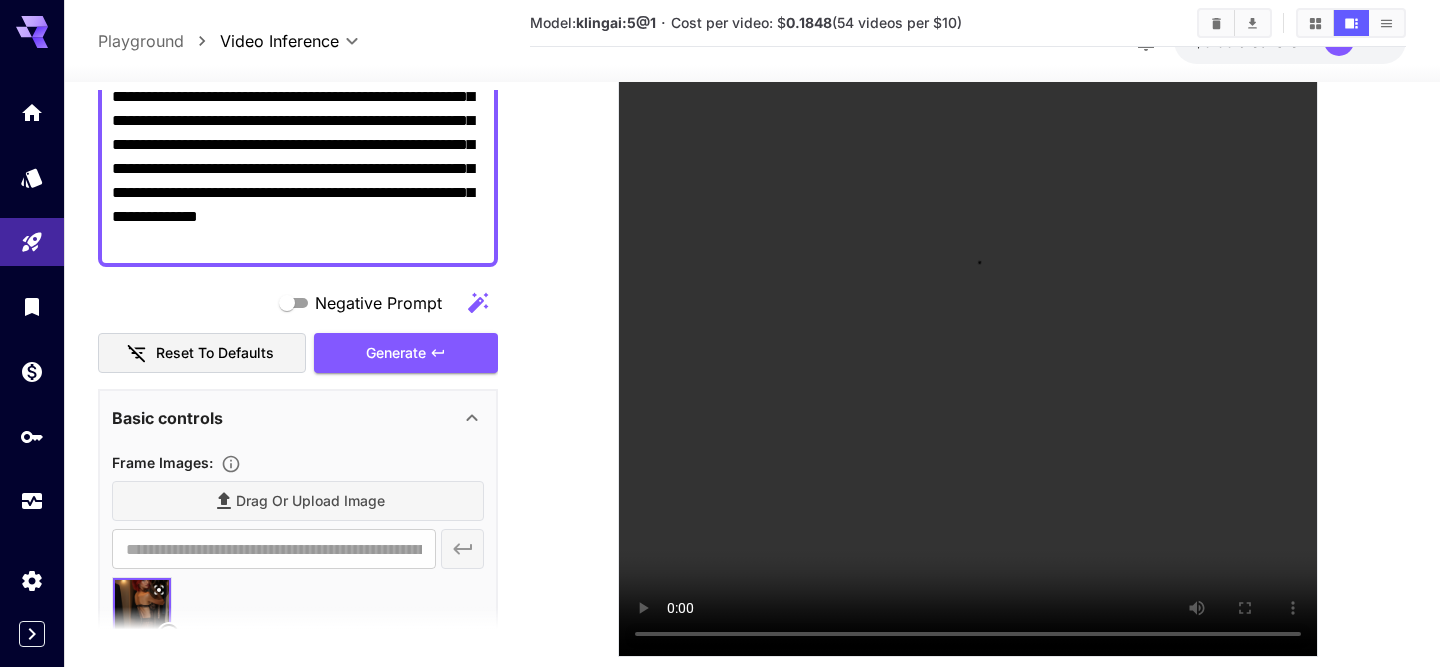 scroll, scrollTop: 355, scrollLeft: 0, axis: vertical 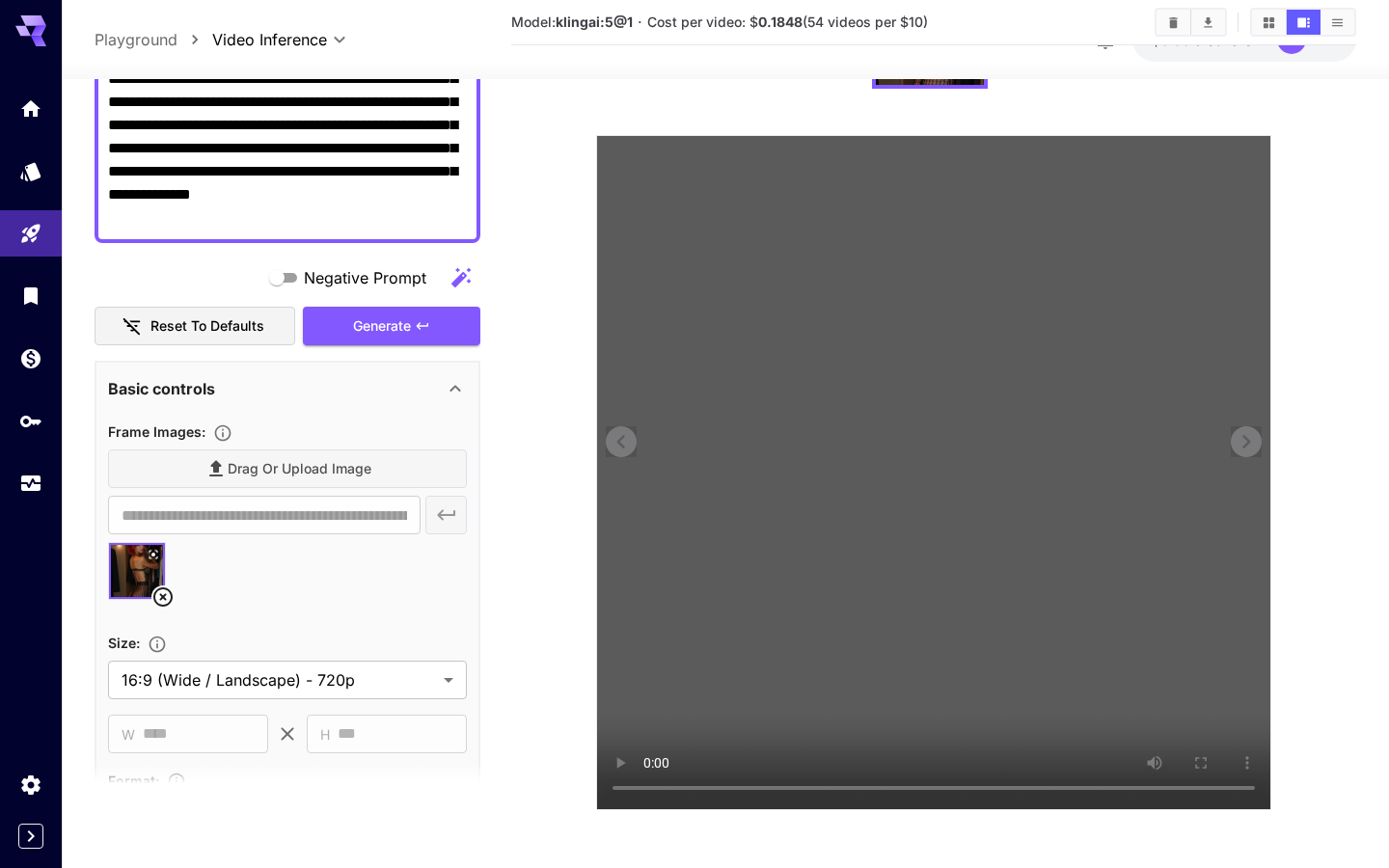 type 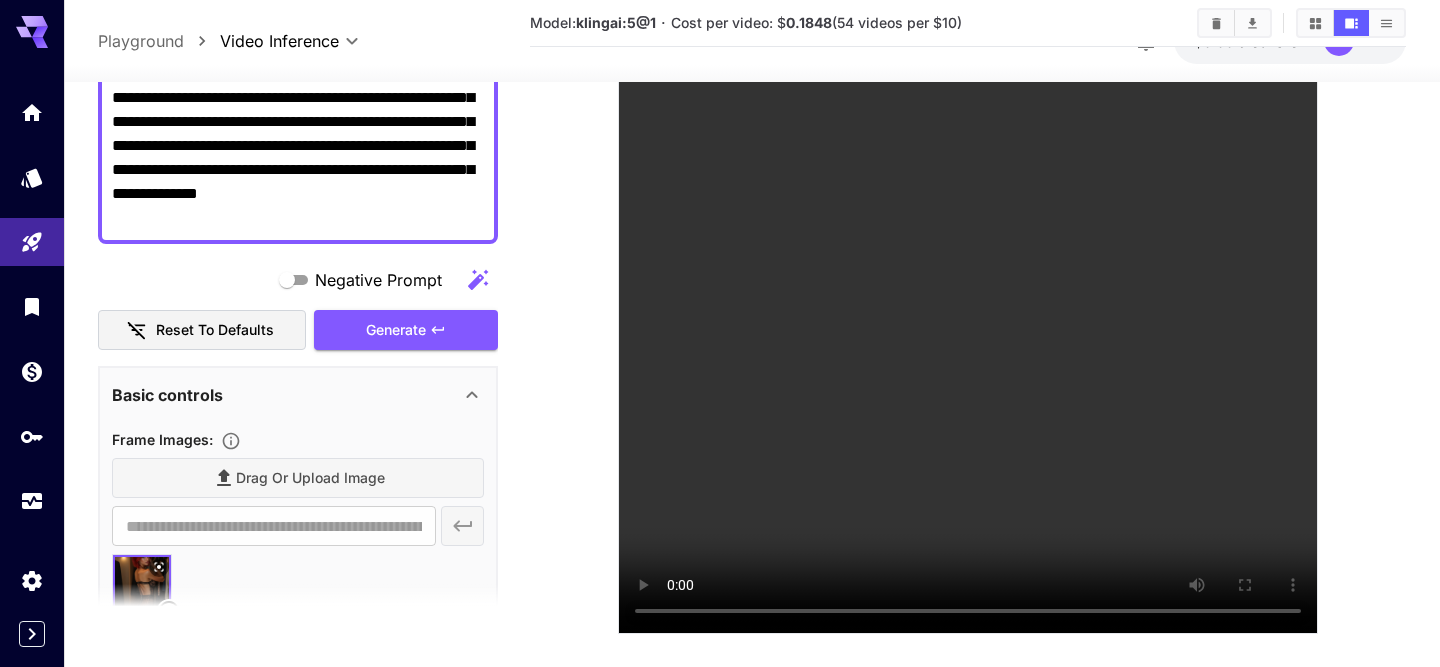 scroll, scrollTop: 414, scrollLeft: 0, axis: vertical 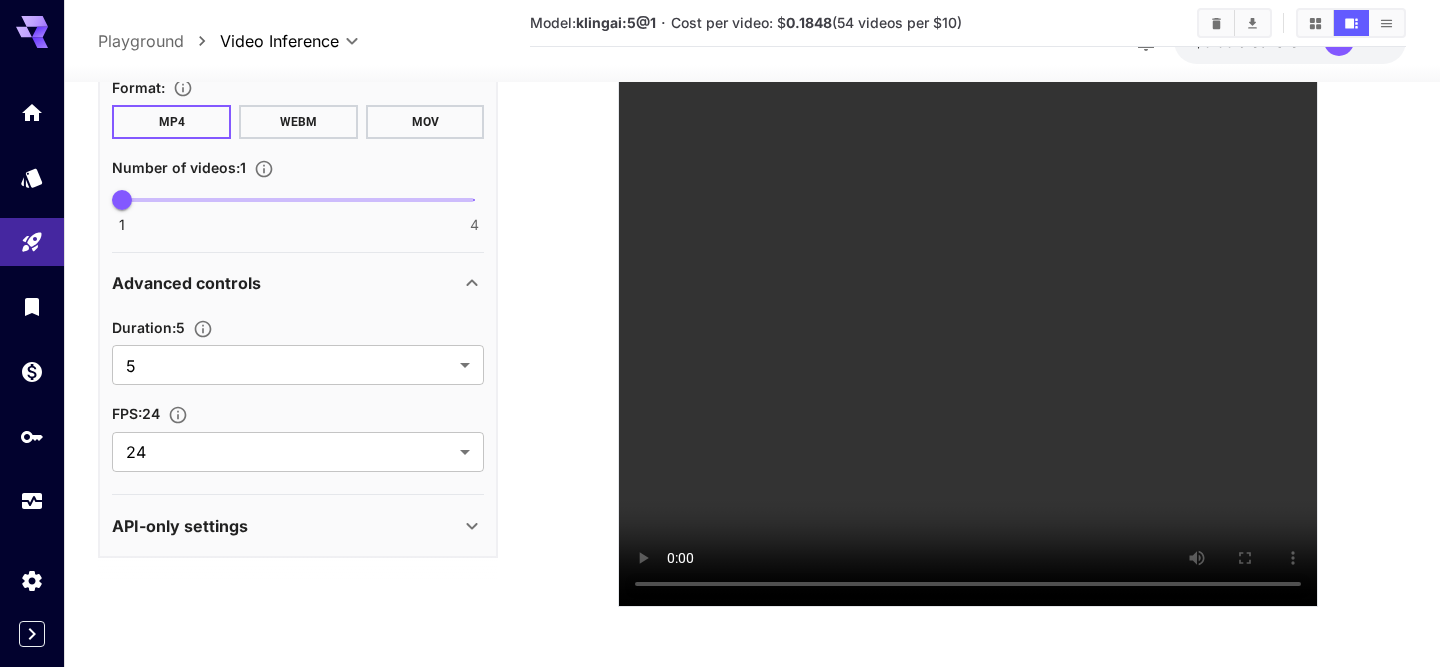click on "API-only settings" at bounding box center (286, 526) 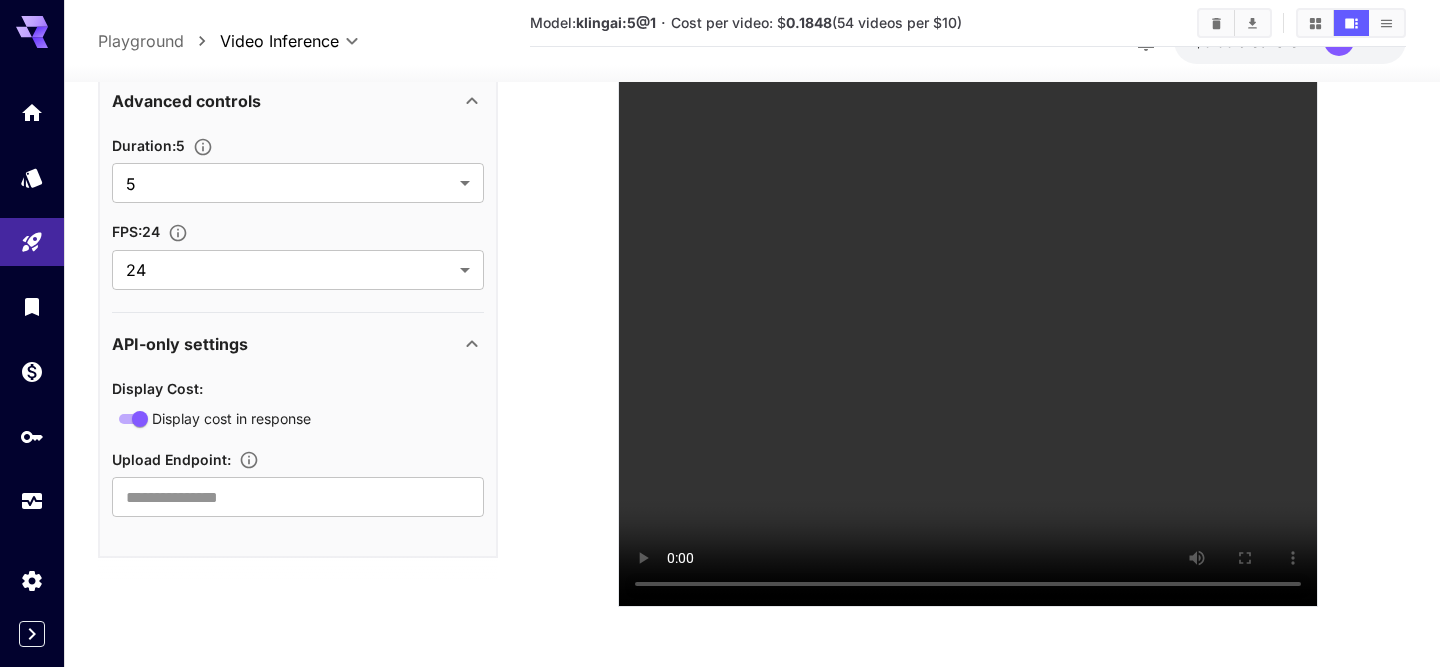 scroll, scrollTop: 0, scrollLeft: 0, axis: both 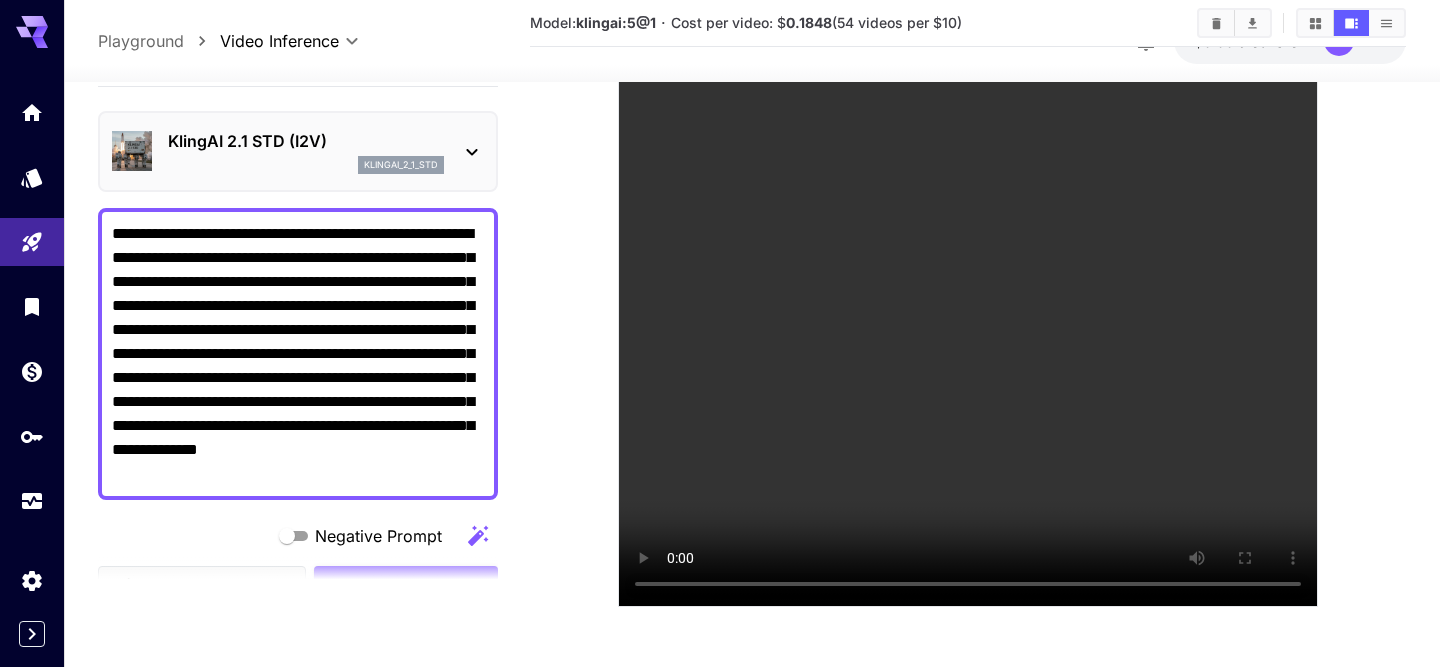 click on "KlingAI 2.1 STD (I2V) klingai_2_1_std" at bounding box center (298, 151) 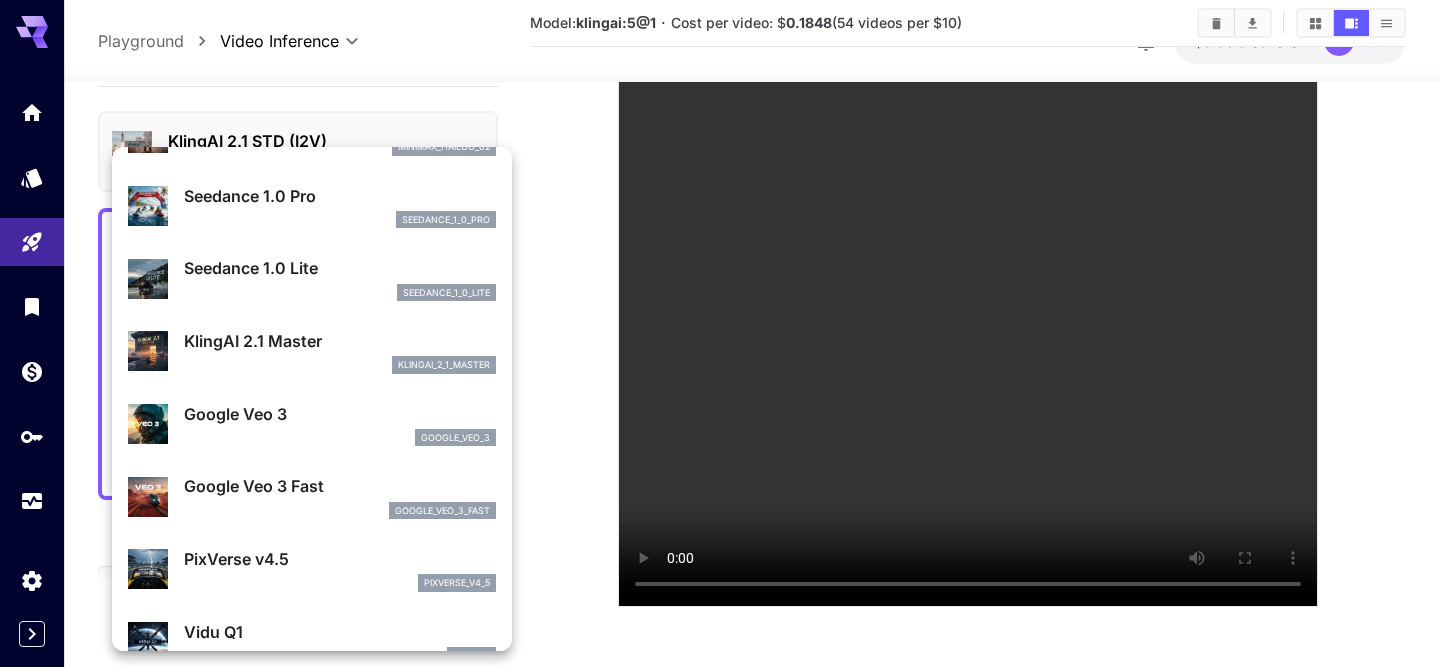 scroll, scrollTop: 289, scrollLeft: 0, axis: vertical 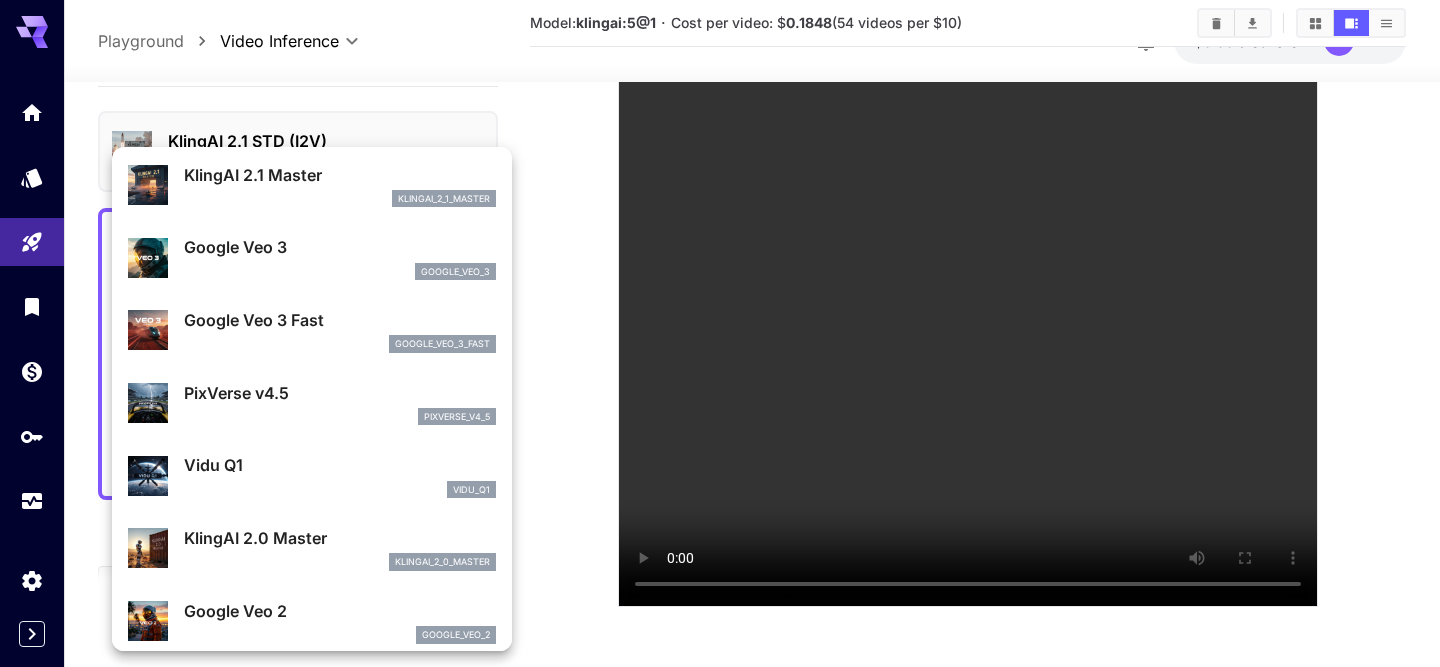 click at bounding box center (720, 333) 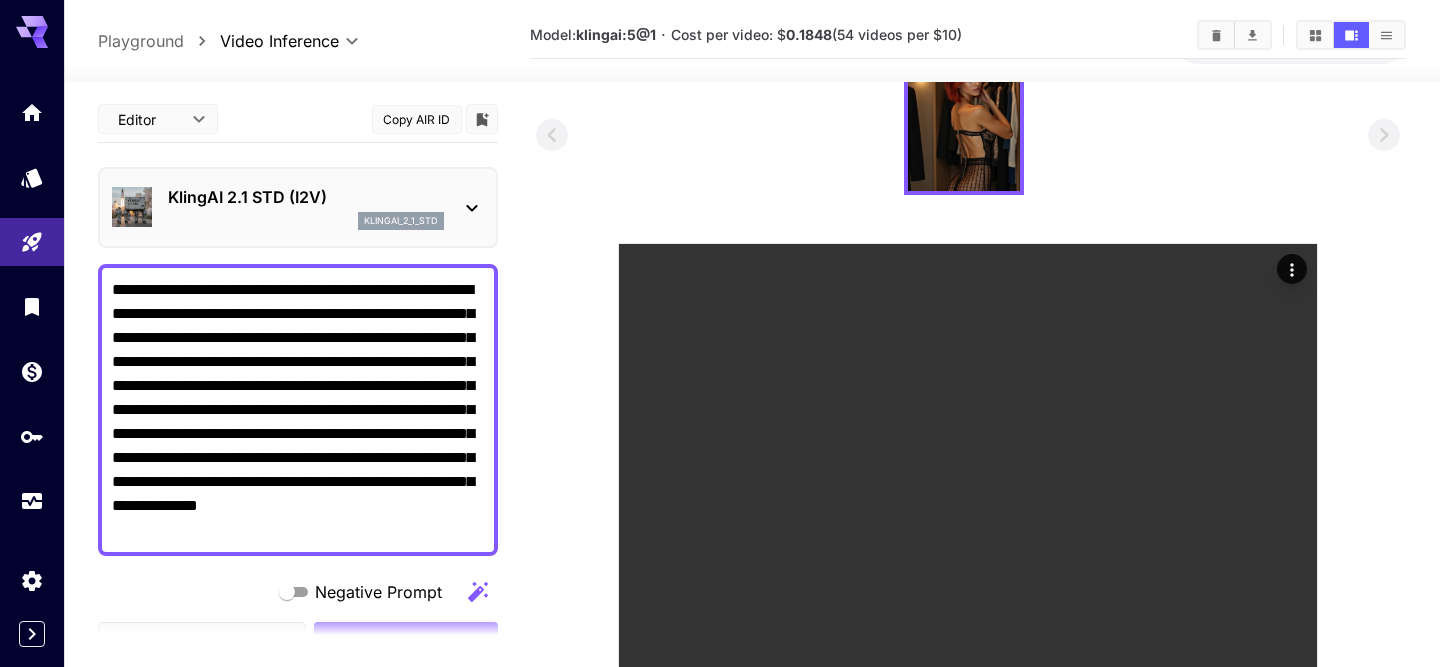 scroll, scrollTop: 0, scrollLeft: 0, axis: both 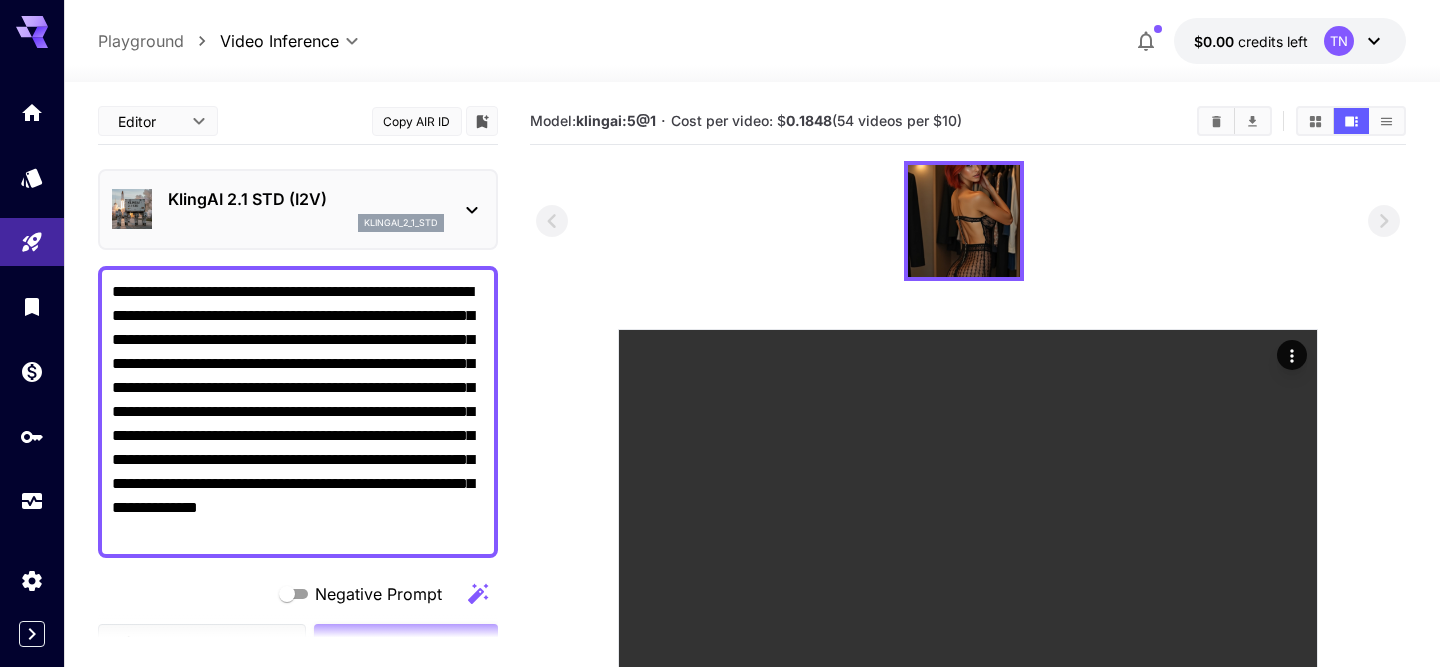click on "0.1848" at bounding box center (809, 120) 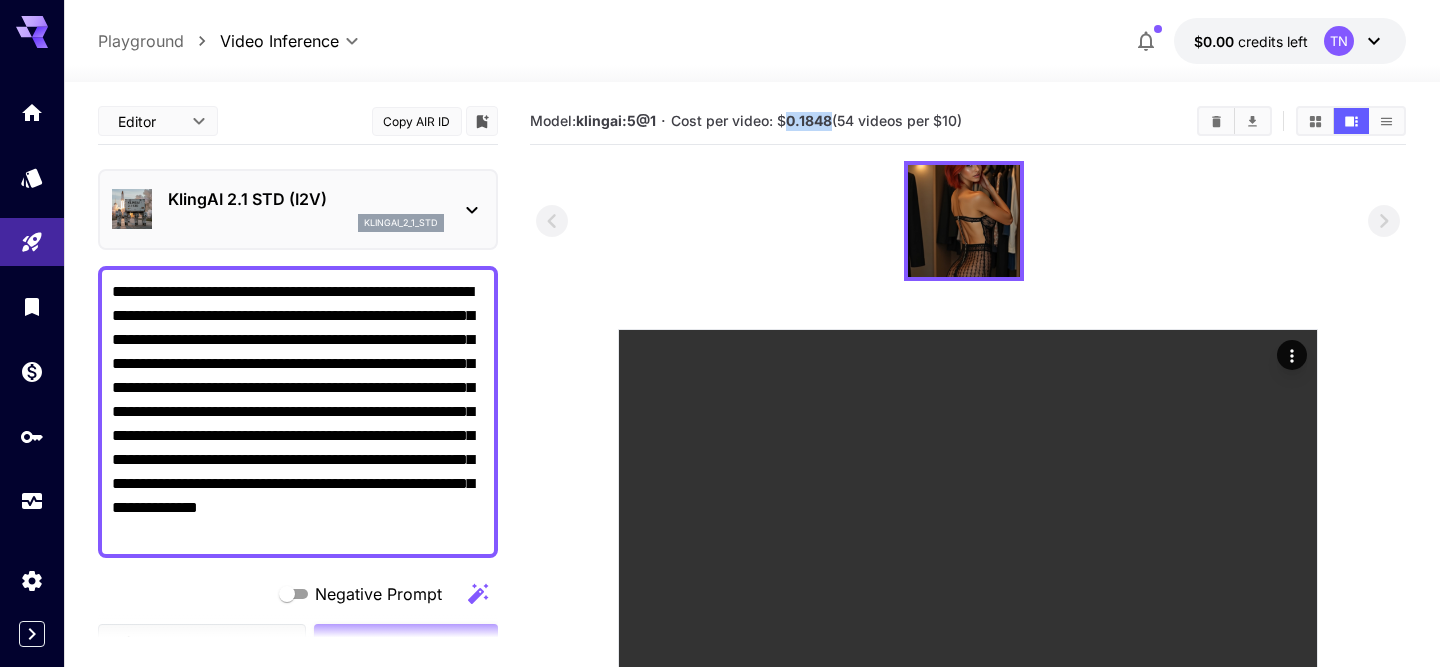 click on "0.1848" at bounding box center (809, 120) 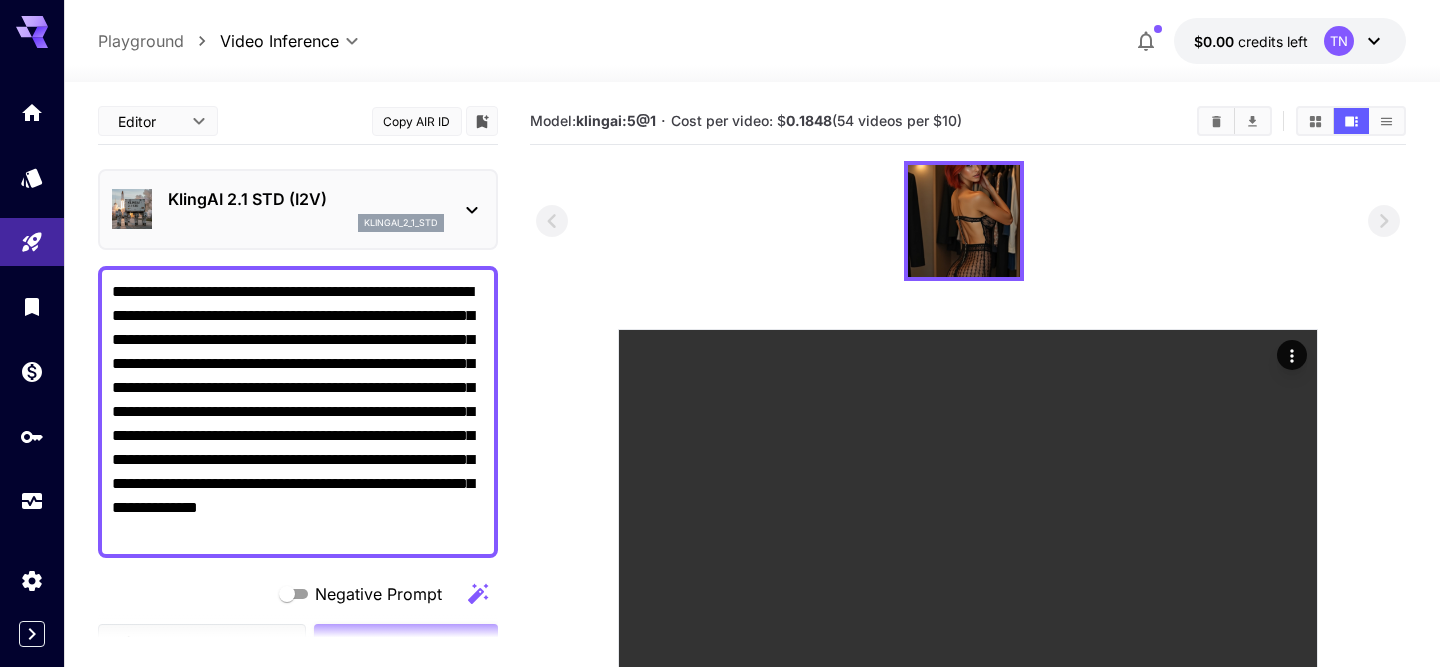 click on "**********" at bounding box center [751, 585] 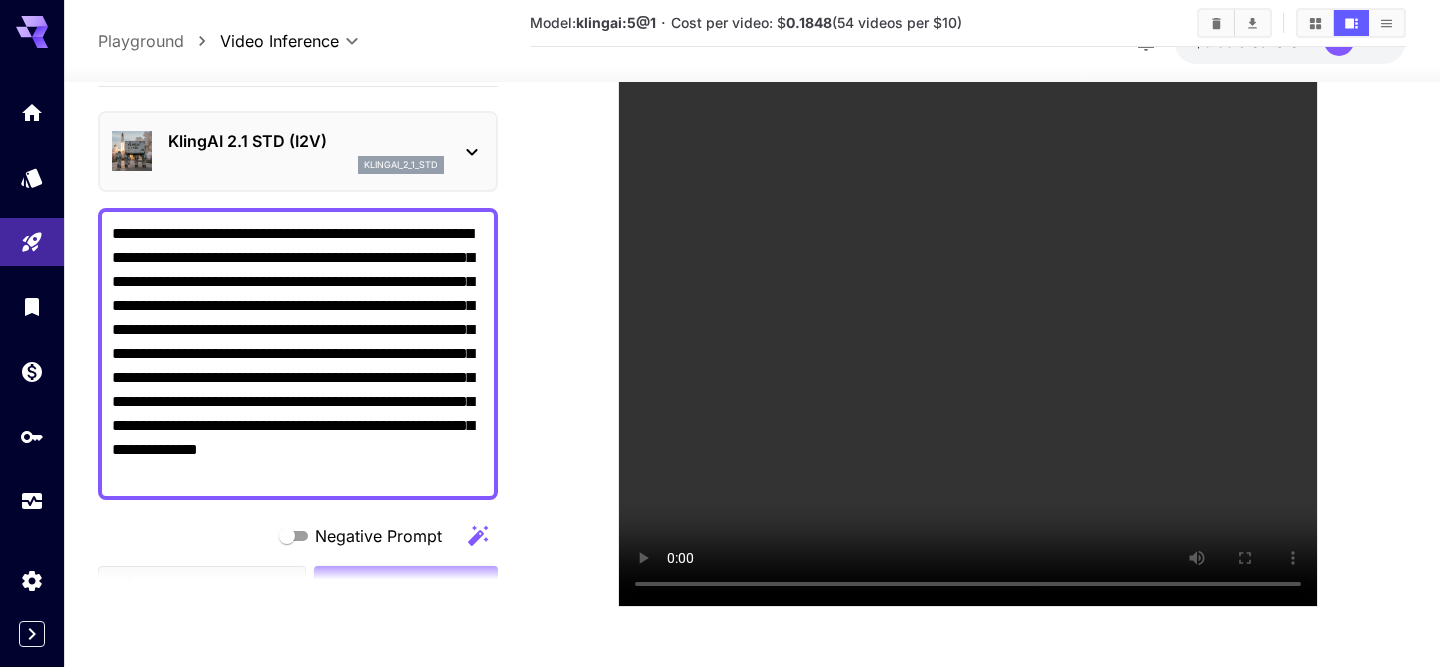 scroll, scrollTop: 0, scrollLeft: 0, axis: both 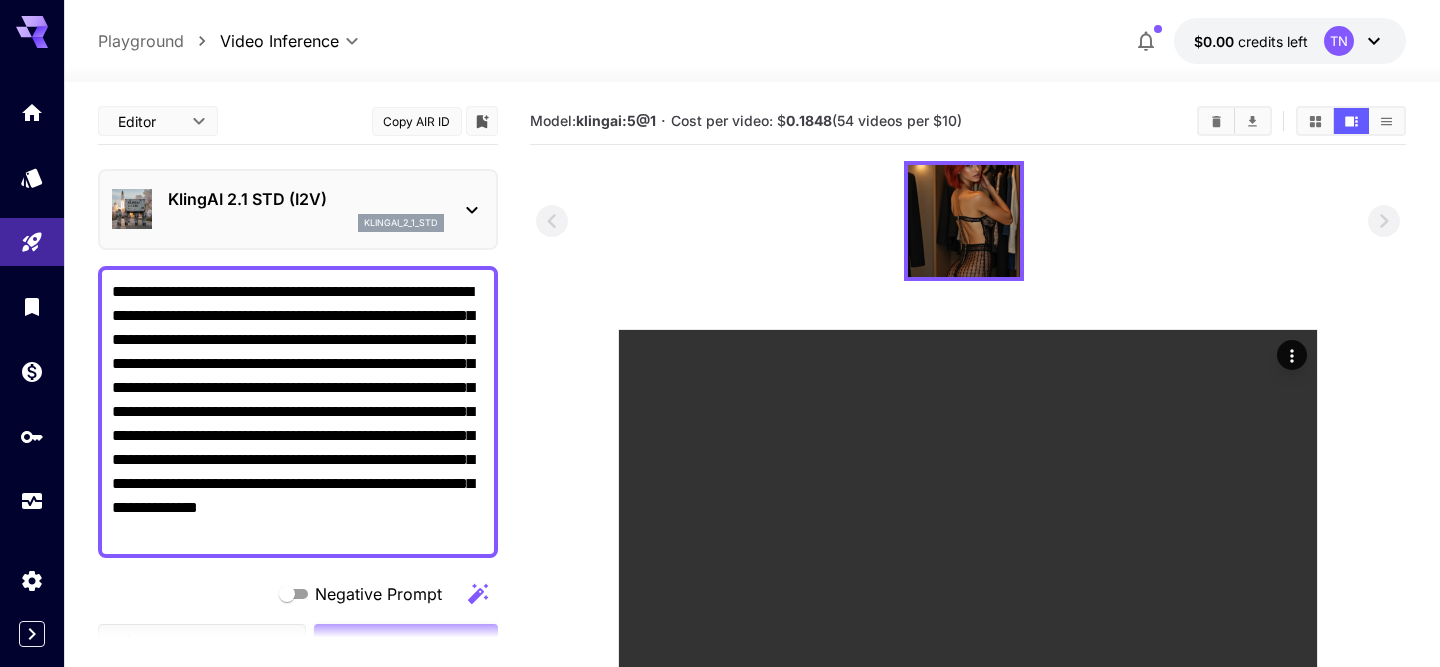 click 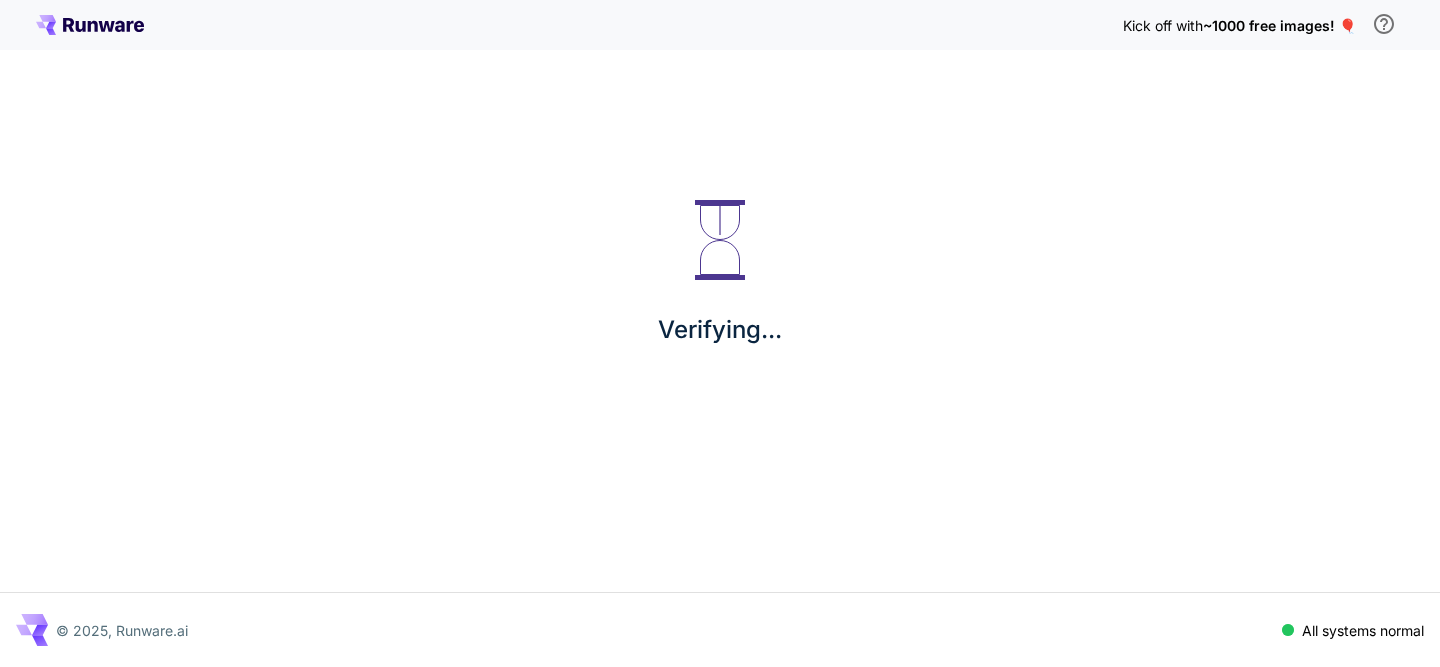 scroll, scrollTop: 0, scrollLeft: 0, axis: both 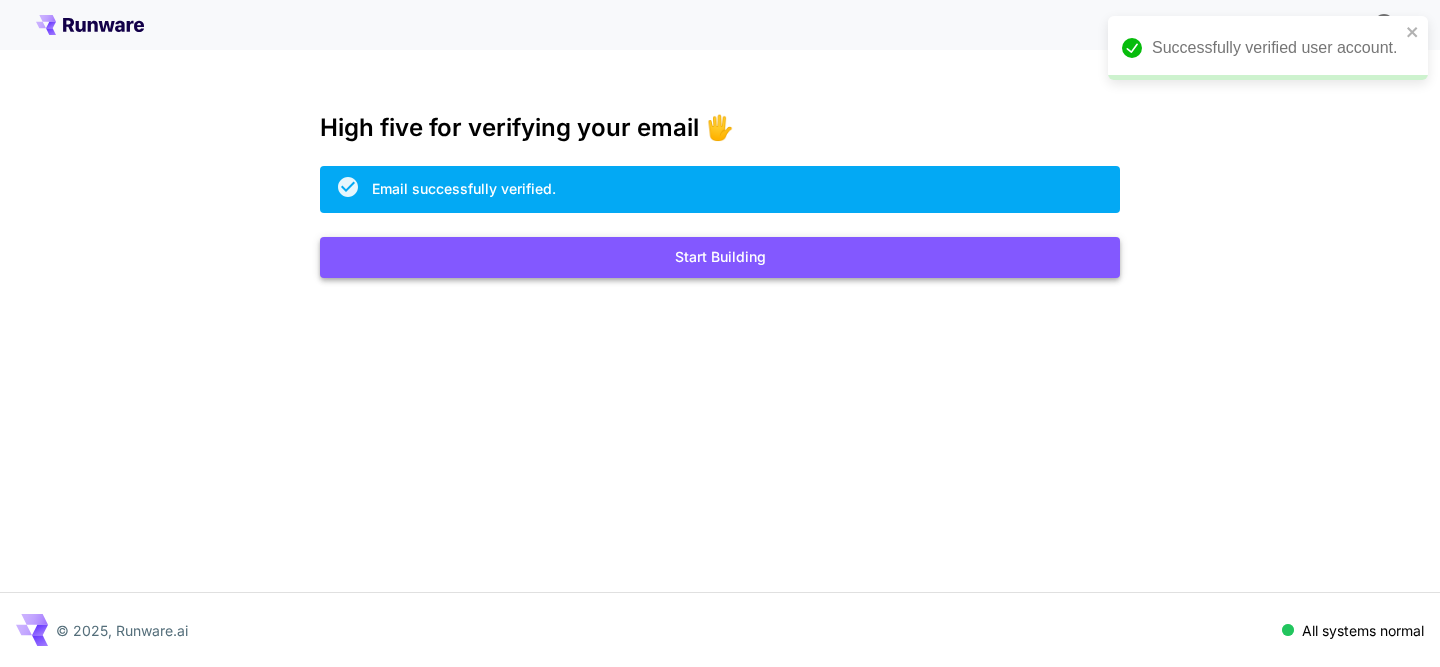 click on "Start Building" at bounding box center (720, 257) 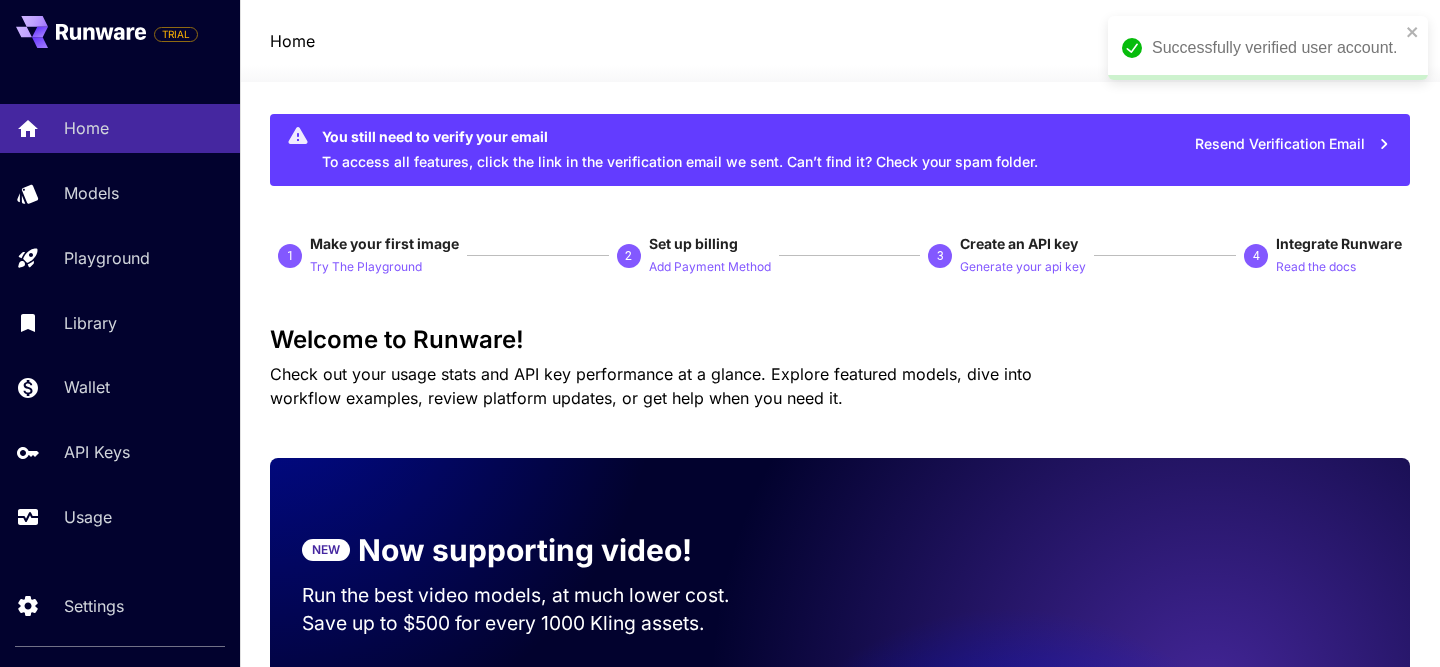 scroll, scrollTop: 16, scrollLeft: 0, axis: vertical 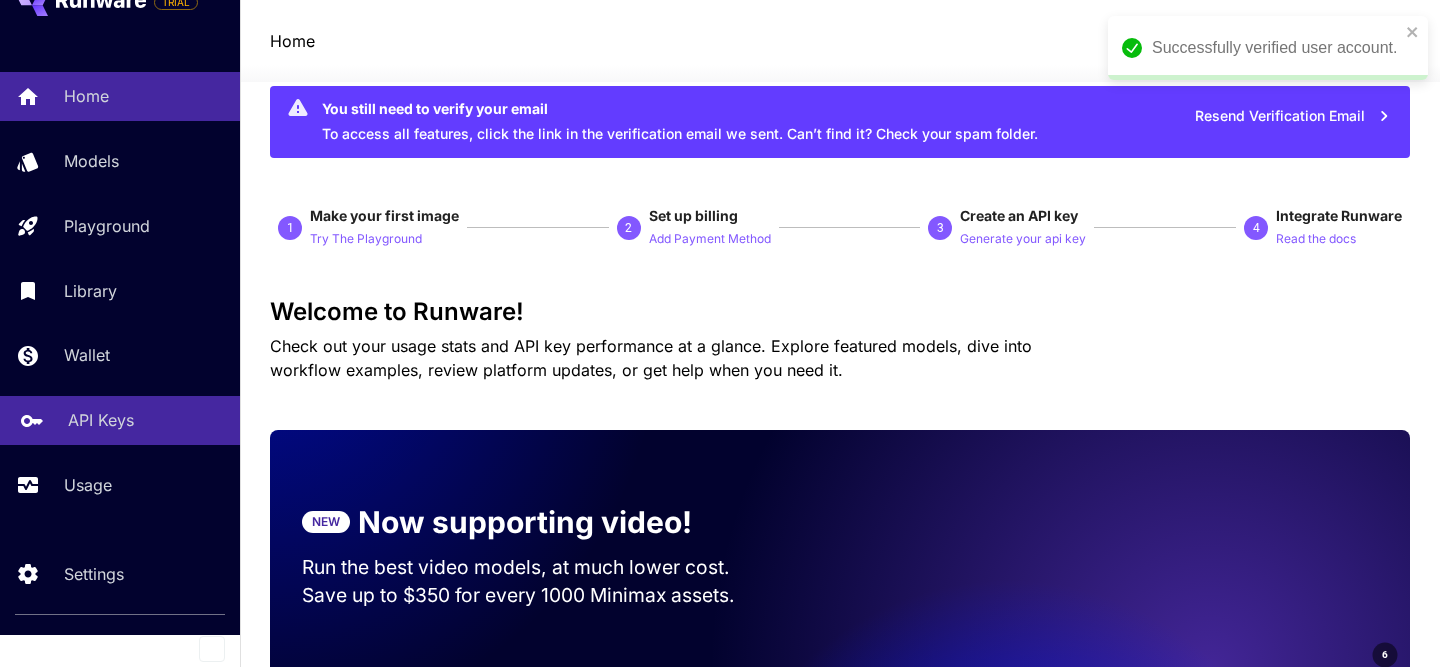 click on "API Keys" at bounding box center (120, 420) 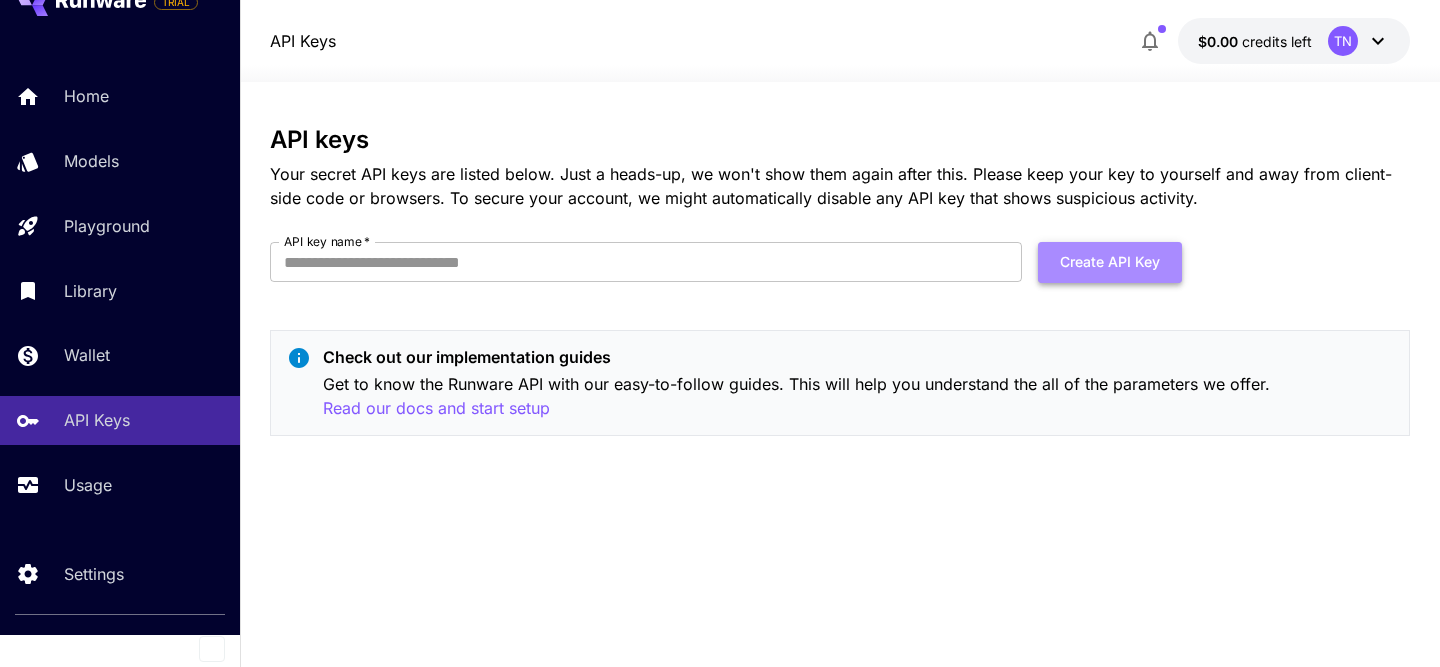 click on "Create API Key" at bounding box center (1110, 262) 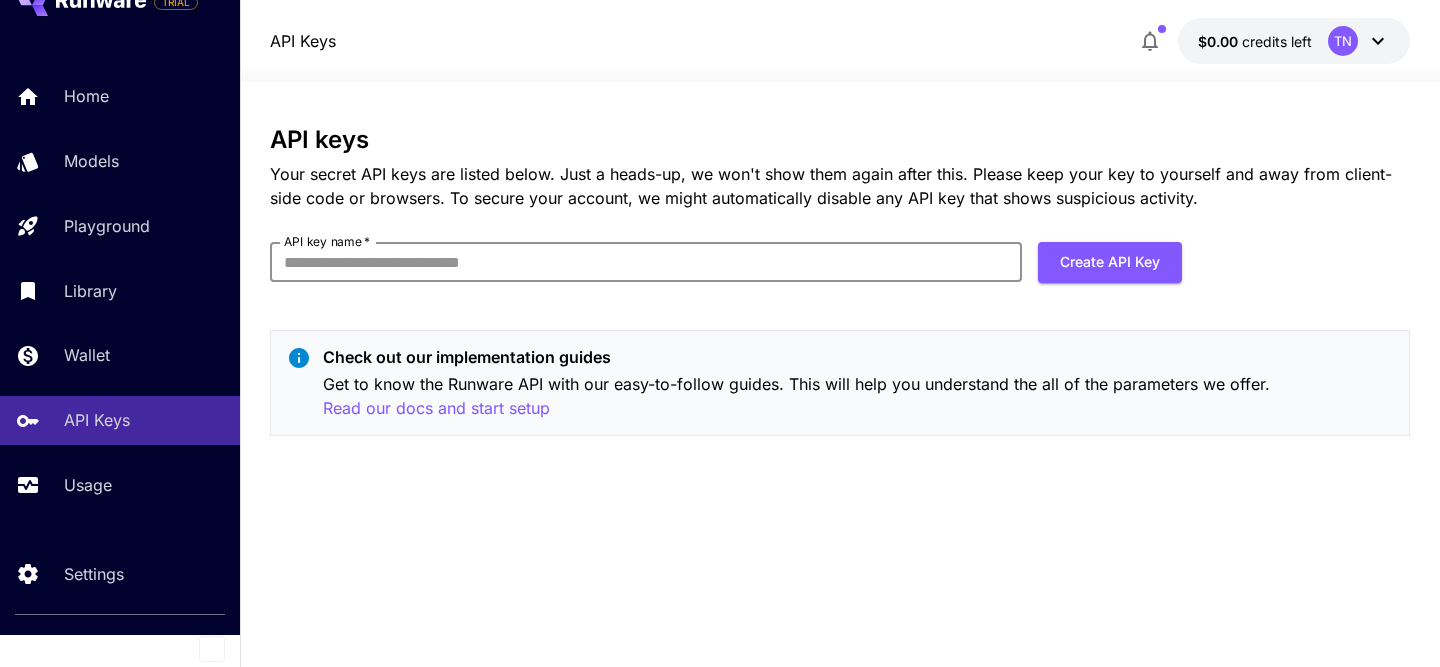 click on "API key name   *" at bounding box center [646, 262] 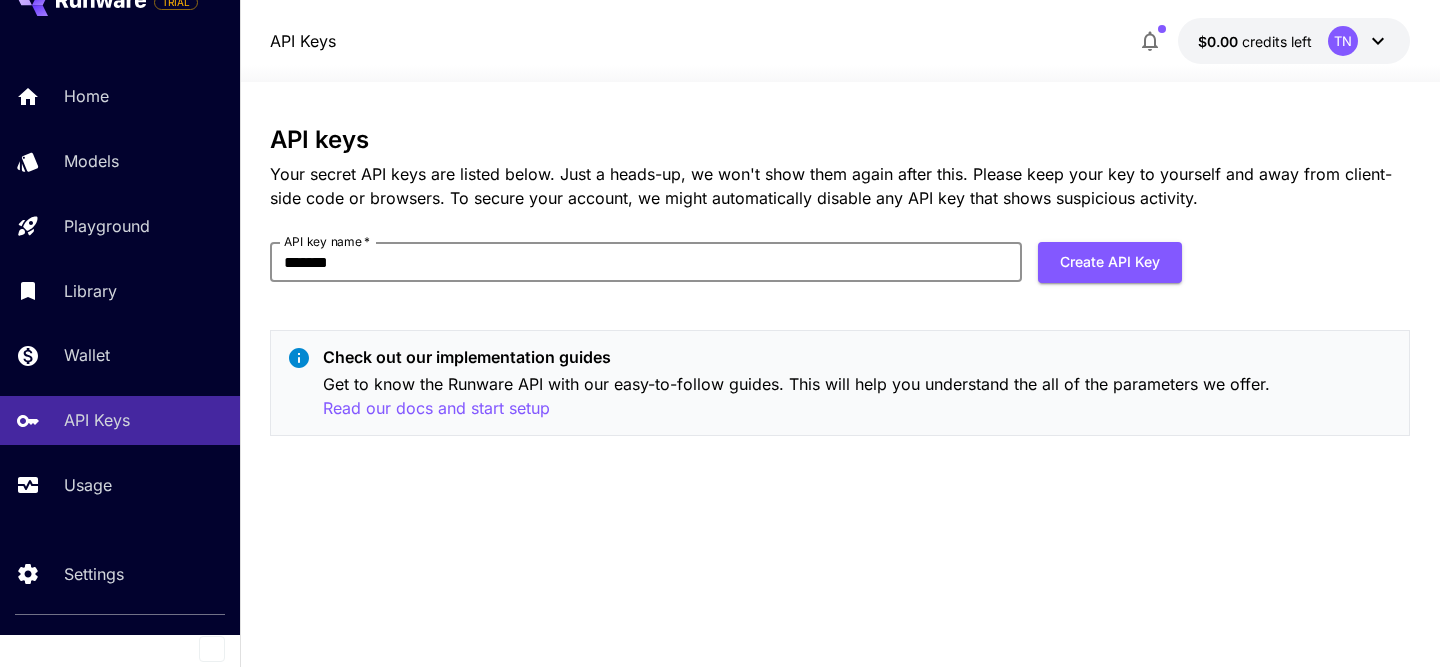 click on "*******" at bounding box center [646, 262] 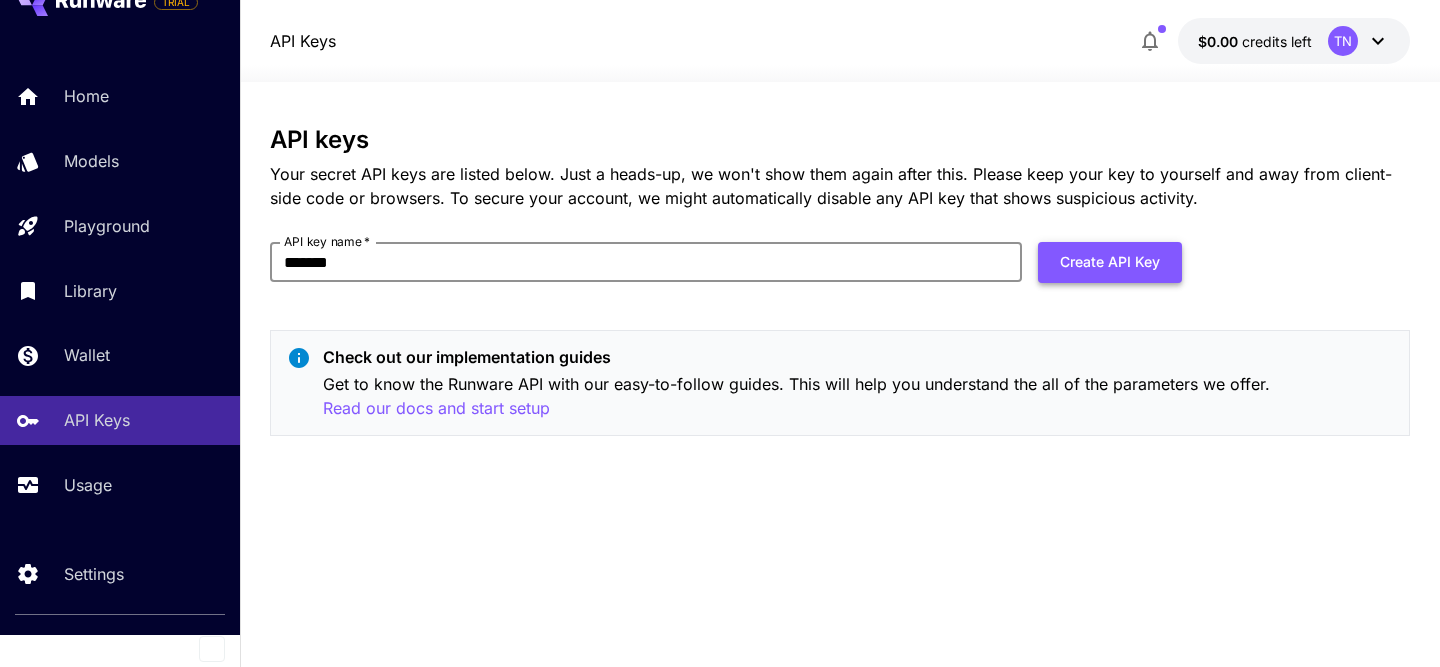 type on "*******" 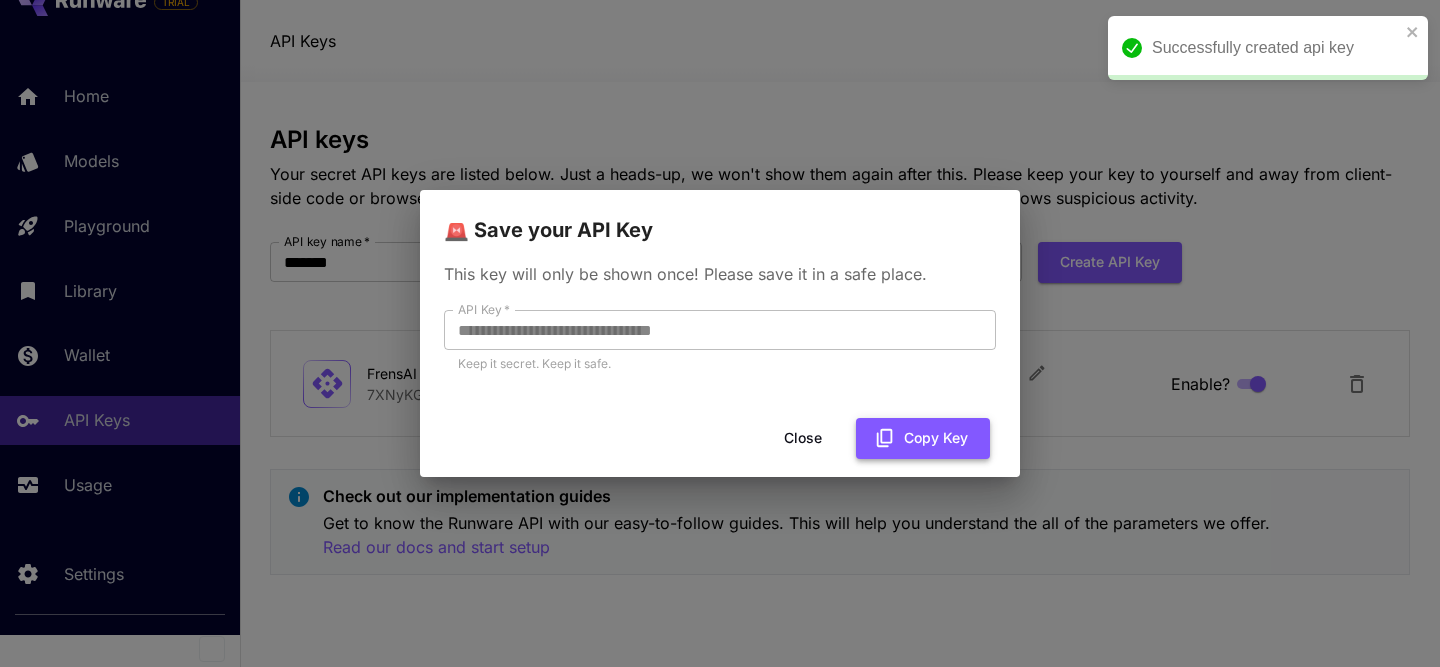 click on "Copy Key" at bounding box center (923, 438) 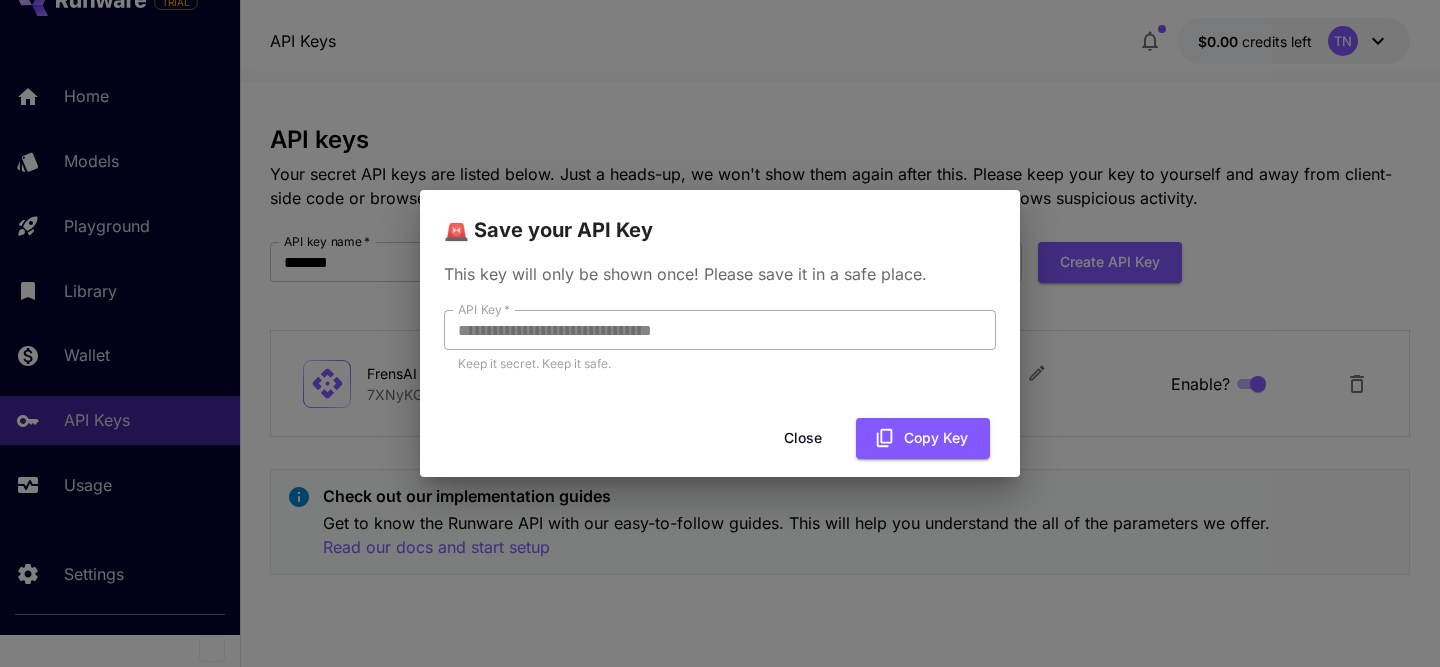 type 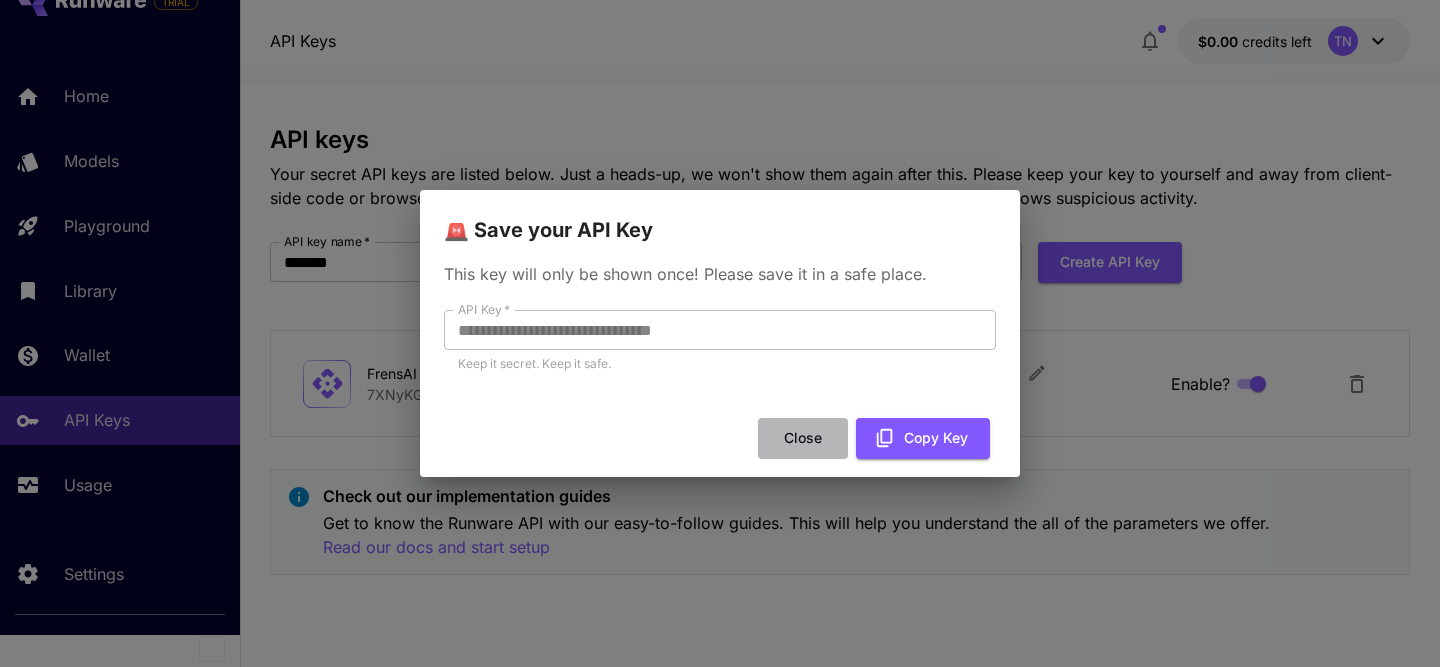 click on "Close" at bounding box center [803, 438] 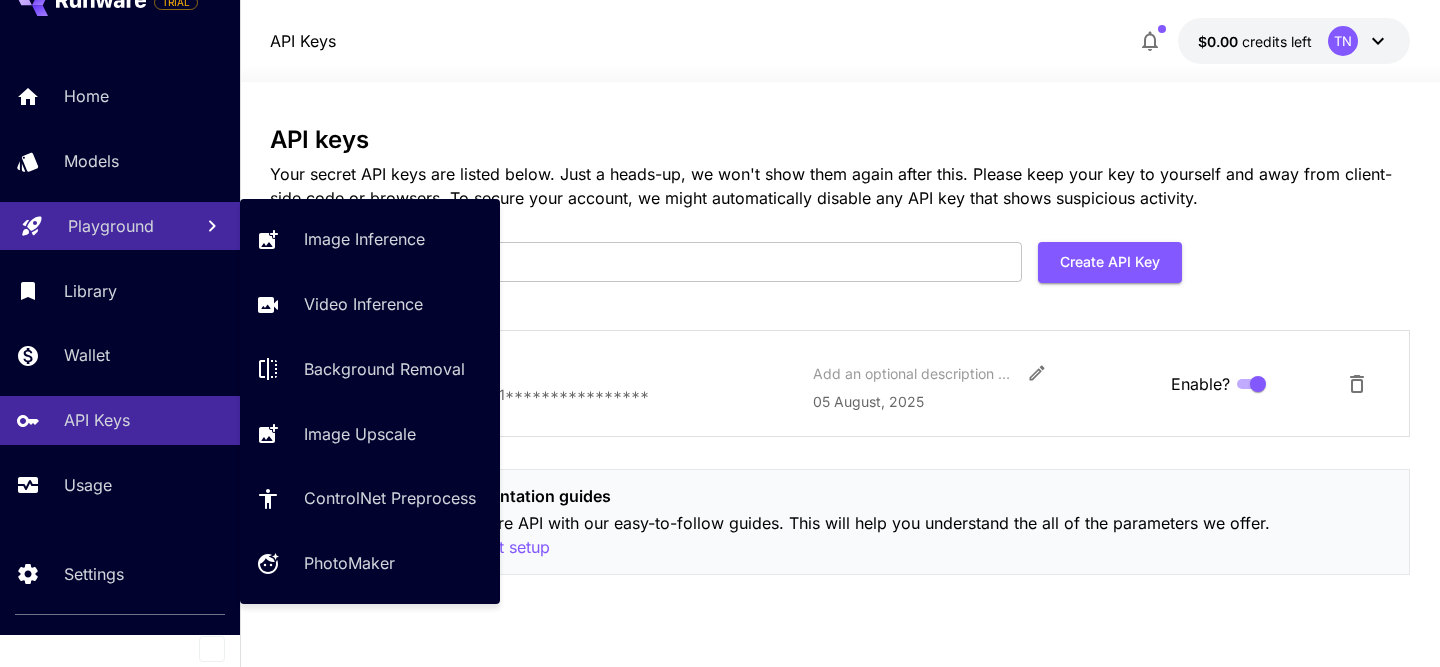 click on "Playground" at bounding box center (111, 226) 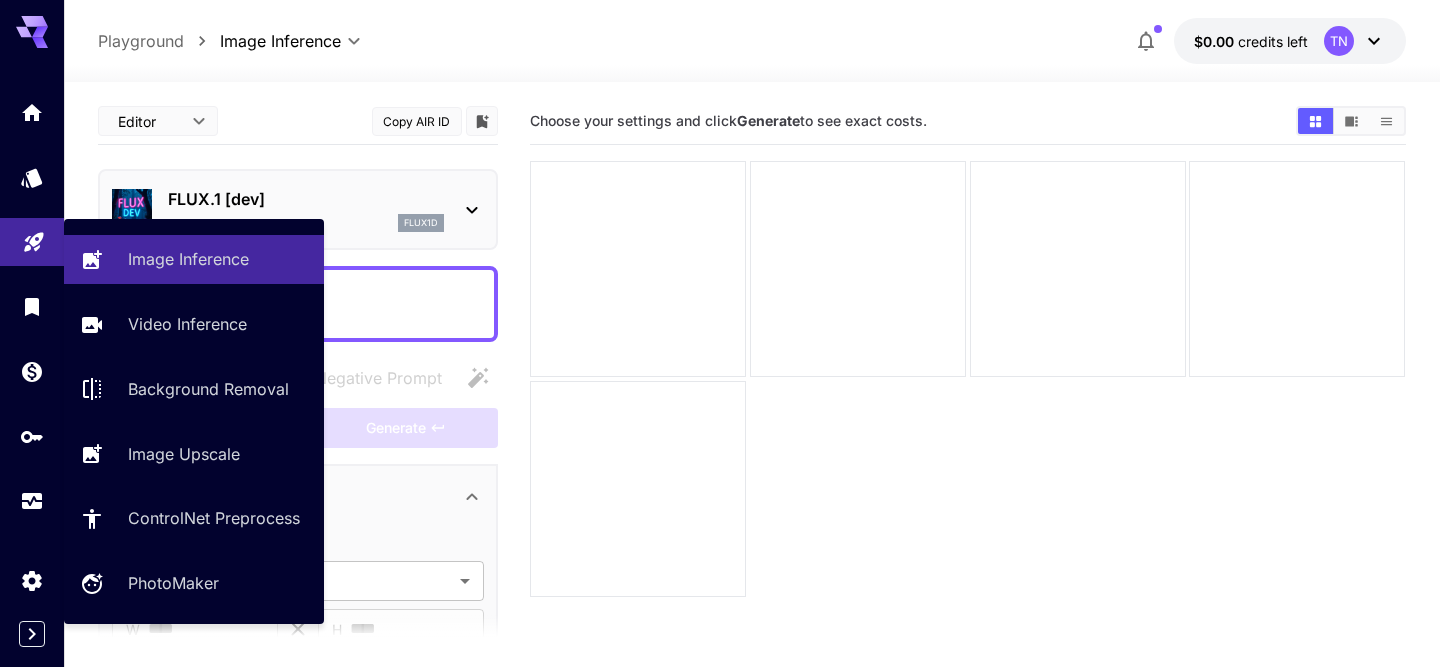 scroll, scrollTop: 0, scrollLeft: 0, axis: both 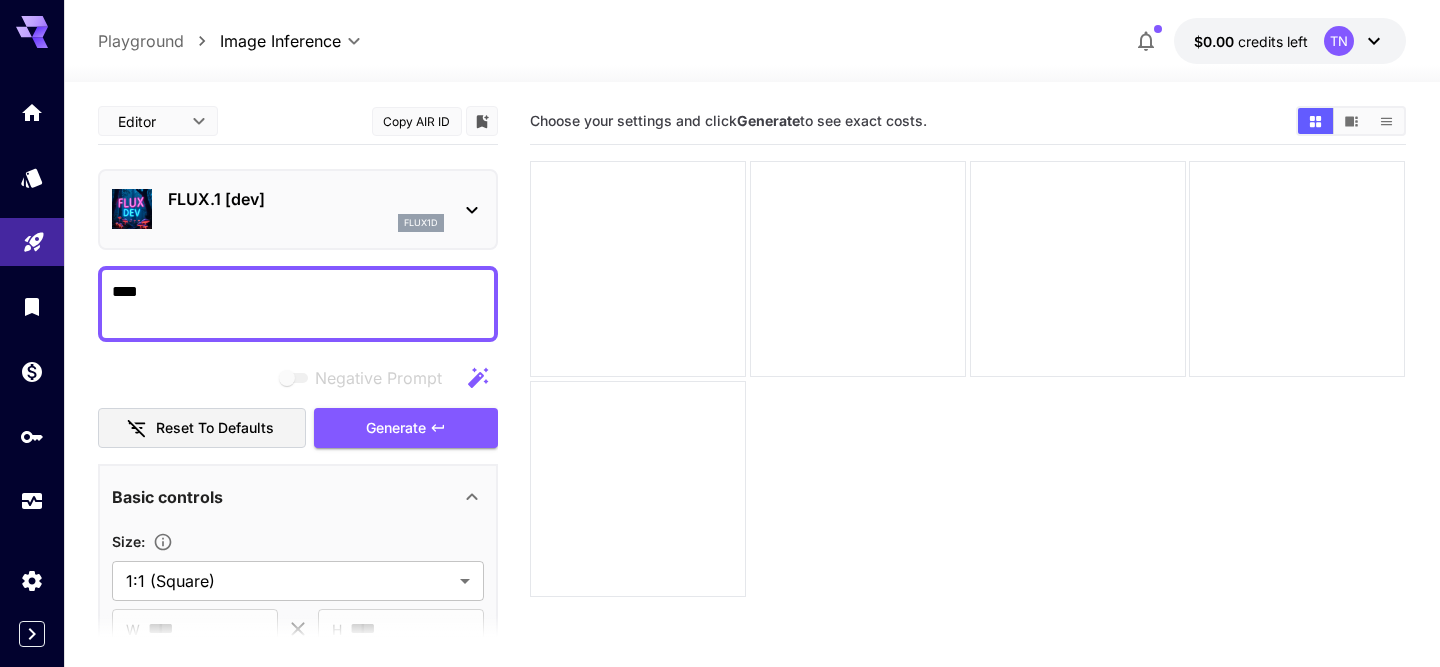 click on "****" at bounding box center (298, 304) 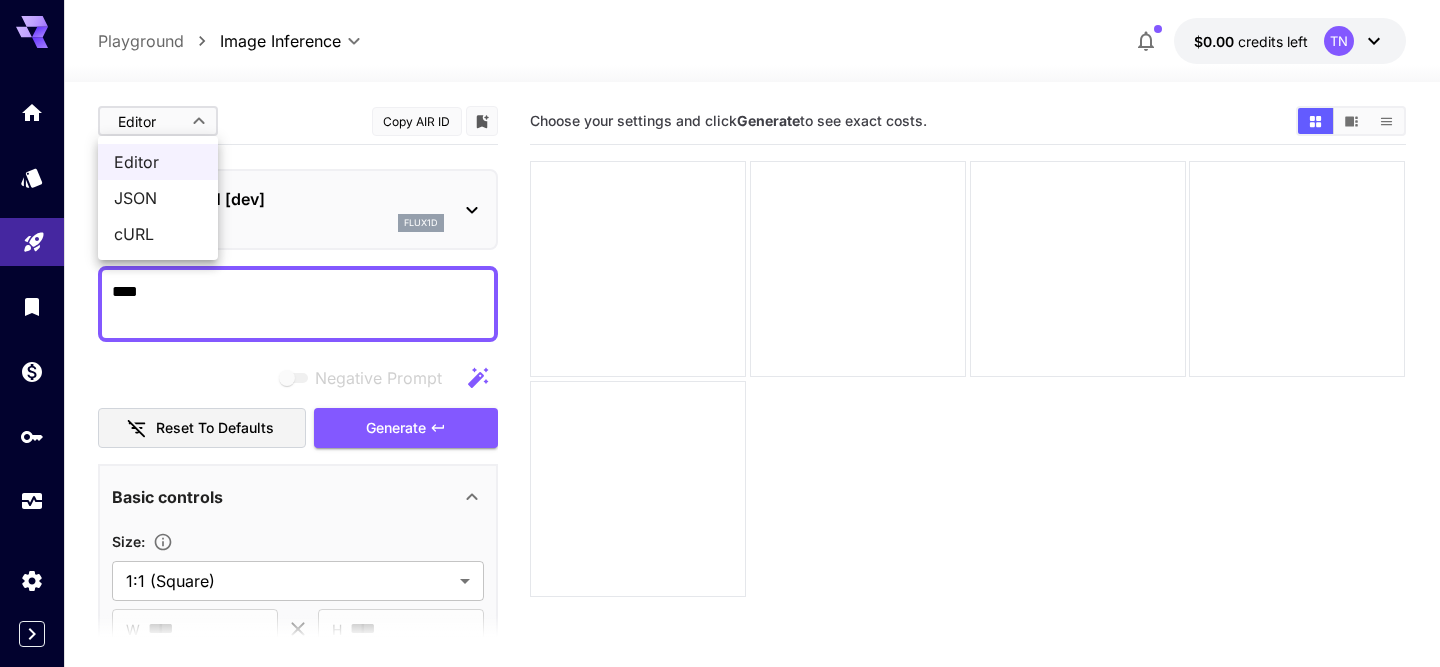 click at bounding box center (720, 333) 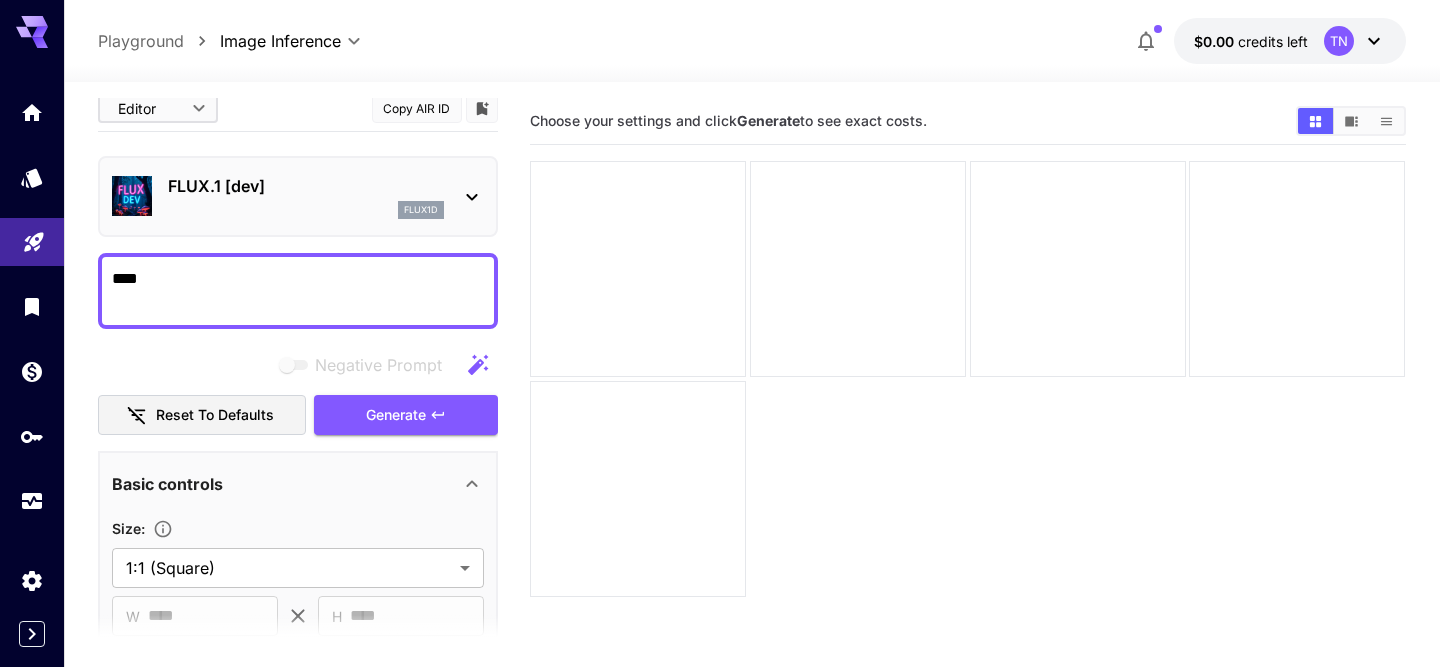 scroll, scrollTop: 15, scrollLeft: 0, axis: vertical 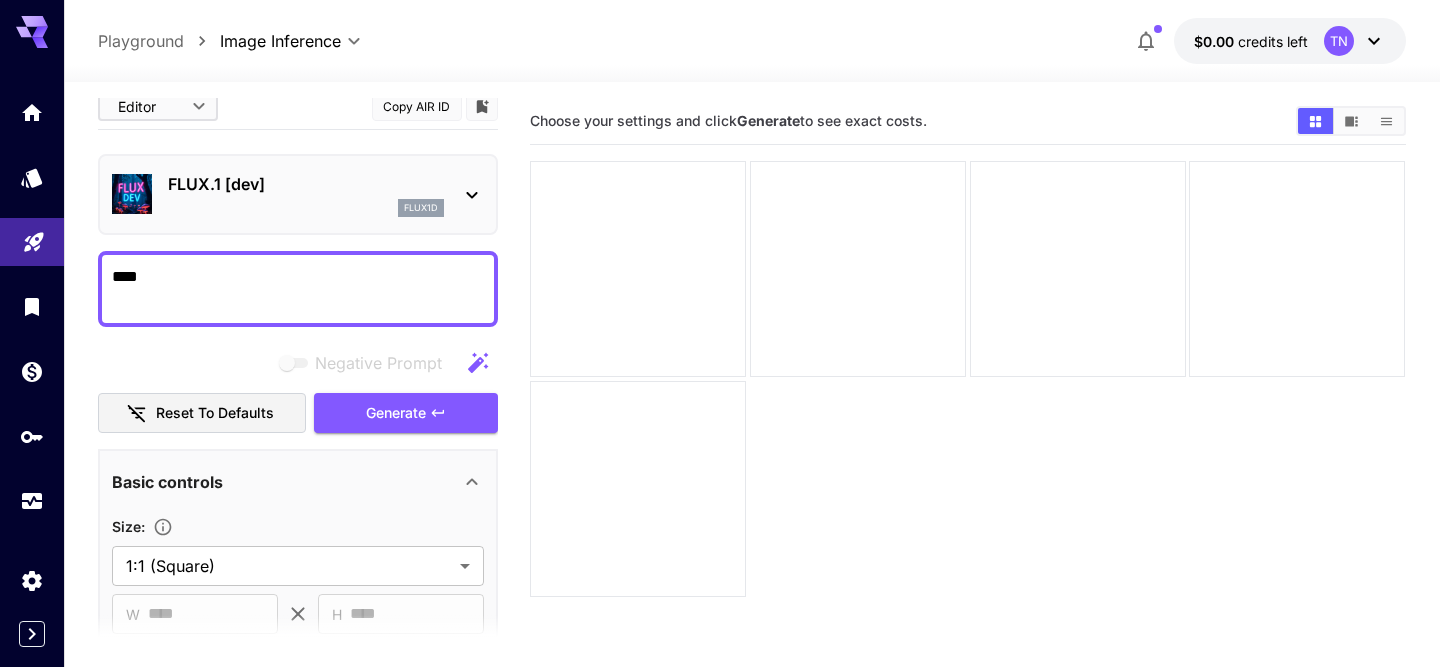 click 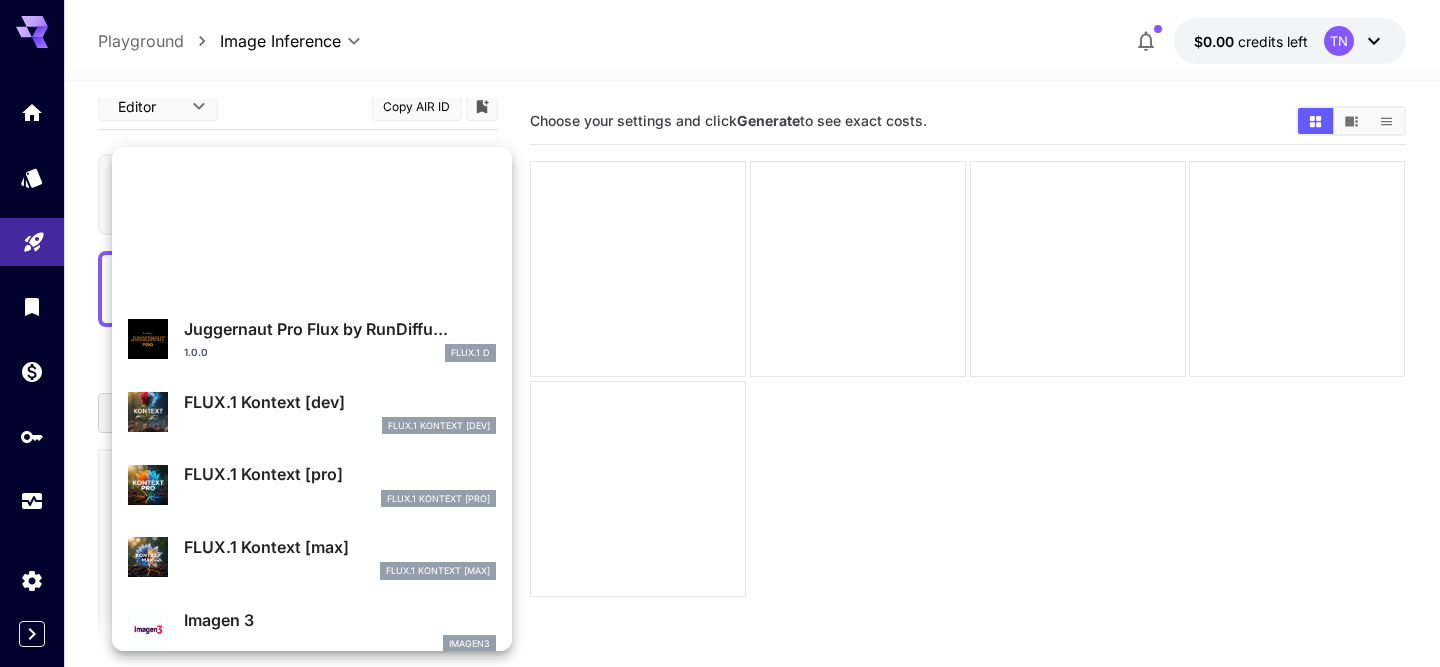 scroll, scrollTop: 0, scrollLeft: 0, axis: both 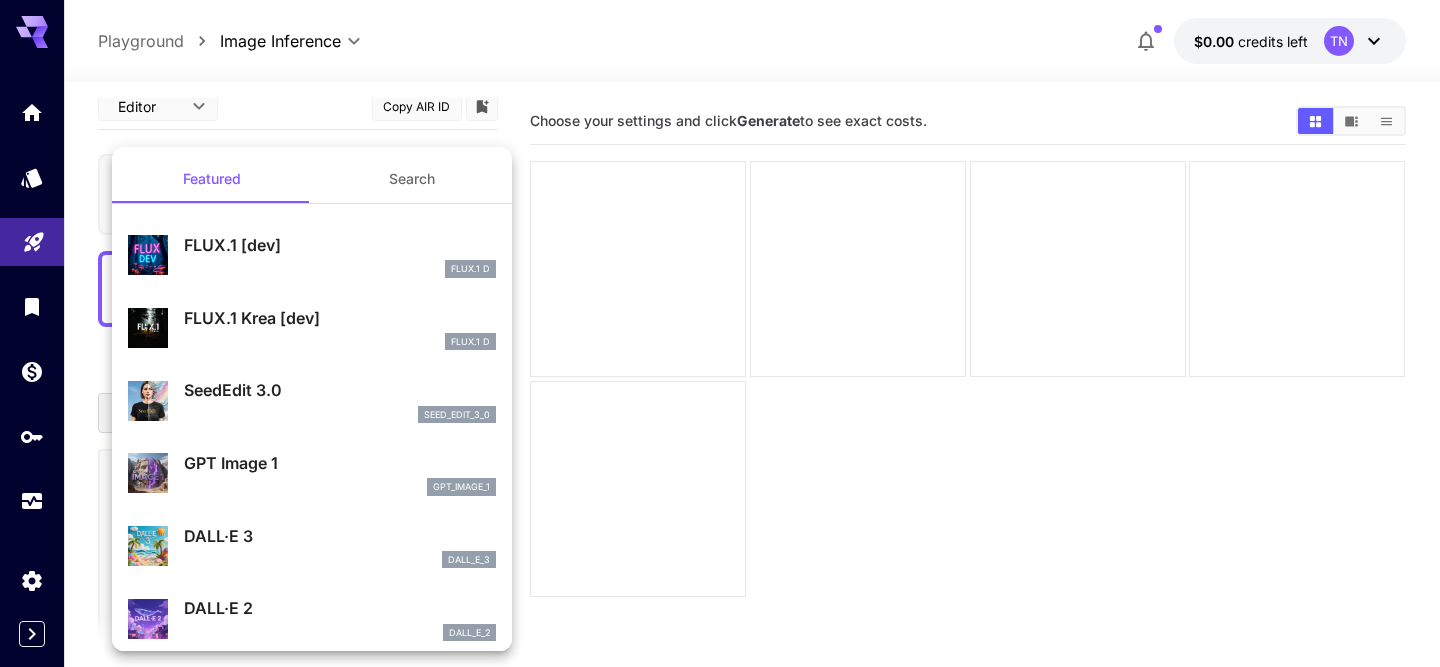 click at bounding box center (720, 333) 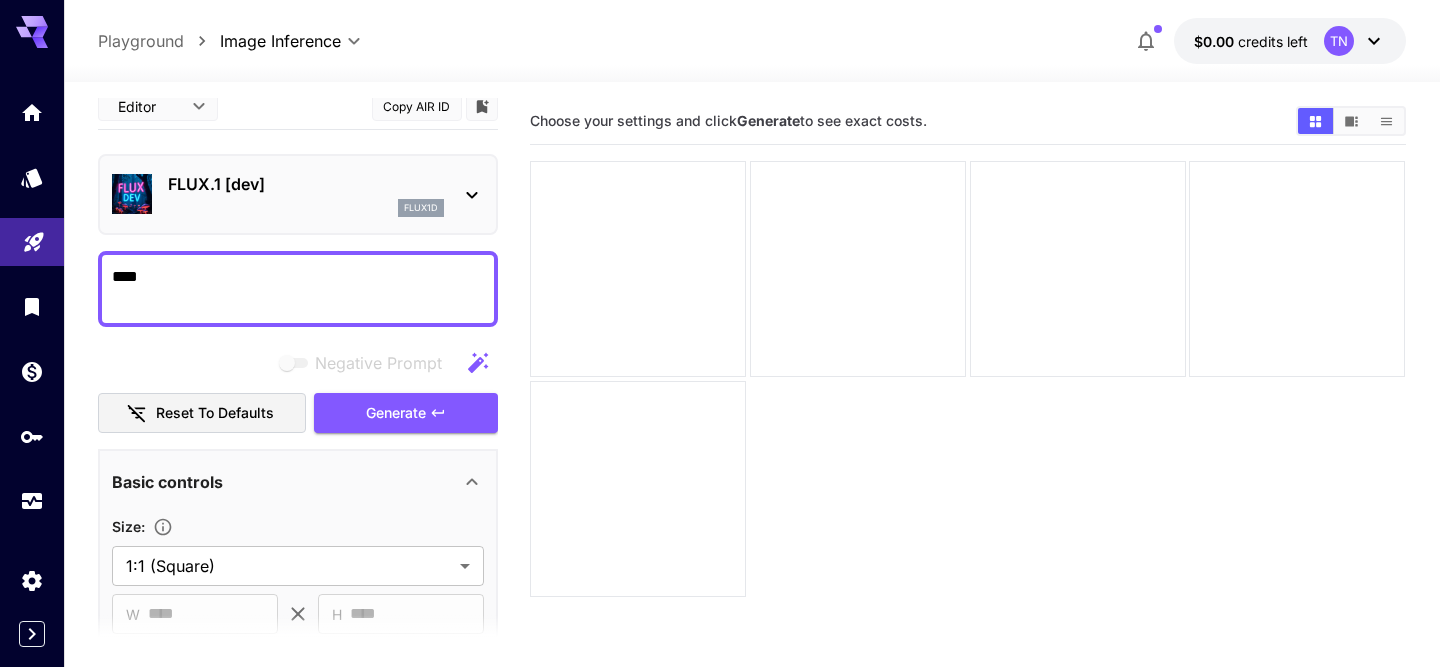 click on "Playground" at bounding box center (141, 41) 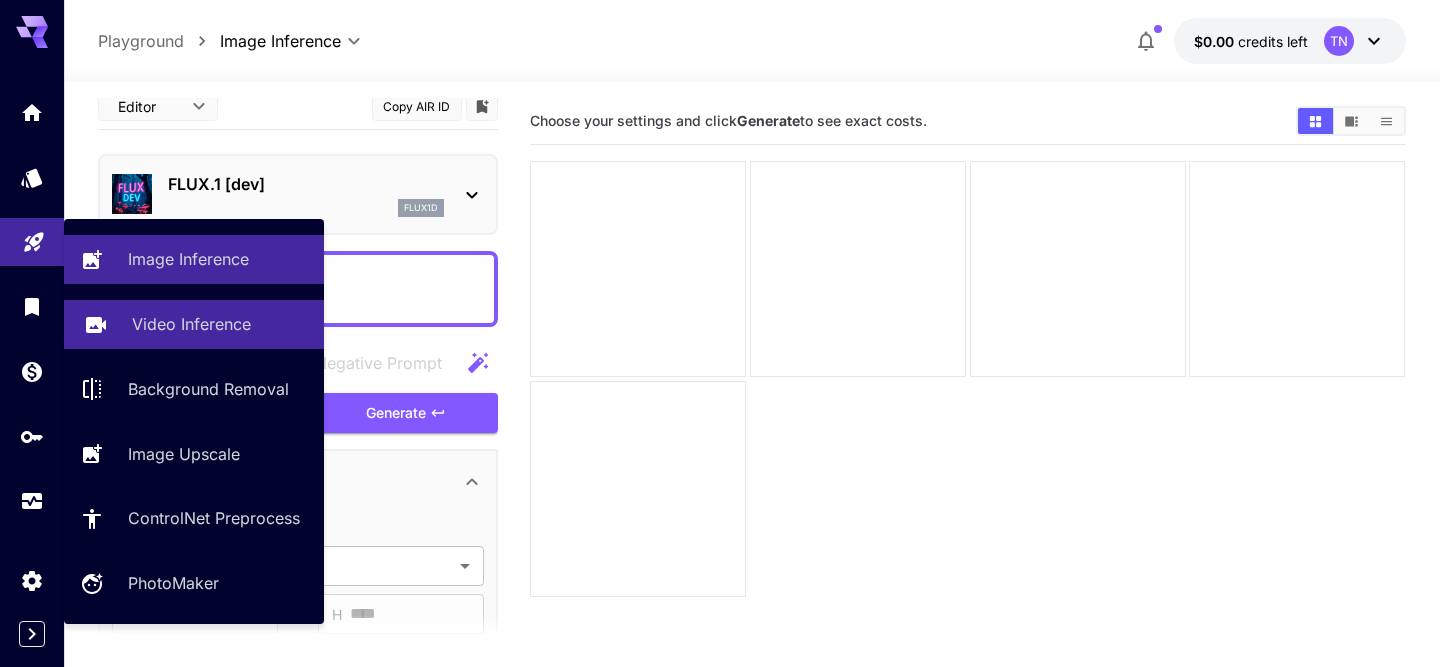 click on "Video Inference" at bounding box center [194, 324] 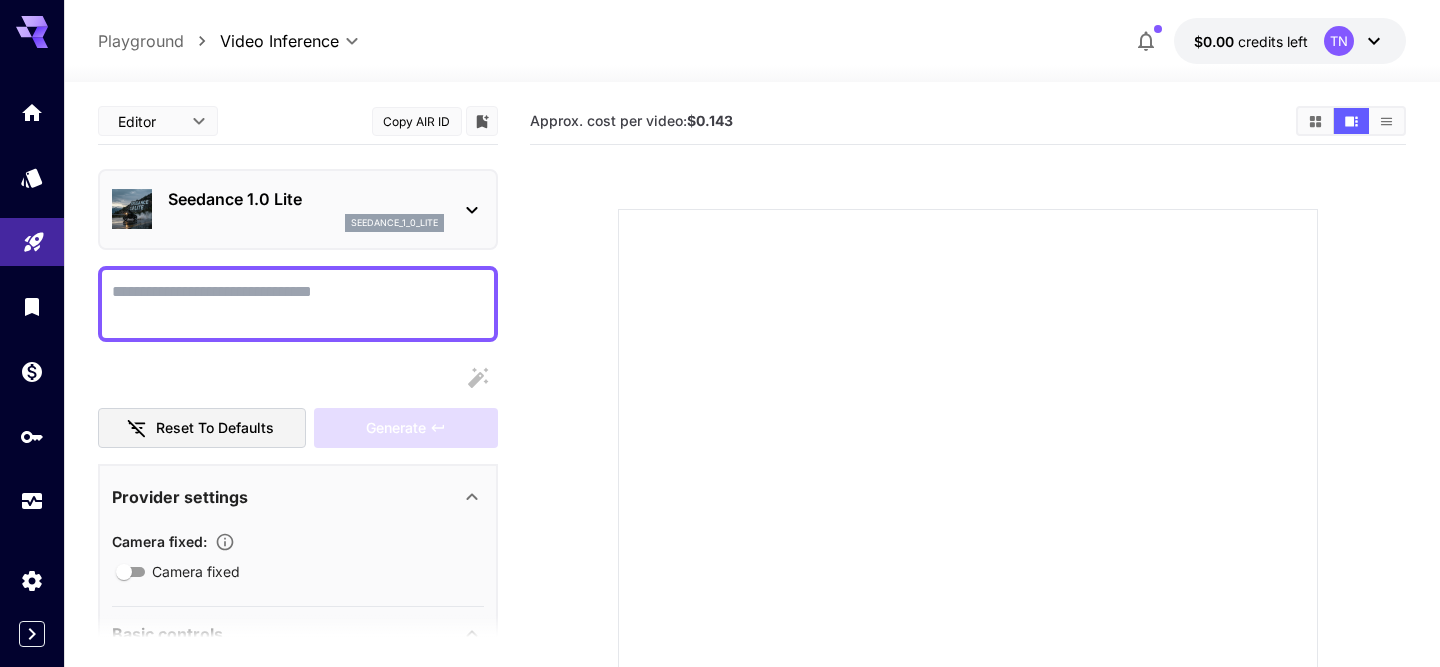 click on "Seedance 1.0 Lite seedance_1_0_lite" at bounding box center [306, 209] 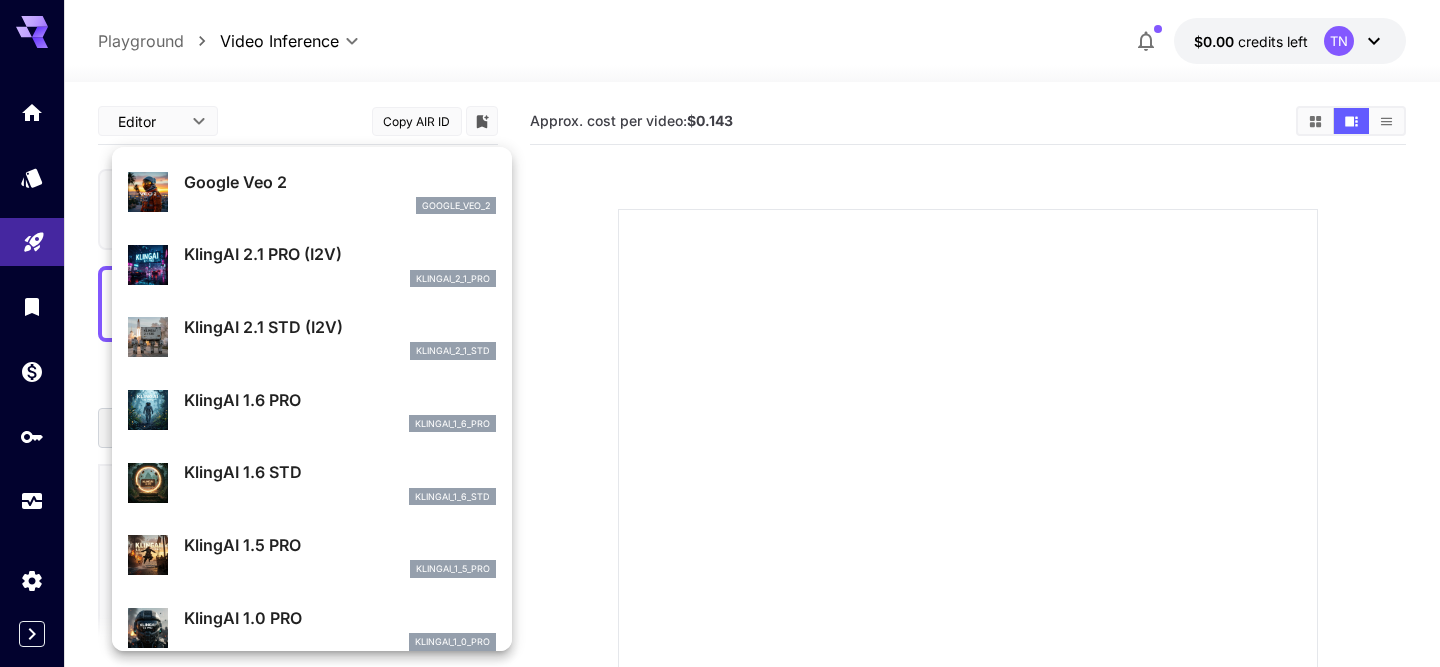 scroll, scrollTop: 731, scrollLeft: 0, axis: vertical 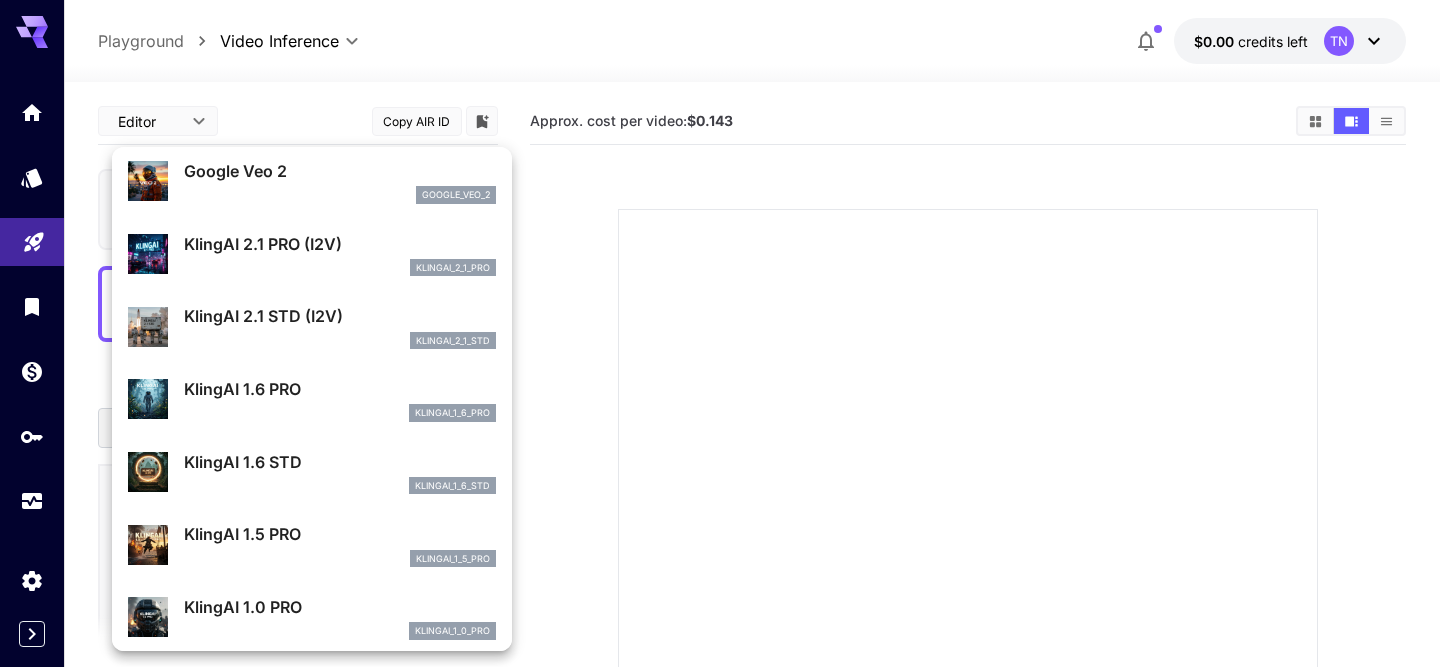 click on "KlingAI 2.1 STD (I2V)" at bounding box center [340, 316] 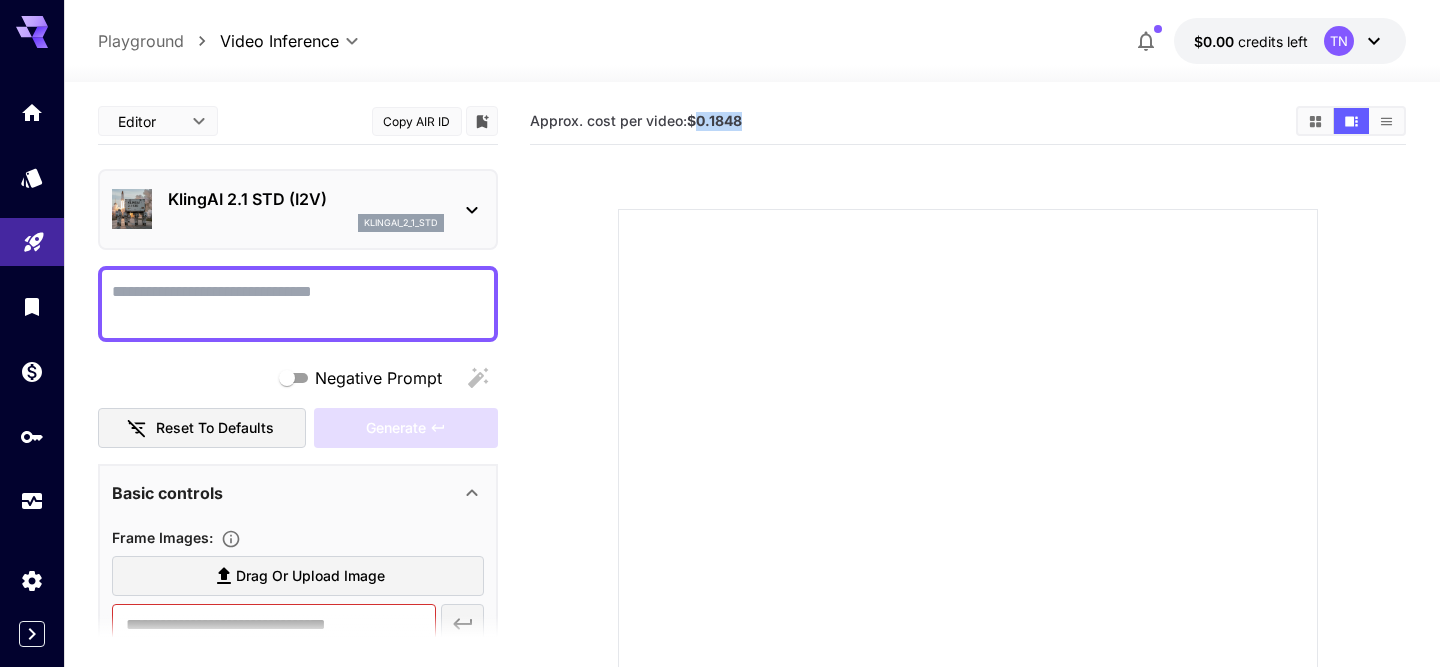 drag, startPoint x: 697, startPoint y: 115, endPoint x: 815, endPoint y: 134, distance: 119.519875 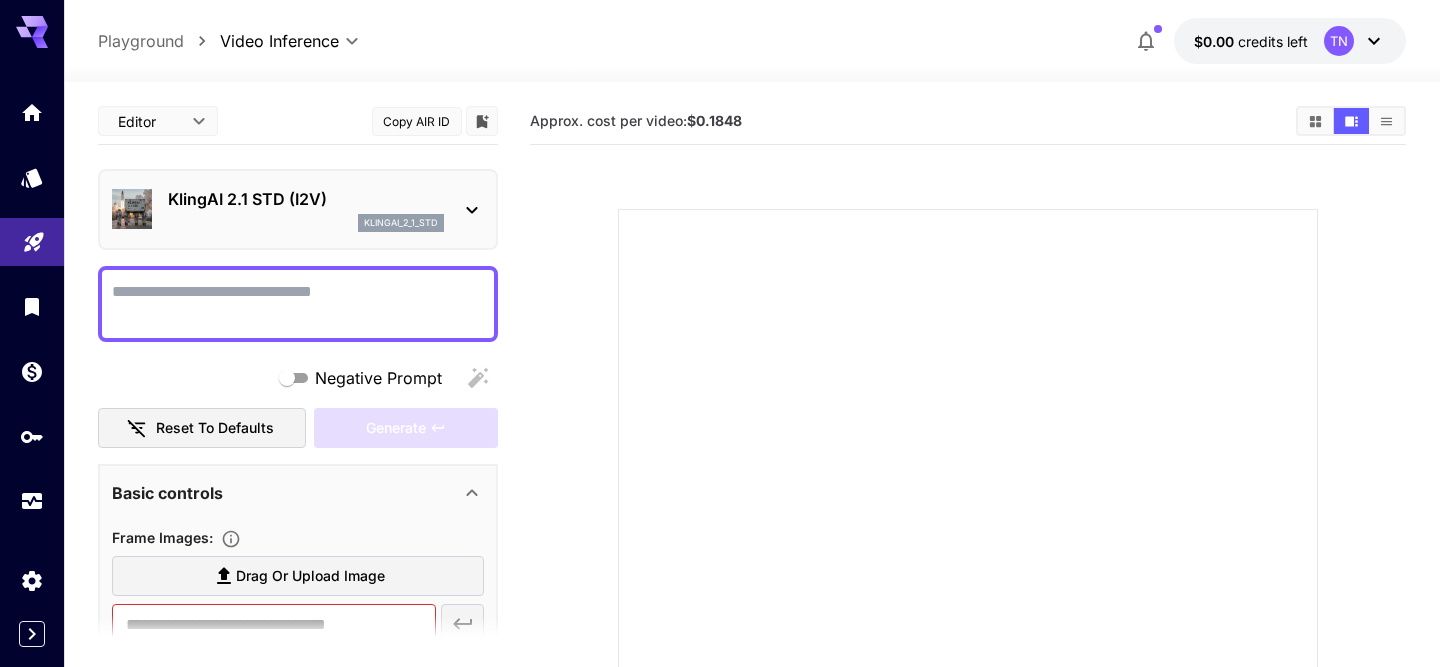 click on "klingai_2_1_std" at bounding box center (306, 223) 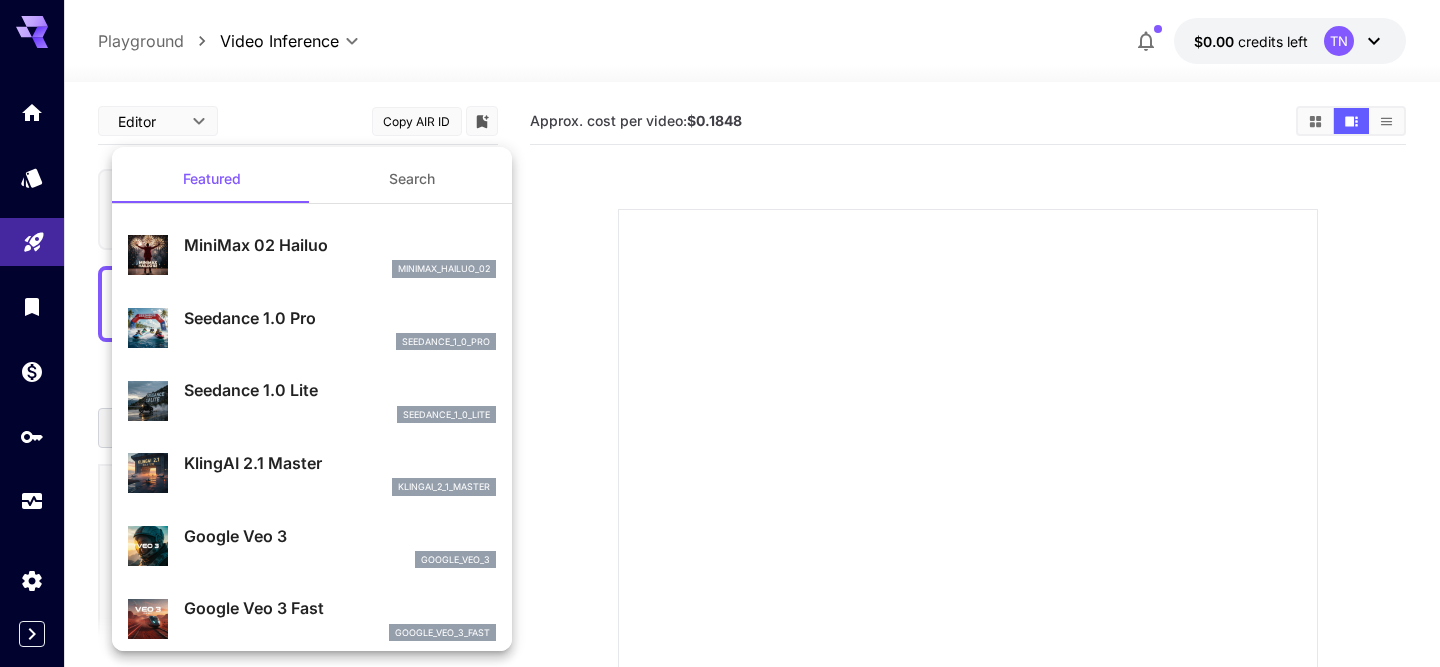scroll, scrollTop: 29, scrollLeft: 0, axis: vertical 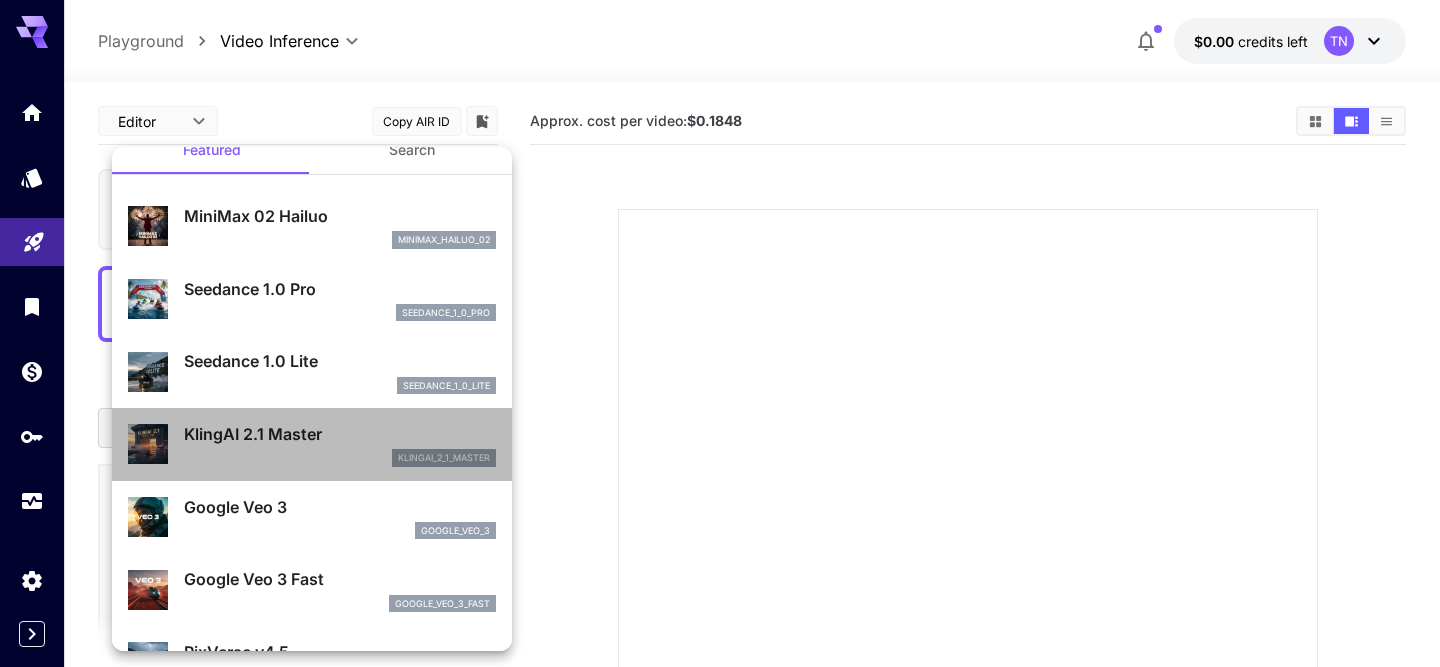 click on "klingai_2_1_master" at bounding box center [340, 458] 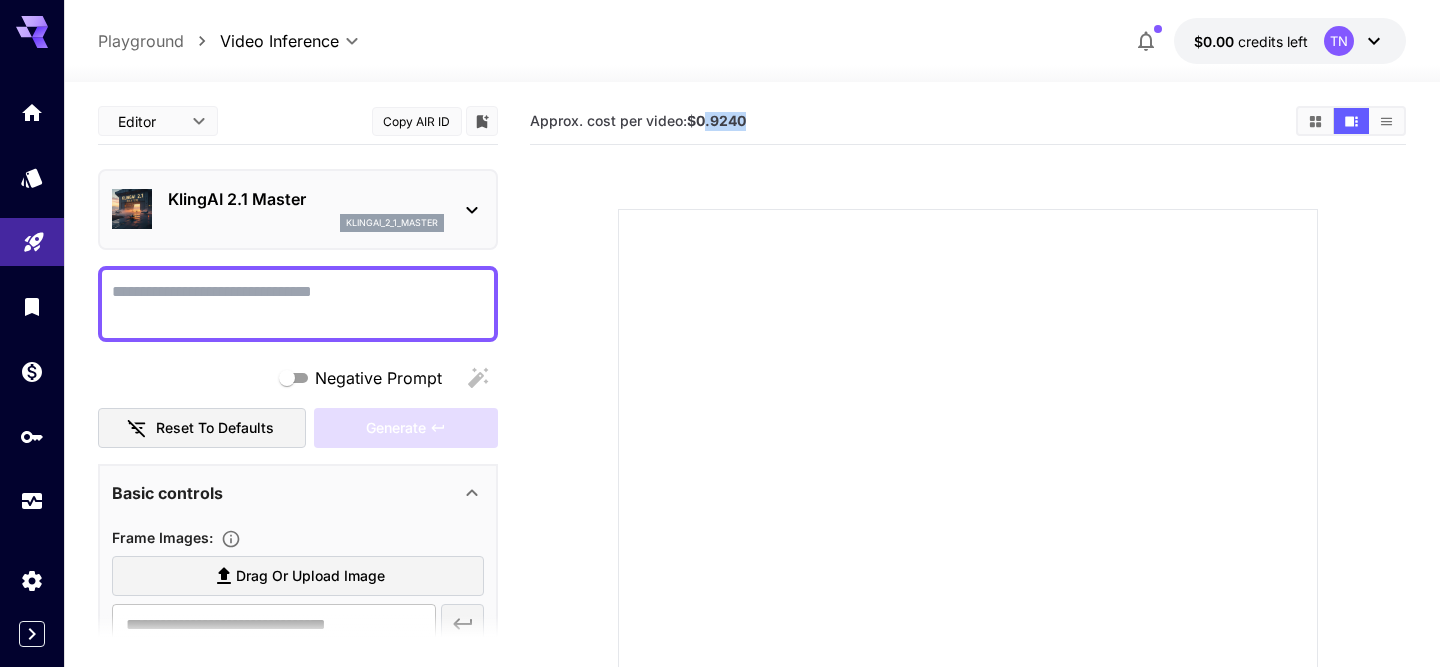 drag, startPoint x: 704, startPoint y: 118, endPoint x: 811, endPoint y: 118, distance: 107 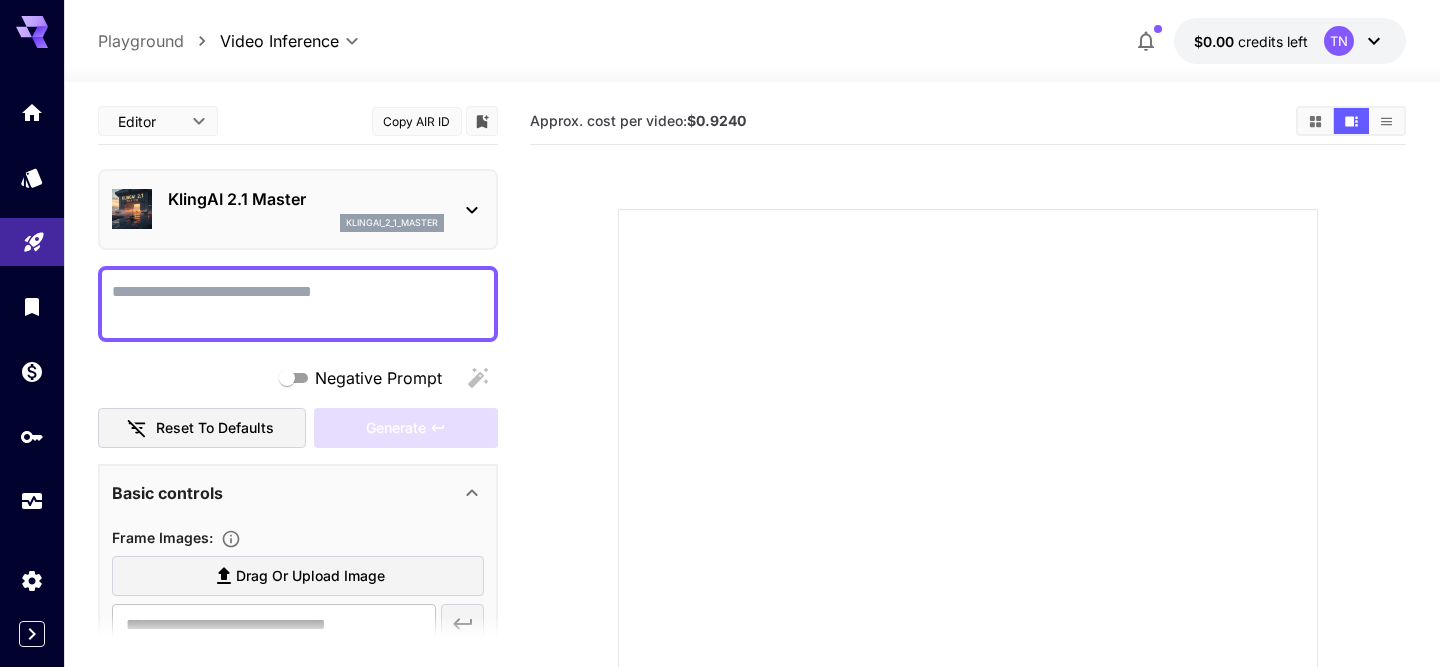 click on "KlingAI 2.1 Master" at bounding box center [306, 199] 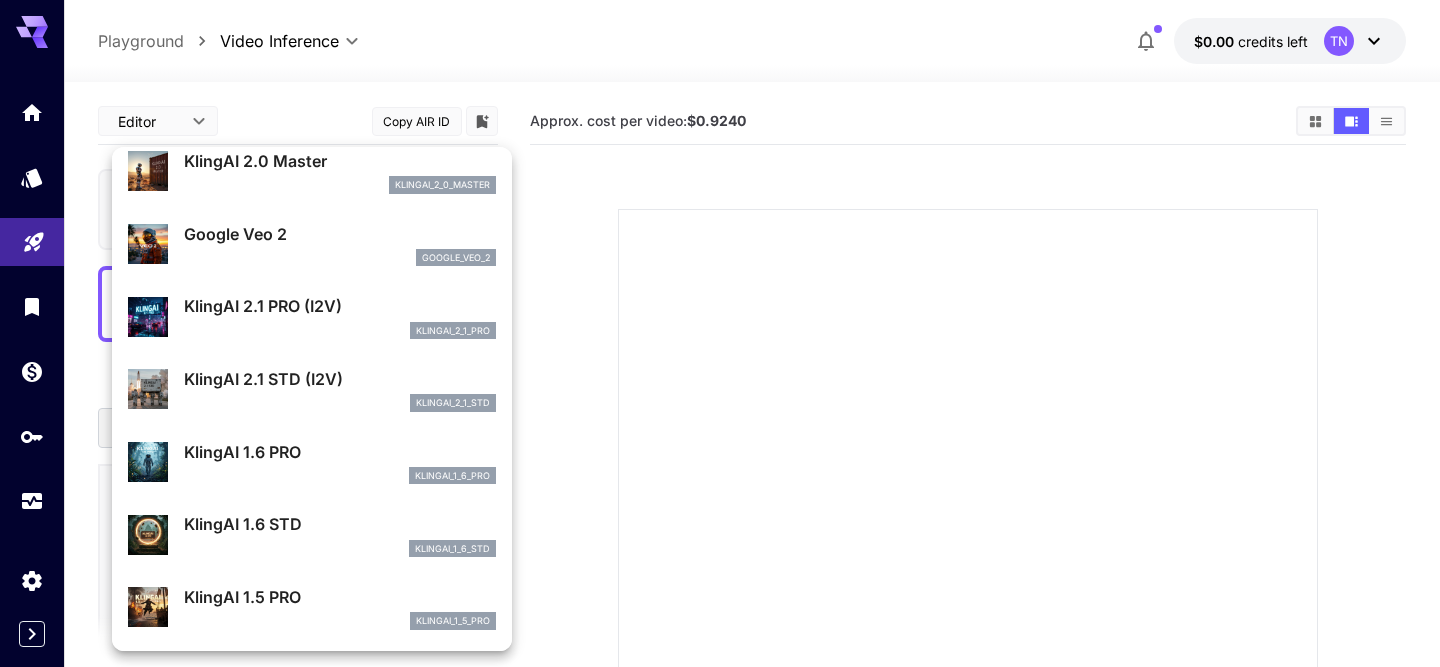 scroll, scrollTop: 672, scrollLeft: 0, axis: vertical 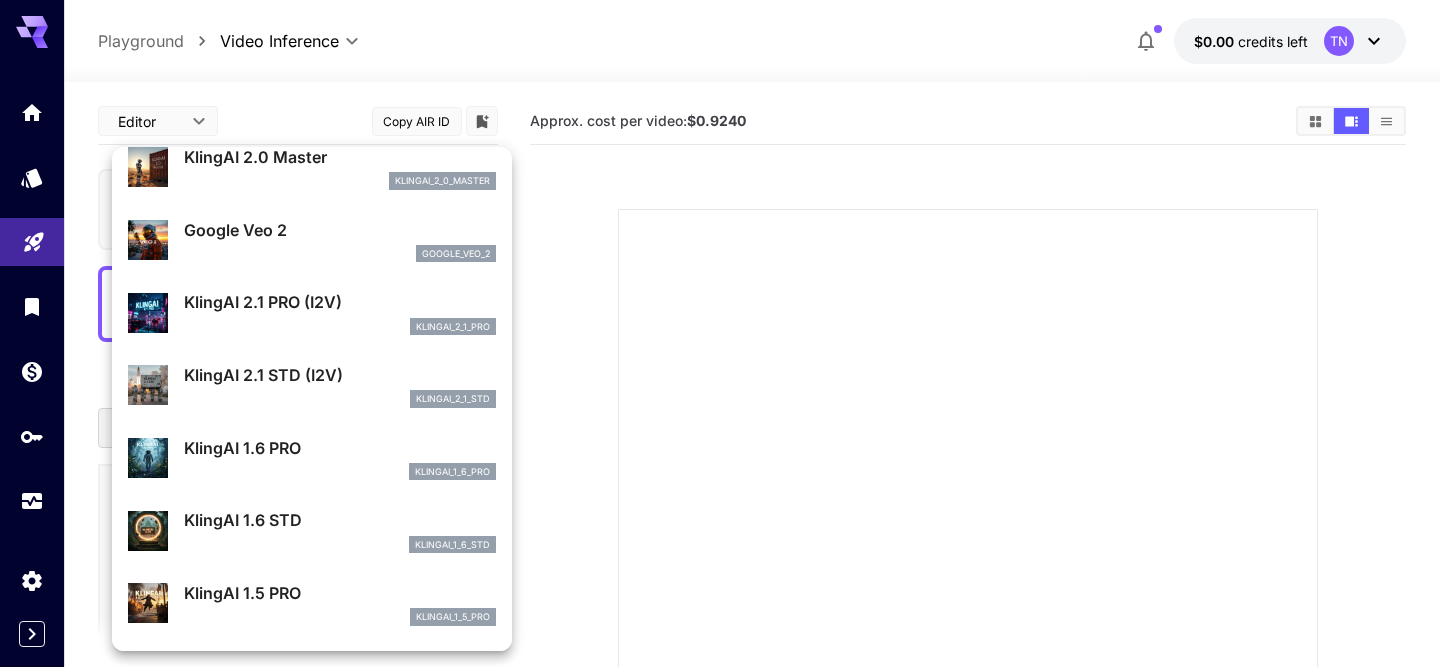 click on "KlingAI 2.1 STD (I2V)" at bounding box center [340, 375] 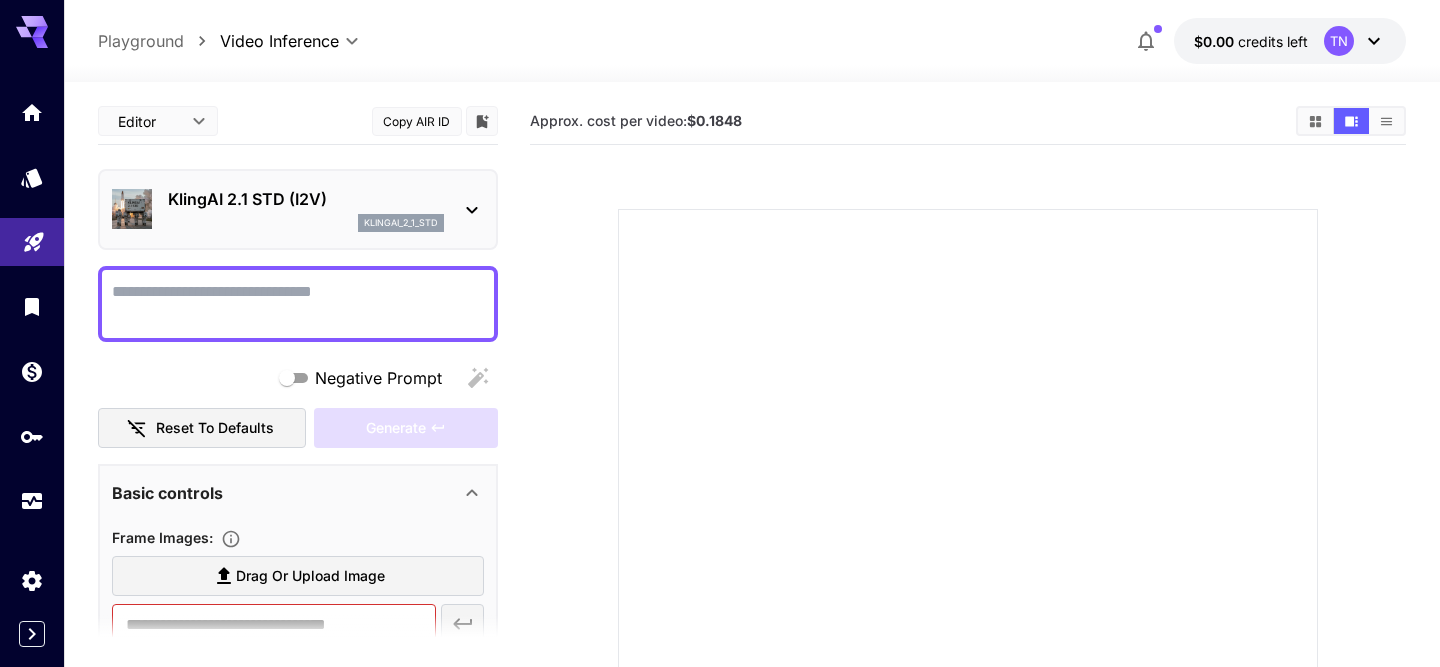 click at bounding box center [968, 535] 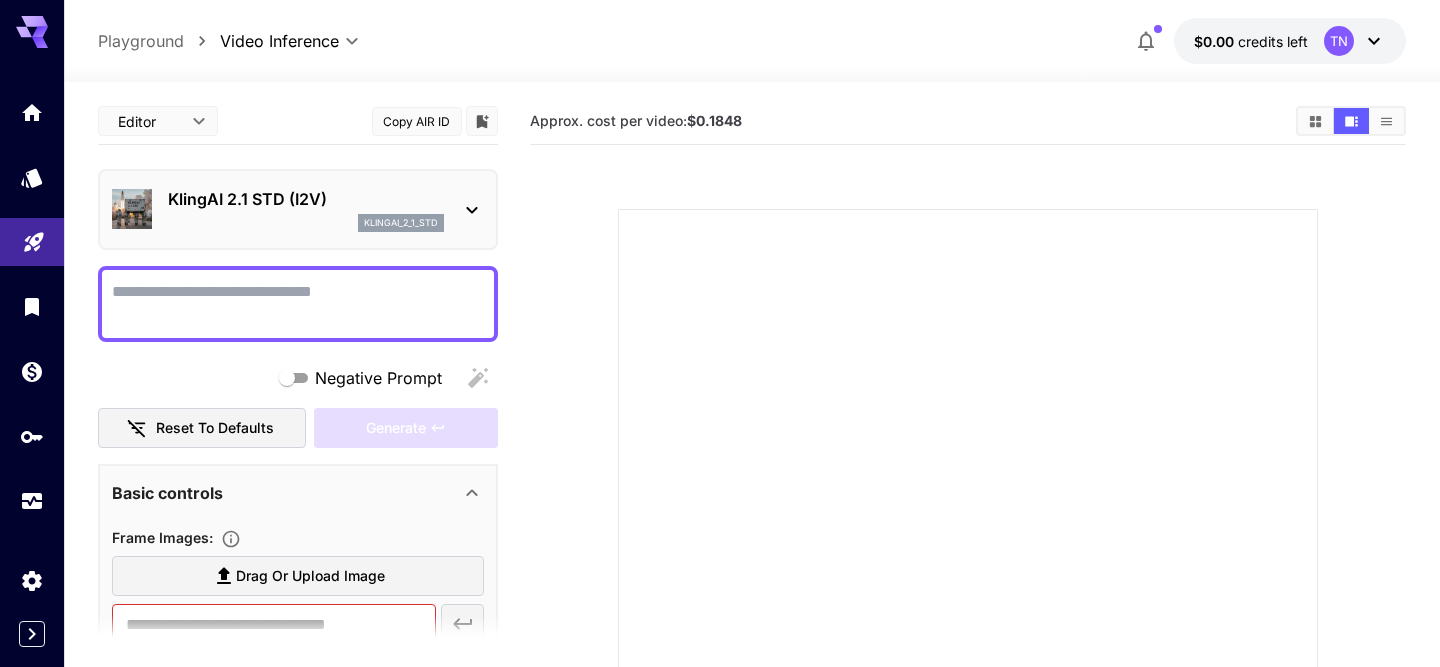 click on "Negative Prompt" at bounding box center (298, 304) 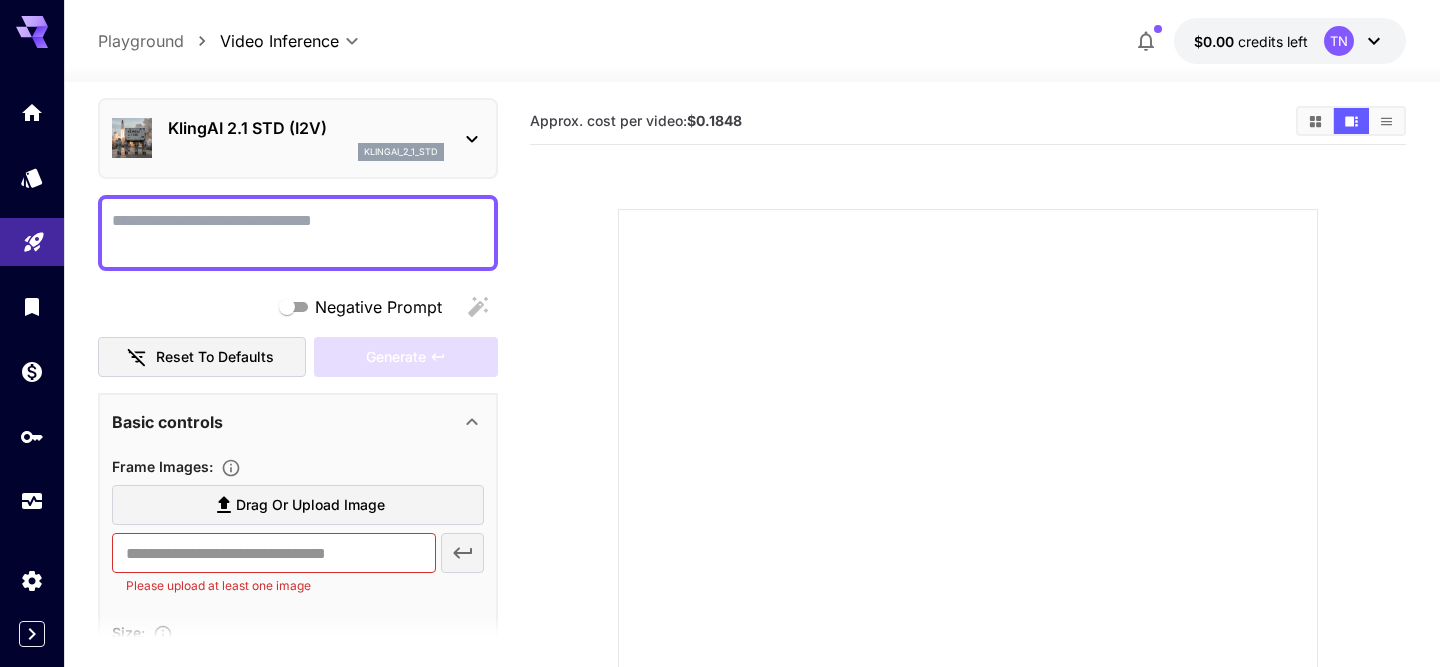 scroll, scrollTop: 44, scrollLeft: 0, axis: vertical 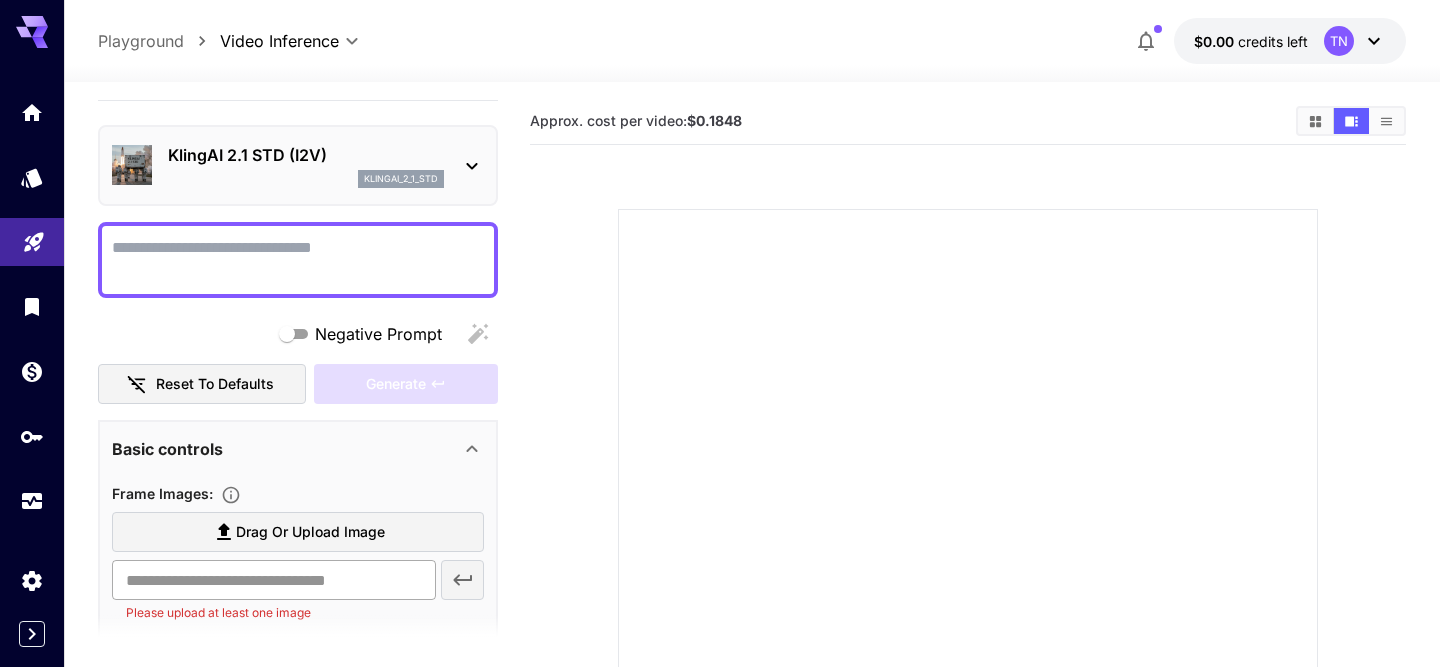 click at bounding box center (273, 580) 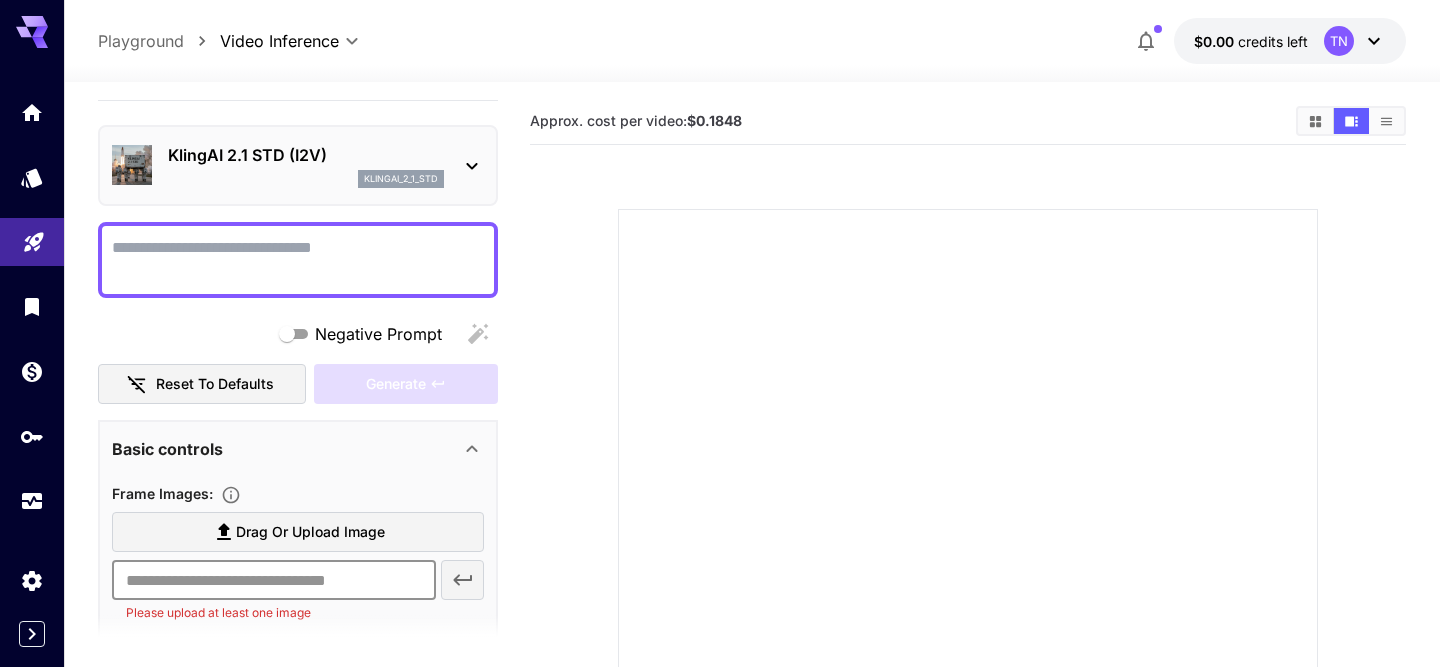 click on "Negative Prompt" at bounding box center [378, 334] 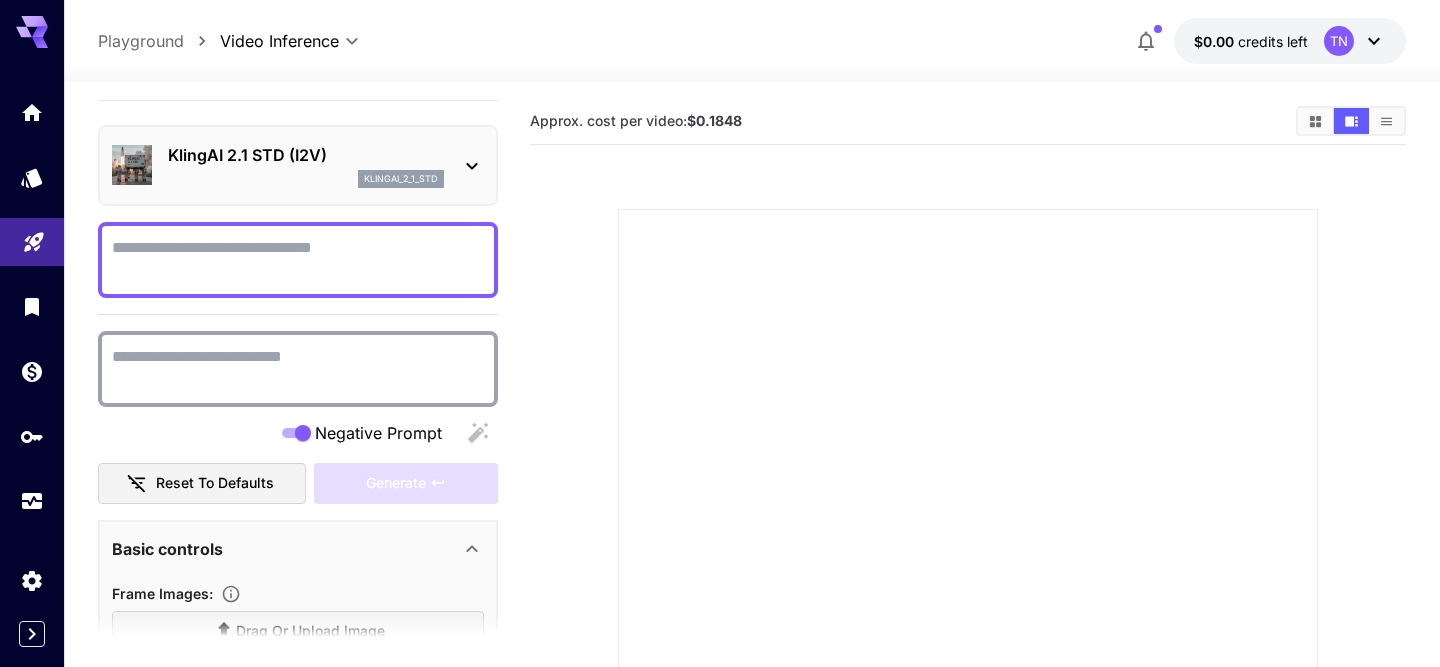 click on "Negative Prompt" at bounding box center (298, 260) 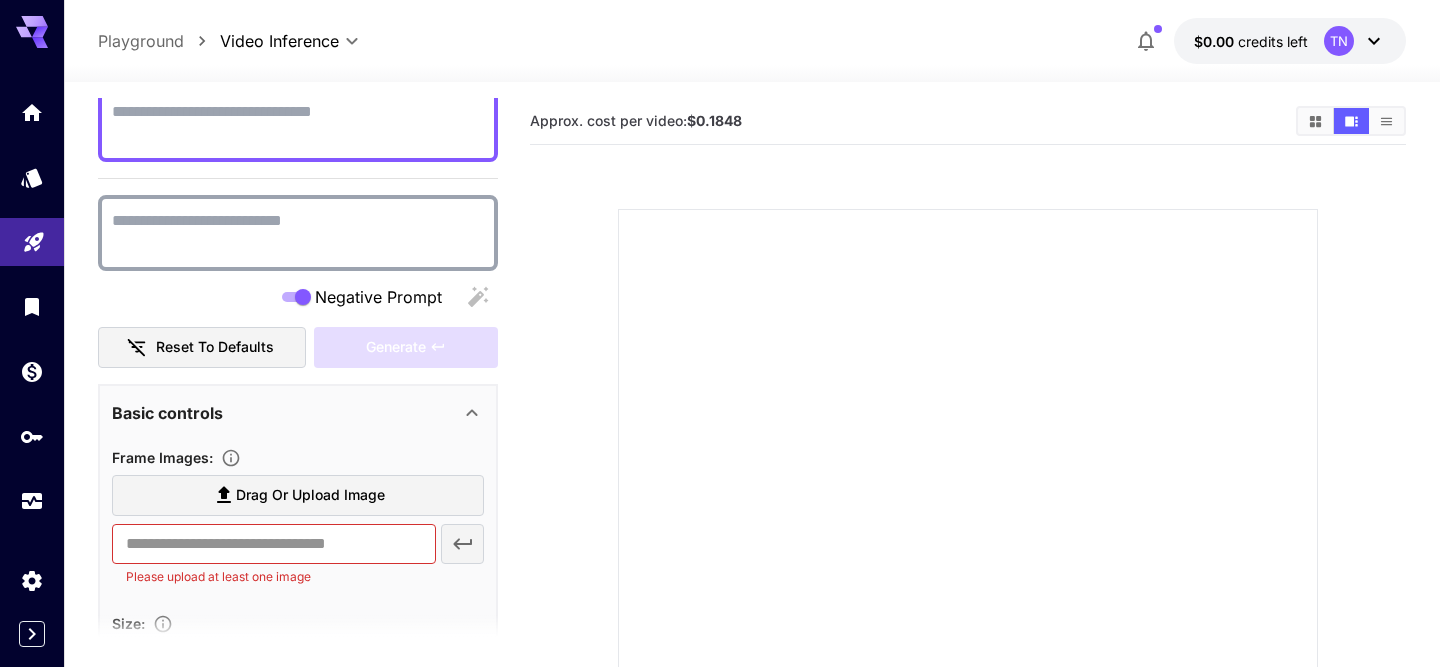 scroll, scrollTop: 203, scrollLeft: 0, axis: vertical 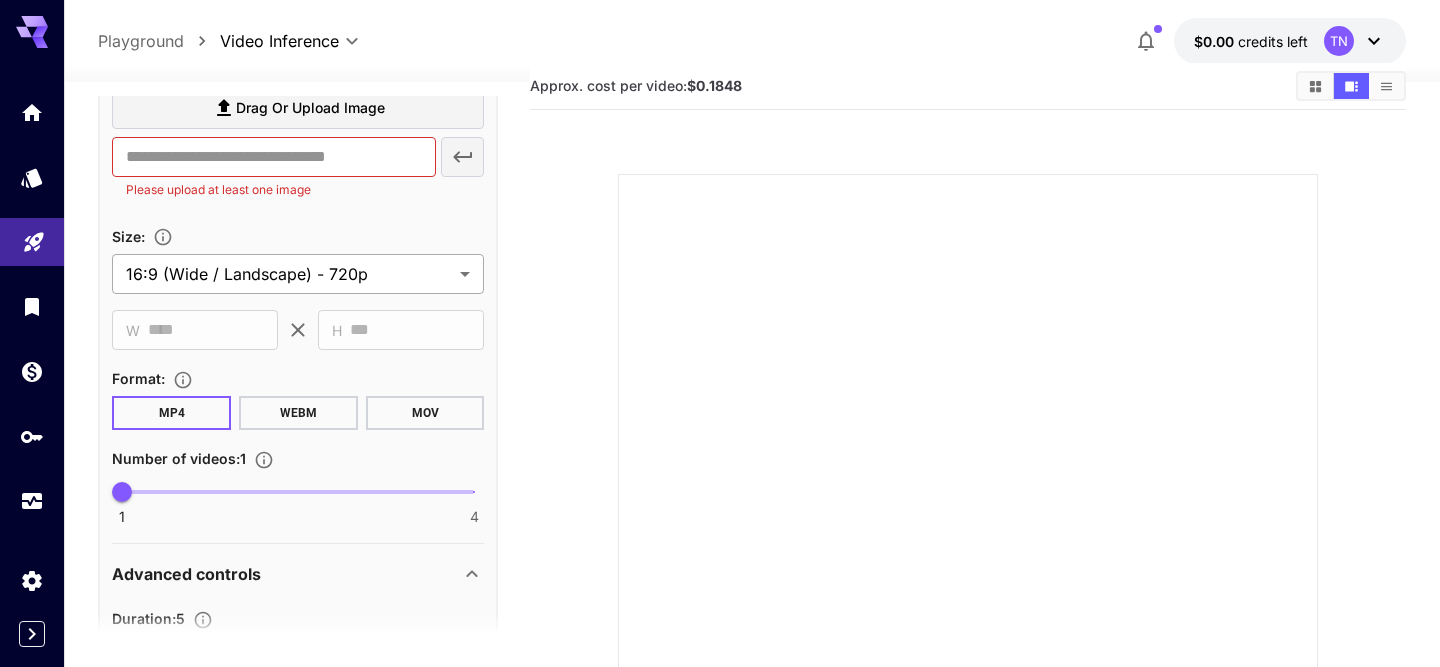 click on "**********" at bounding box center [720, 449] 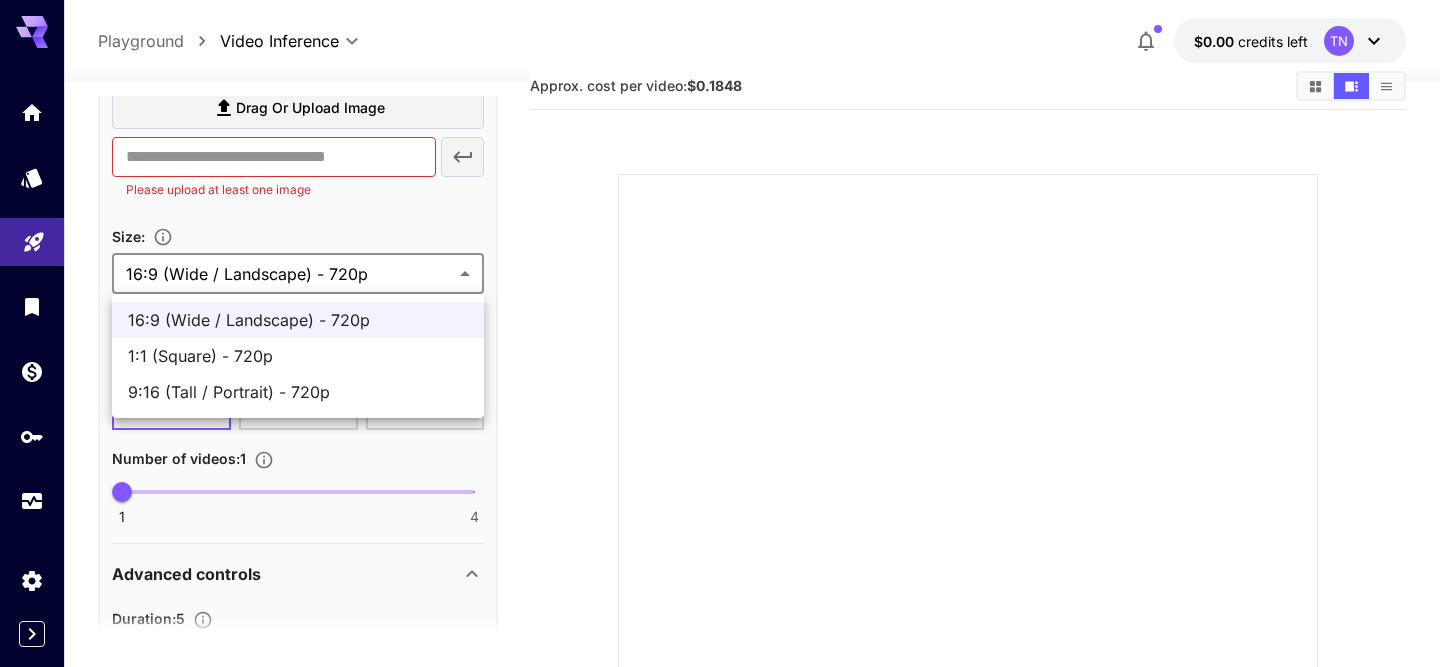 click at bounding box center [720, 333] 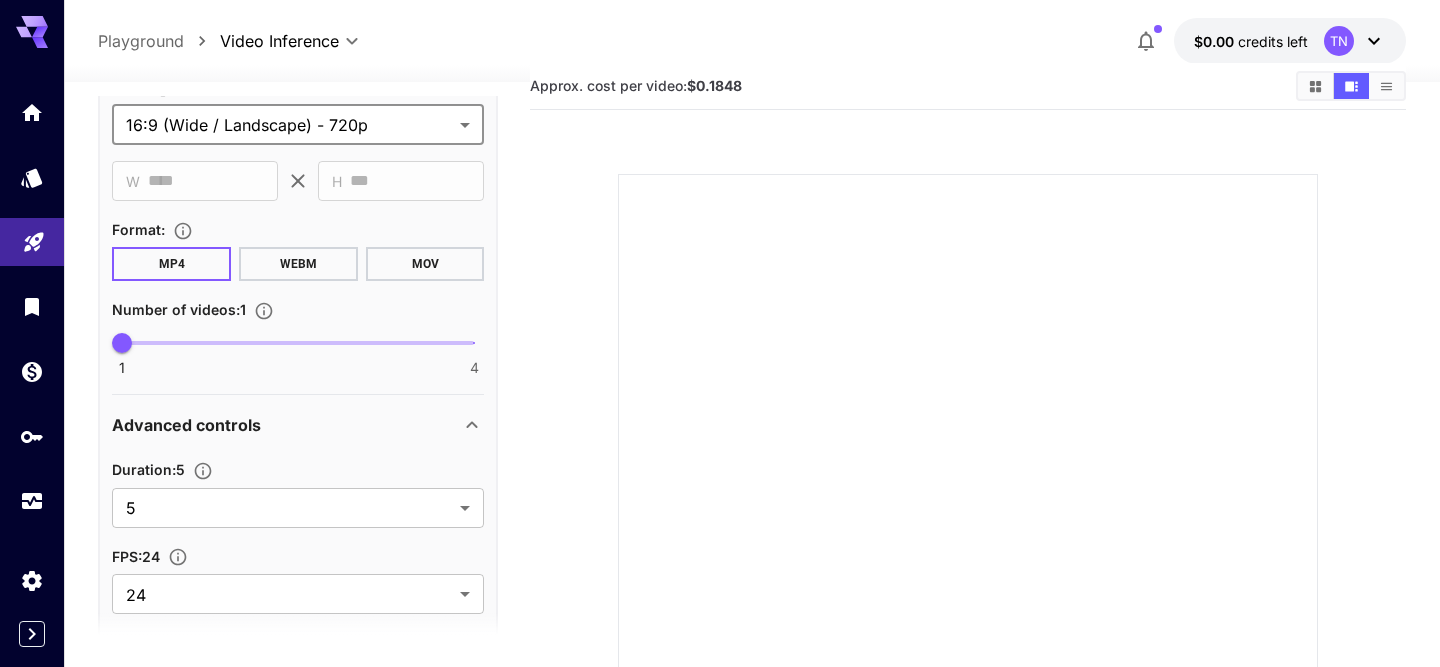 scroll, scrollTop: 801, scrollLeft: 0, axis: vertical 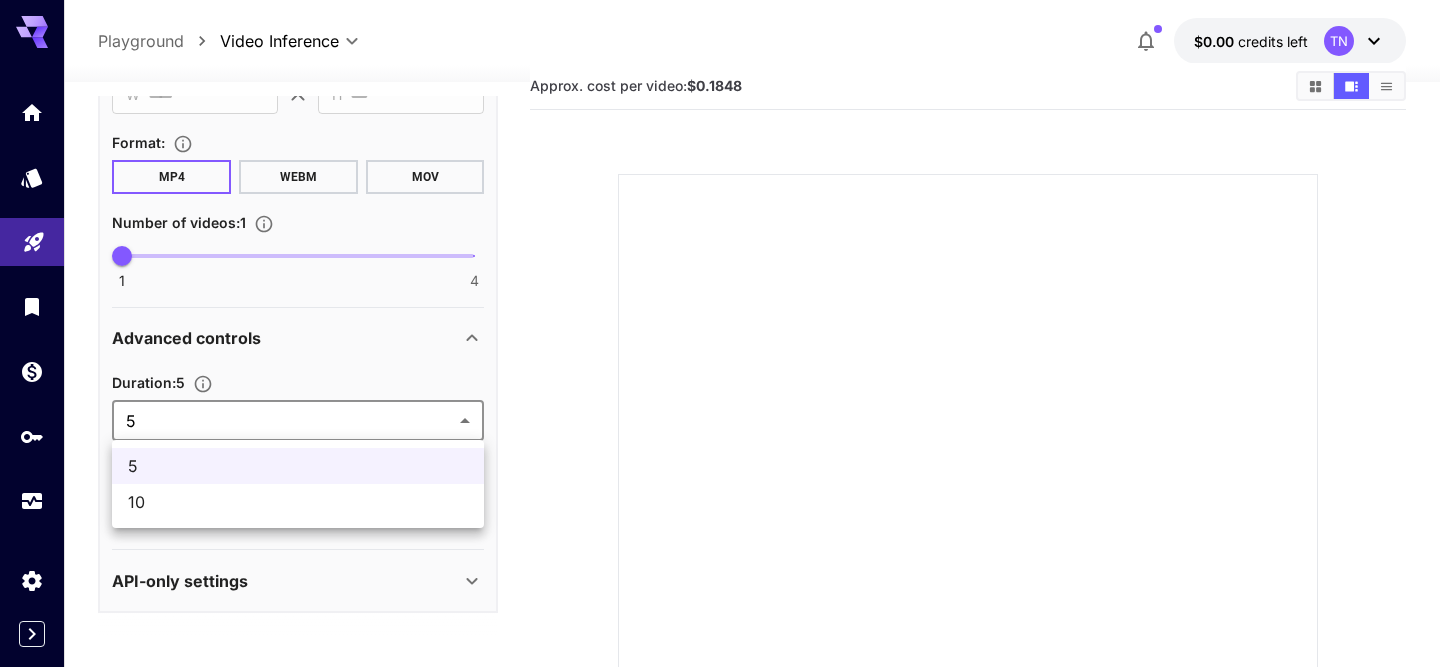 click on "**********" at bounding box center [720, 449] 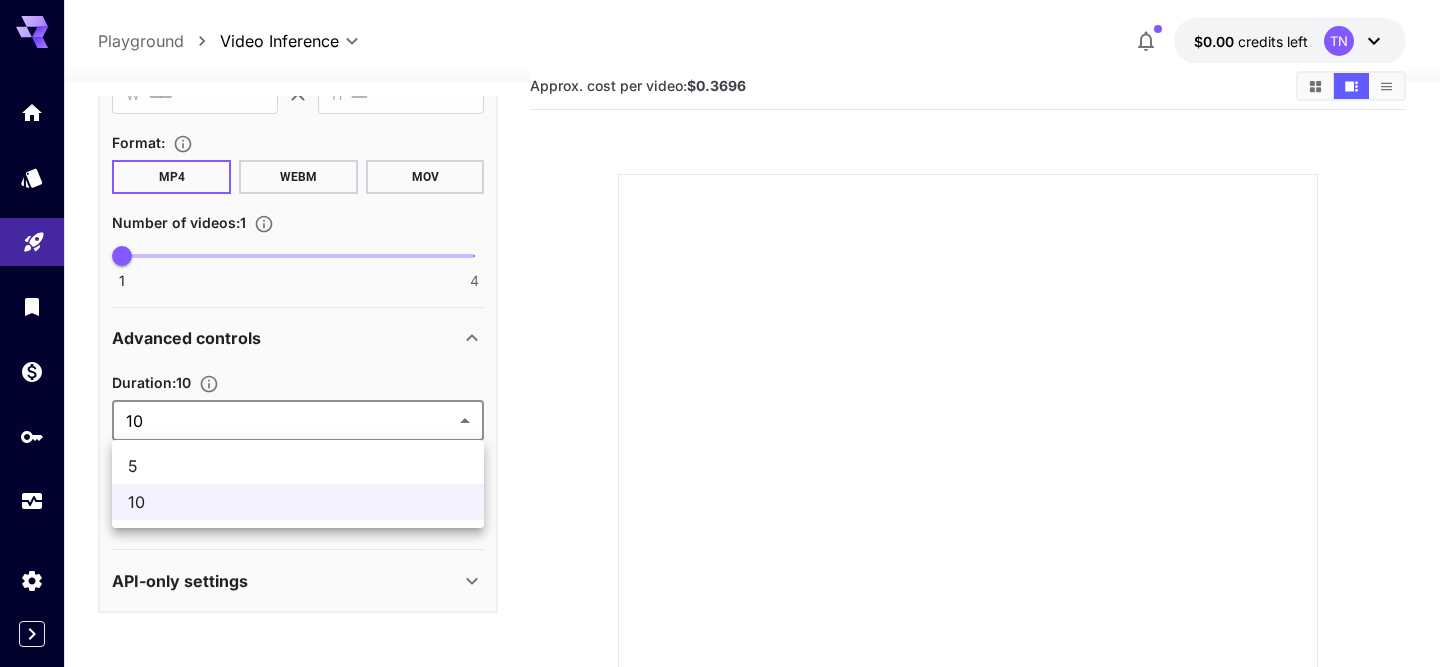 click on "**********" at bounding box center [720, 449] 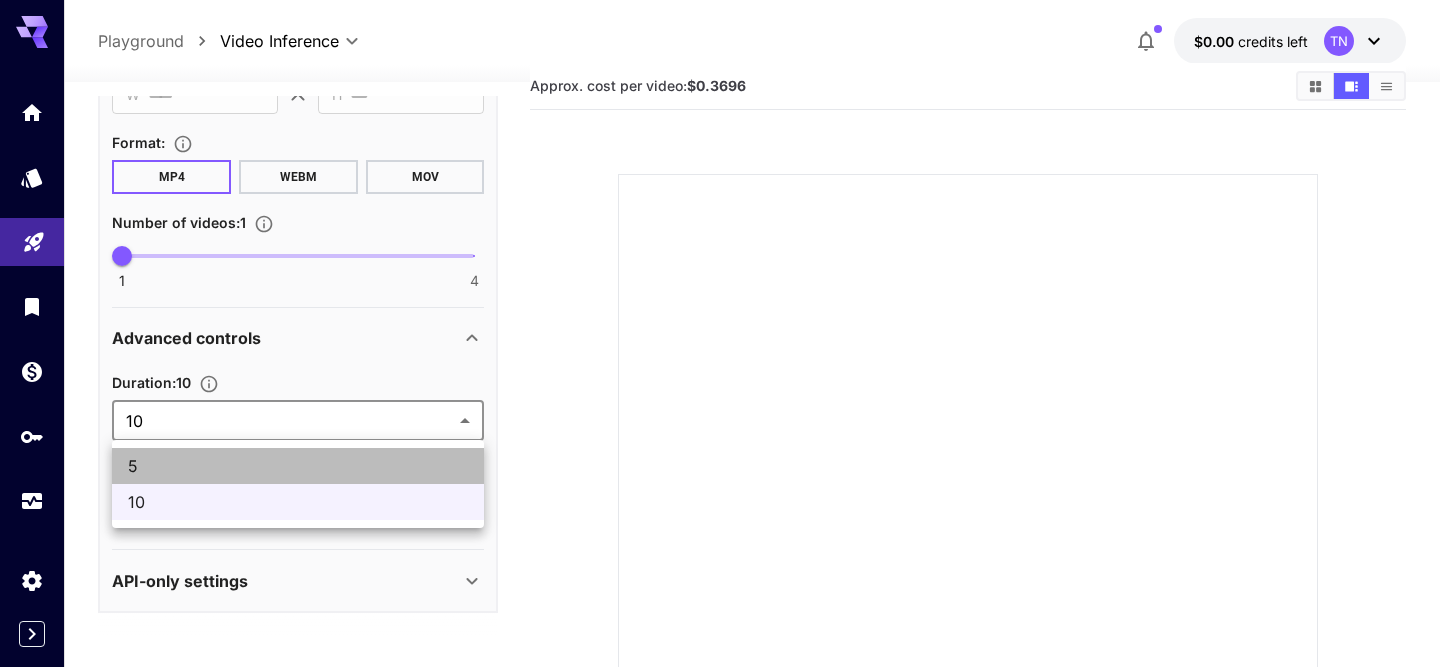 click on "5" at bounding box center [298, 466] 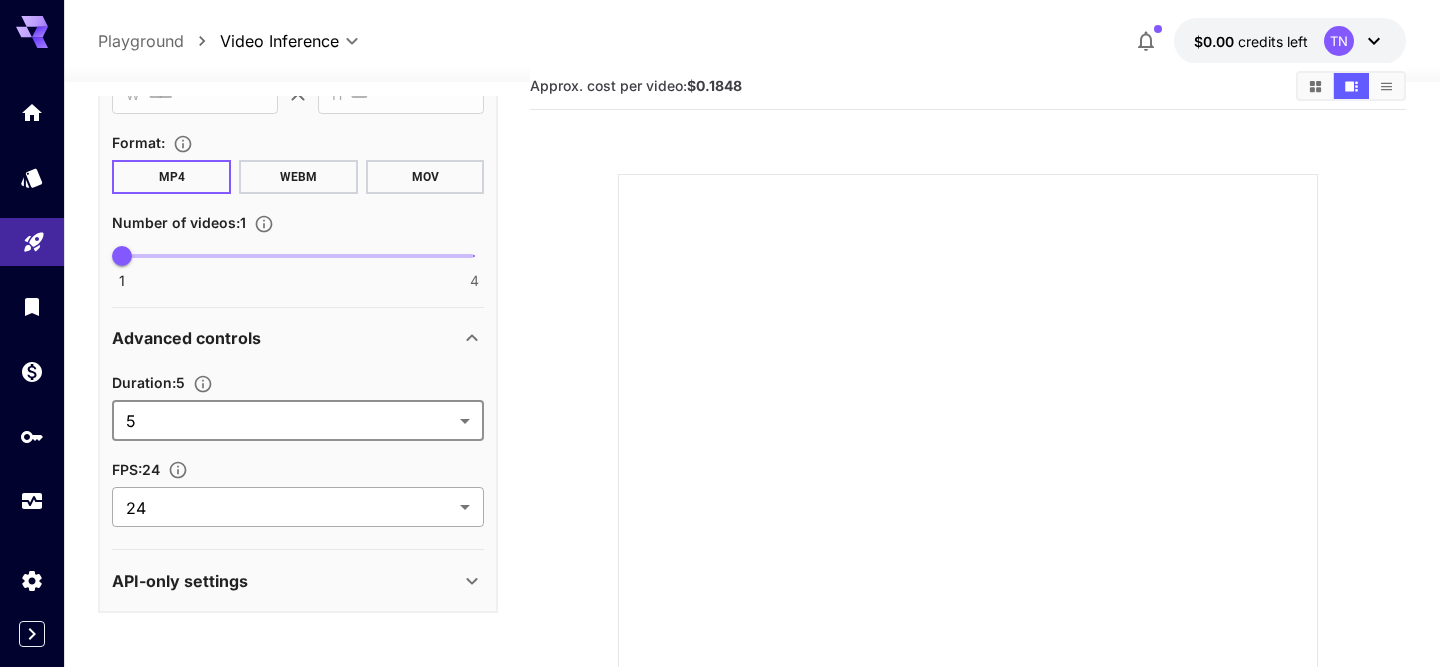 click on "**********" at bounding box center [720, 449] 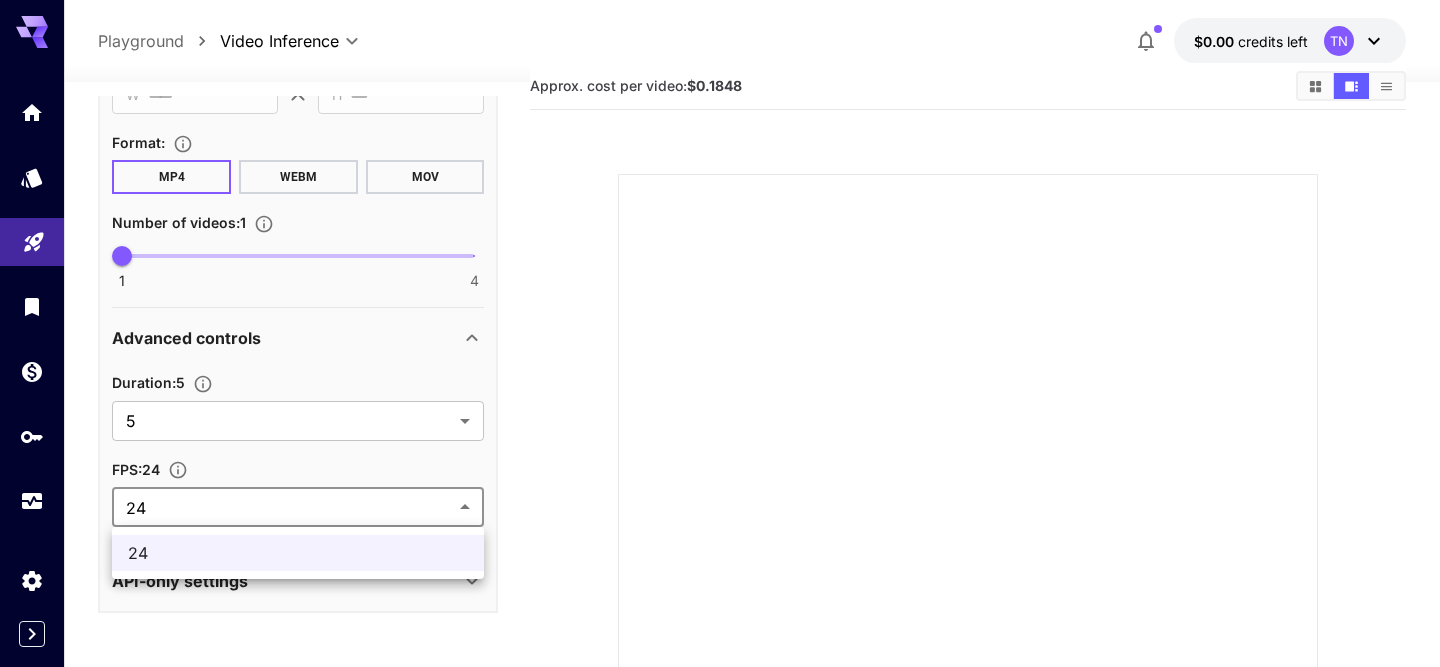 click at bounding box center [720, 333] 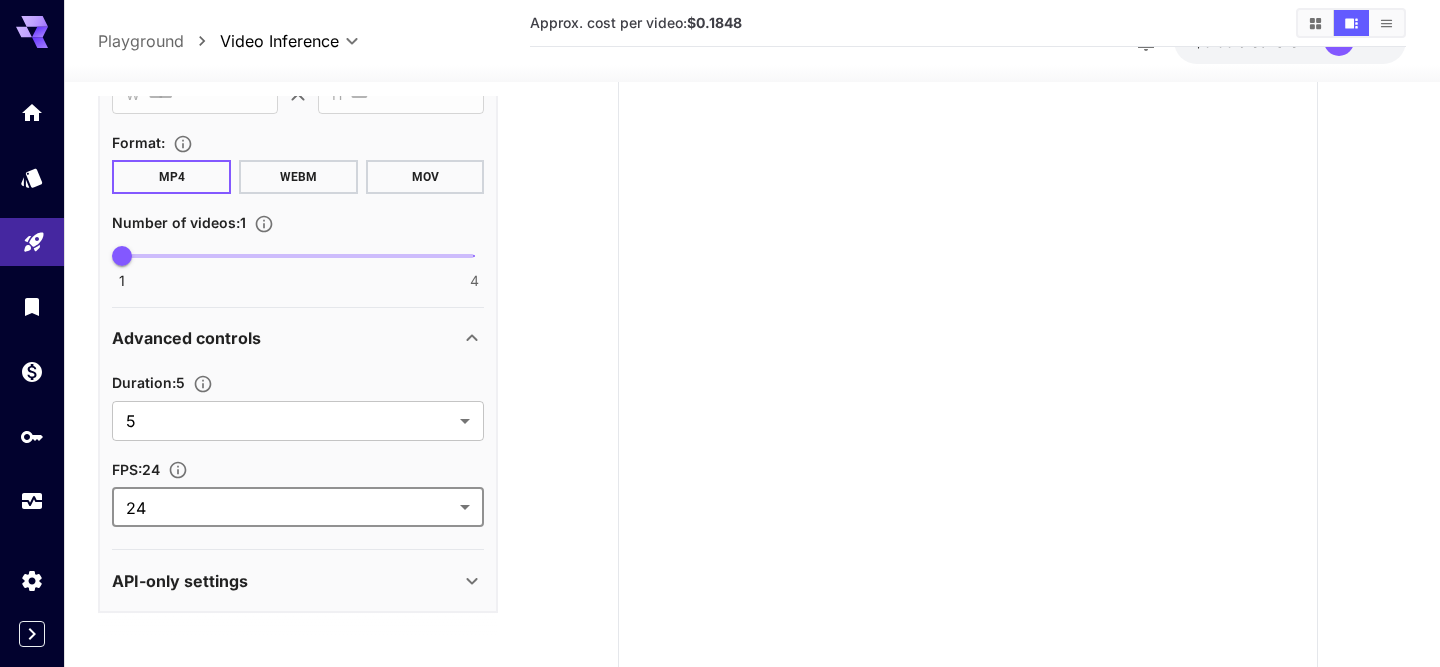 scroll, scrollTop: 302, scrollLeft: 0, axis: vertical 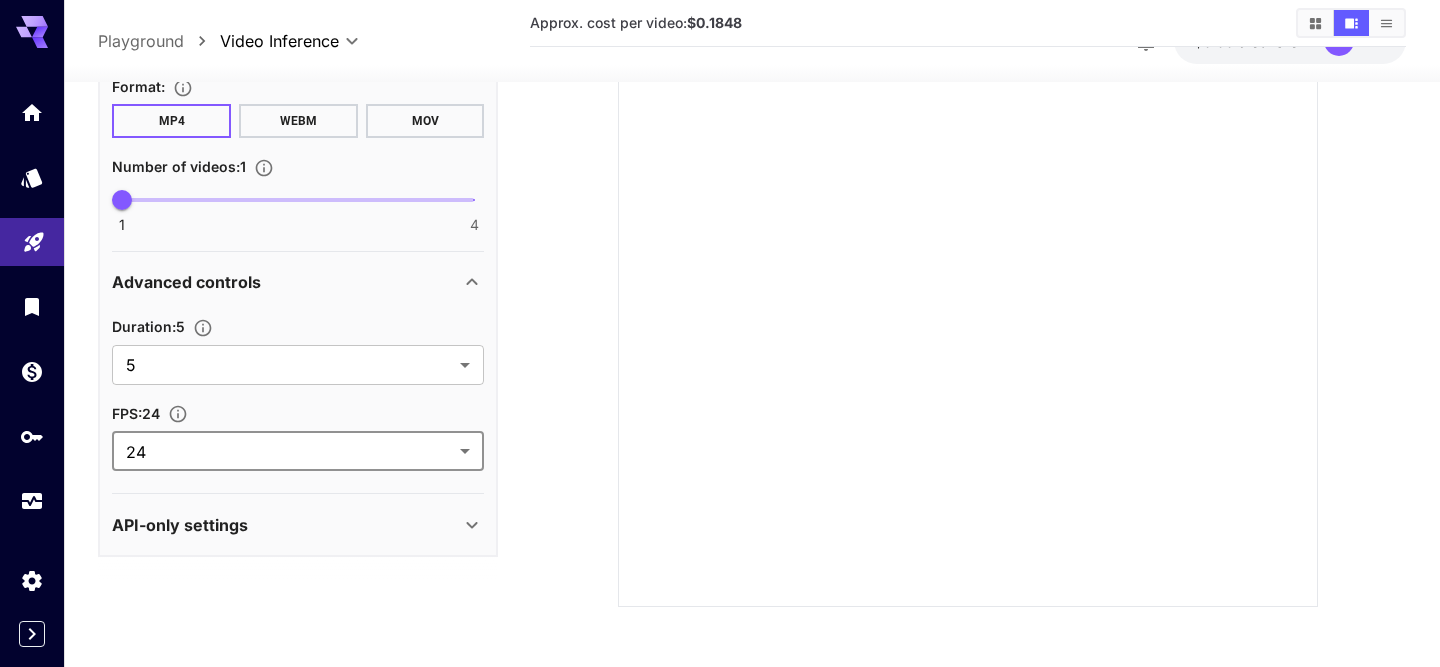 click on "API-only settings" at bounding box center [298, 525] 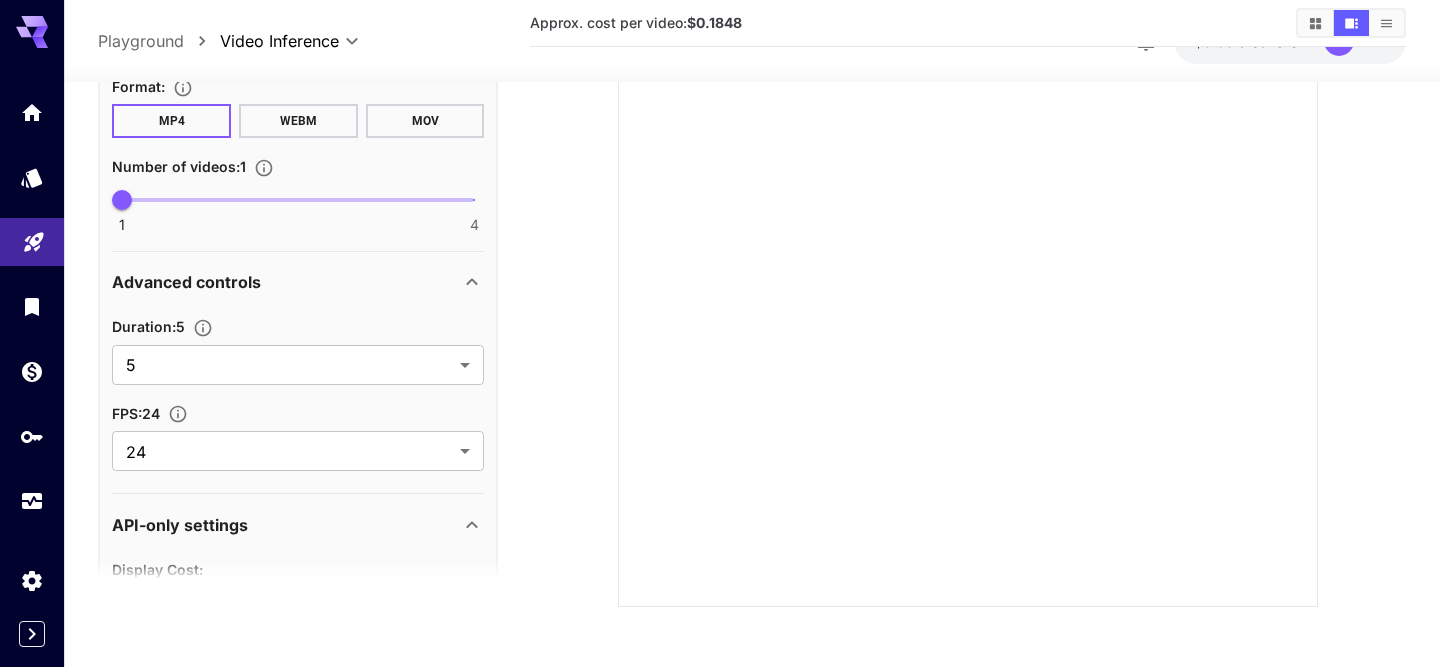 scroll, scrollTop: 983, scrollLeft: 0, axis: vertical 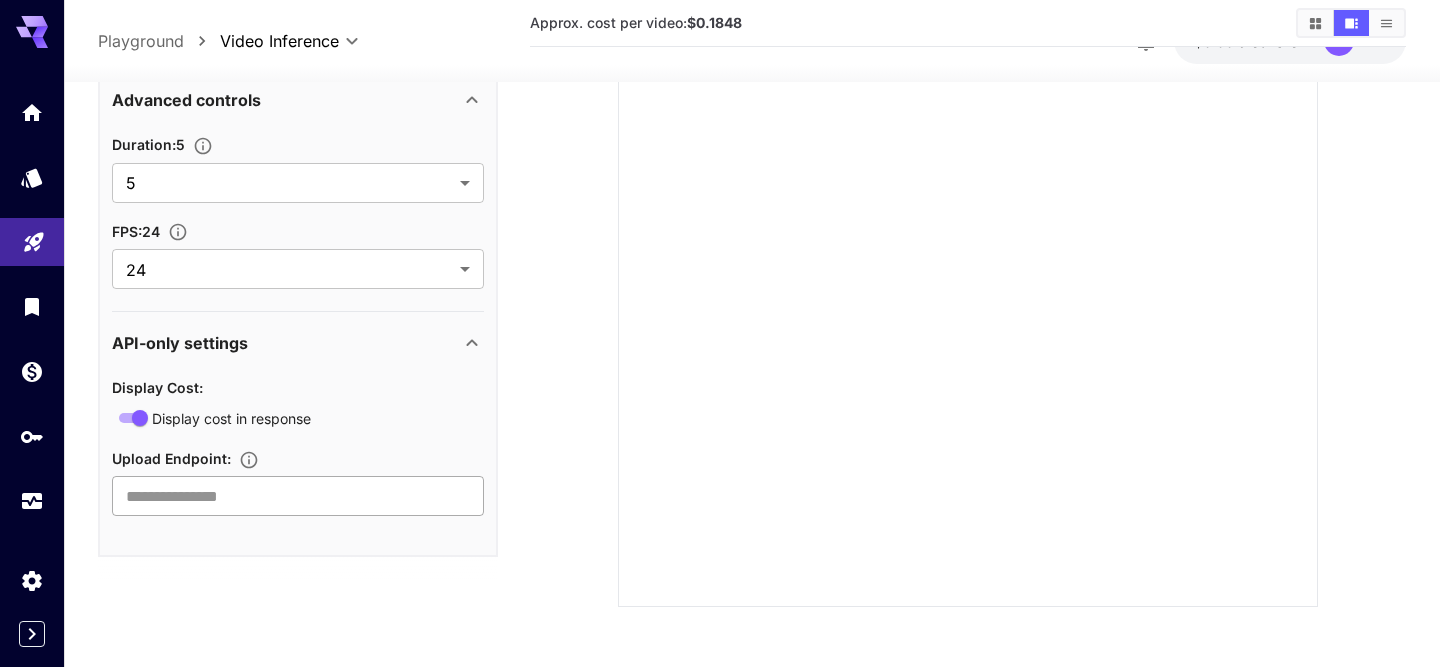 click at bounding box center [298, 496] 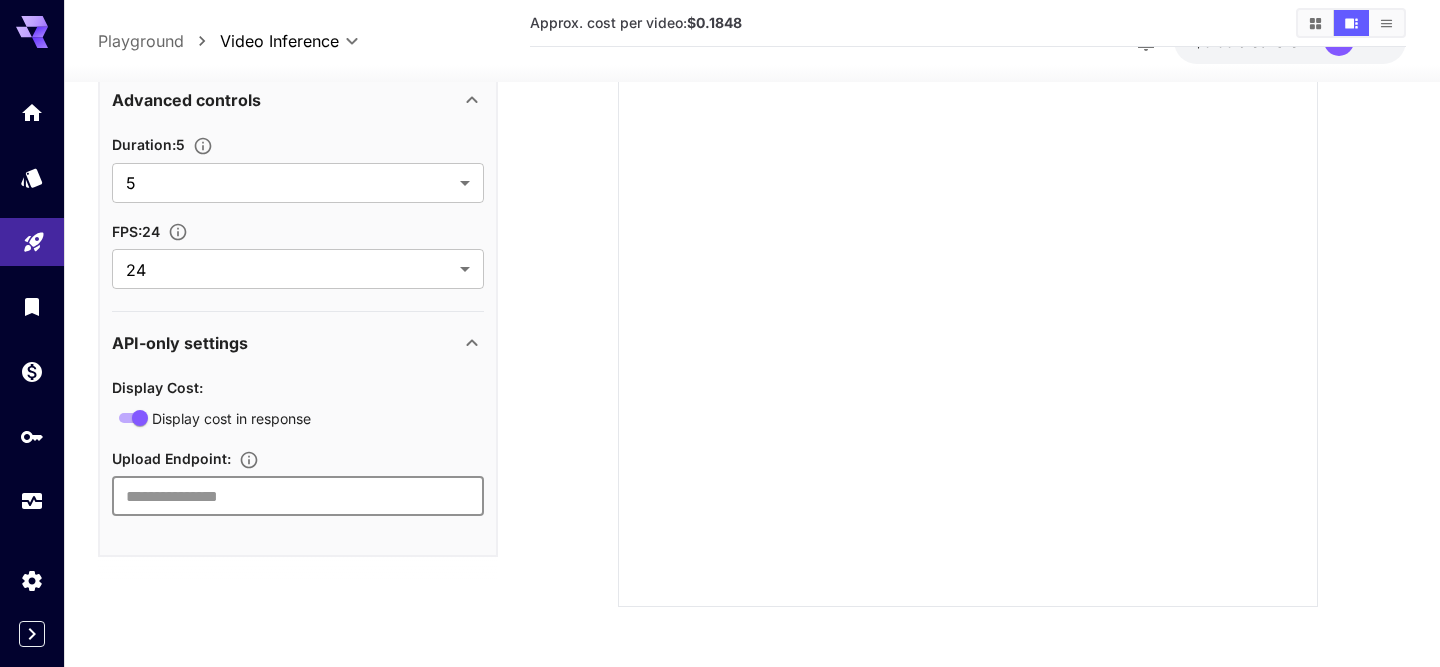 scroll, scrollTop: 320, scrollLeft: 0, axis: vertical 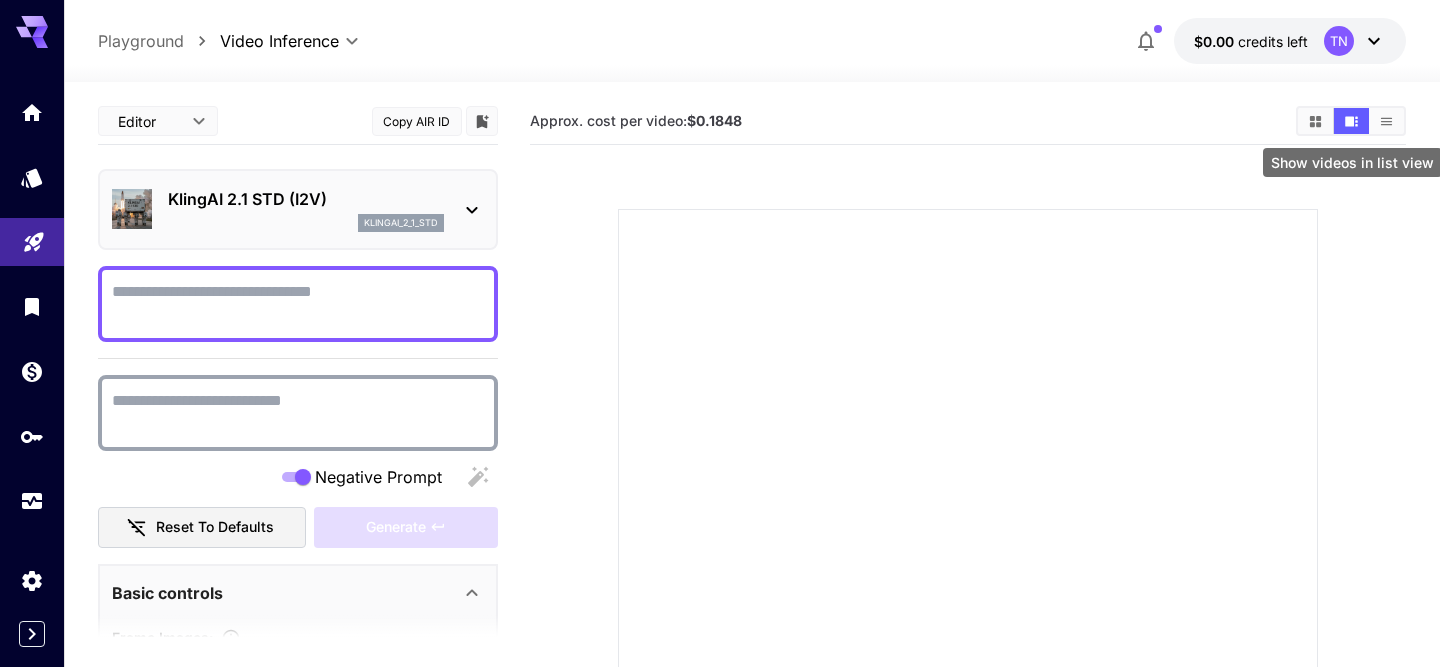 click 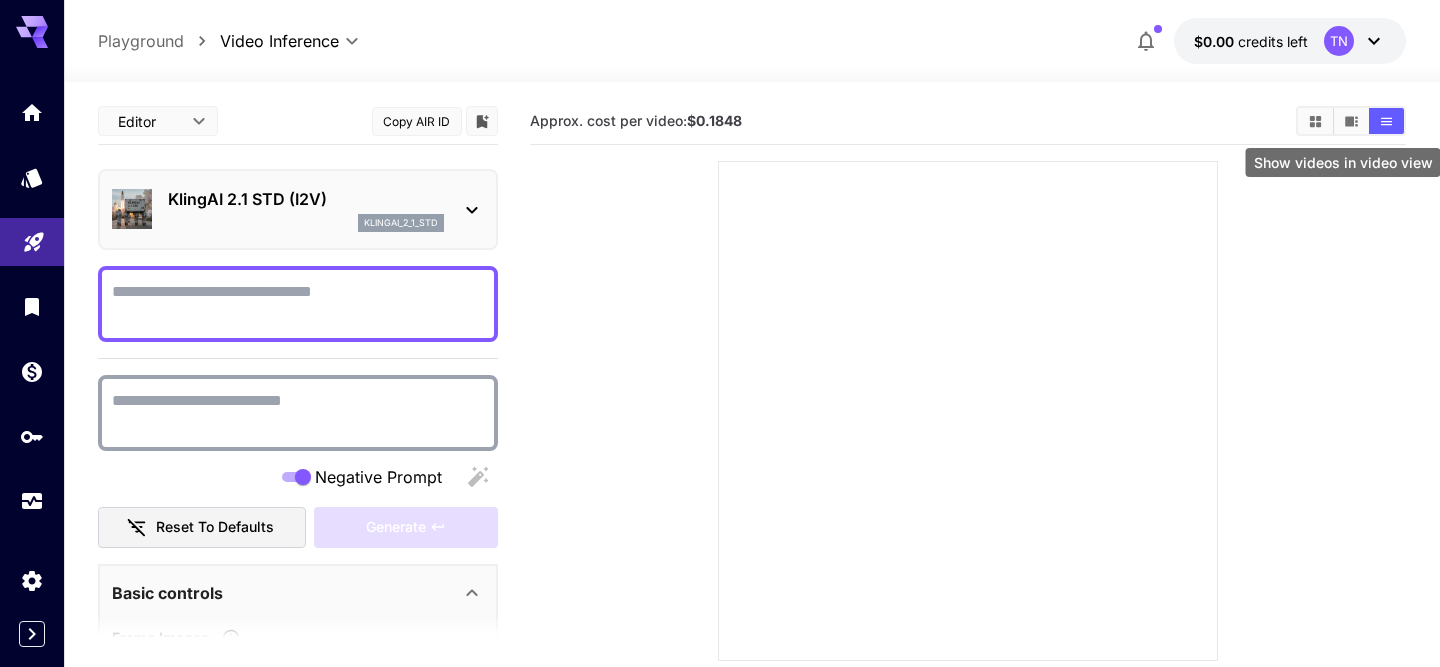 click at bounding box center [1351, 121] 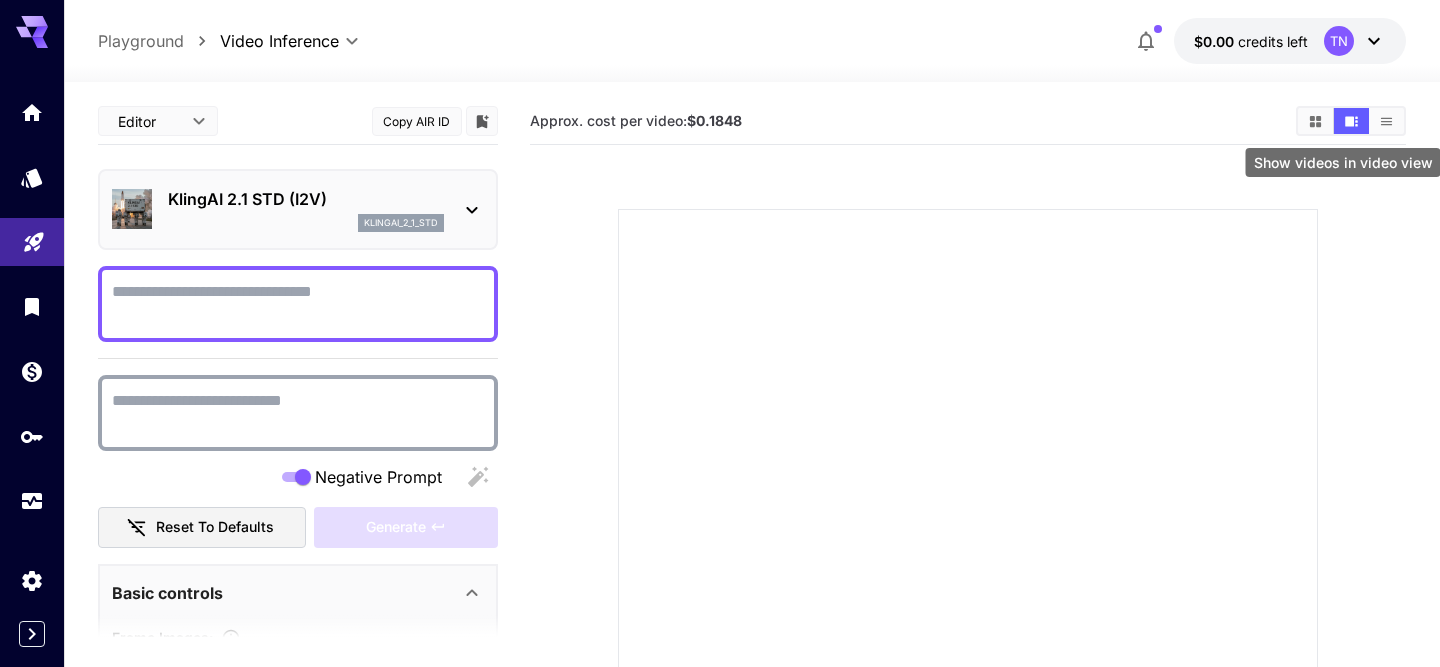 click 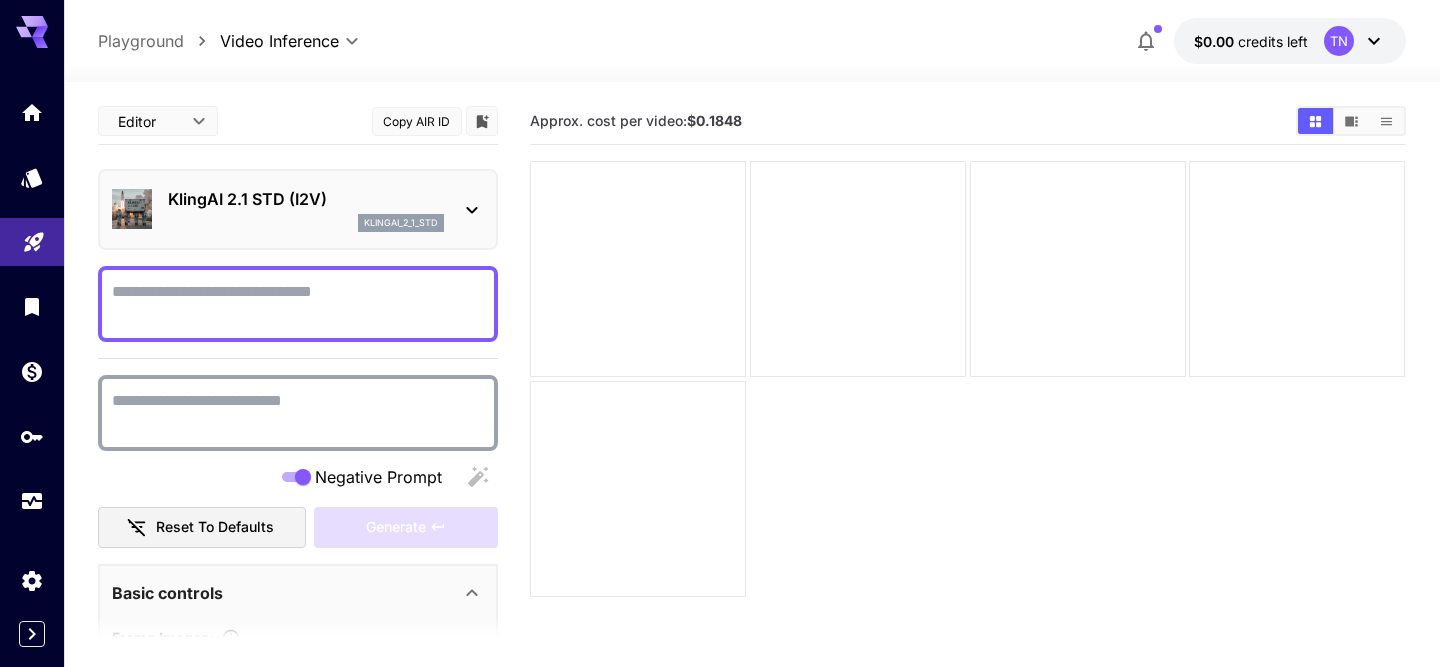 click 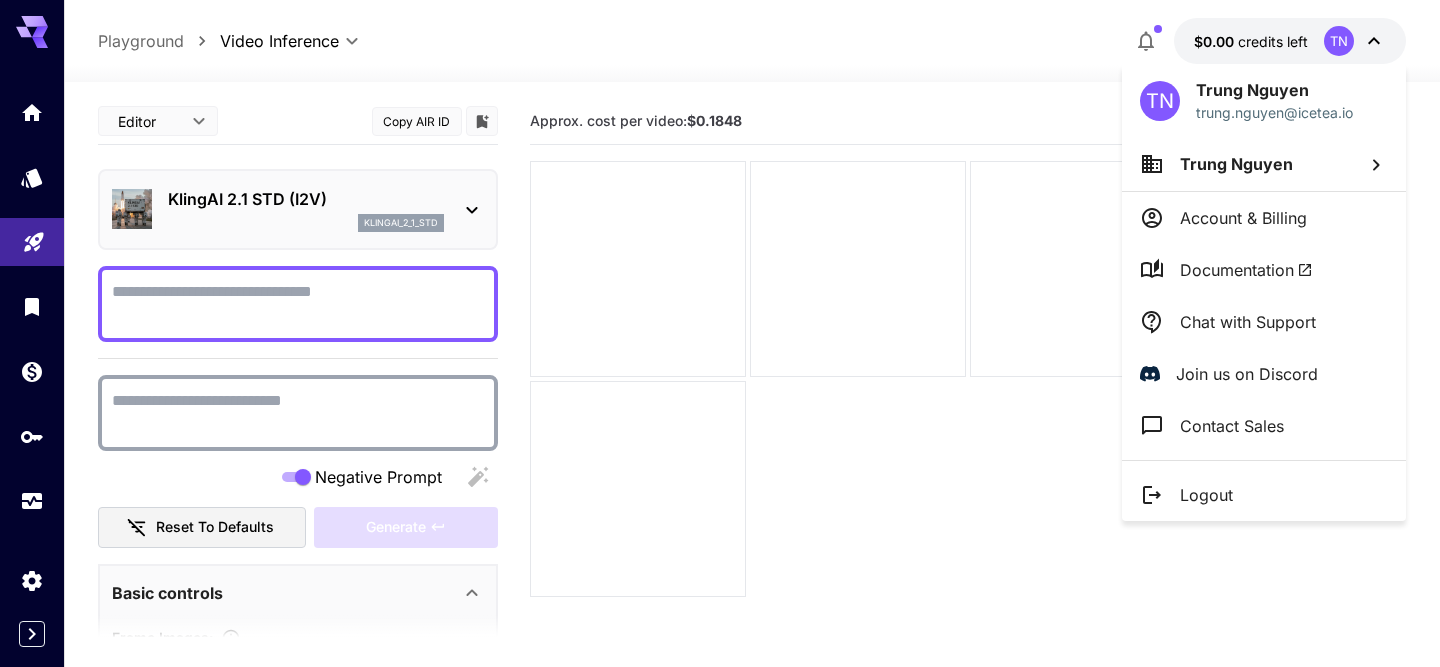 click on "Account & Billing" at bounding box center (1264, 218) 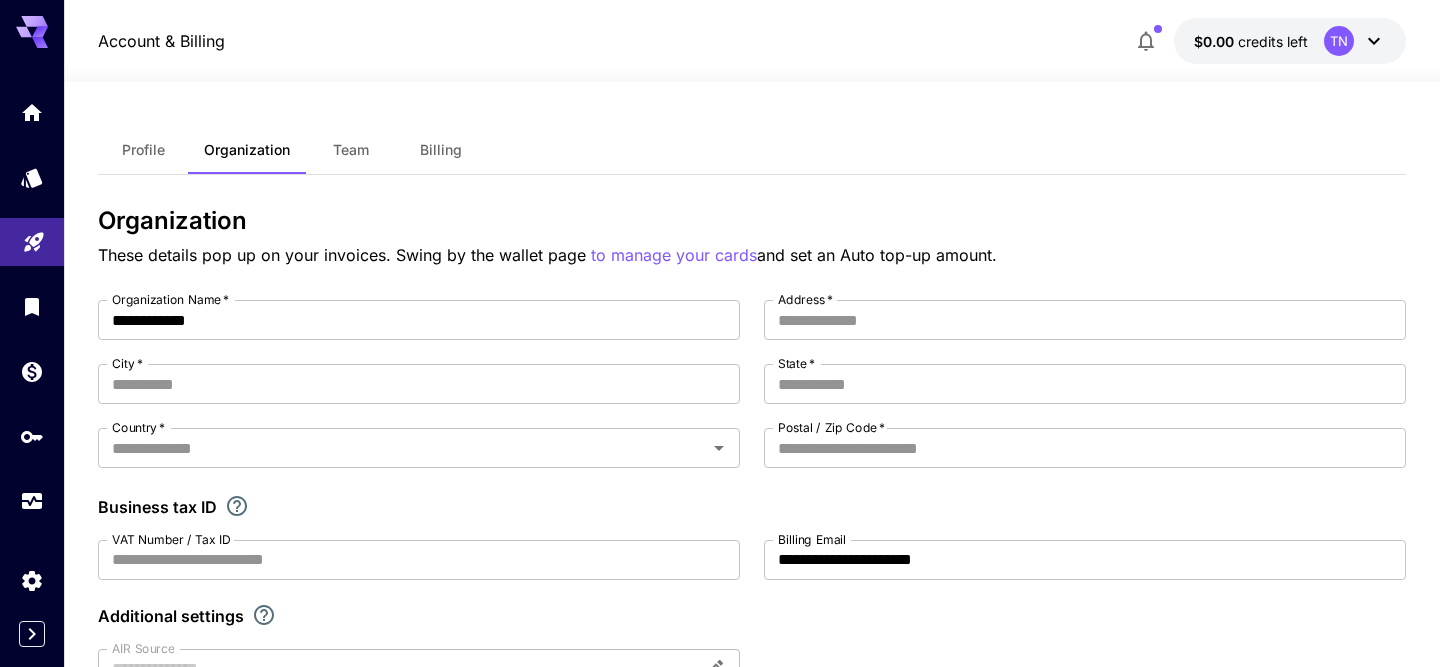 scroll, scrollTop: 24, scrollLeft: 0, axis: vertical 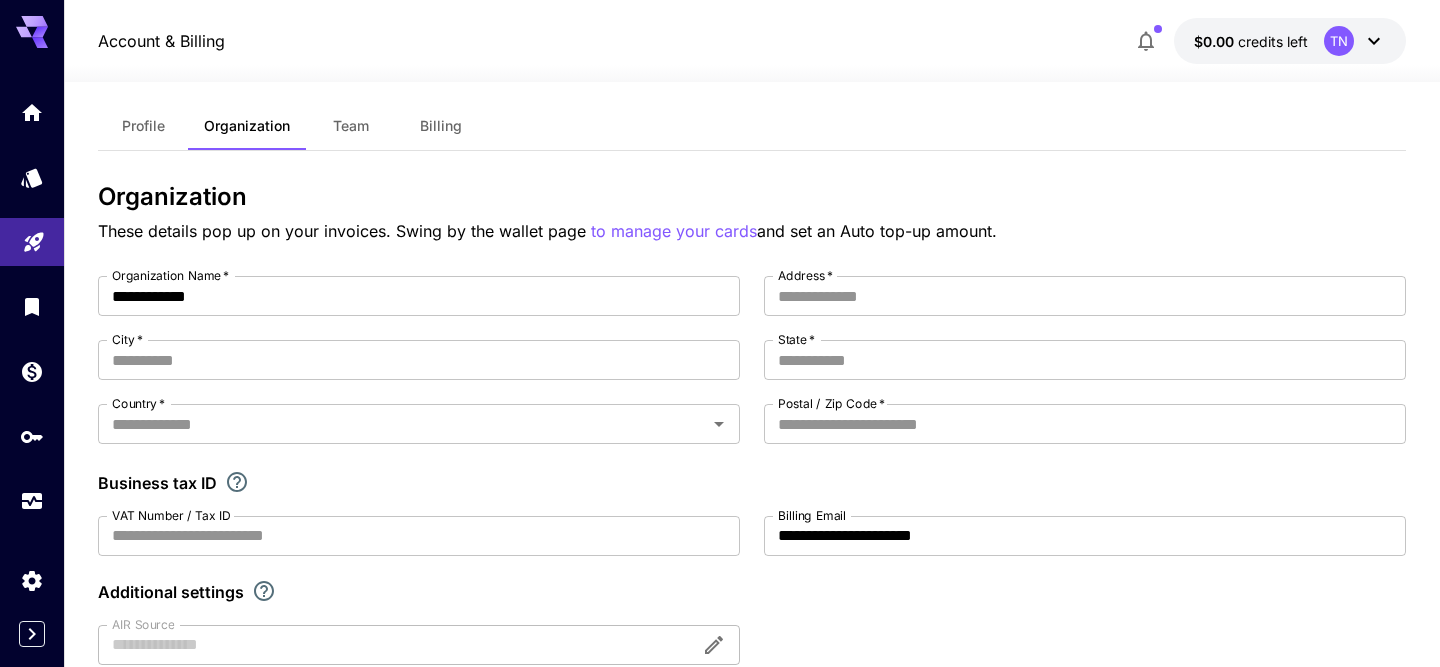 click on "Team" at bounding box center (351, 126) 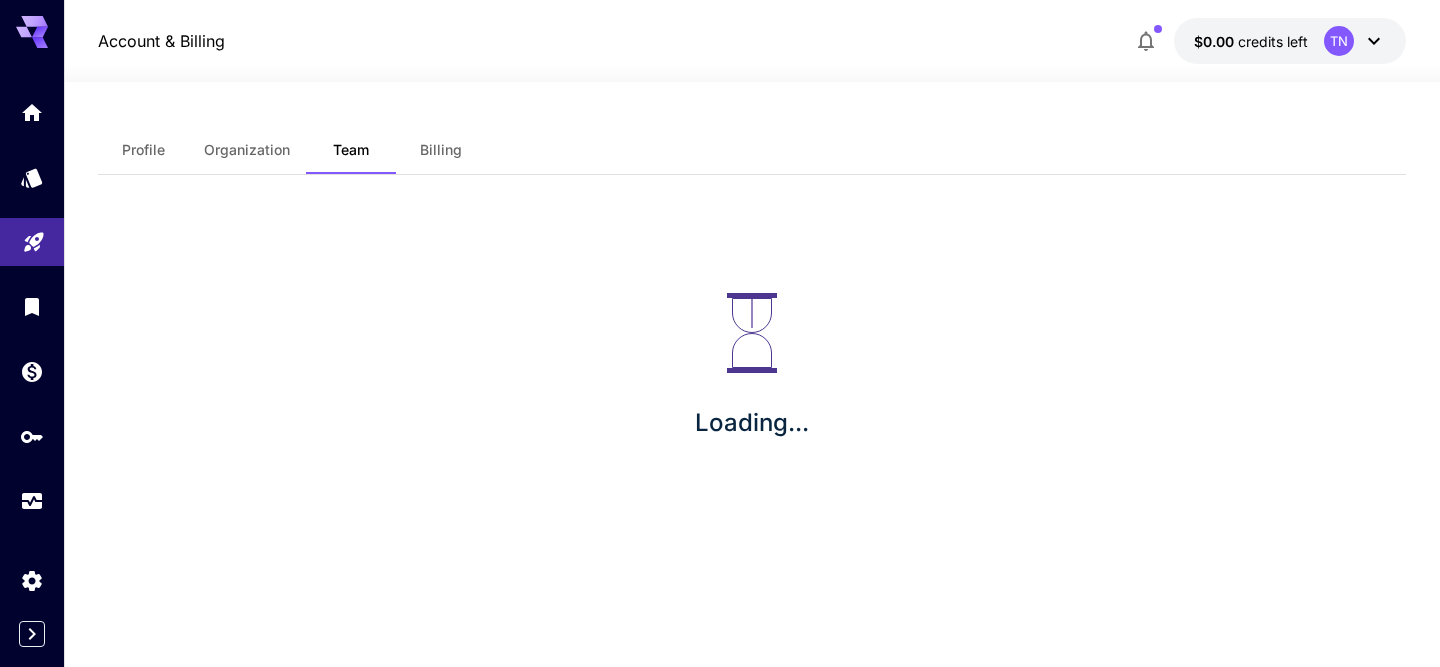 scroll, scrollTop: 0, scrollLeft: 0, axis: both 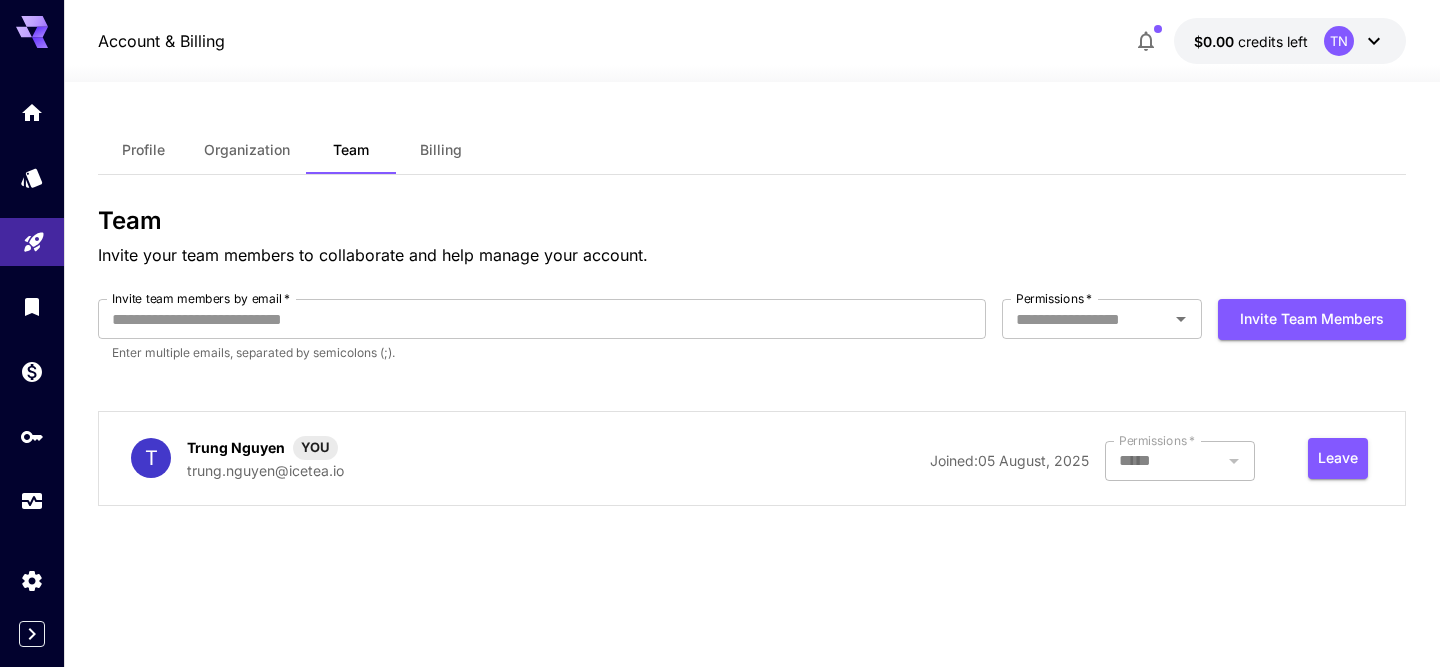 click on "Billing" at bounding box center [441, 150] 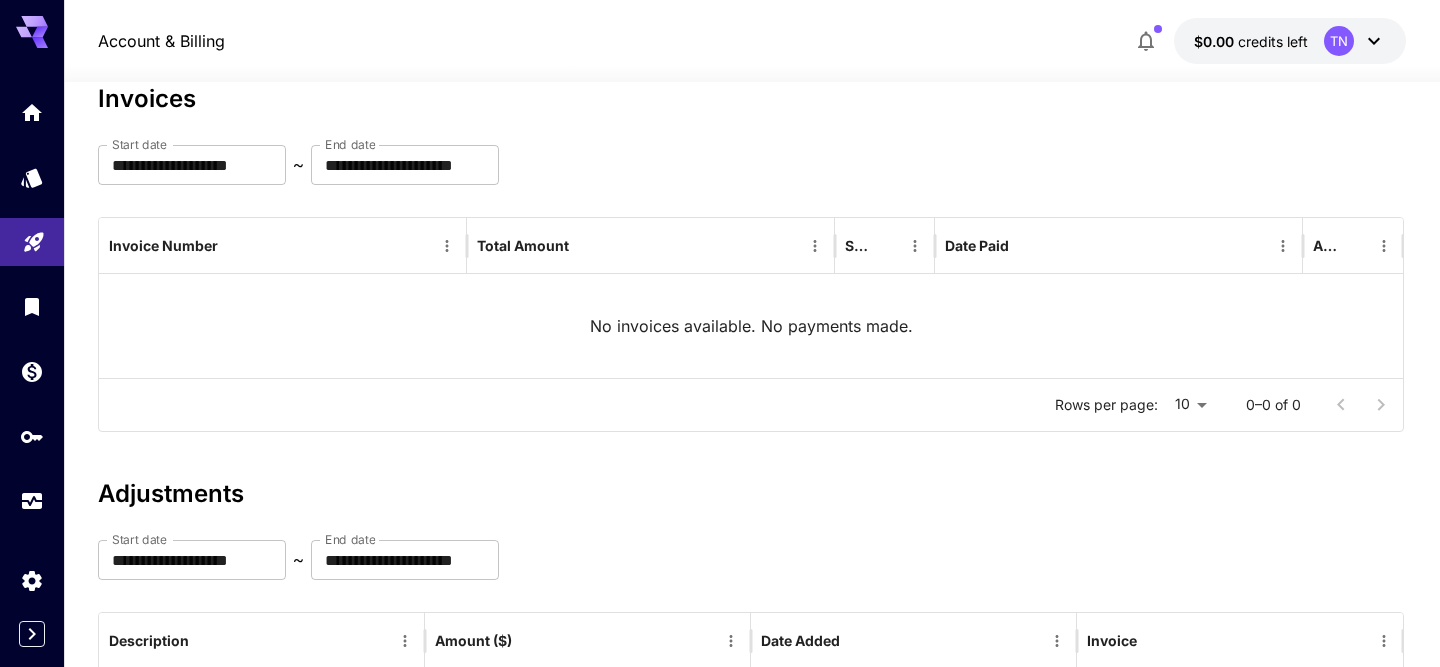scroll, scrollTop: 0, scrollLeft: 0, axis: both 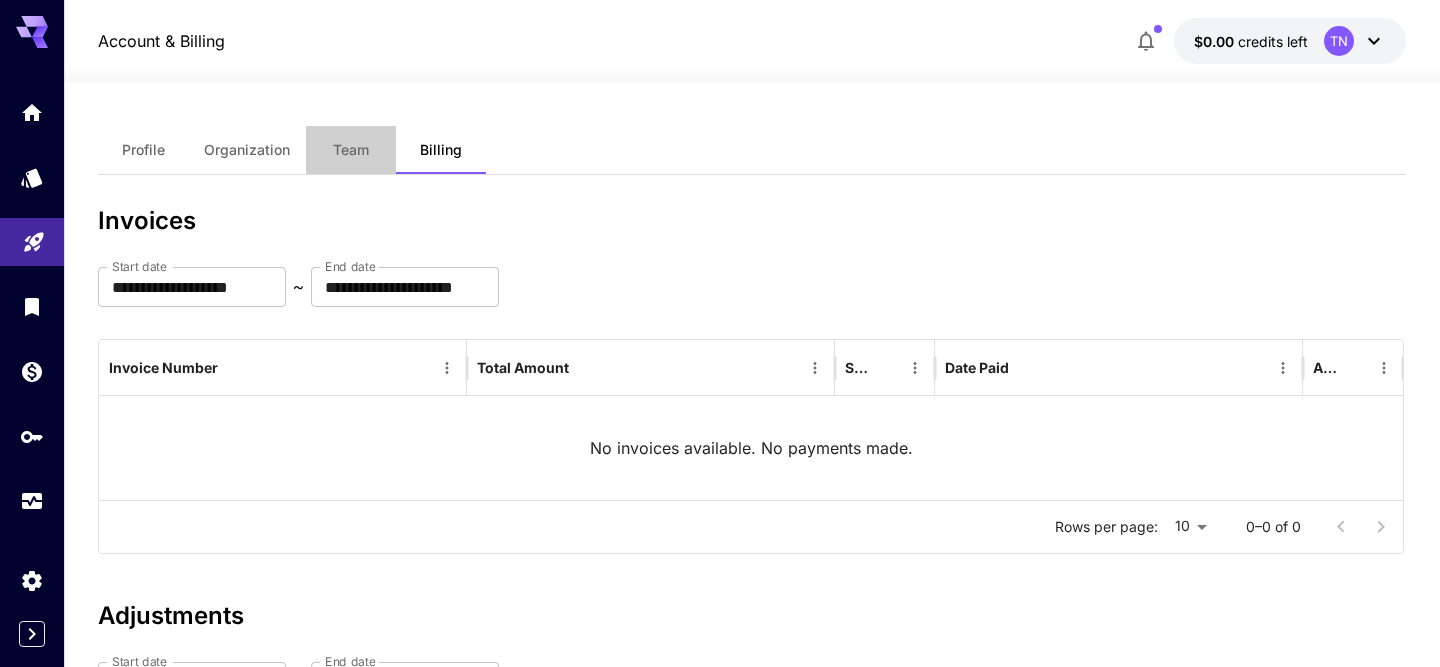 click on "Team" at bounding box center (351, 150) 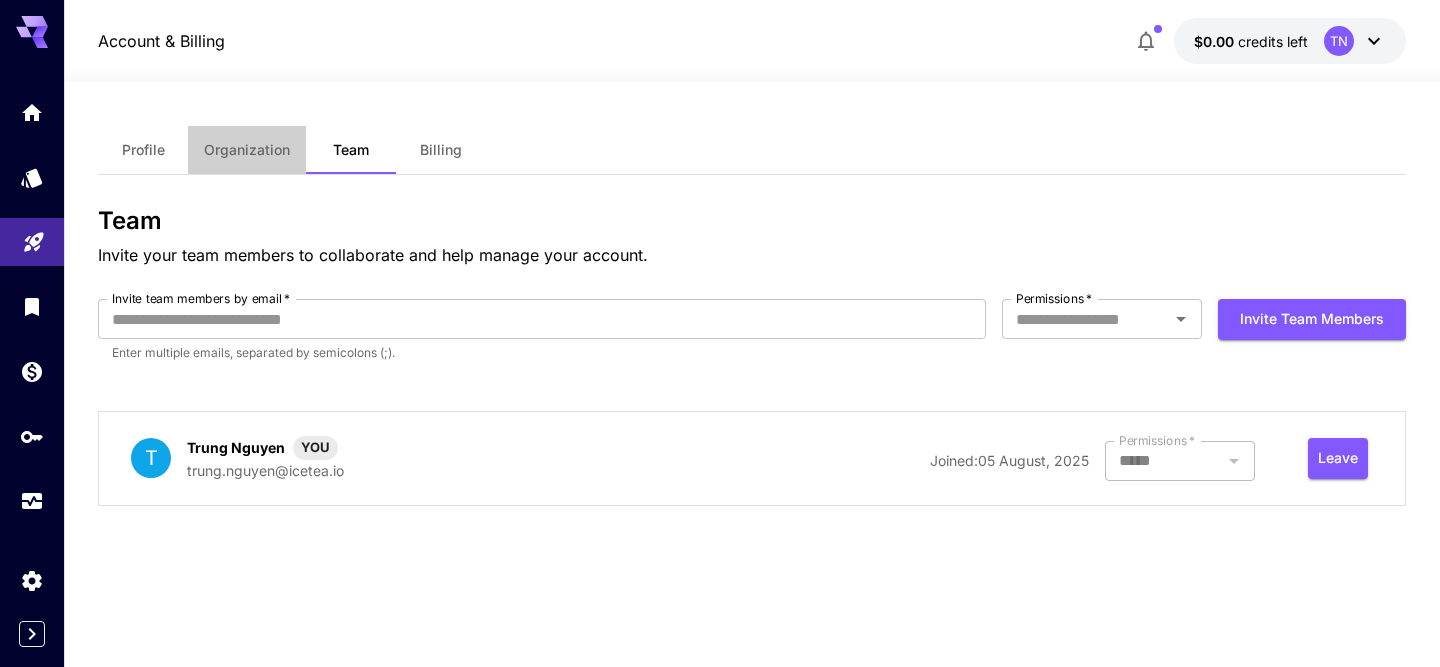 click on "Organization" at bounding box center (247, 150) 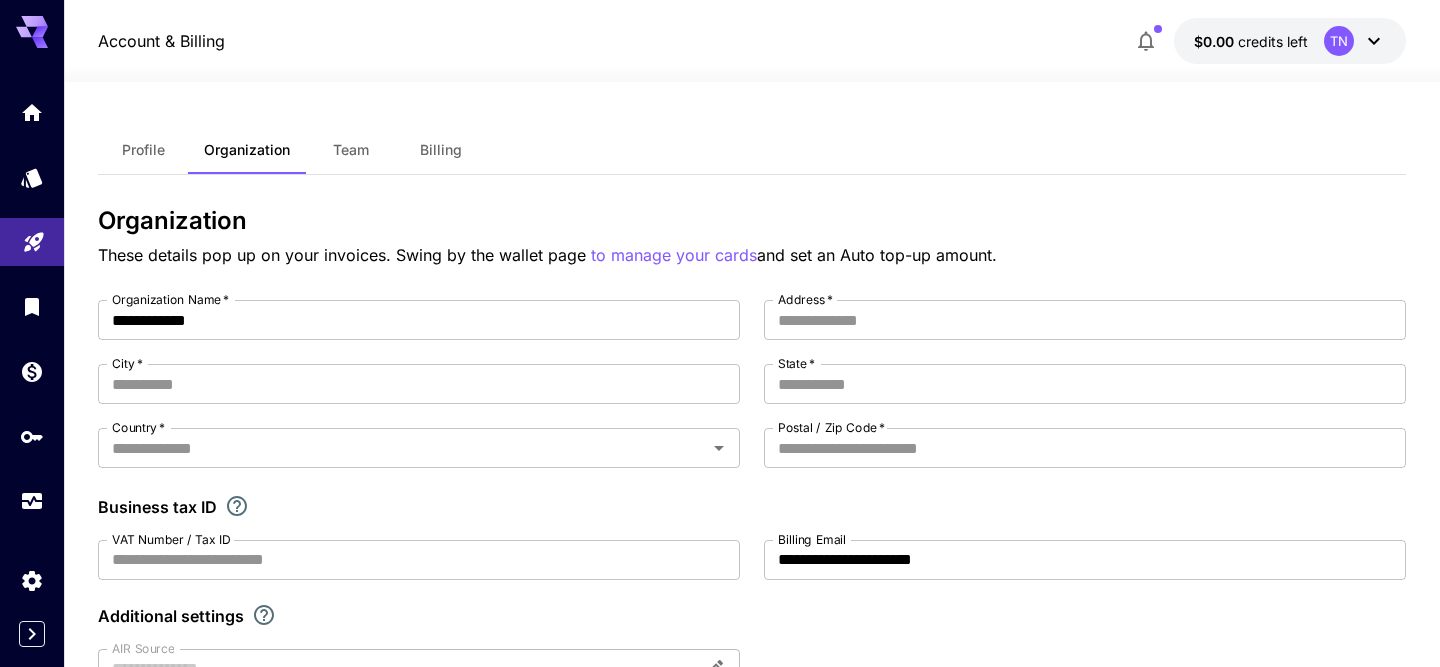 click on "Profile" at bounding box center [143, 150] 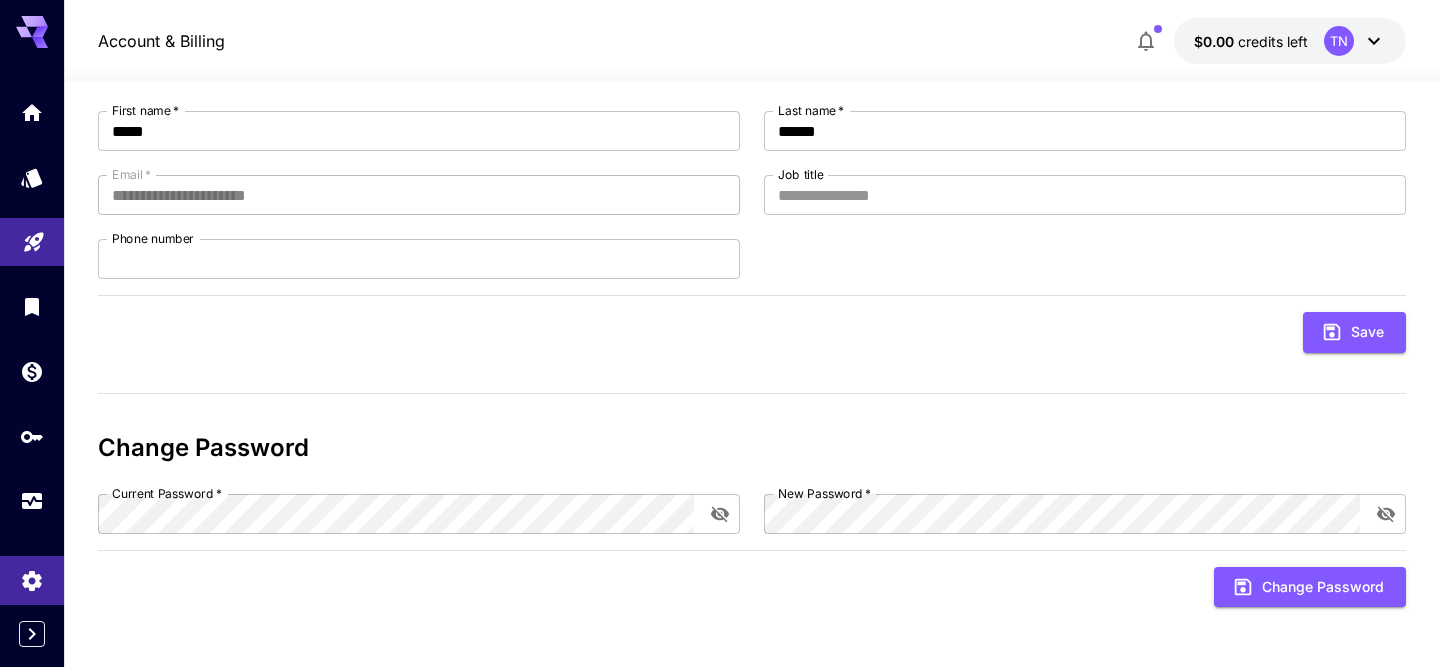 scroll, scrollTop: 0, scrollLeft: 0, axis: both 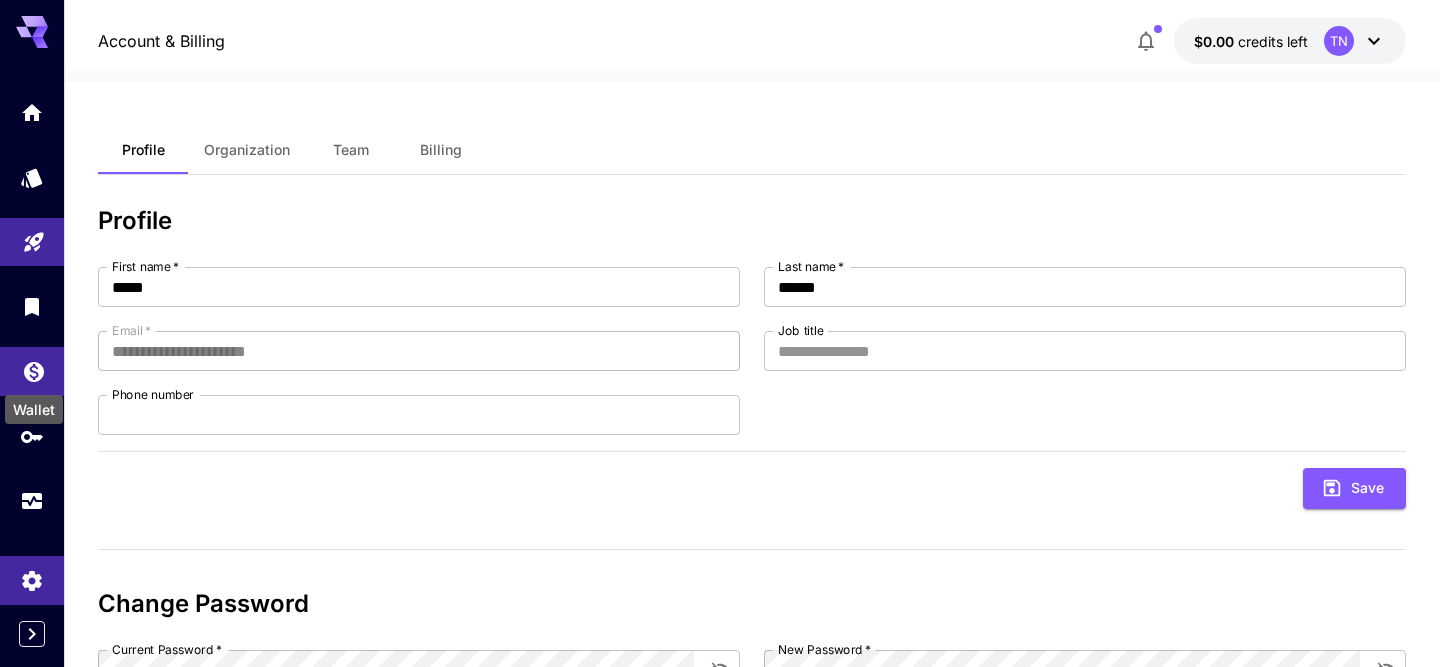 click 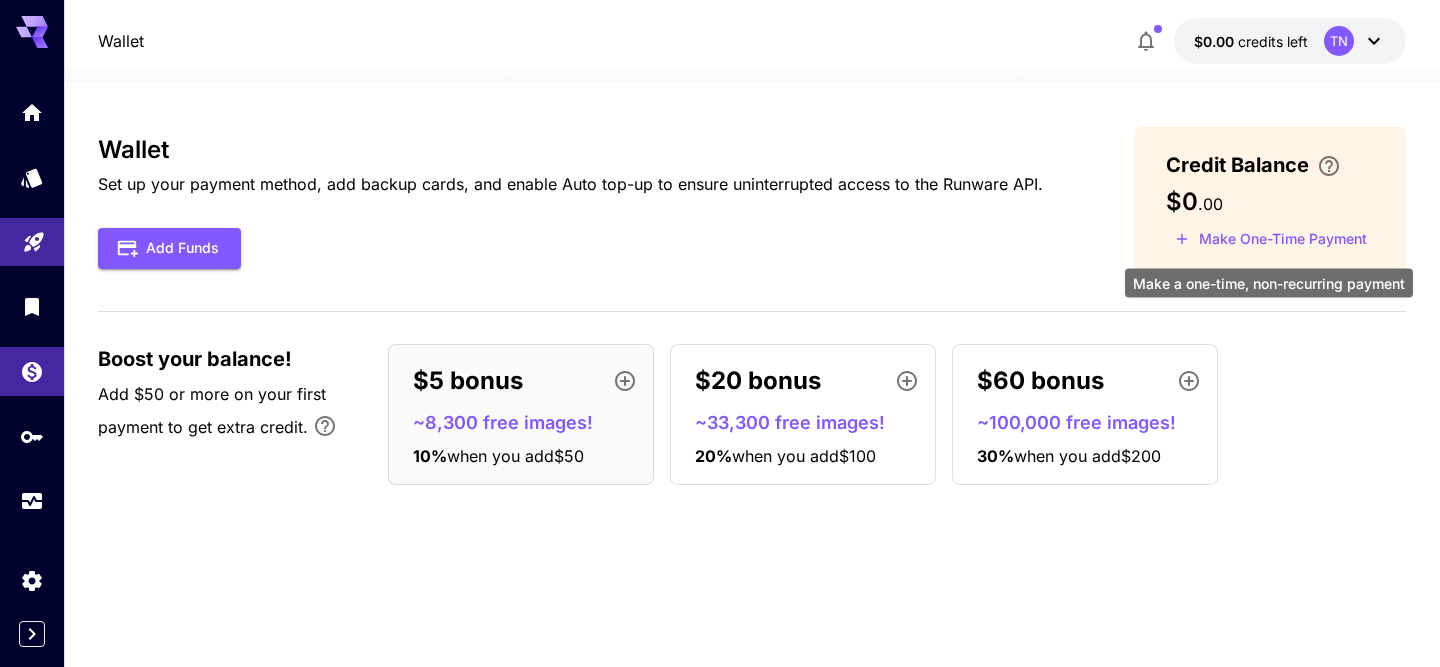 click on "Make One-Time Payment" at bounding box center (1271, 239) 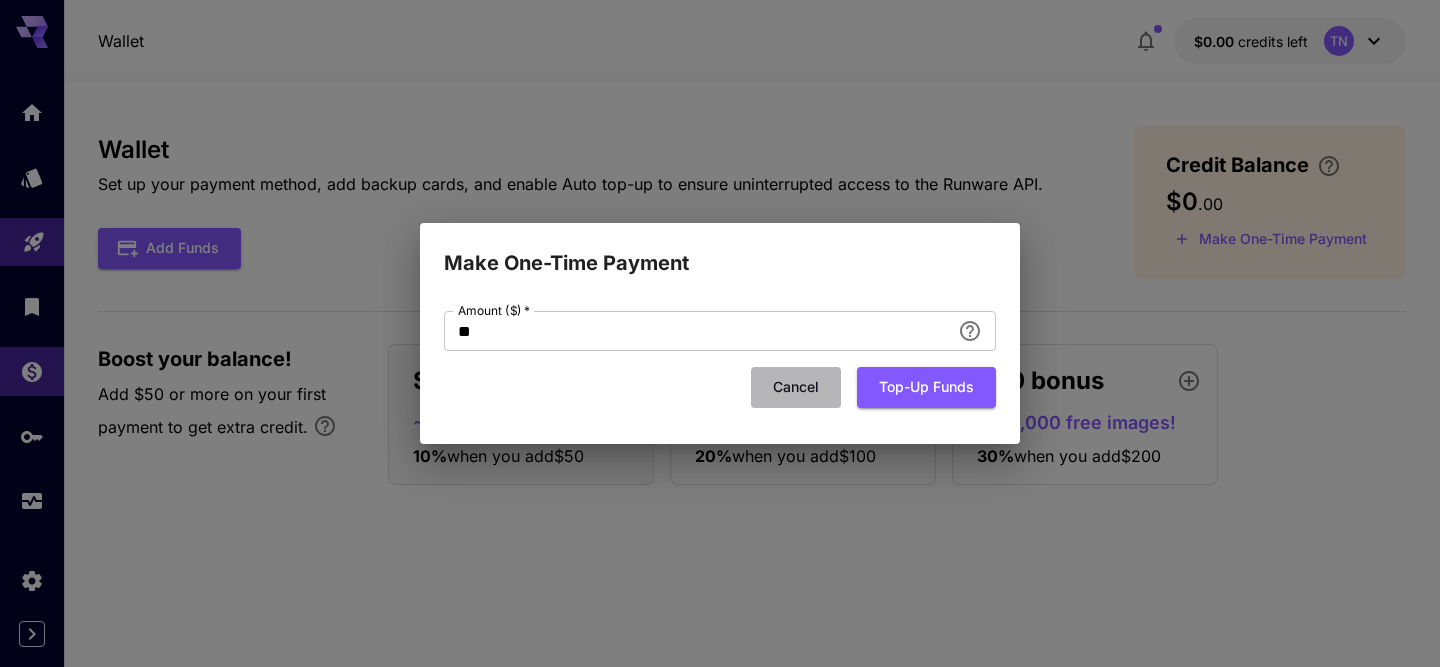 click on "Cancel" at bounding box center [796, 387] 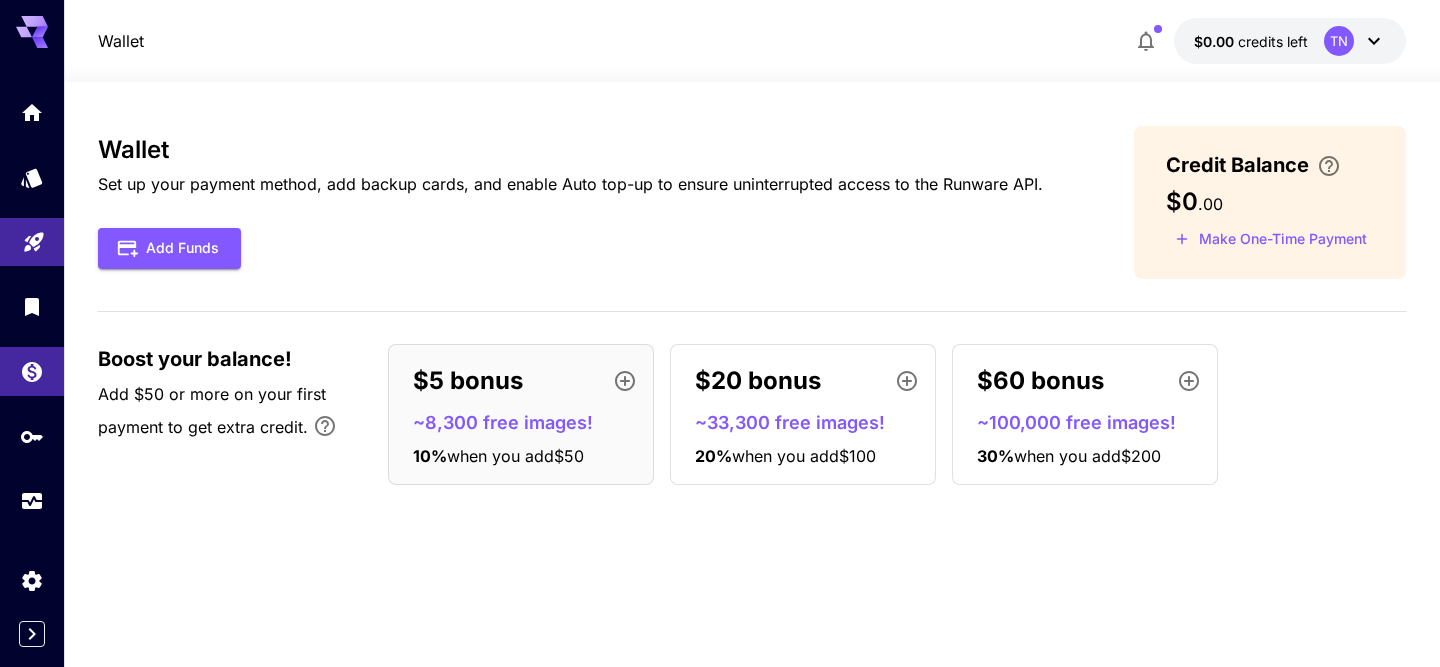 click on "Make One-Time Payment" at bounding box center [1271, 239] 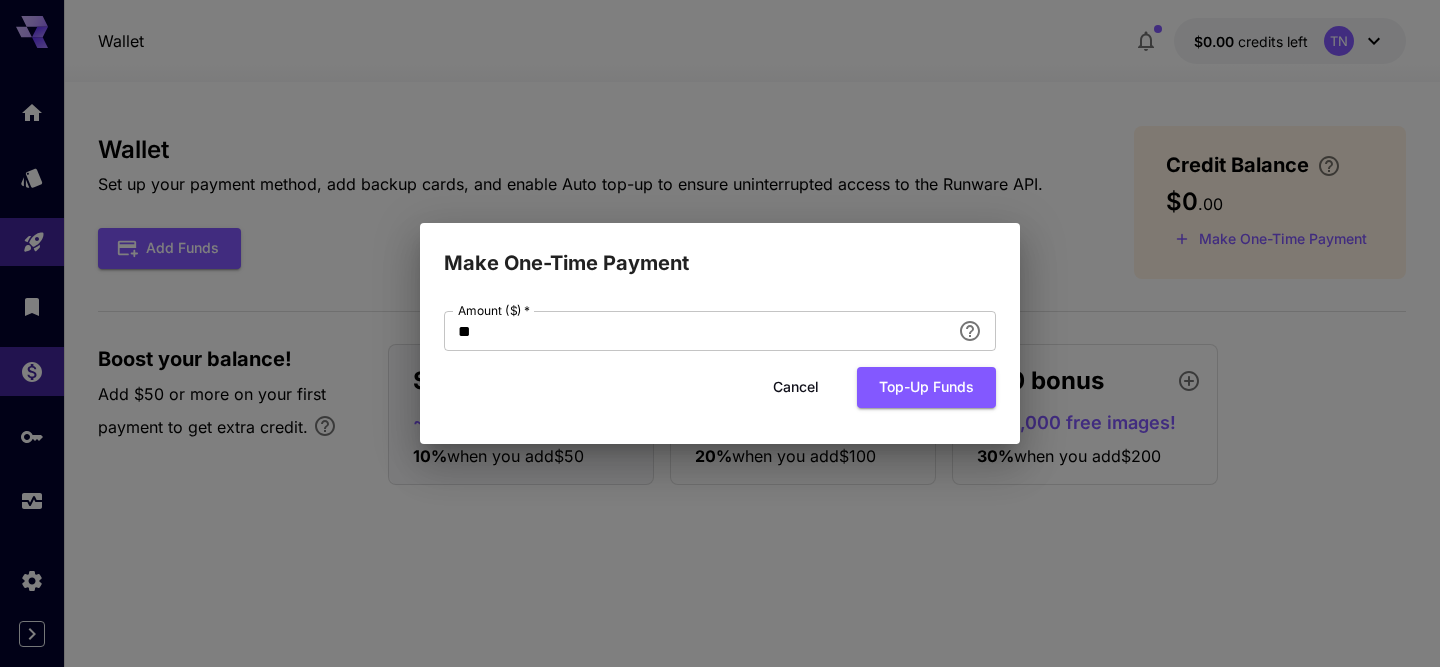 click on "Cancel" at bounding box center [796, 387] 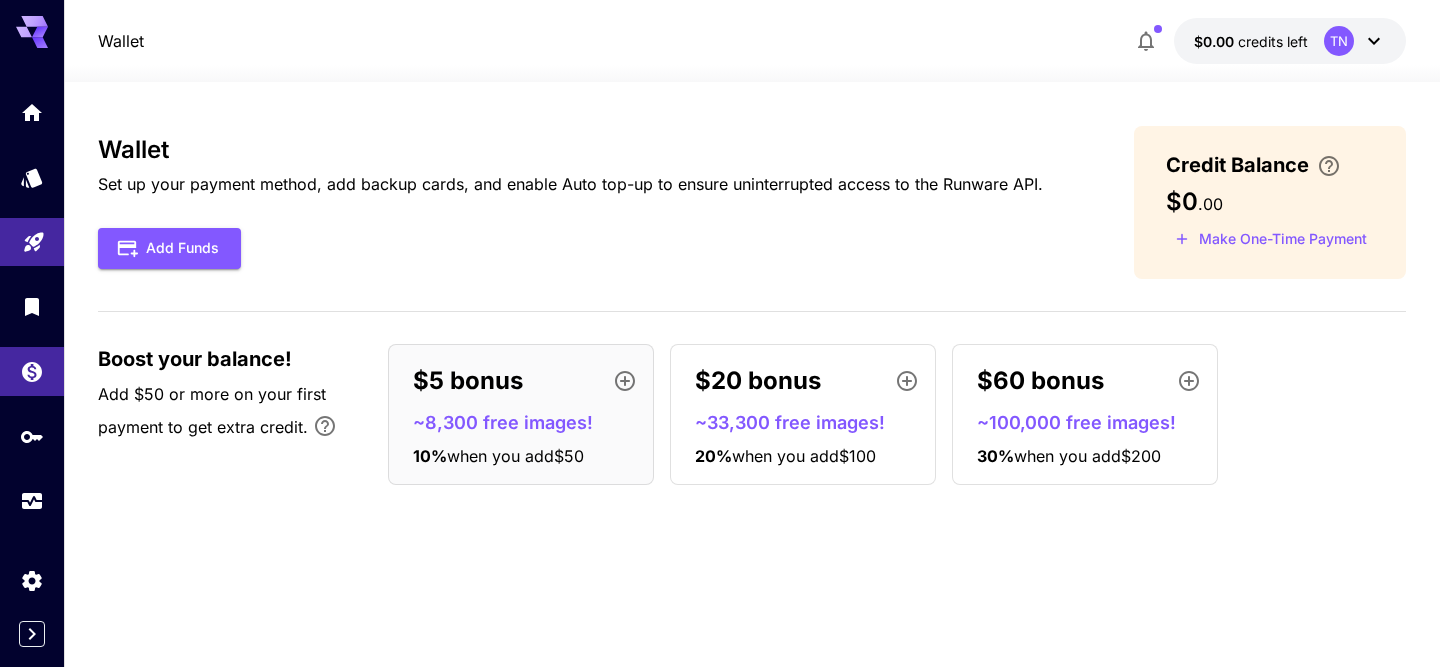 click 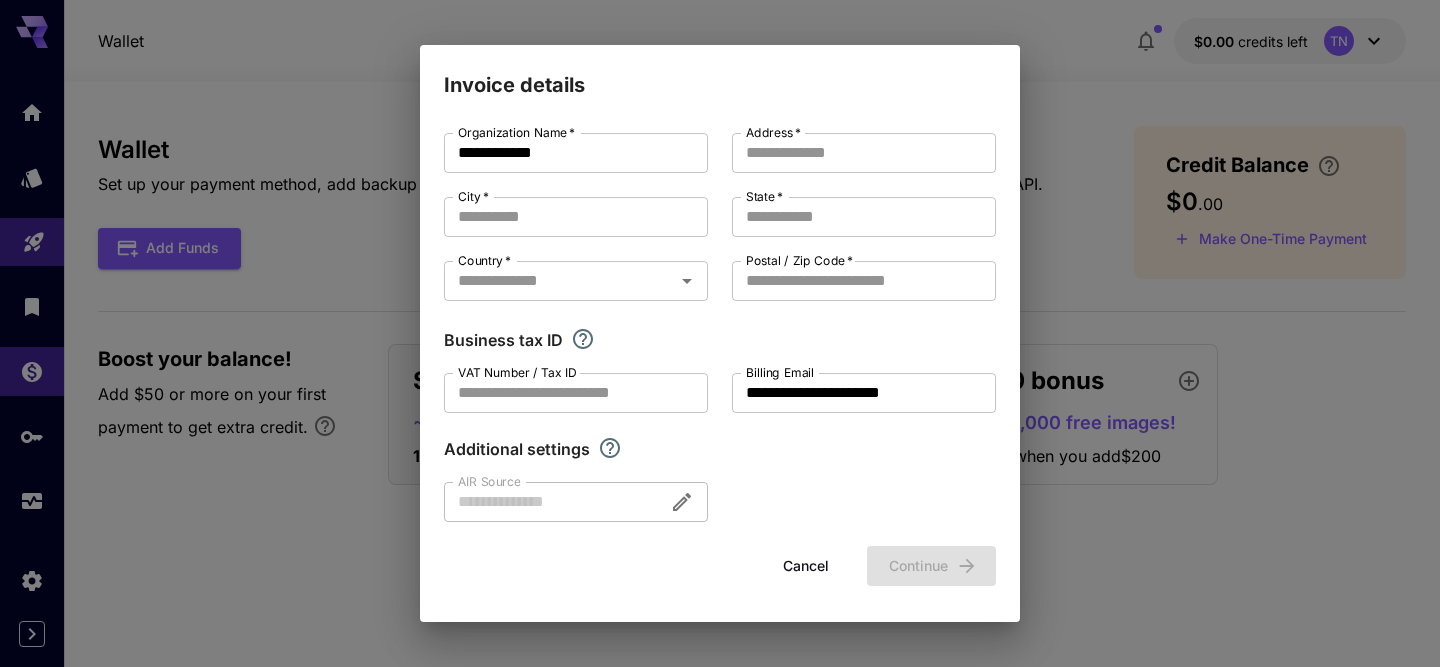 click on "**********" at bounding box center (720, 333) 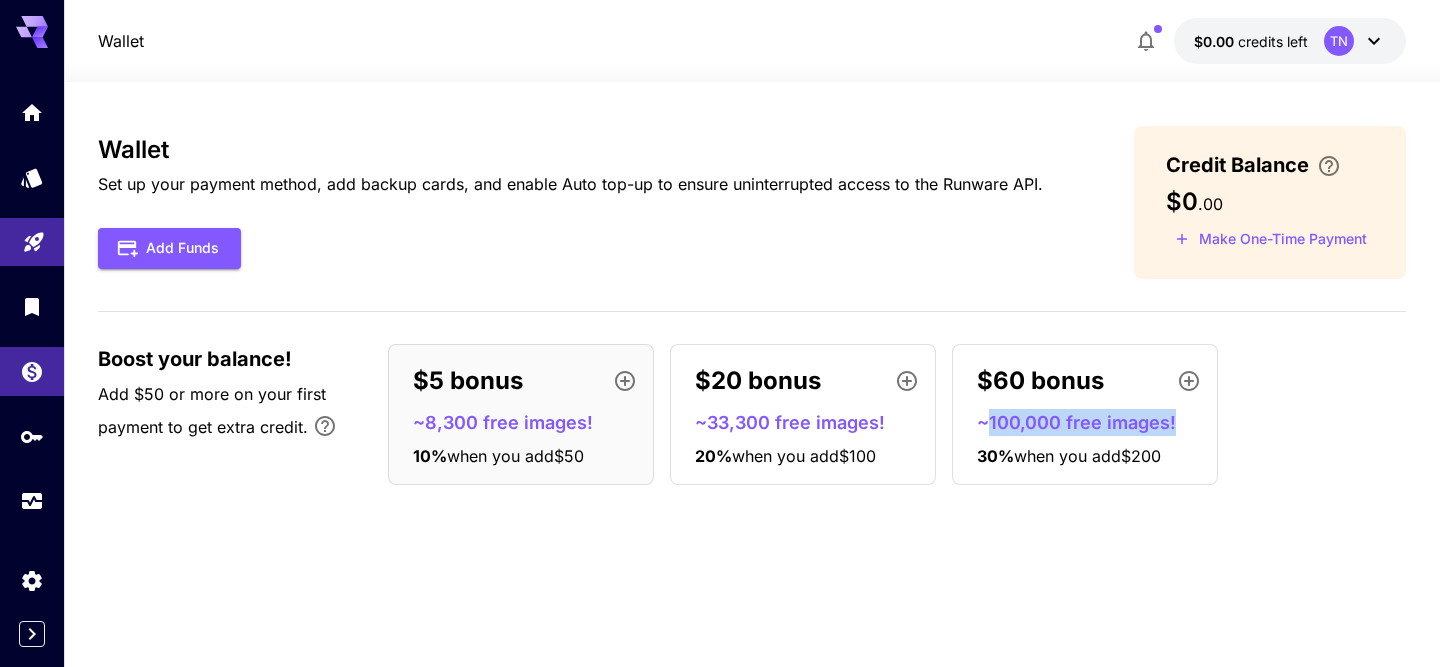 drag, startPoint x: 988, startPoint y: 418, endPoint x: 1215, endPoint y: 423, distance: 227.05505 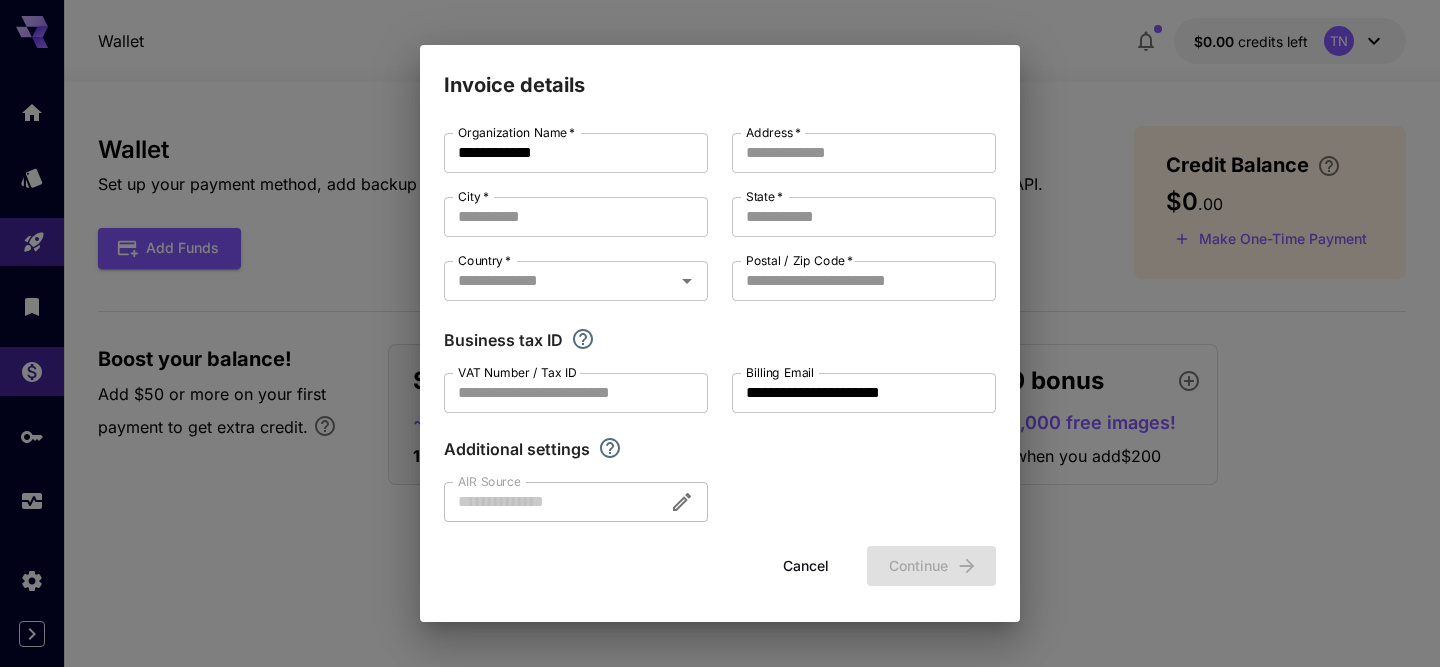 click on "**********" at bounding box center [720, 333] 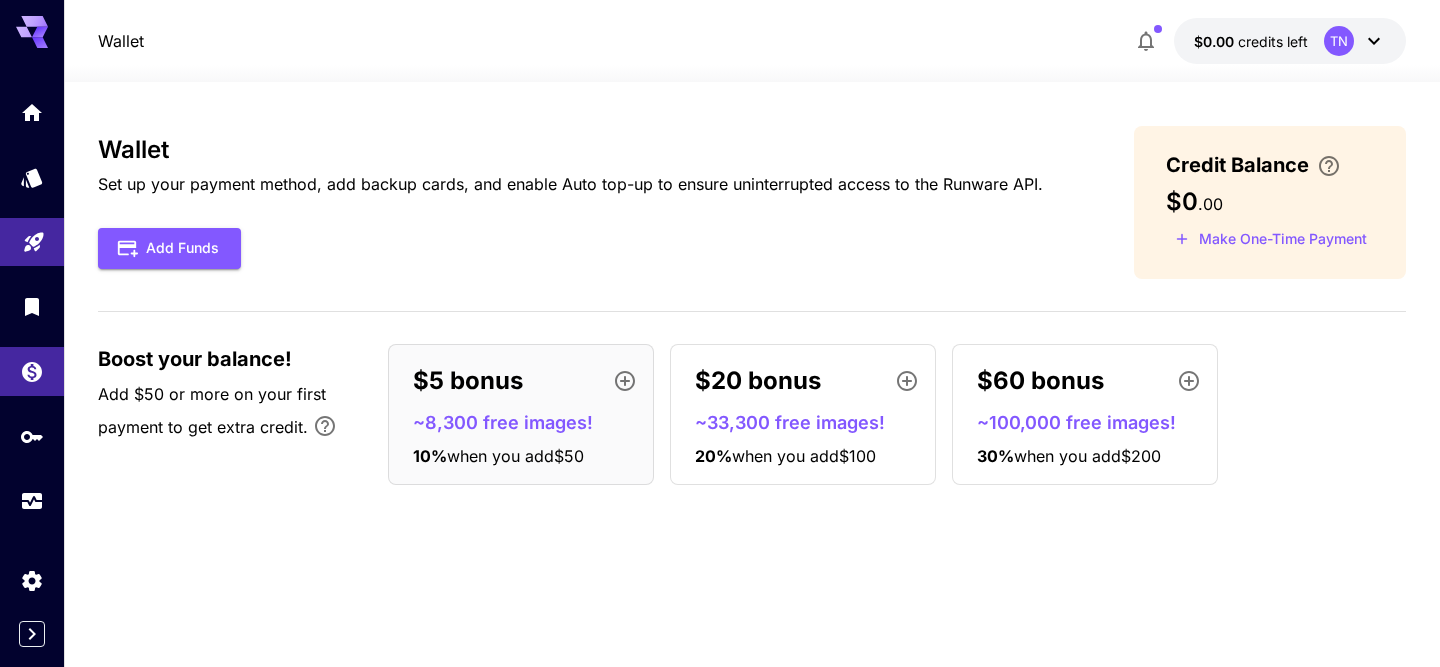 click on "~100,000 free images!" at bounding box center (1093, 422) 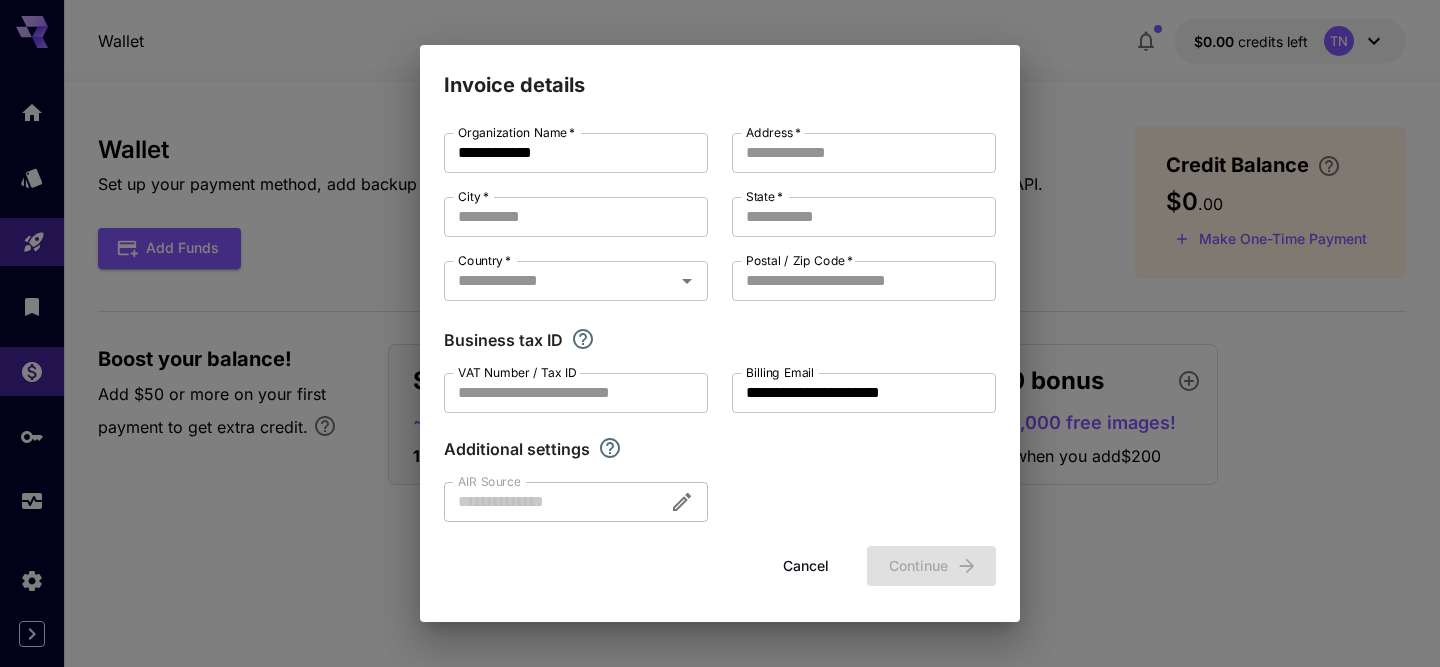 click on "Cancel" at bounding box center (806, 566) 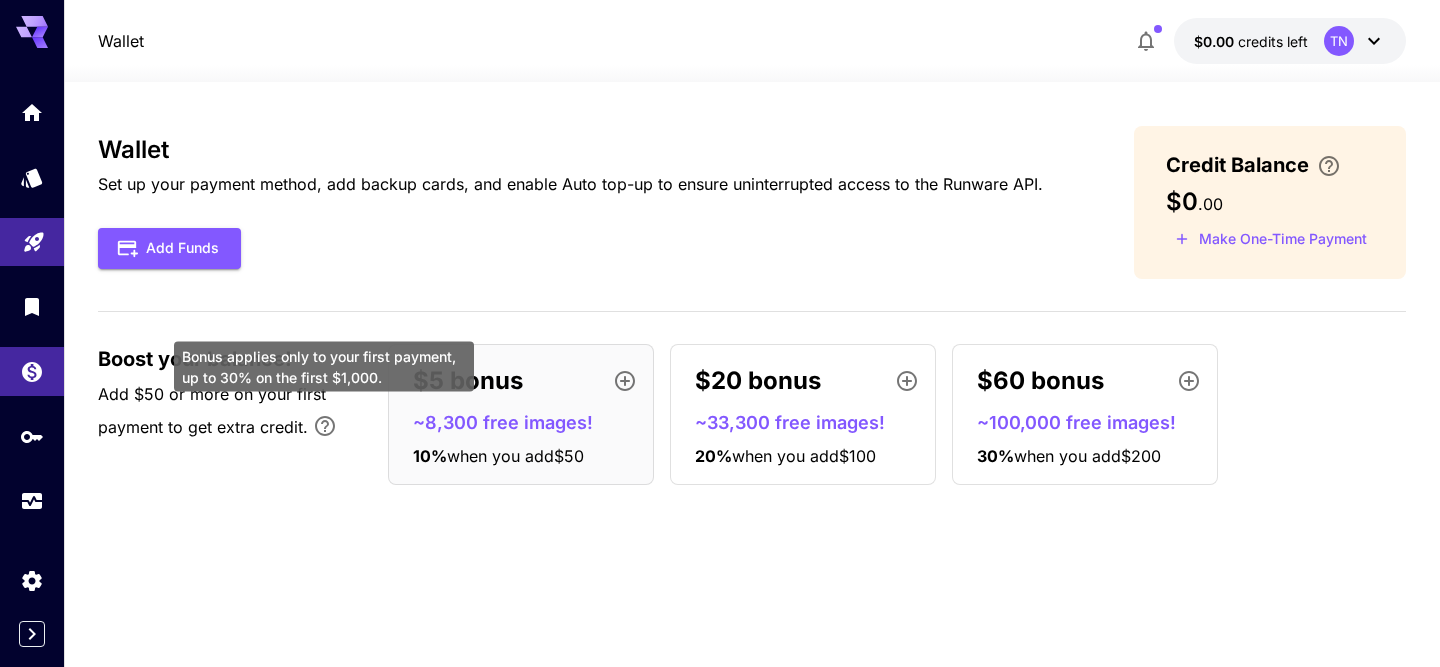click 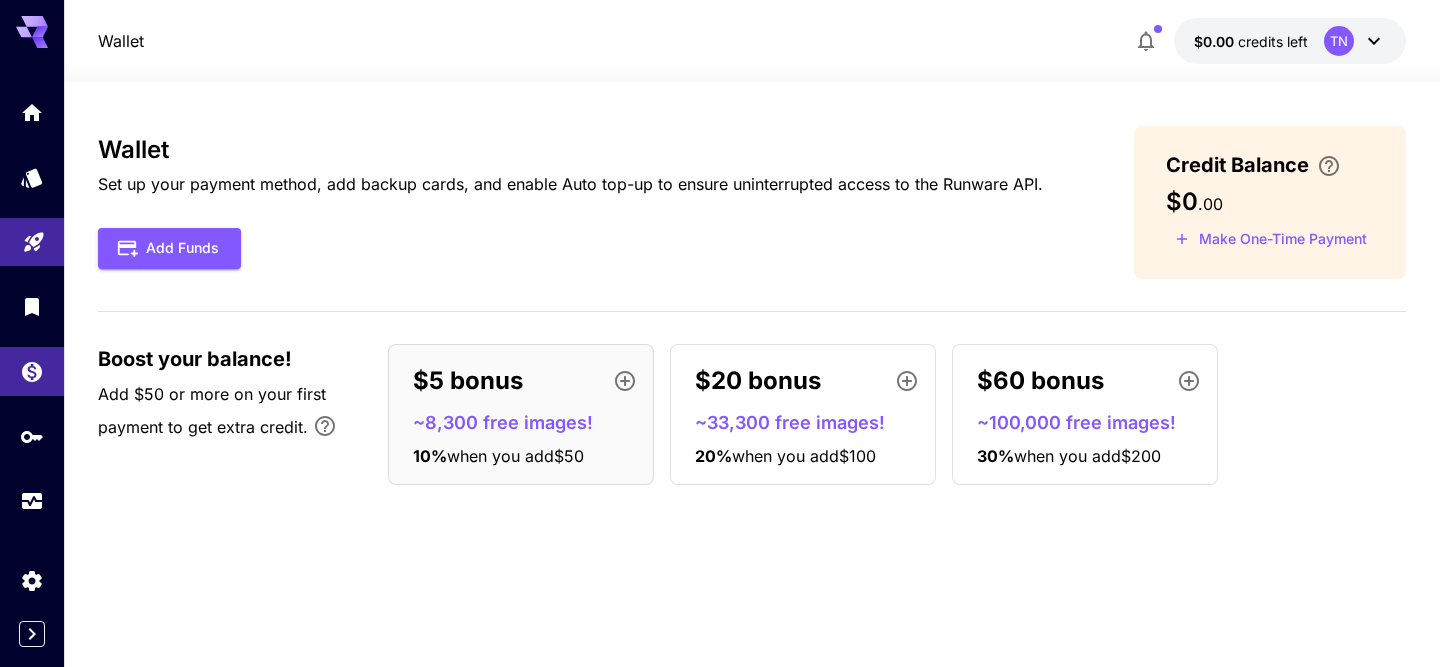 click on "Add Funds" at bounding box center [570, 248] 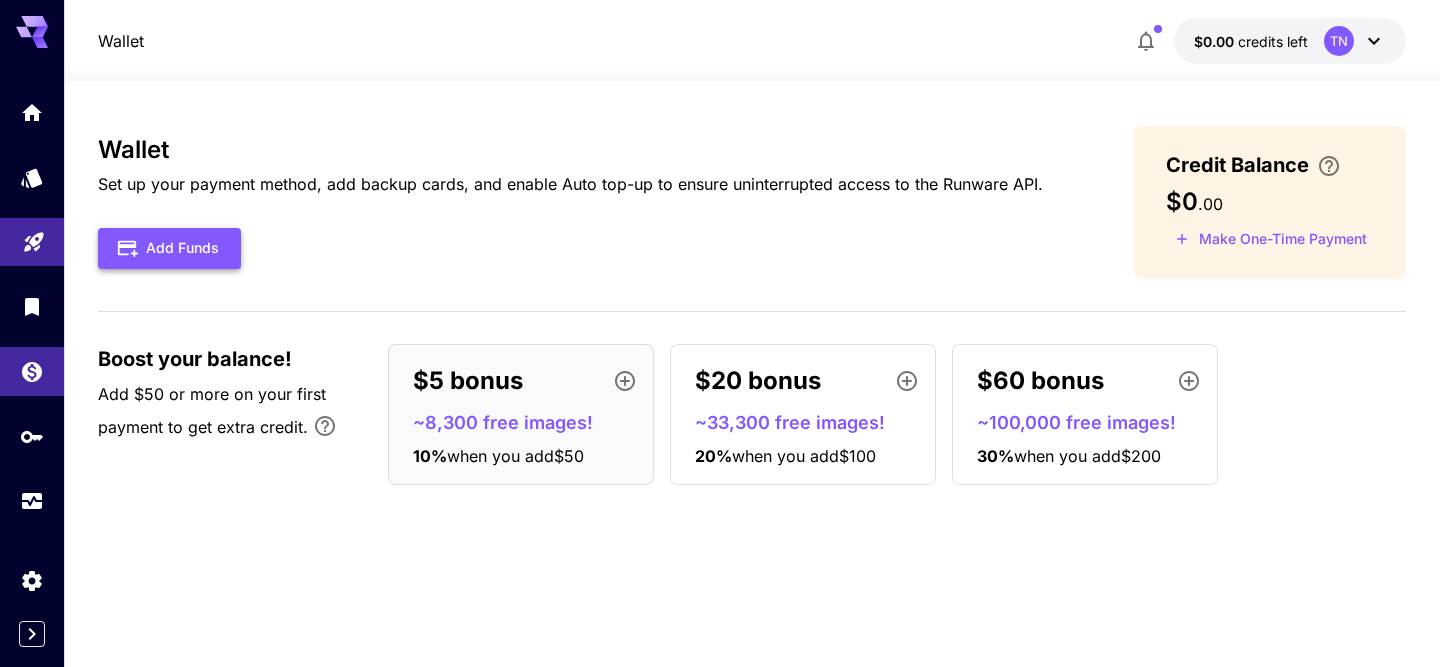 click on "Add Funds" at bounding box center [169, 248] 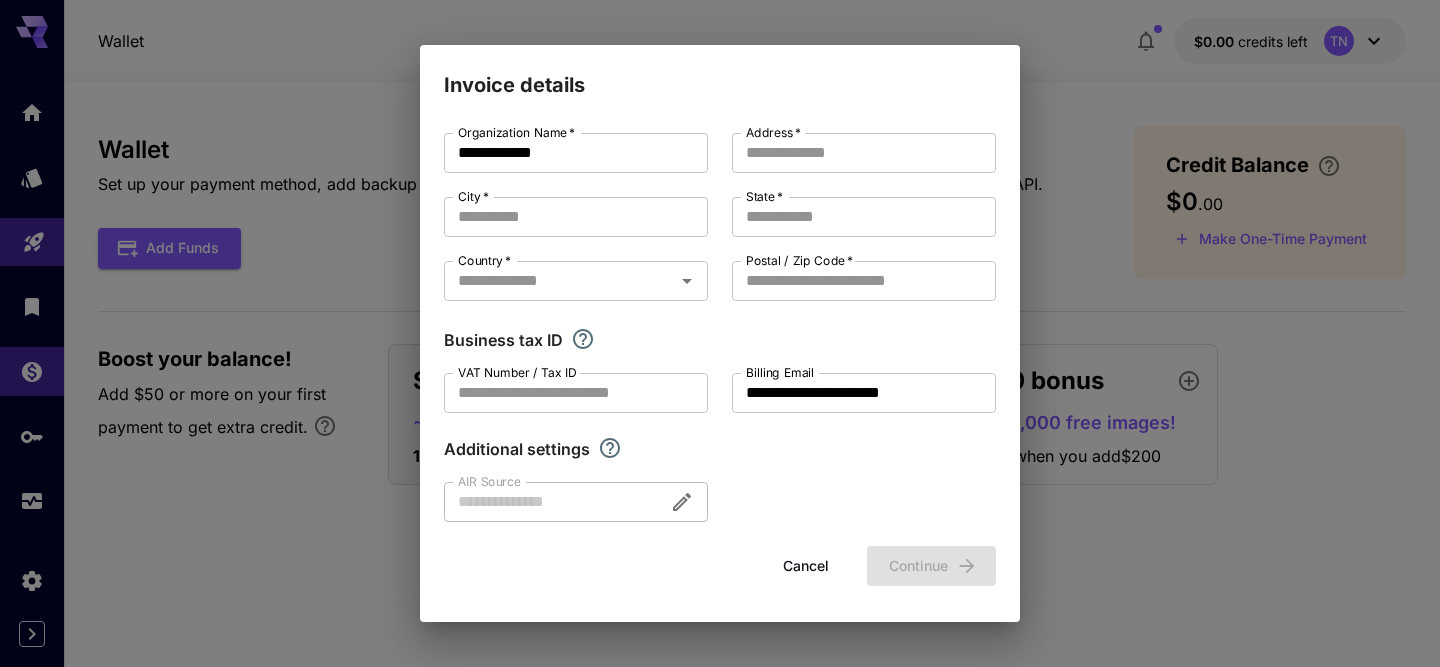 click on "Cancel" at bounding box center [806, 566] 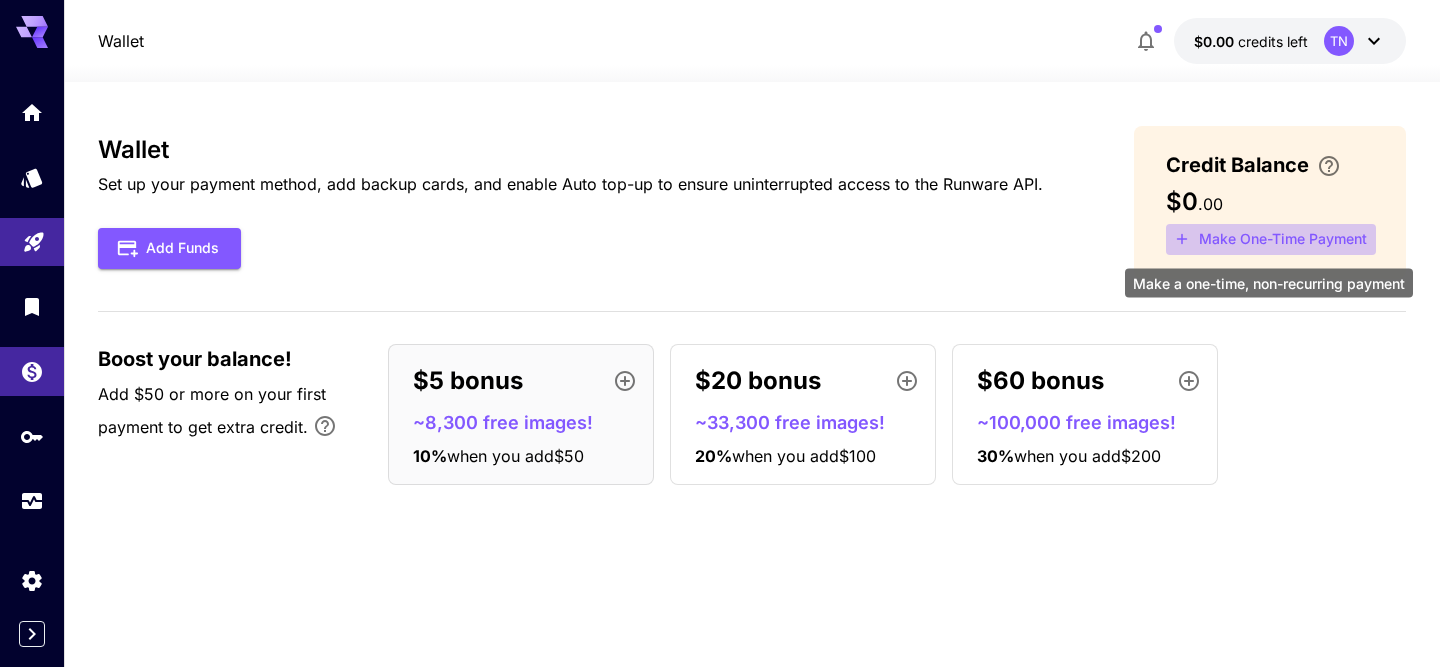 click on "Make One-Time Payment" at bounding box center (1271, 239) 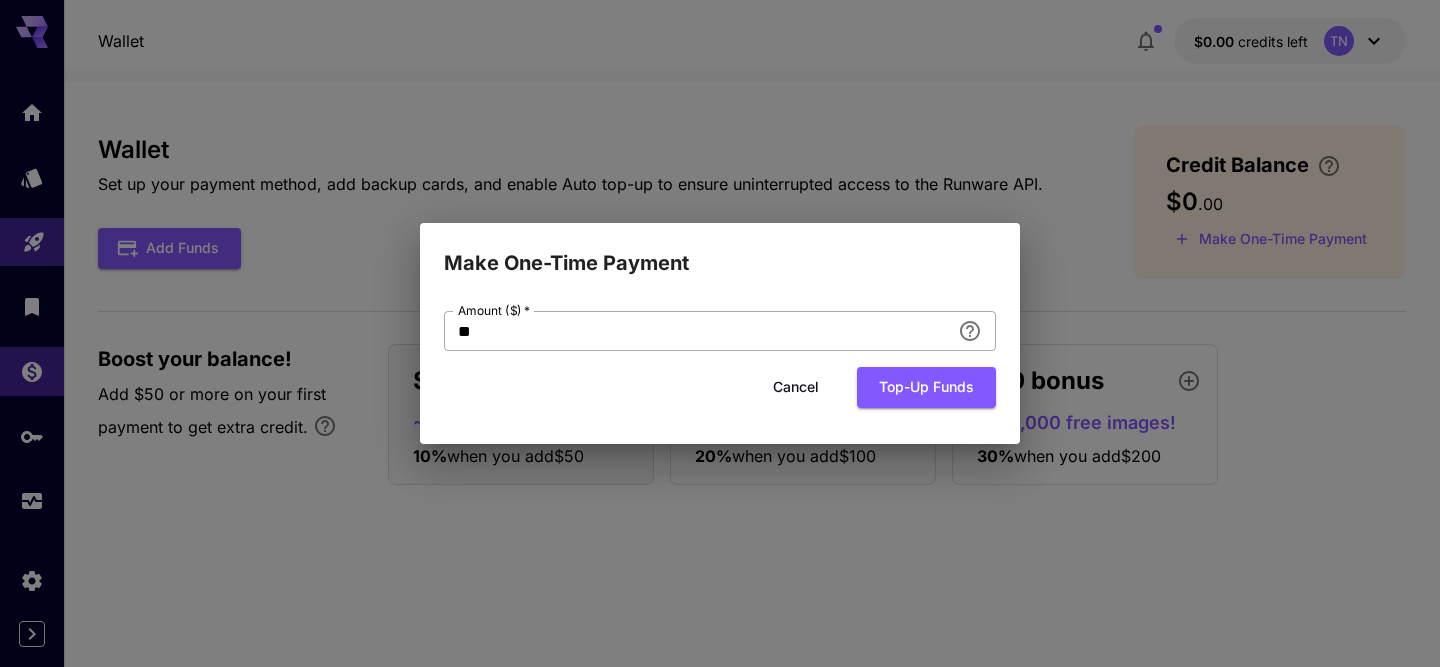 click on "**" at bounding box center [697, 331] 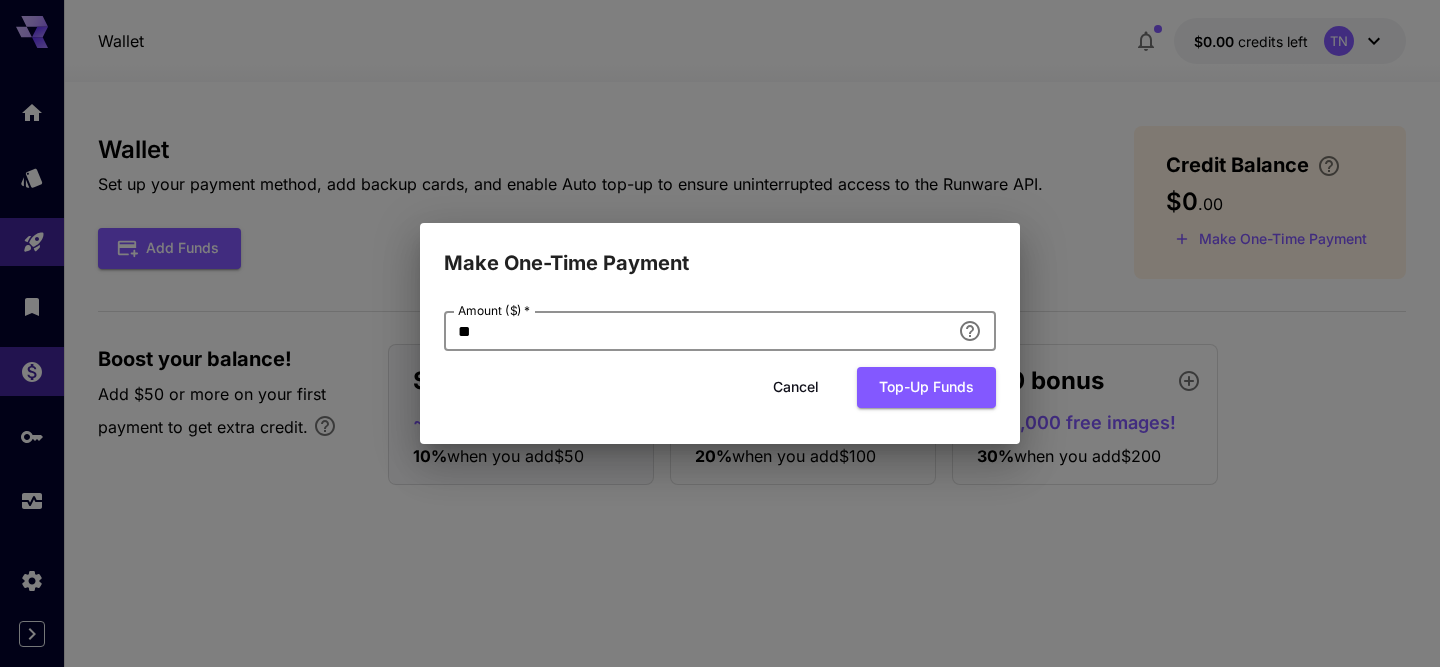 type on "*" 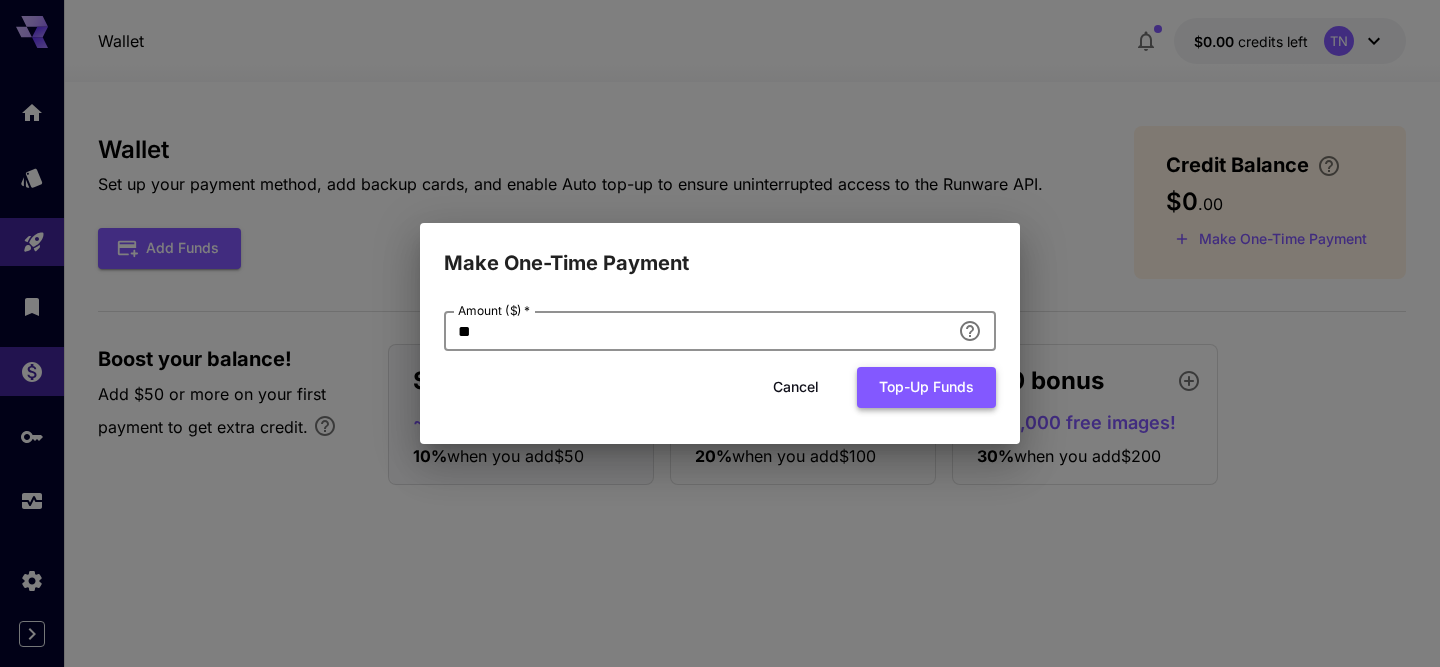 type on "**" 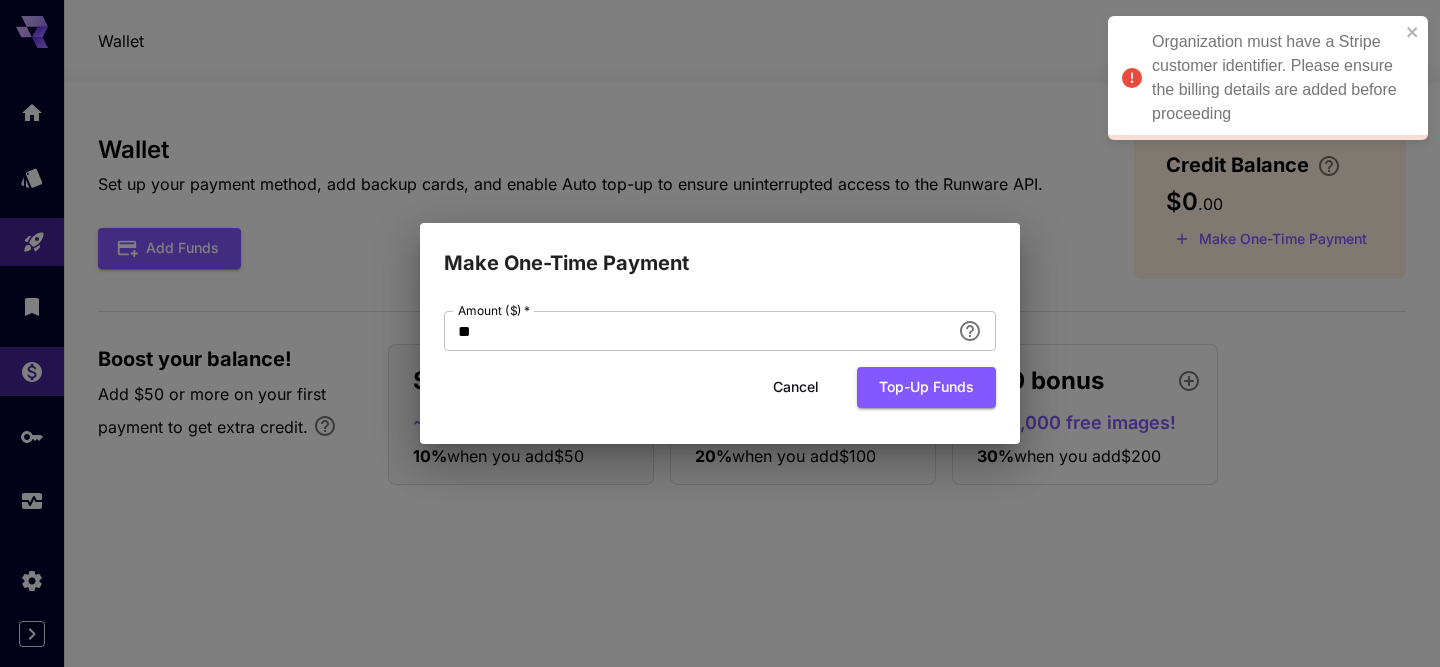 click on "Cancel" at bounding box center (796, 387) 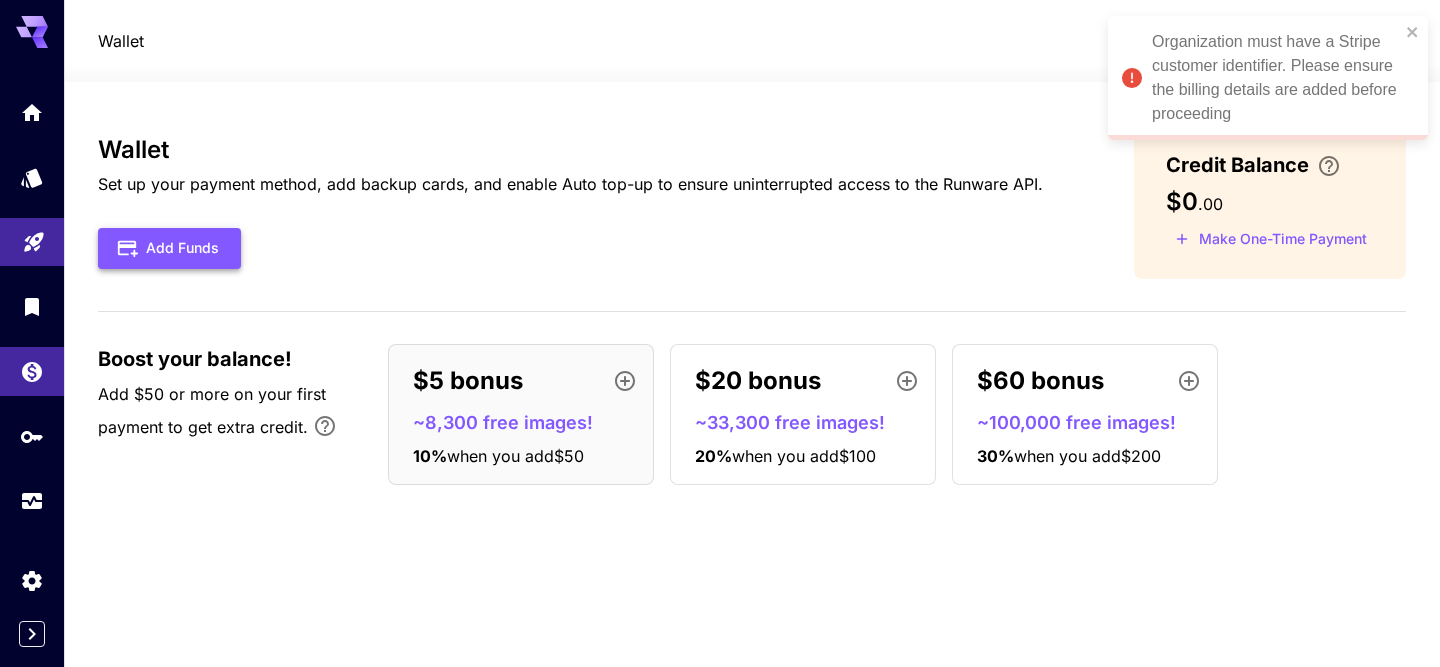 click 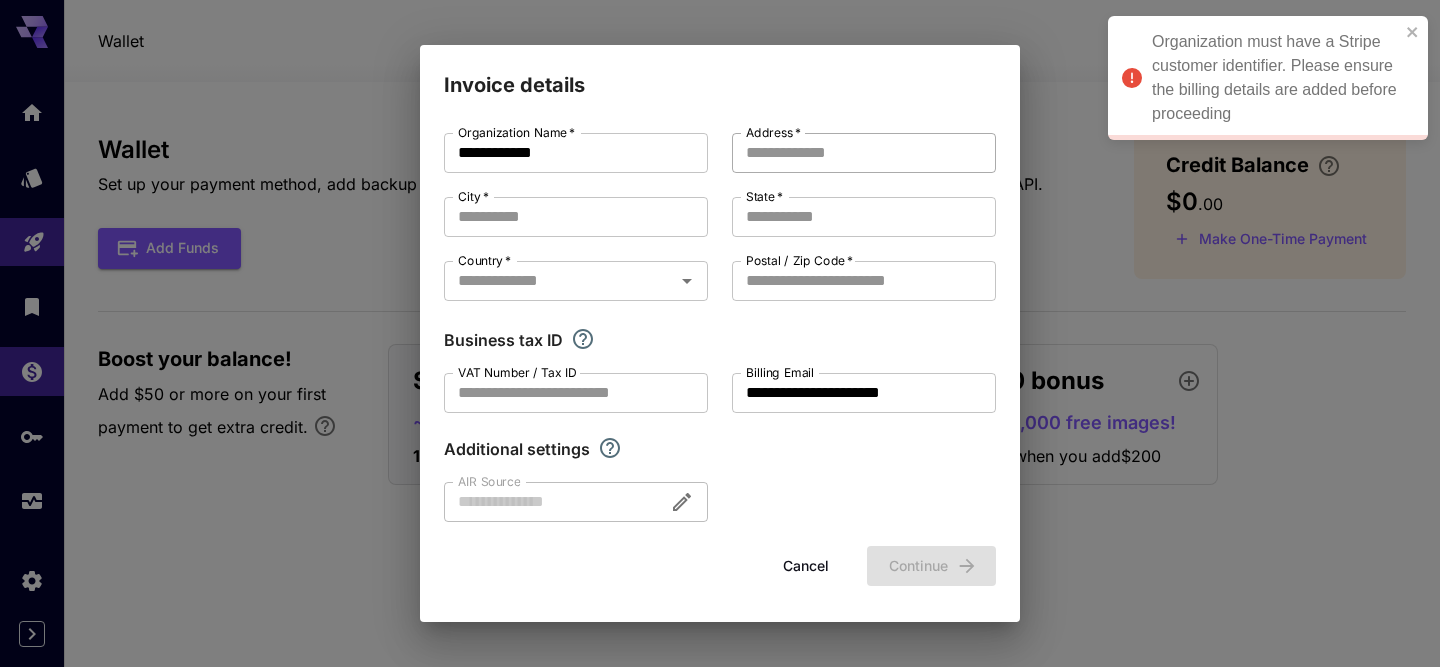 click on "Address   *" at bounding box center [864, 153] 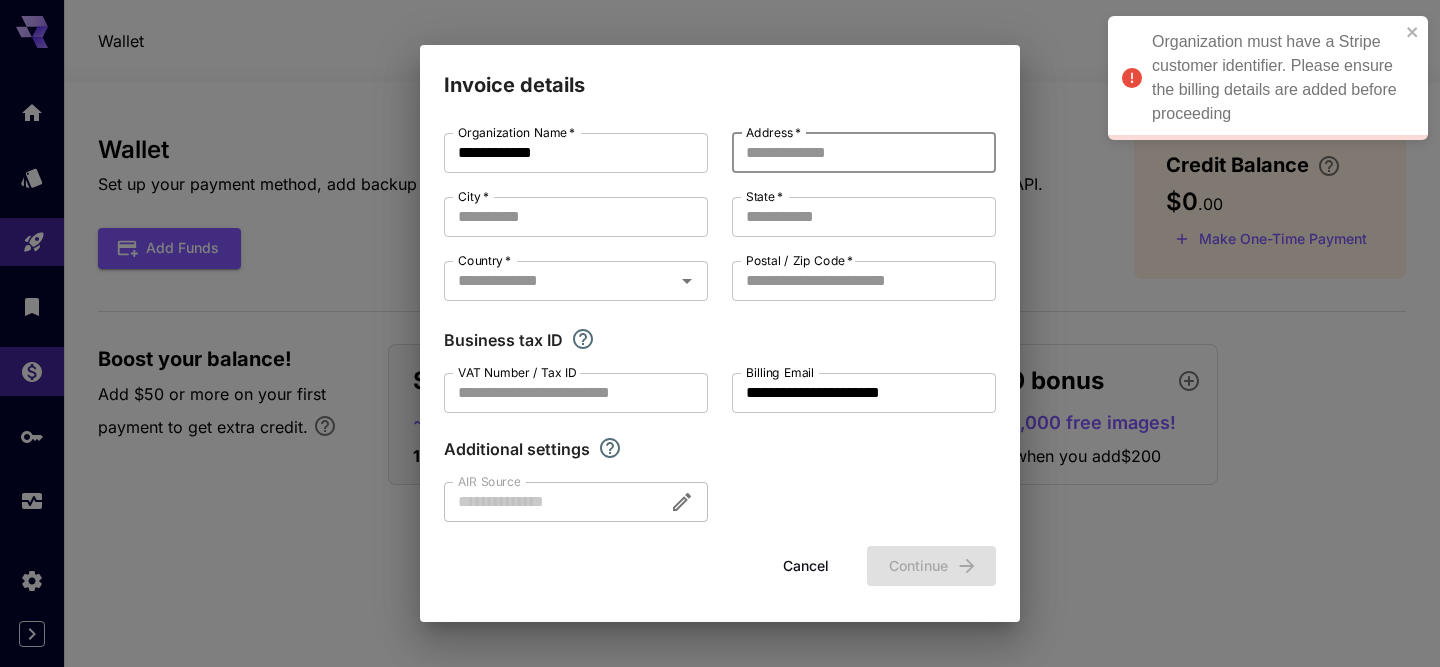 paste on "**********" 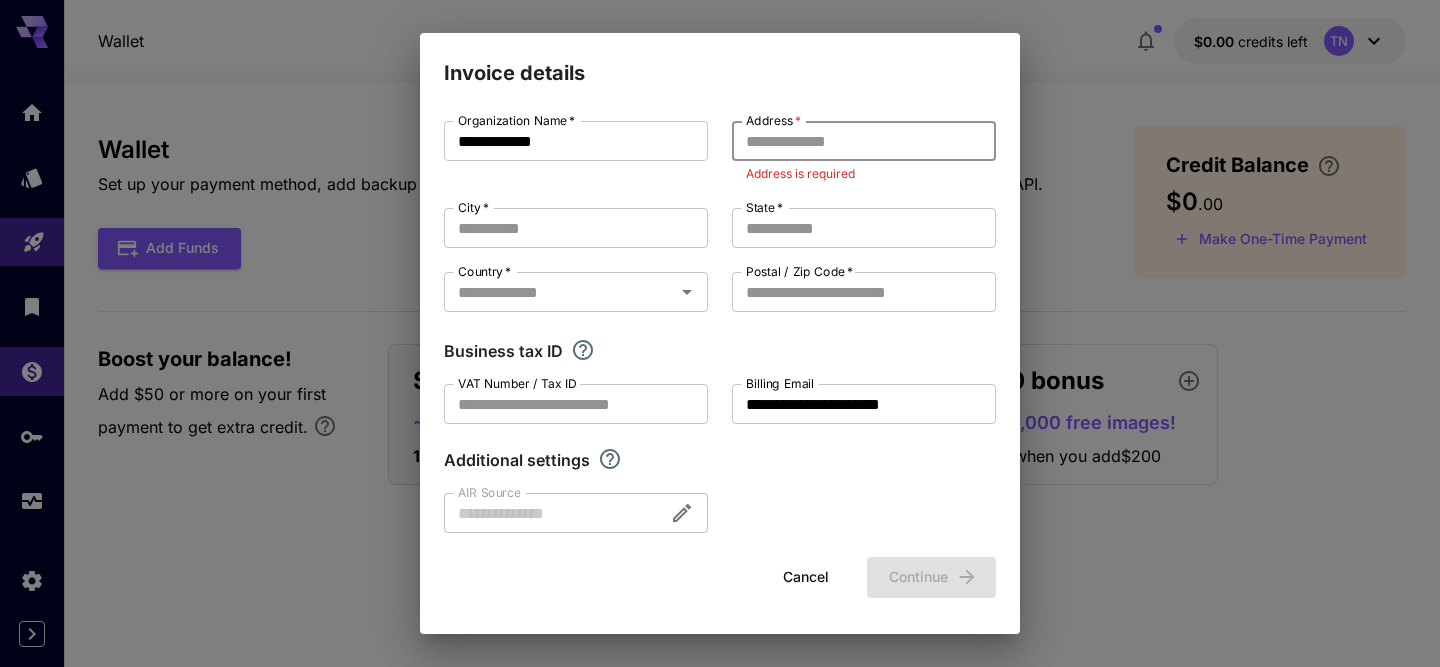 scroll, scrollTop: 0, scrollLeft: 0, axis: both 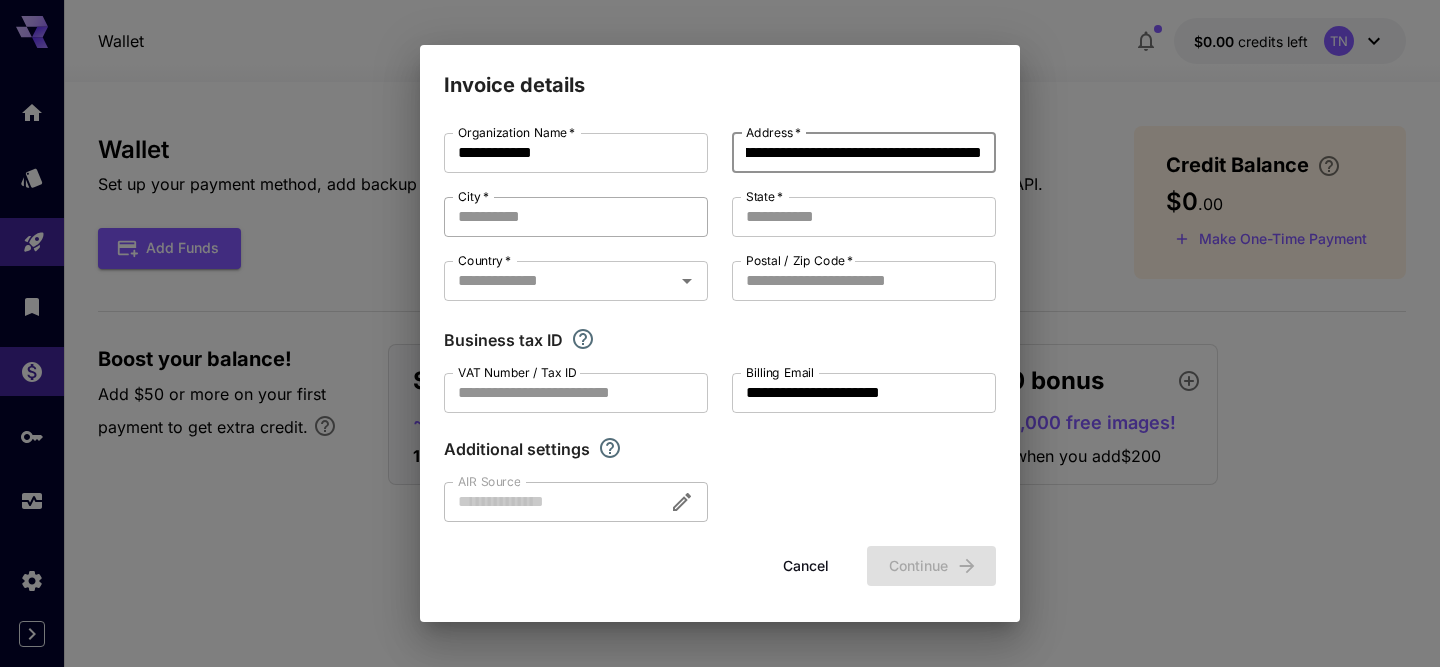 type on "**********" 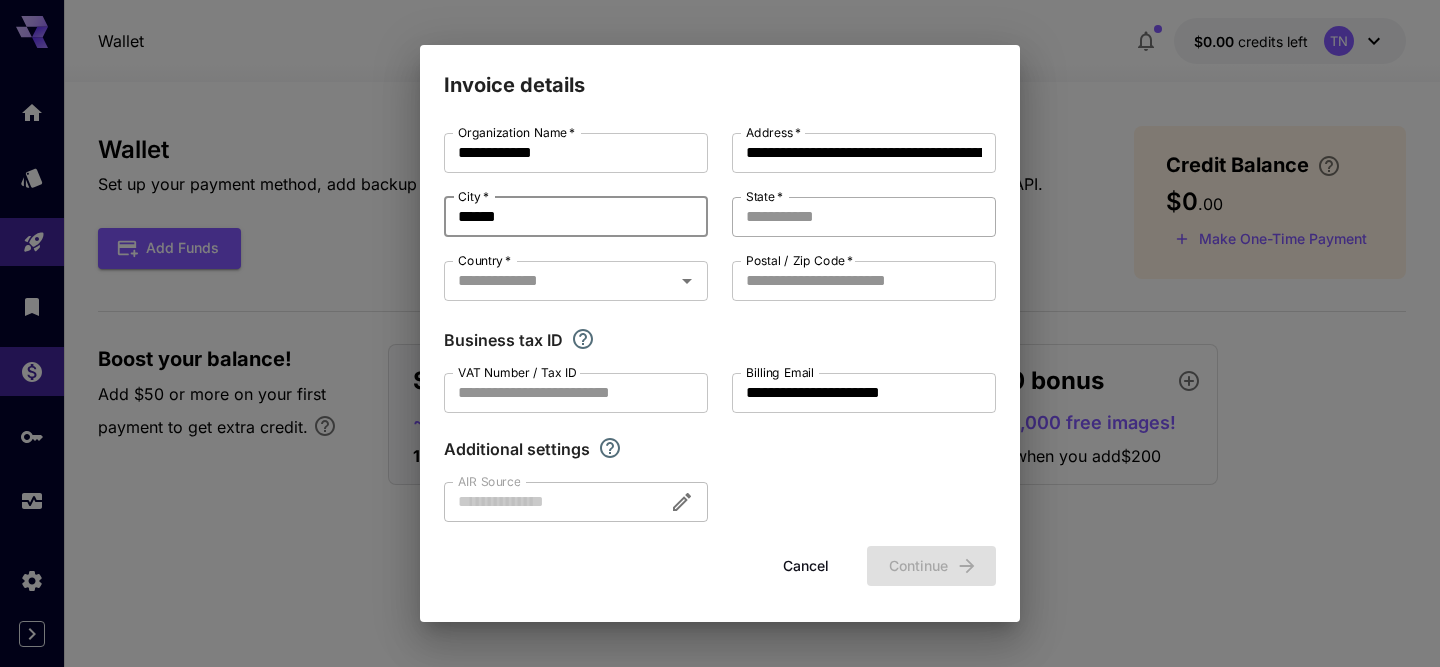 type on "******" 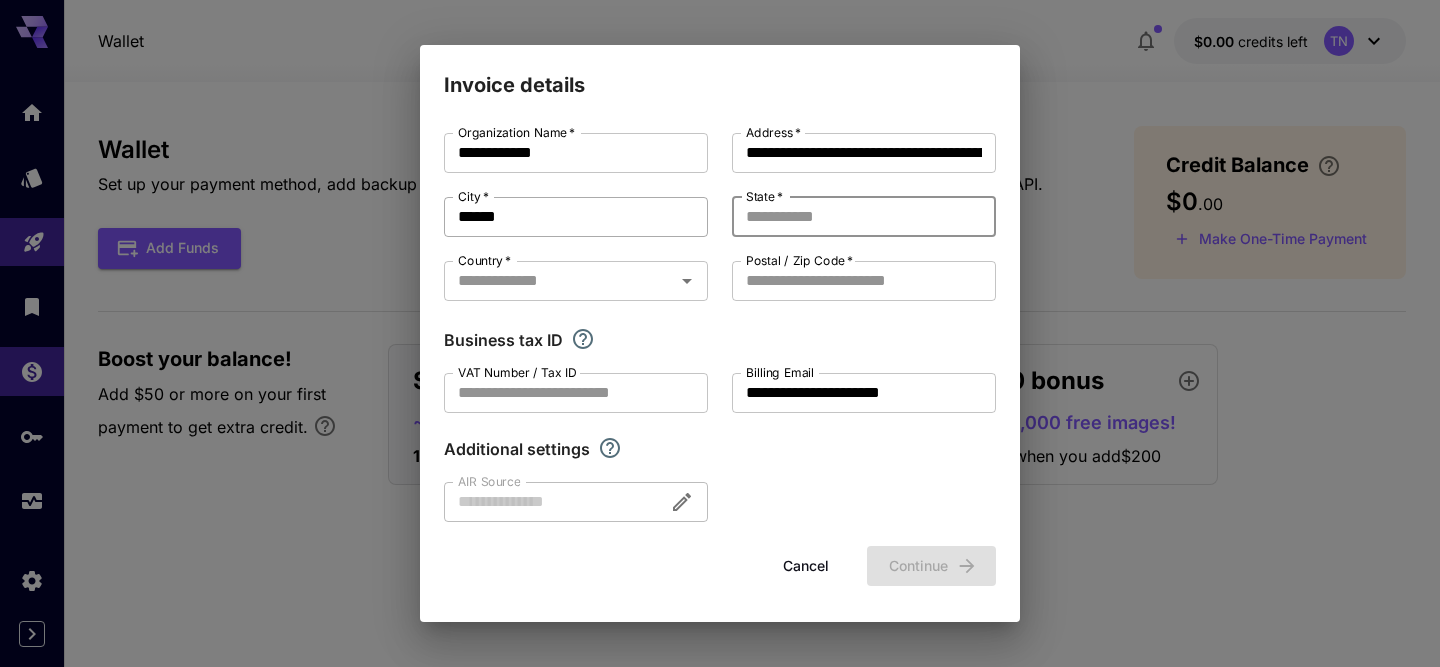 click on "******" at bounding box center (576, 217) 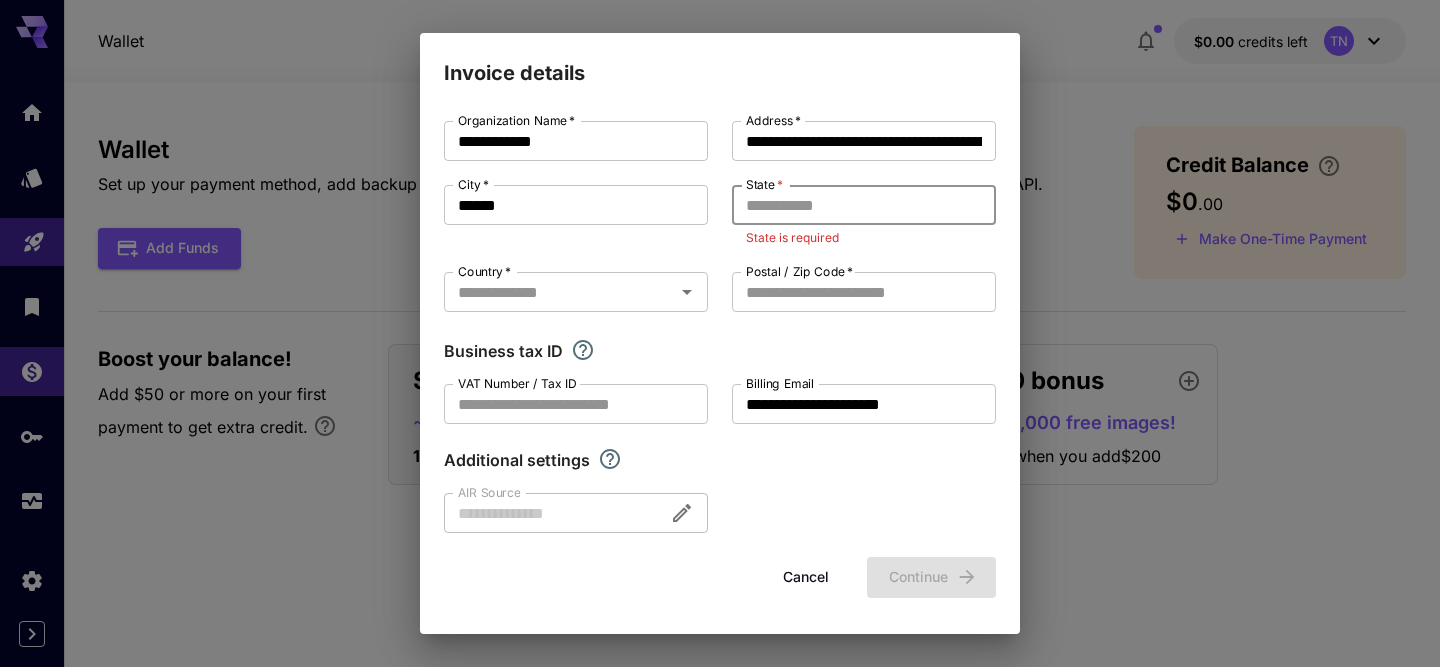 click on "State   *" at bounding box center (864, 205) 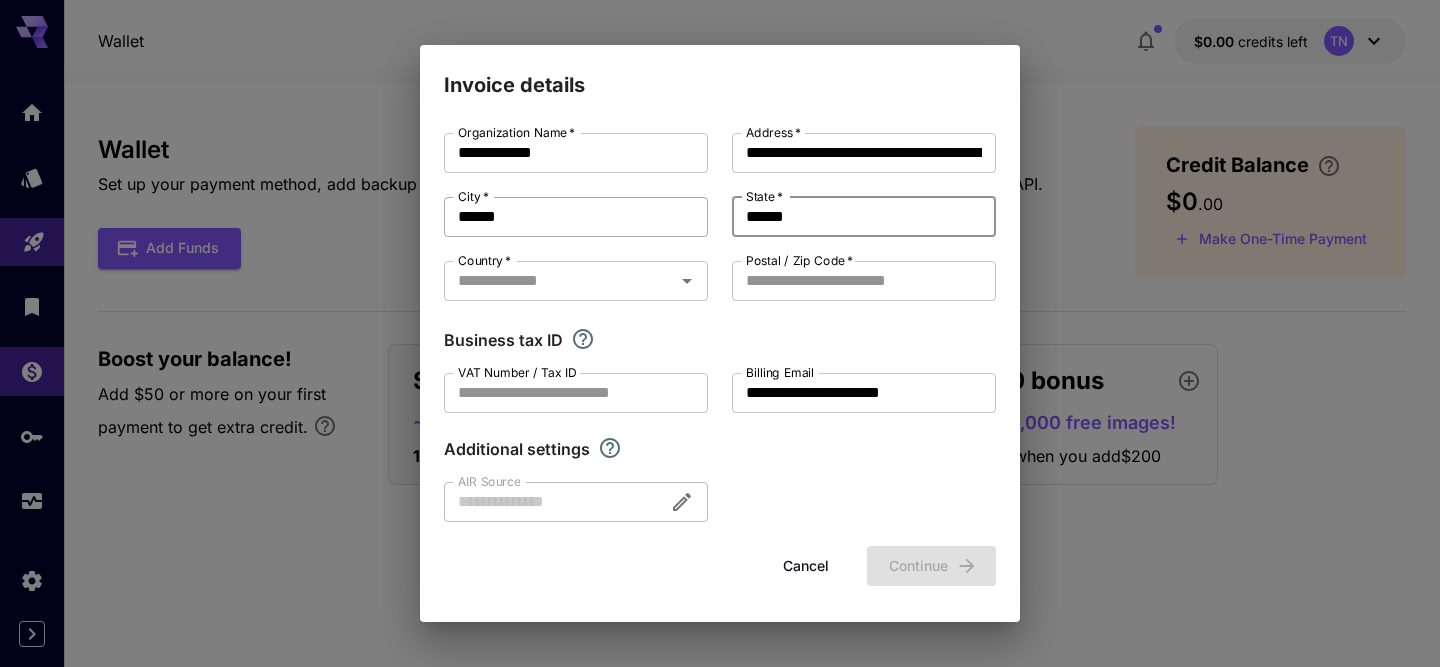 type on "******" 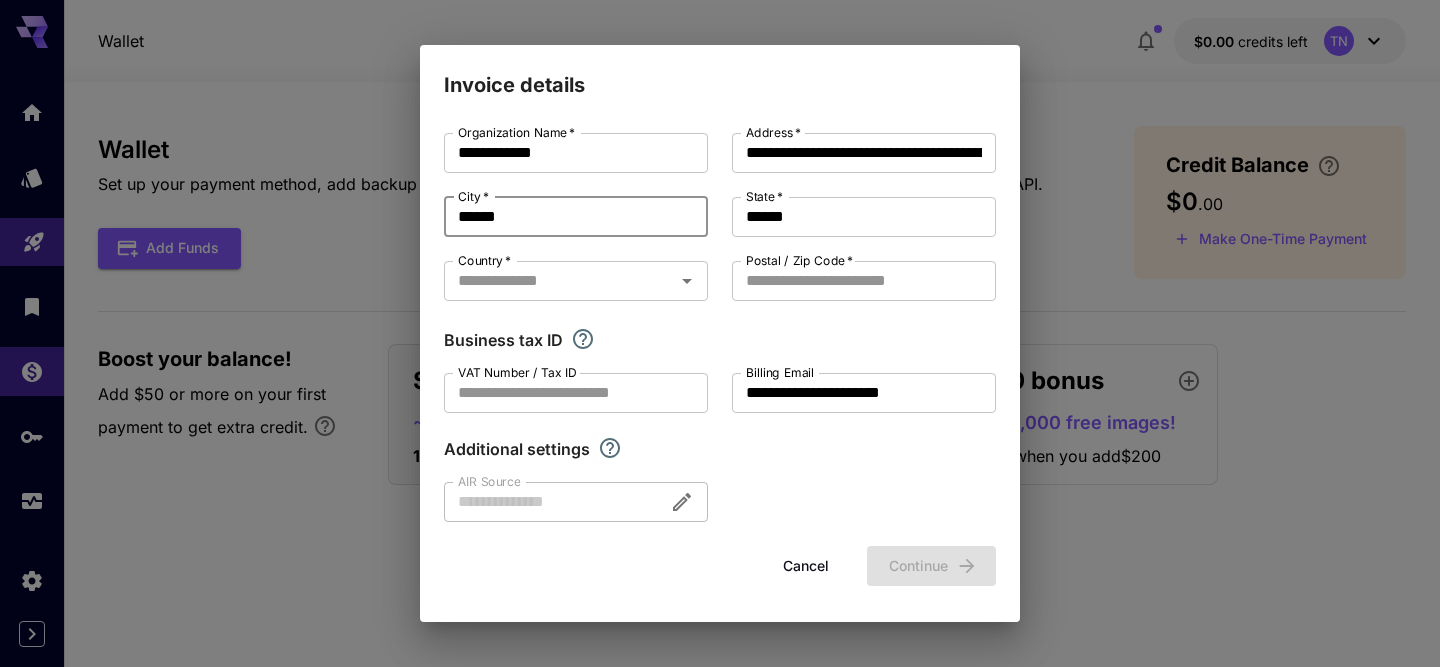 click on "******" at bounding box center [576, 217] 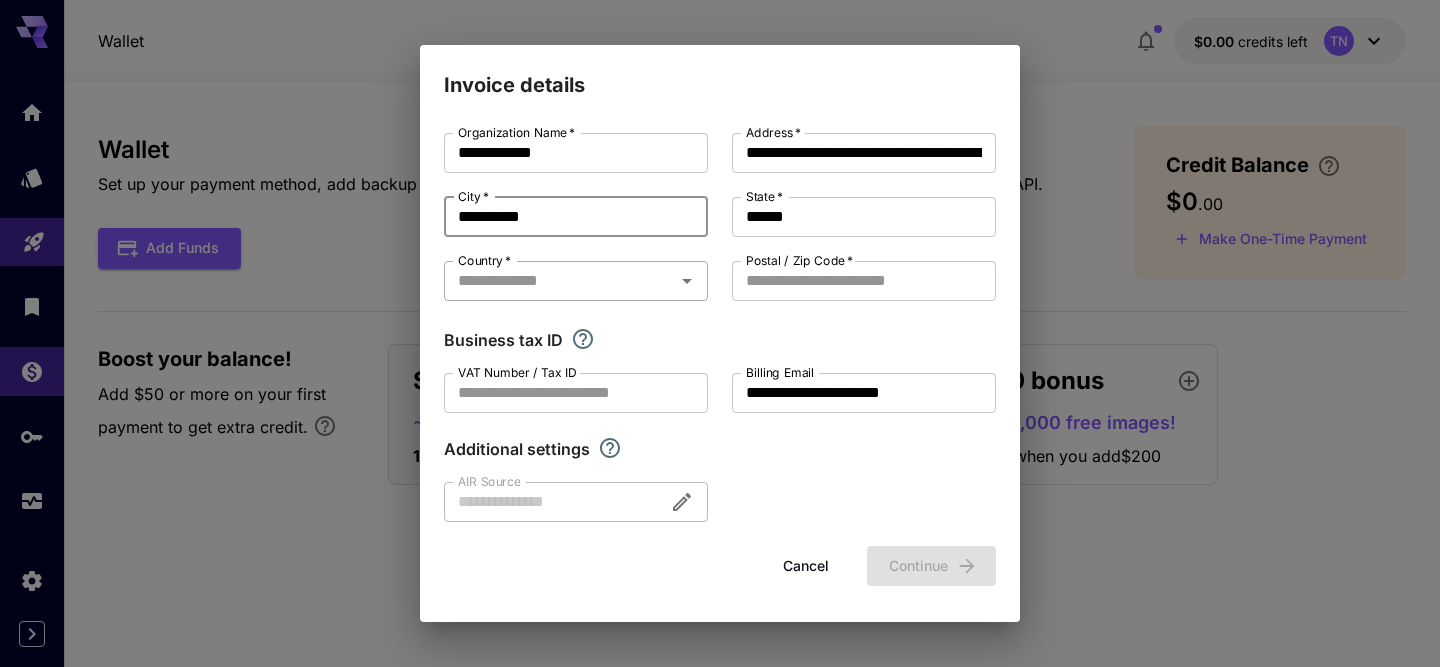 type on "**********" 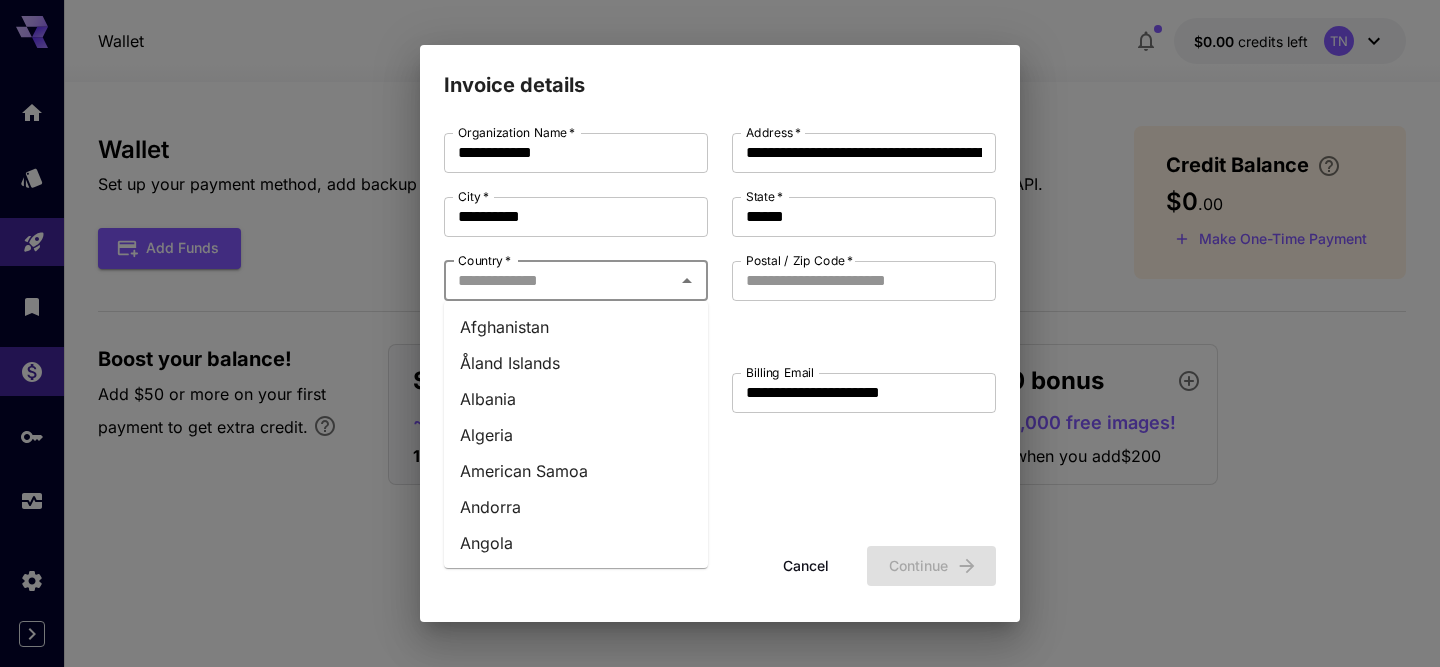 click on "Country   *" at bounding box center [559, 281] 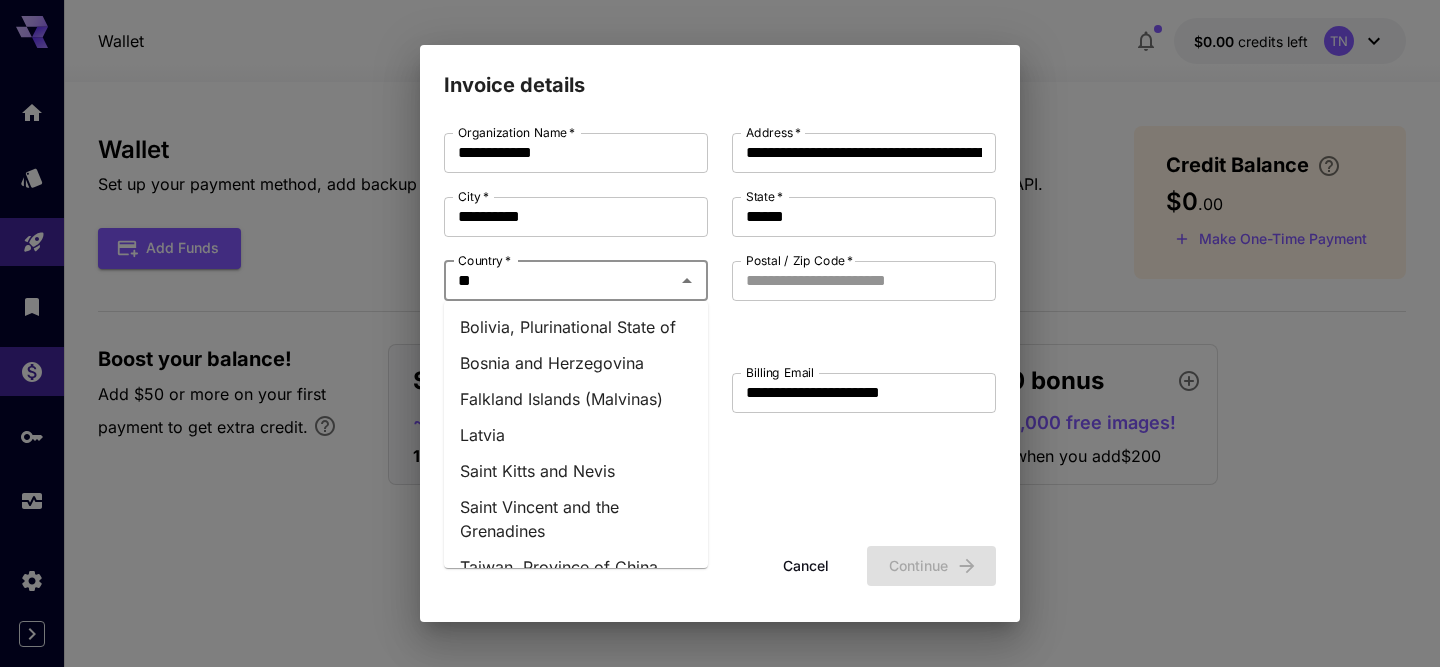 type on "***" 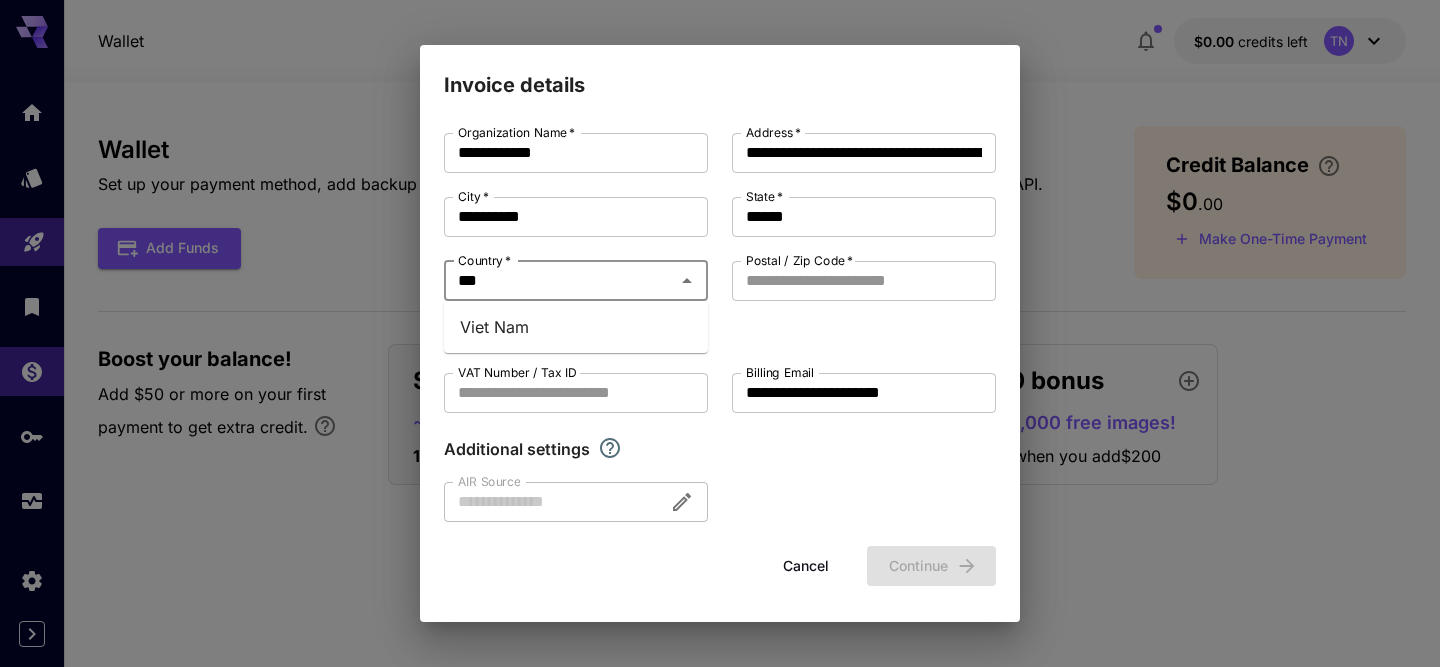 click on "Viet Nam" at bounding box center (576, 327) 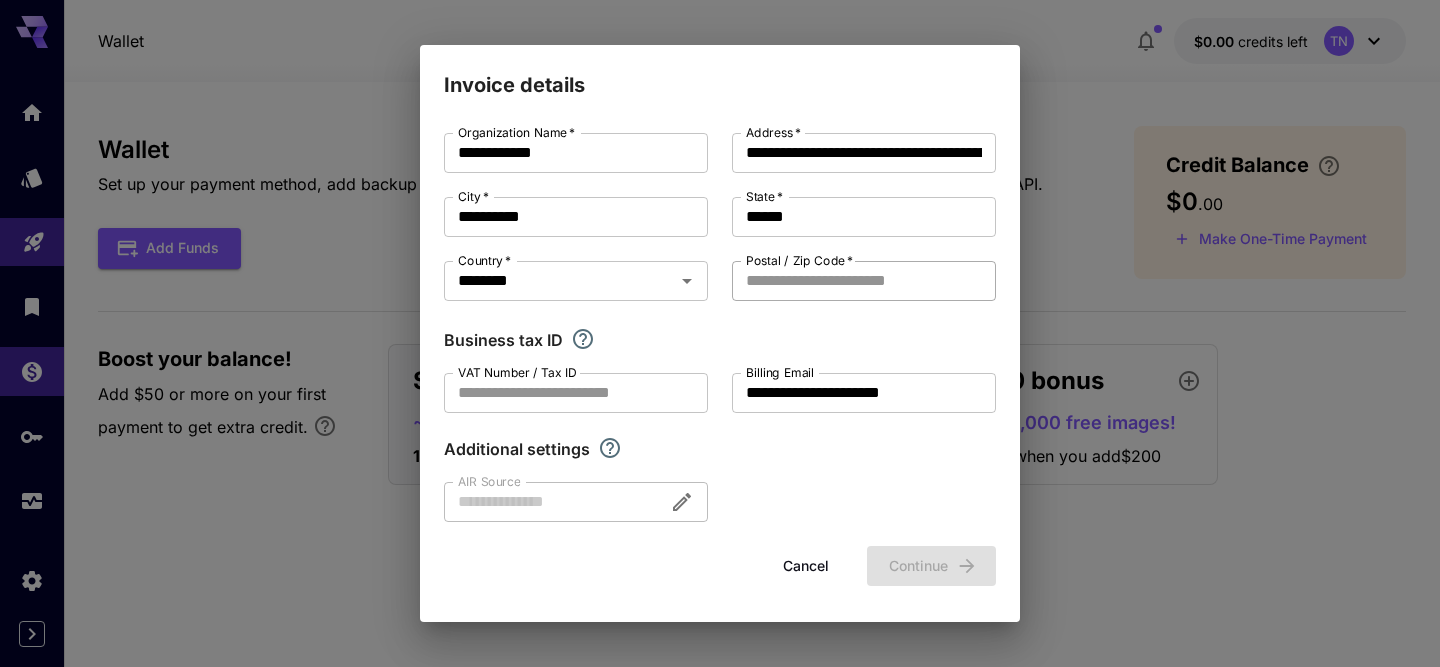 click on "Postal / Zip Code   *" at bounding box center (864, 281) 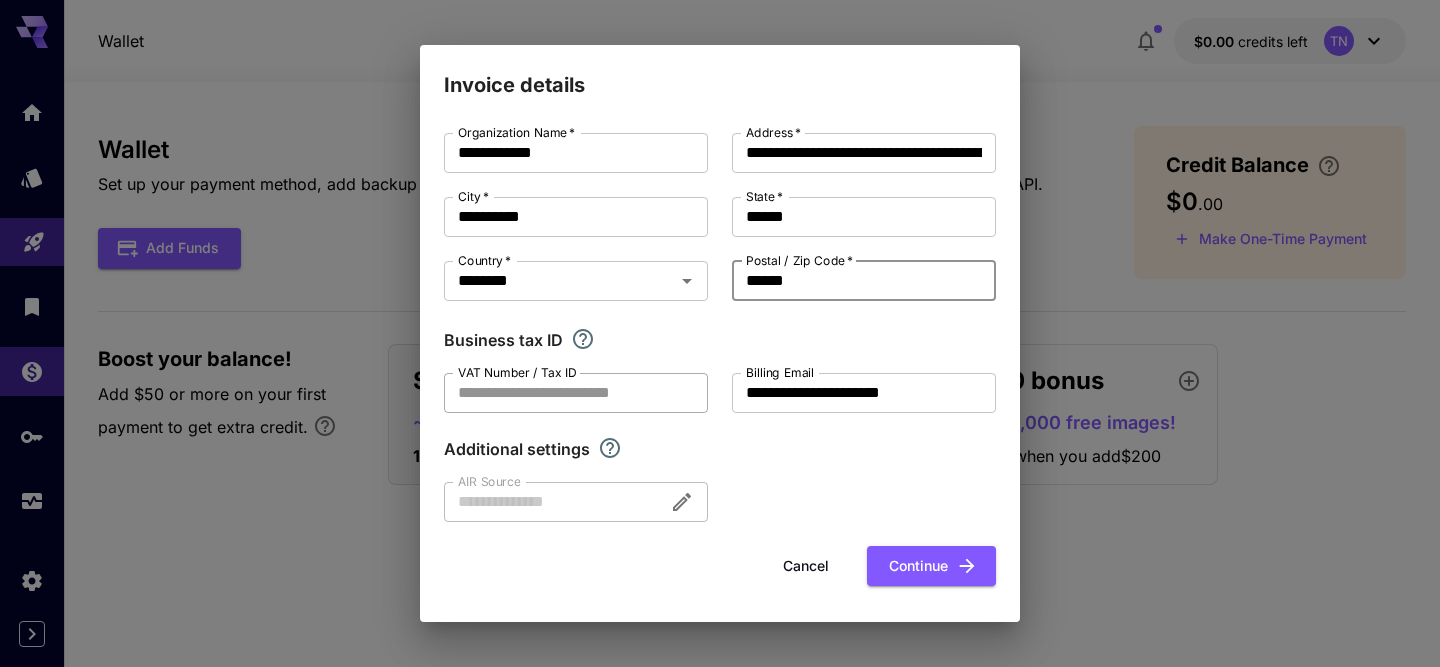 type on "******" 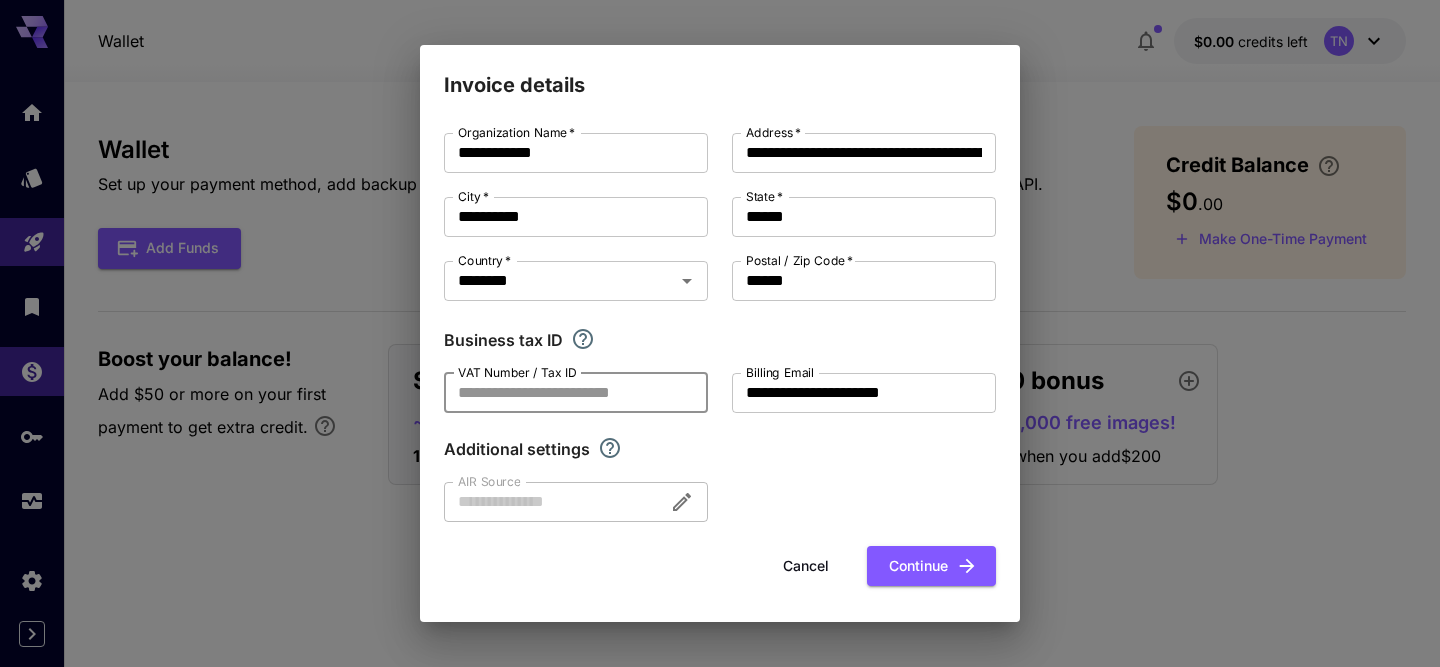 click on "VAT Number / Tax ID" at bounding box center [576, 393] 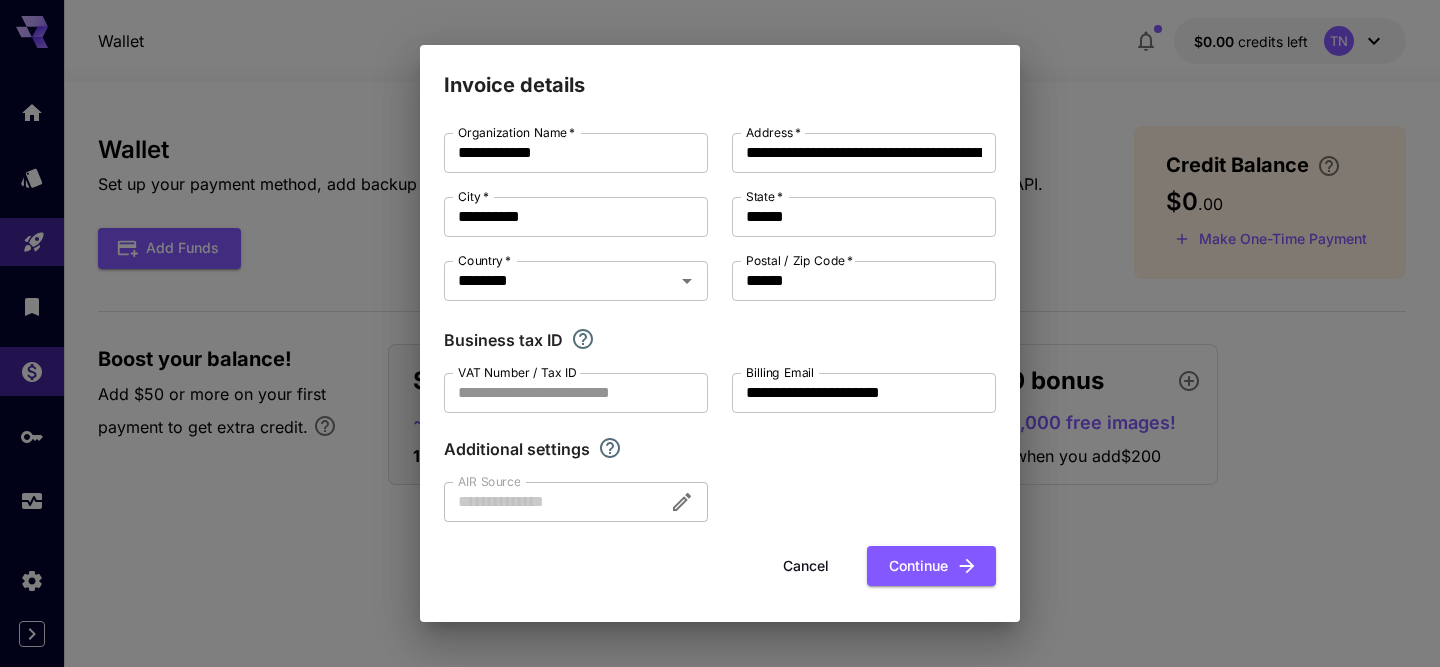click on "Additional settings" at bounding box center [720, 449] 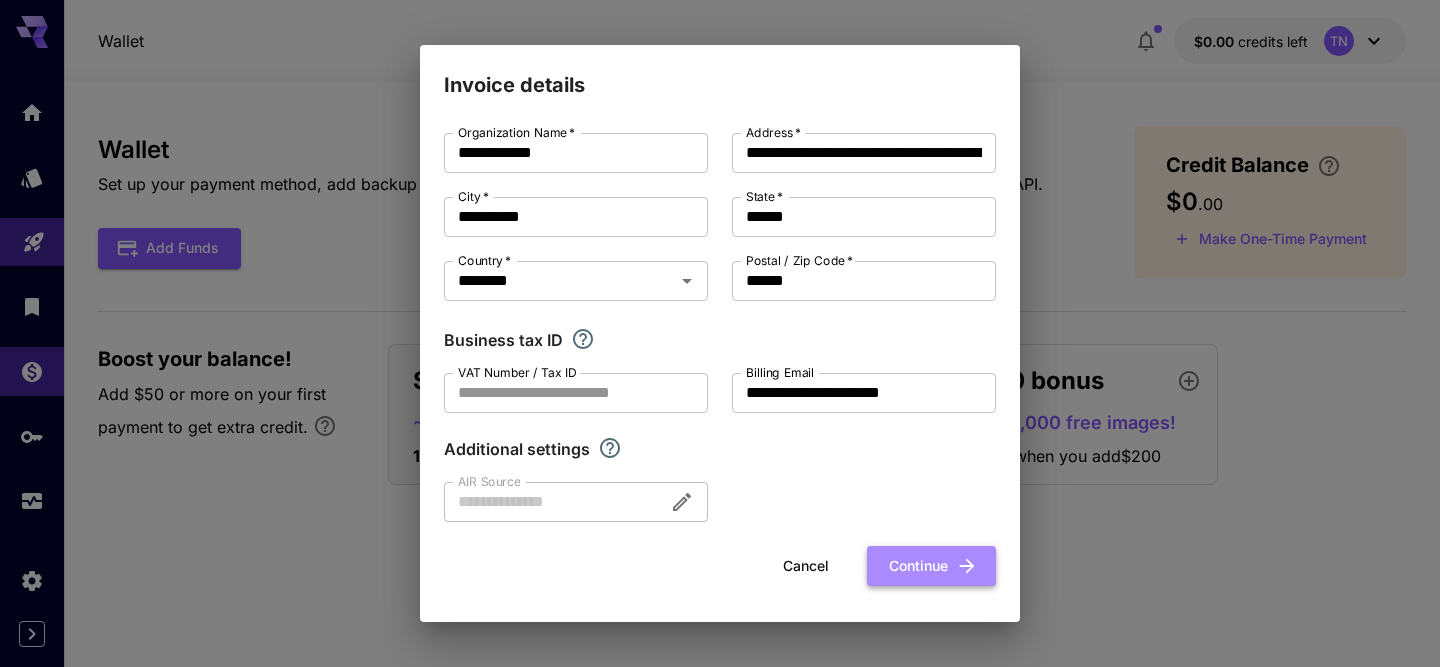 click on "Continue" at bounding box center (931, 566) 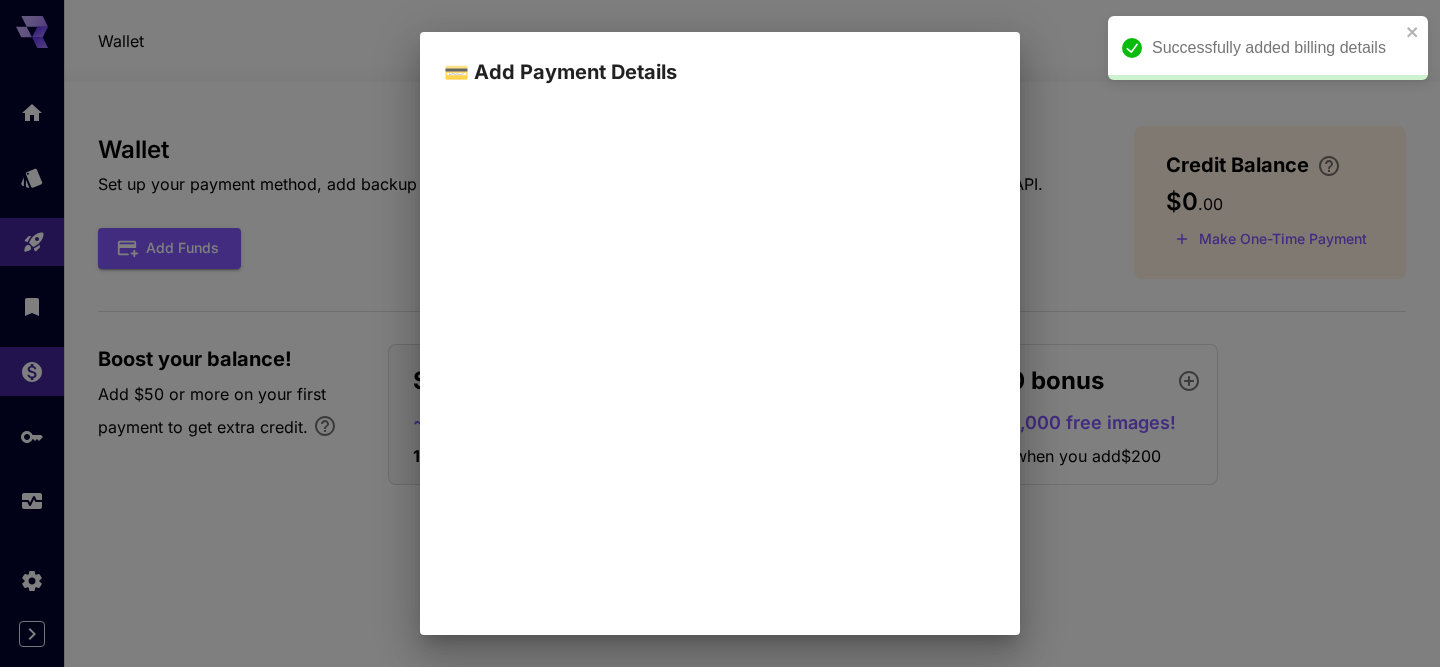 scroll, scrollTop: 256, scrollLeft: 0, axis: vertical 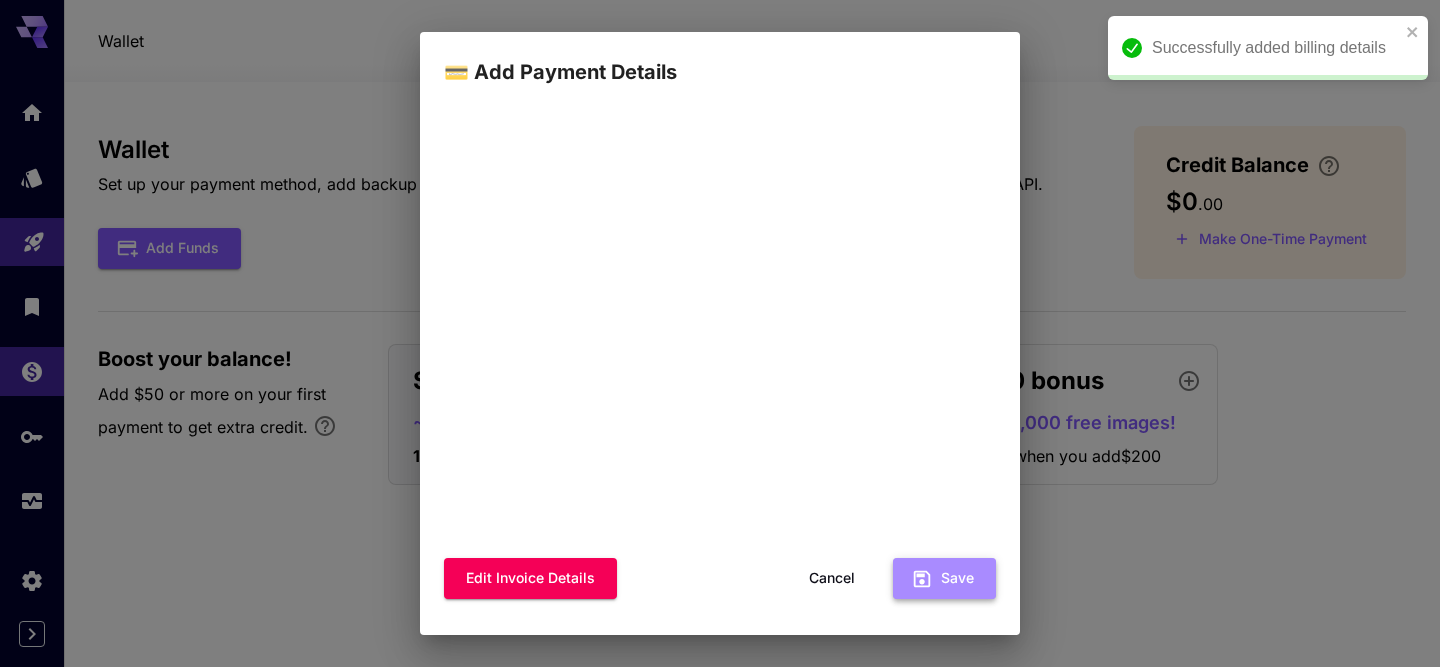 click 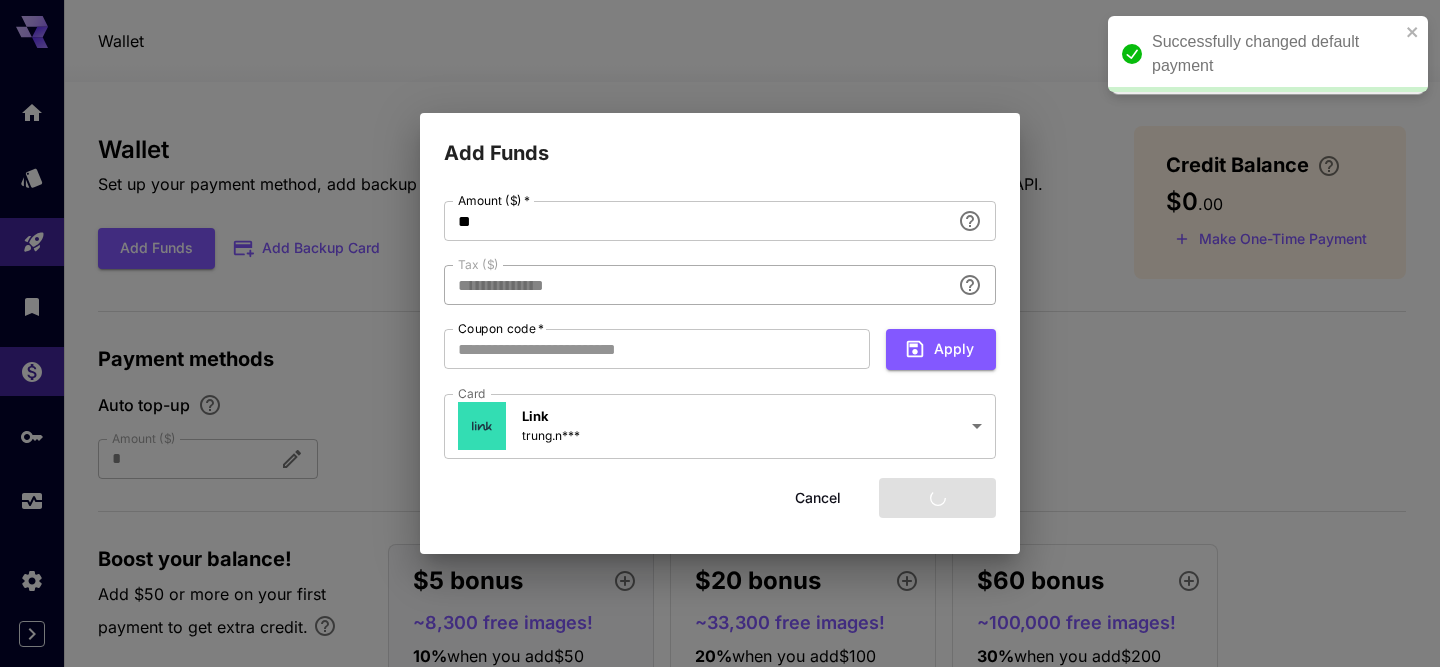 type on "****" 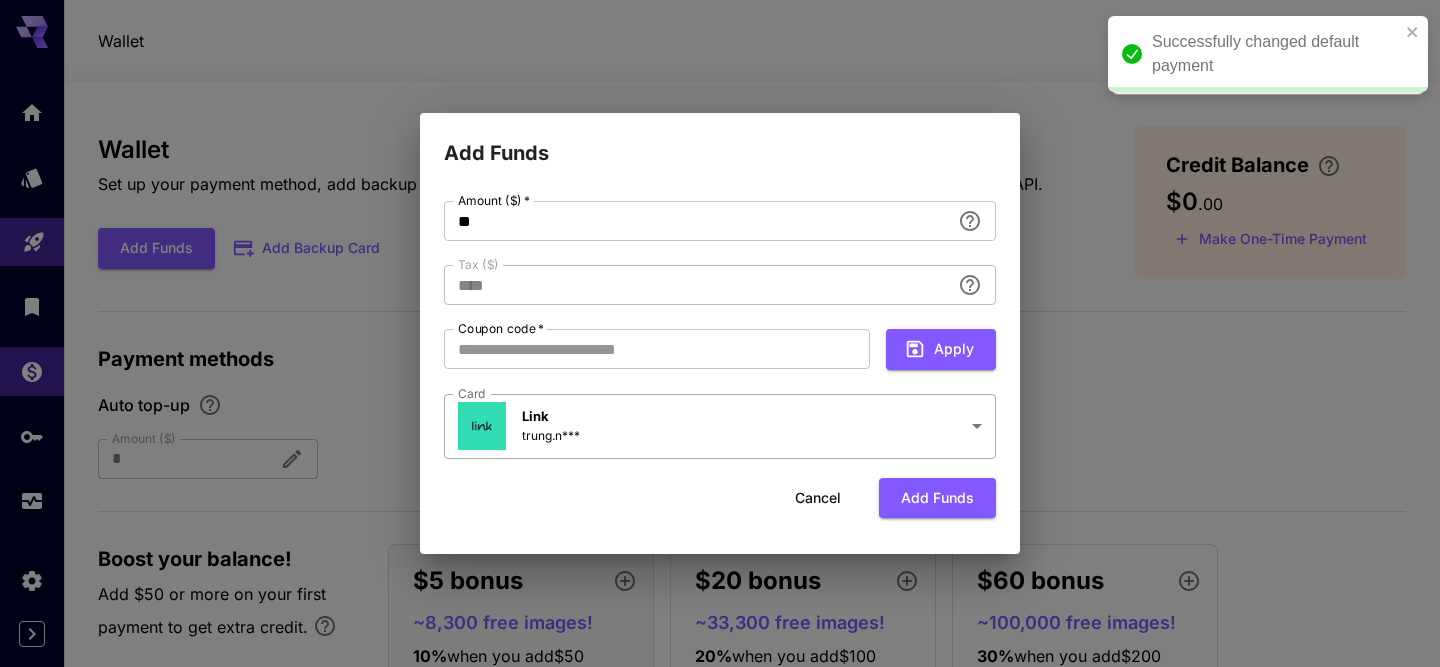 click on "Added card details successfully Successfully changed default payment Wallet $0.00    credits left  TN Wallet Set up your payment method, add backup cards, and enable Auto top-up to ensure uninterrupted access to the Runware API. Add Funds Add Backup Card Credit Balance $0 . 00 Make One-Time Payment Payment methods Auto top-up Amount ($) * Amount ($) Link trung.n*** Default Set as default card Boost your balance! Add $50 or more on your first payment to get extra credit. $5 bonus ~8,300 free images!   10 %  when you add  $50 $20 bonus ~33,300 free images!   20 %  when you add  $100 $60 bonus ~100,000 free images!   30 %  when you add  $200
Add Funds Amount ($)   * ** Amount ($)   * Tax ($) **** Tax ($) Coupon code   * Coupon code   * Apply Card Link trung.n*** Card Cancel Add funds" at bounding box center (720, 372) 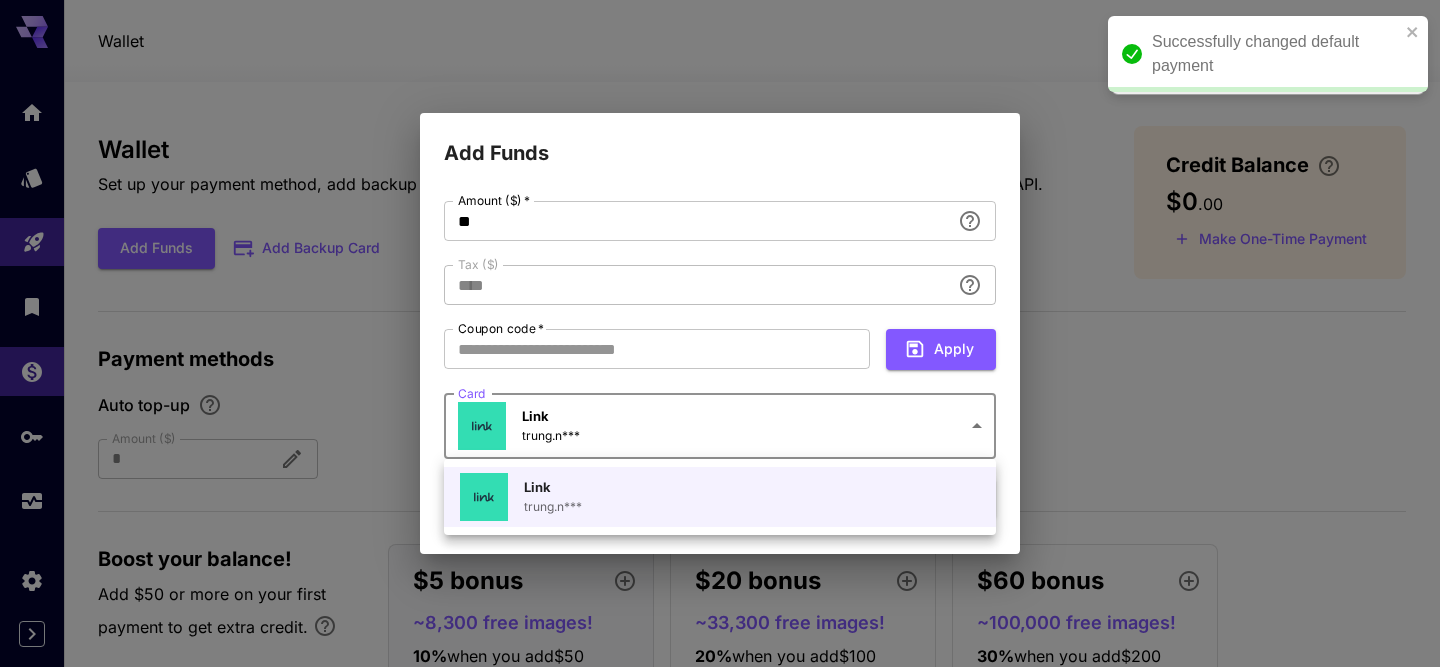 click at bounding box center [720, 333] 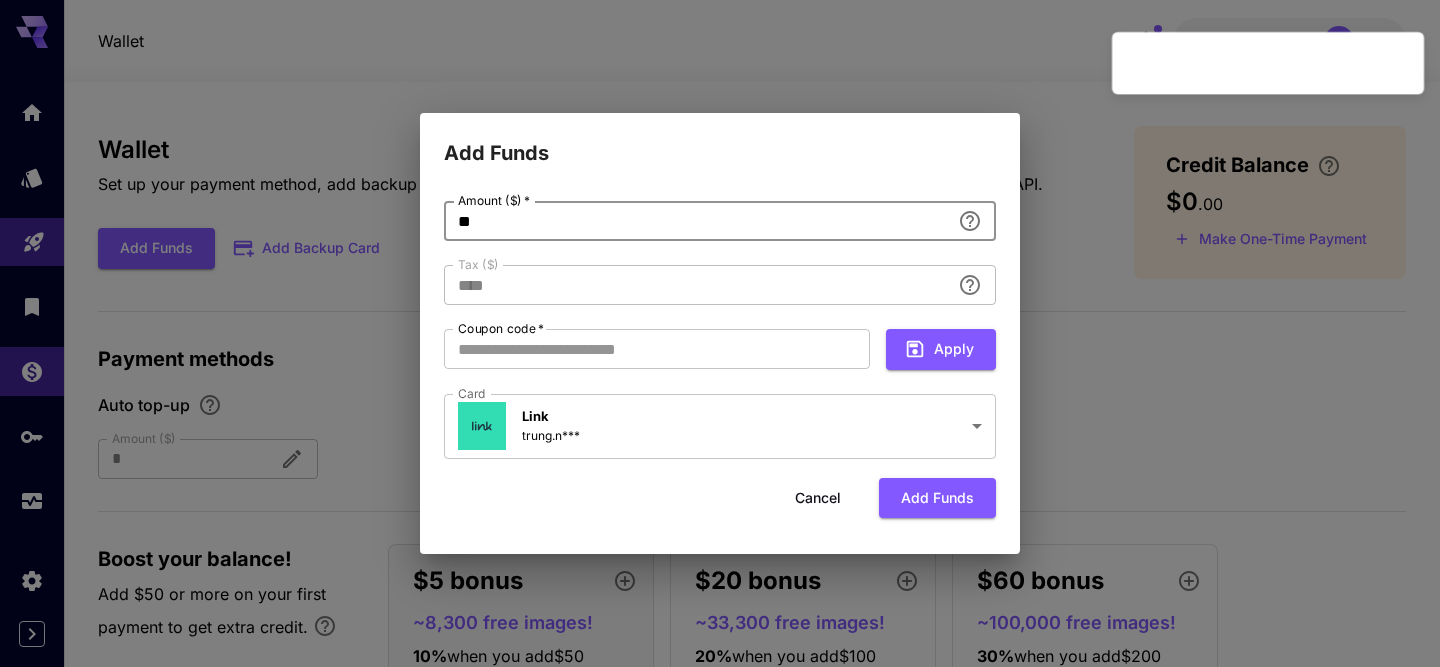 click on "**" at bounding box center (697, 221) 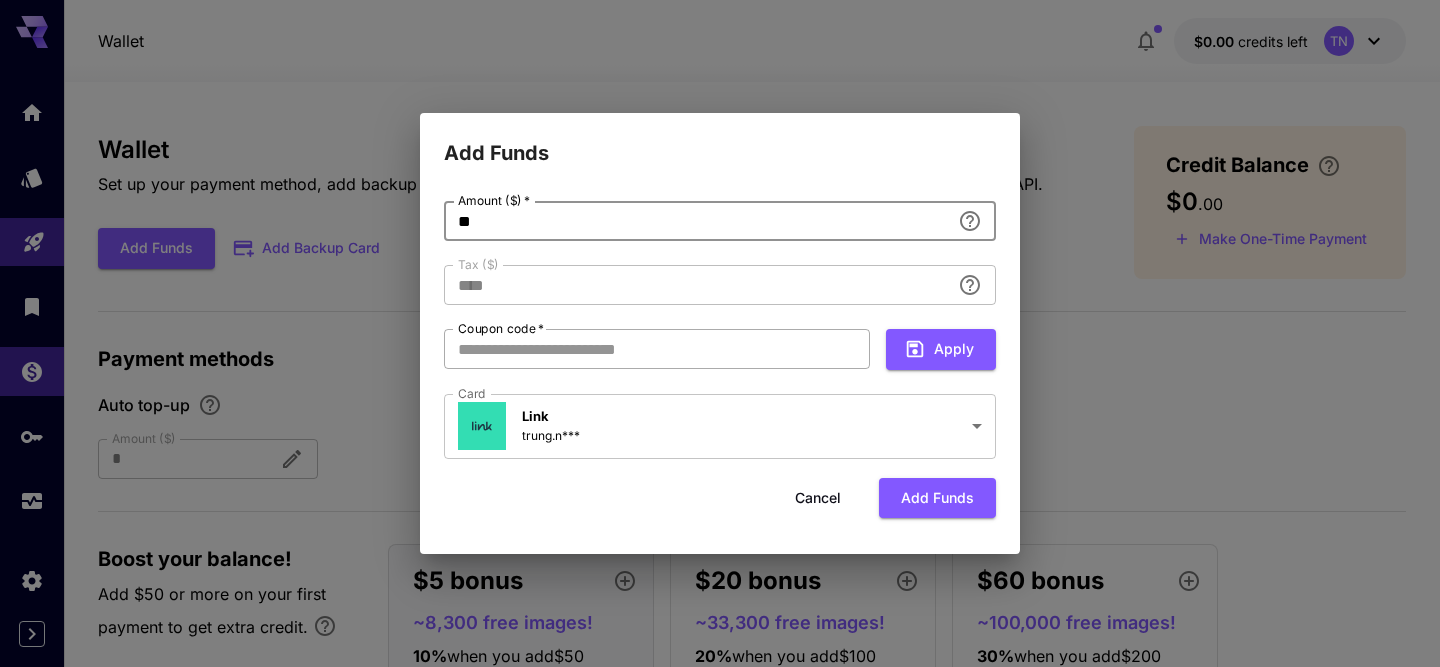 click on "Coupon code   *" at bounding box center [657, 349] 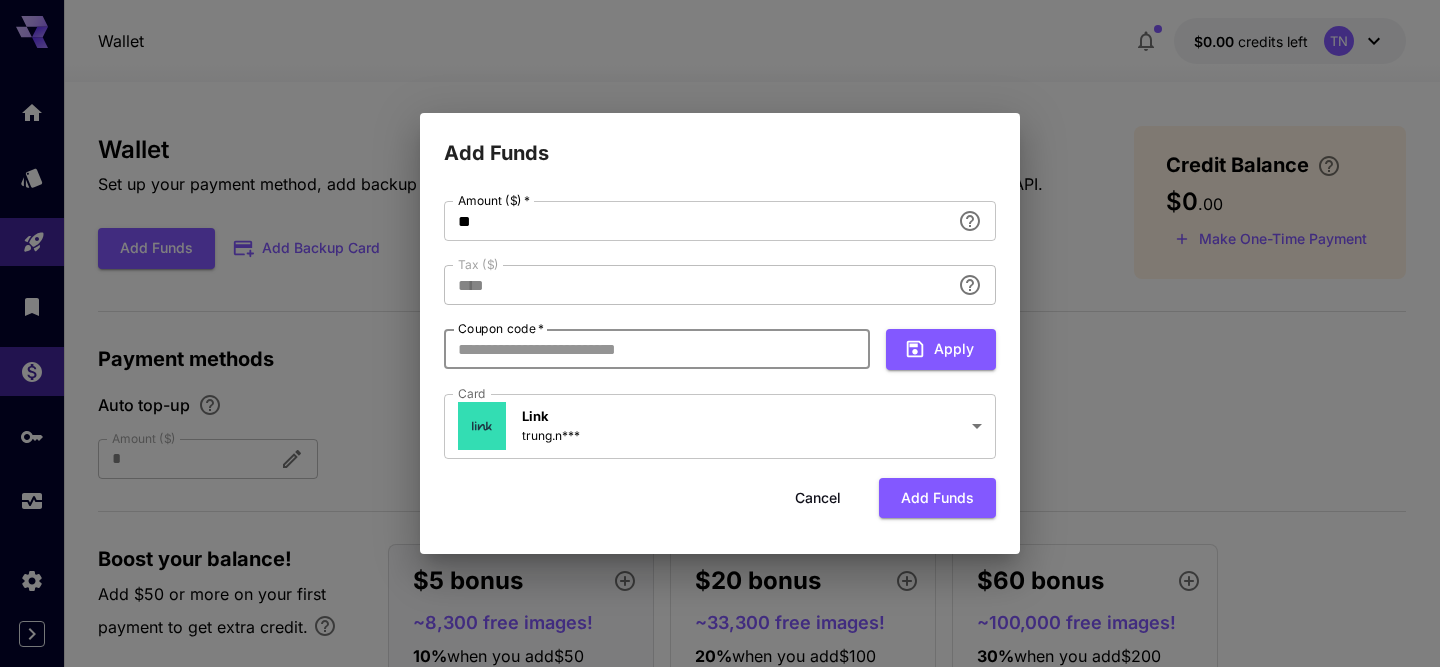 click on "Cancel" at bounding box center [818, 498] 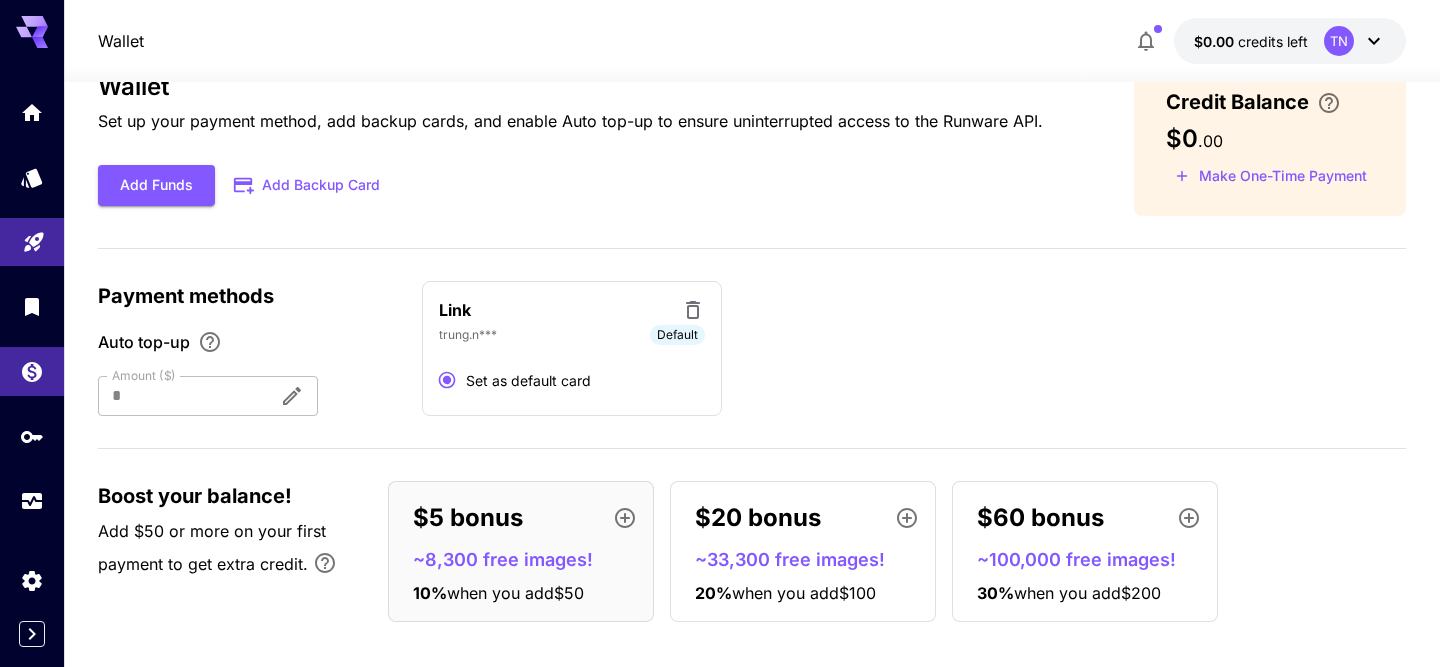 scroll, scrollTop: 79, scrollLeft: 0, axis: vertical 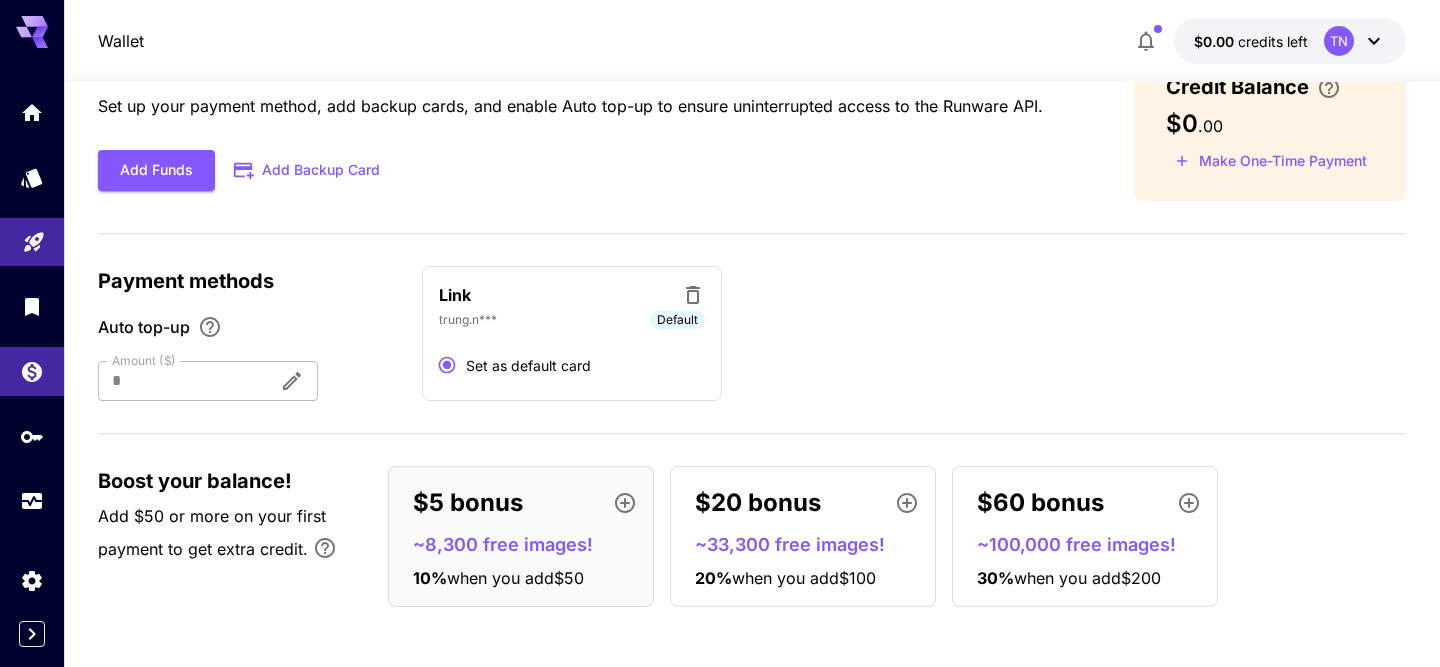 click at bounding box center [180, 381] 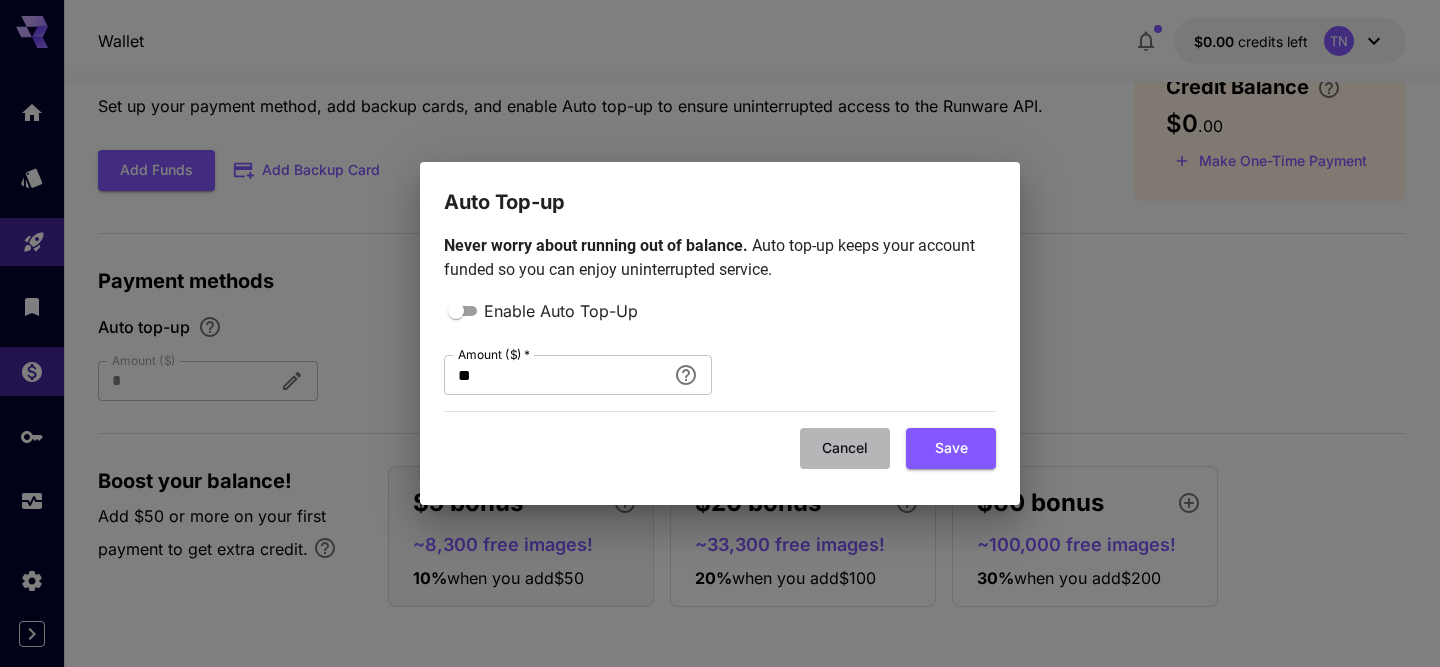 click on "Cancel" at bounding box center [845, 448] 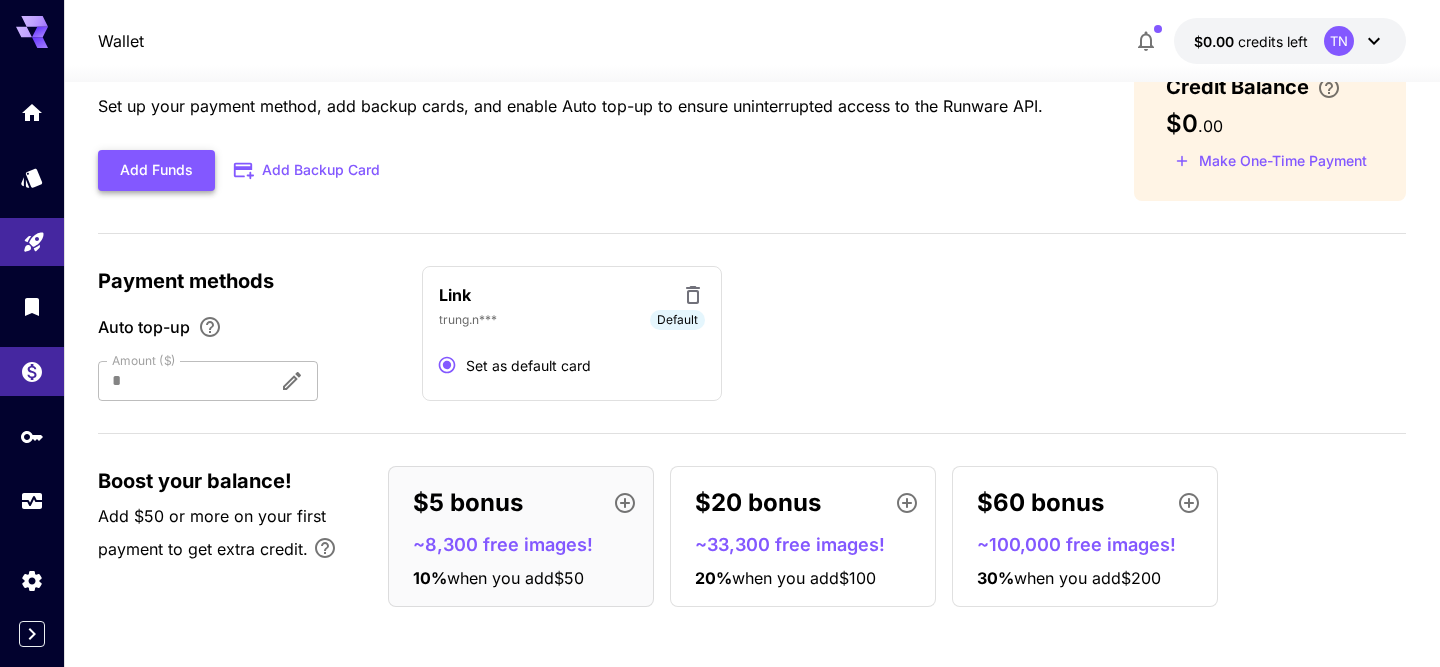 click on "Add Funds" at bounding box center (156, 170) 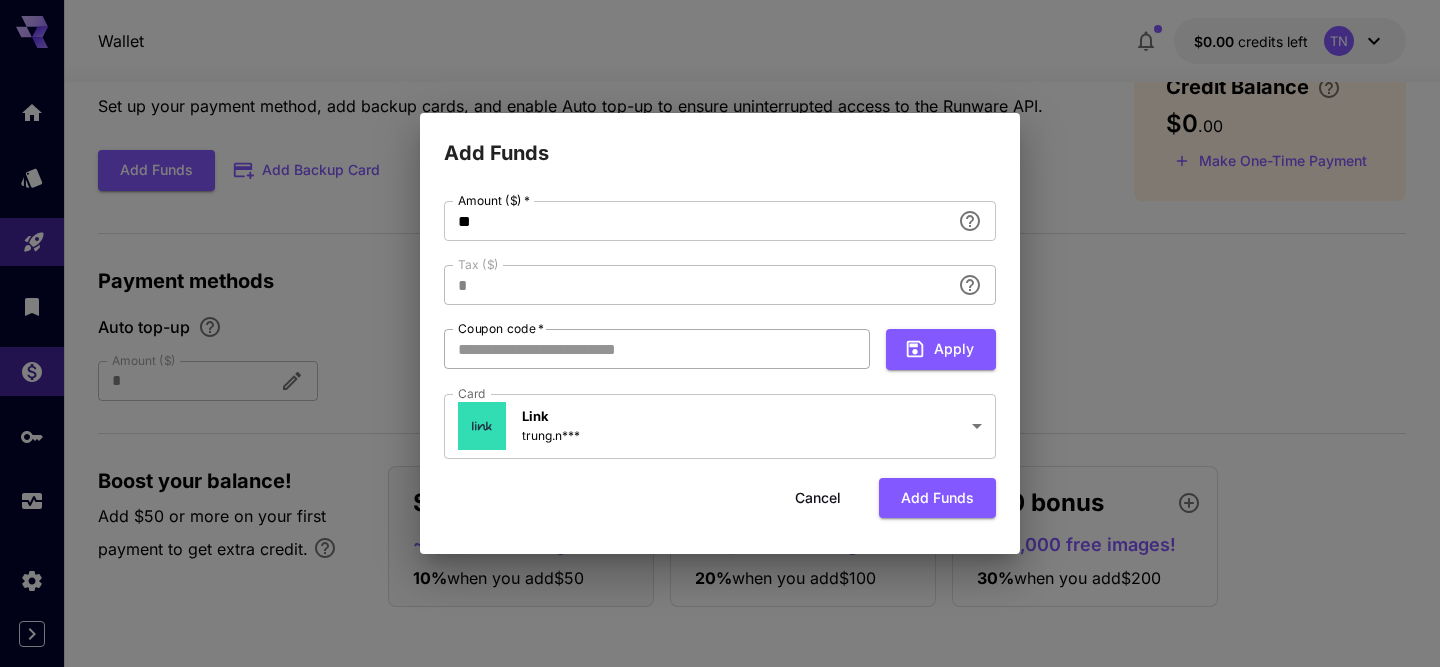 type on "**********" 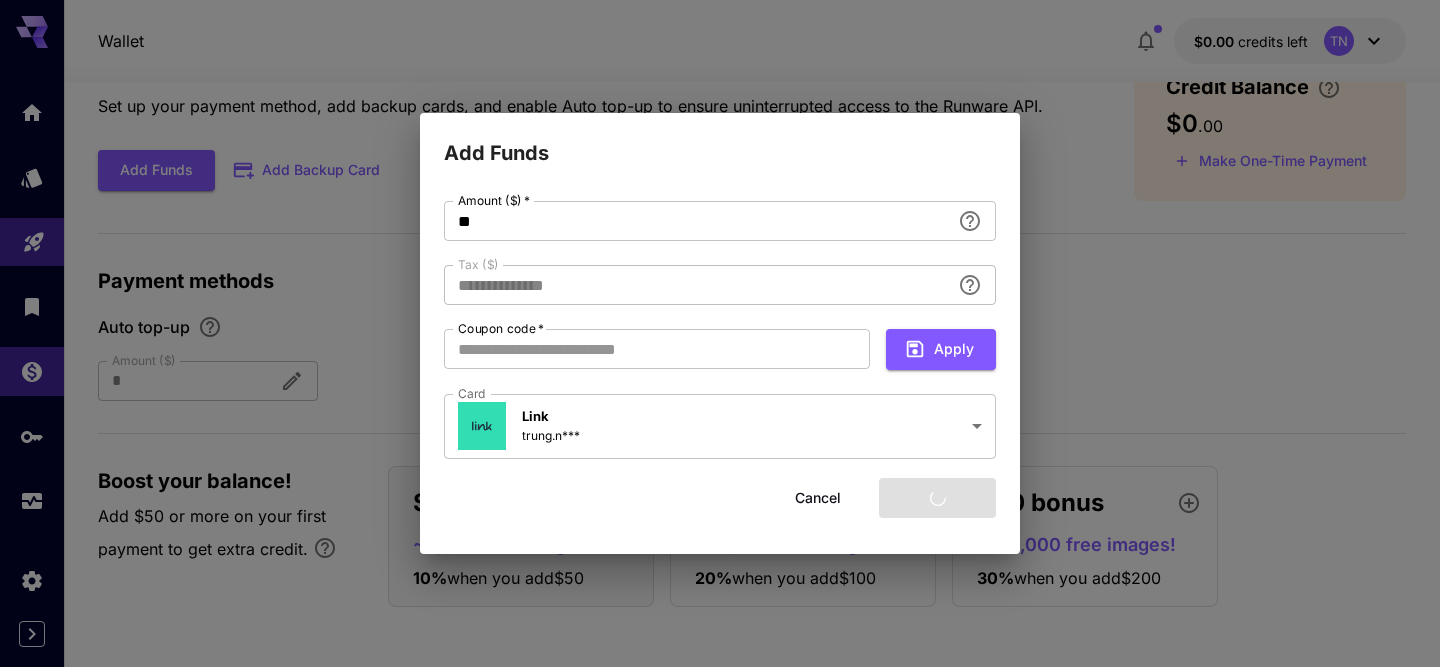 click on "Cancel" at bounding box center [818, 498] 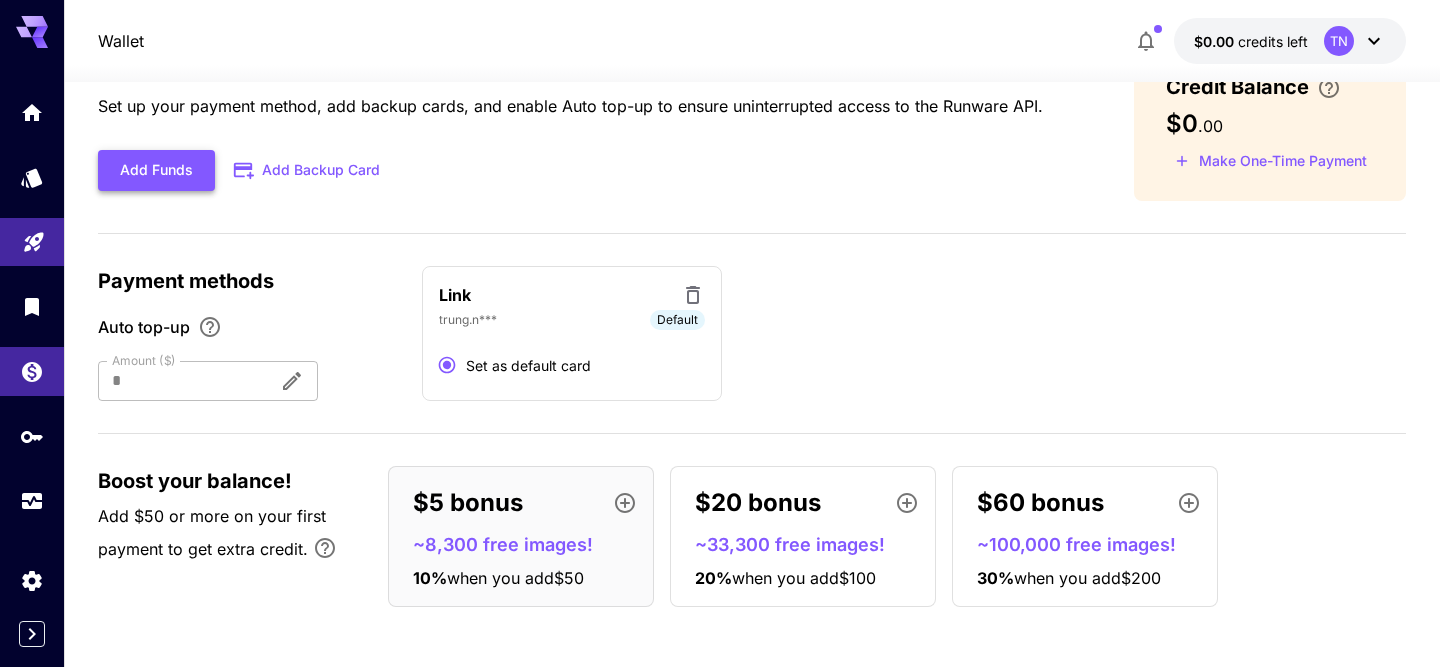 click on "Add Funds" at bounding box center [156, 170] 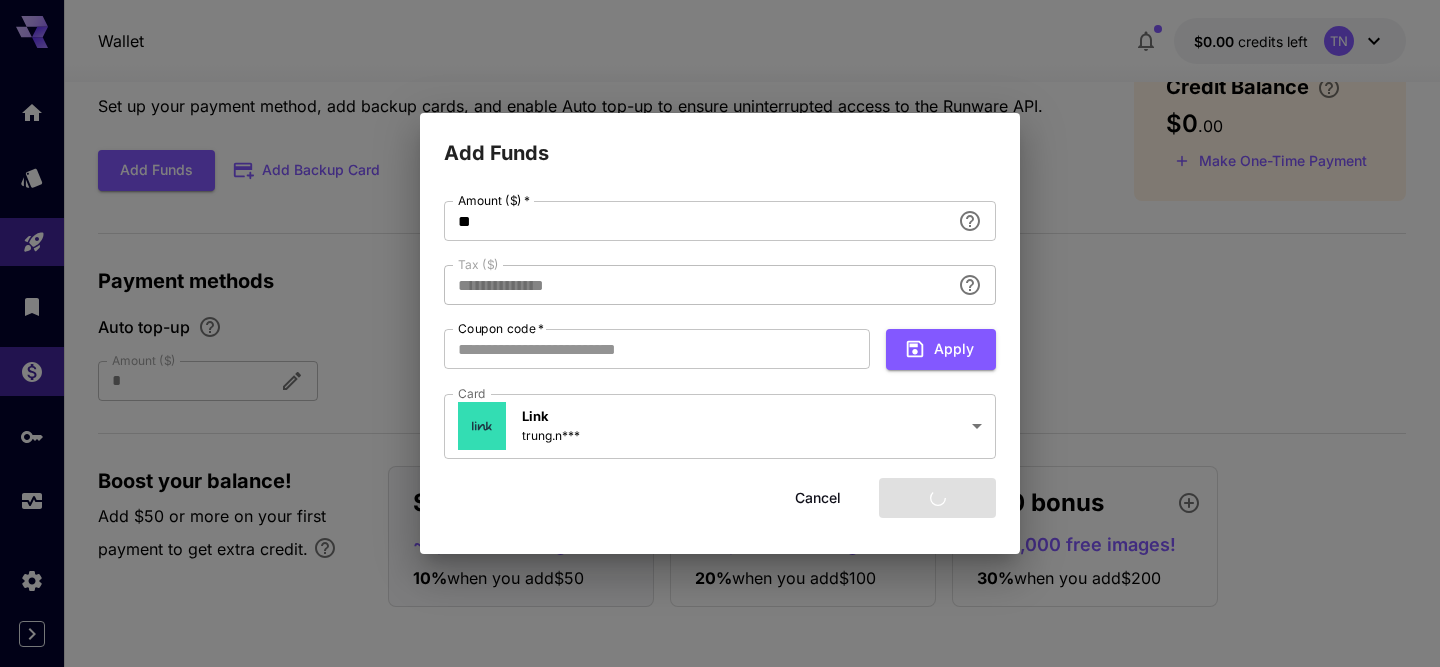 type on "****" 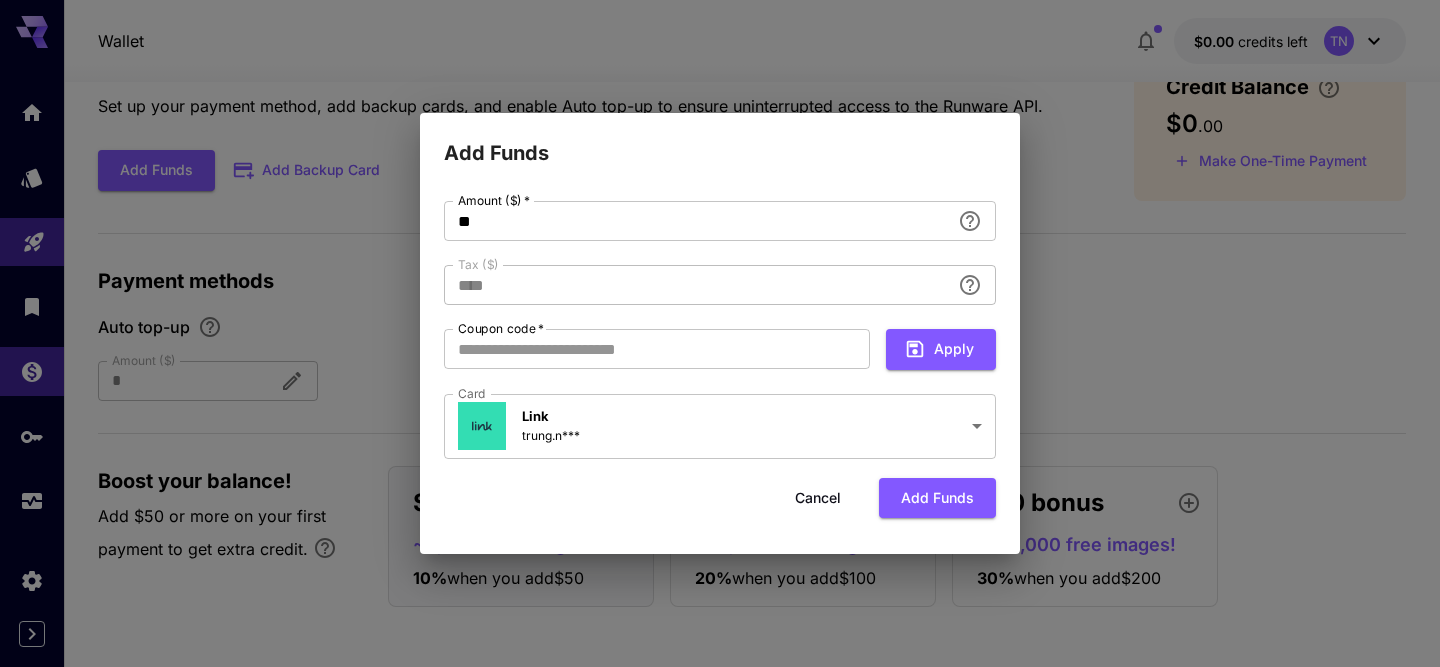 click on "Cancel" at bounding box center (818, 498) 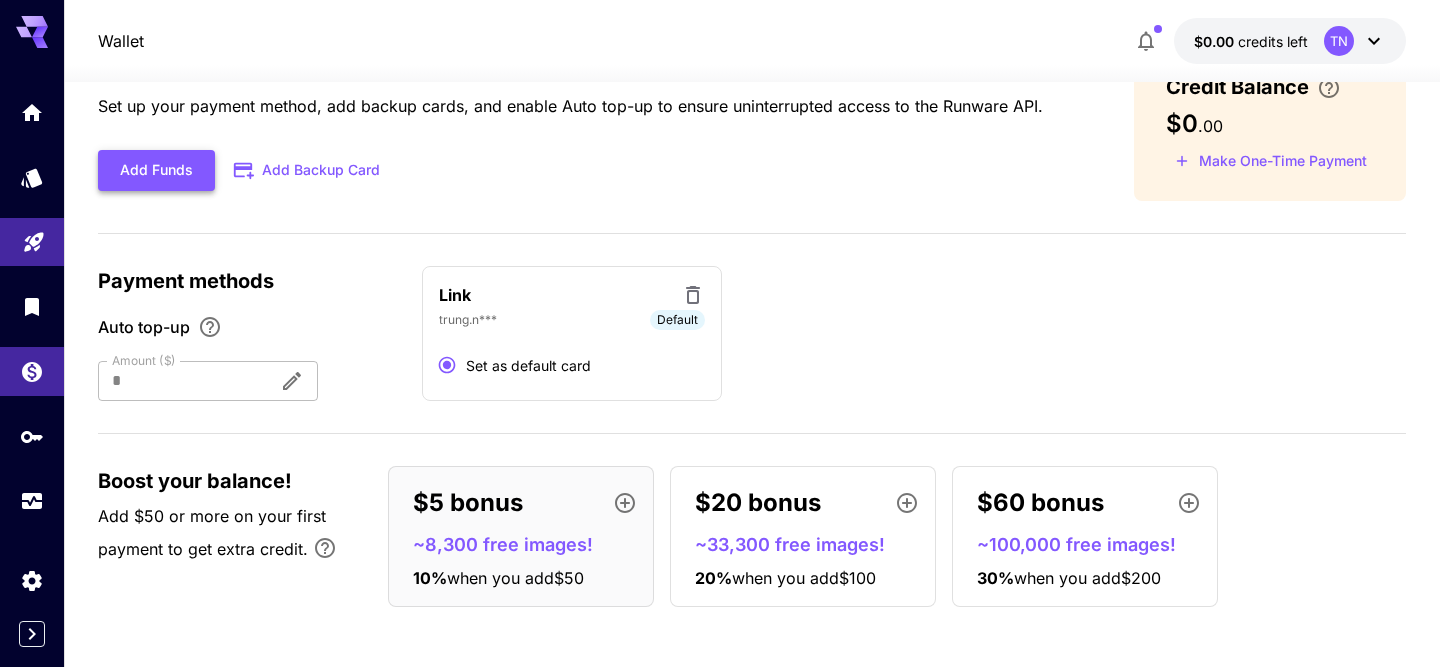 click on "Add Funds" at bounding box center (156, 170) 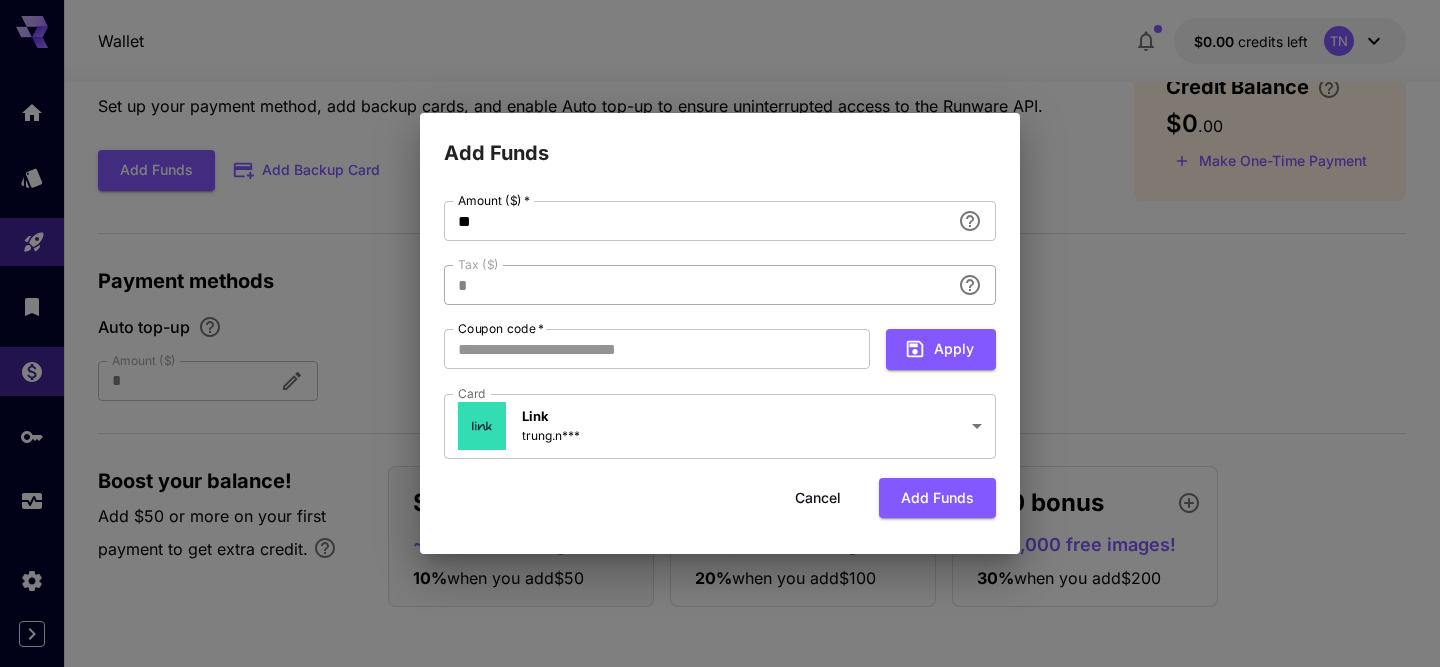 type on "**********" 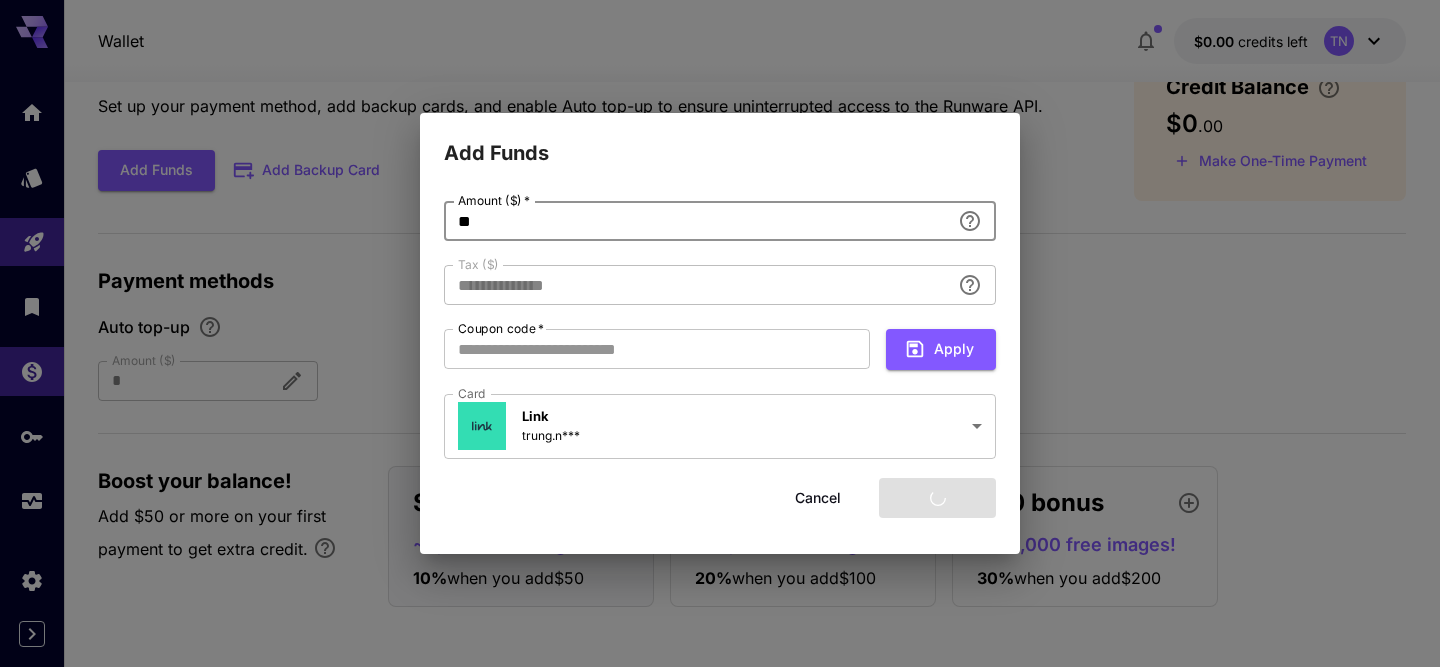 click on "**" at bounding box center [697, 221] 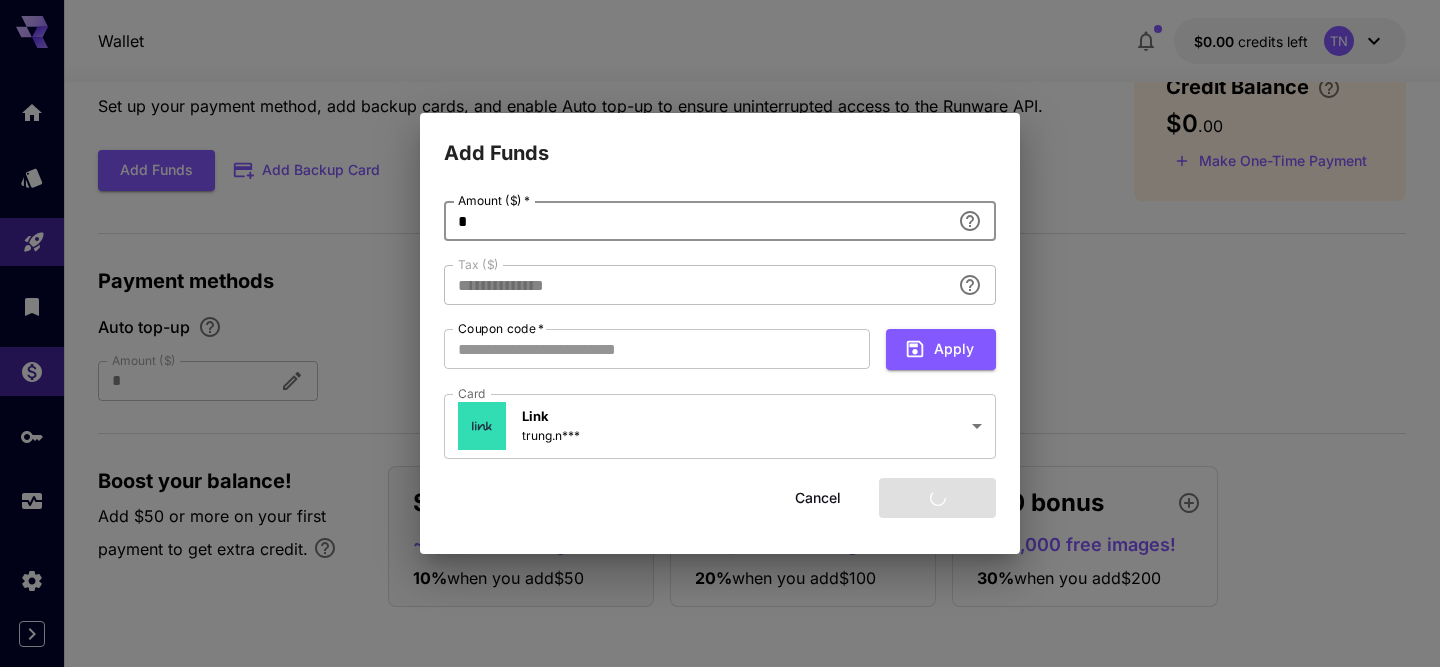 type 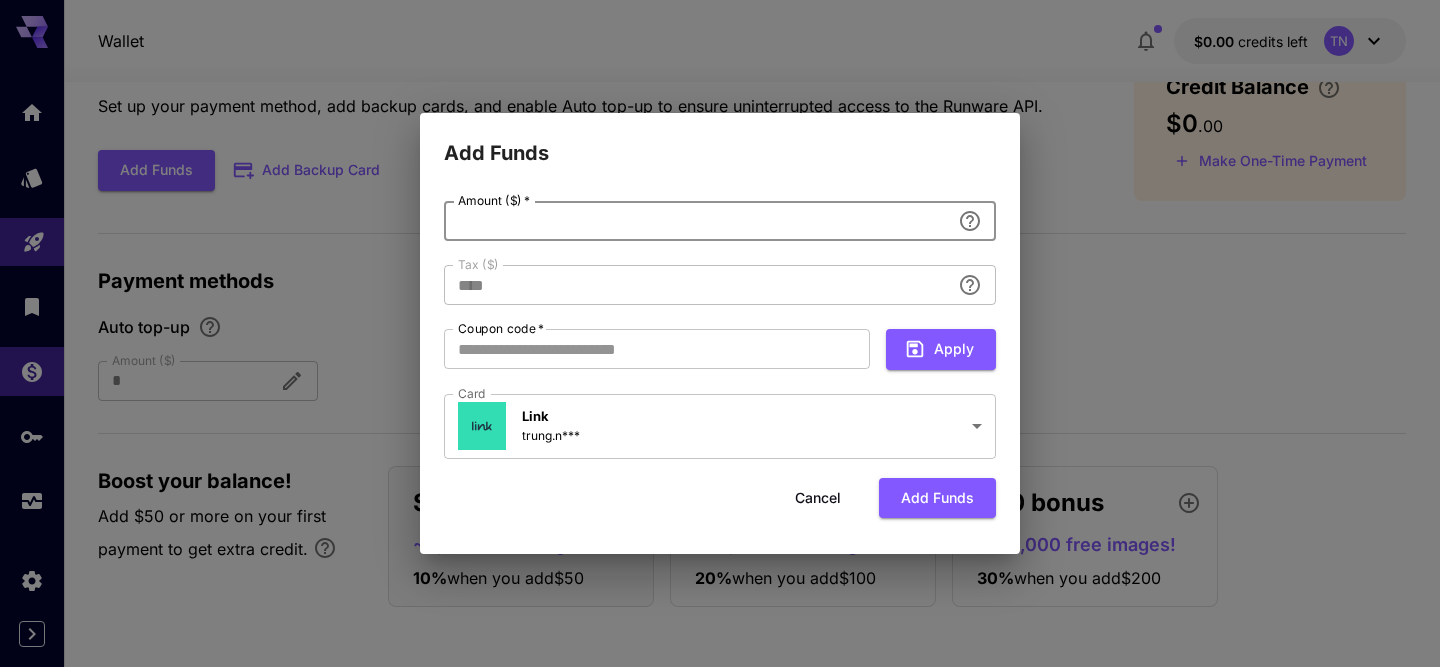 type on "**********" 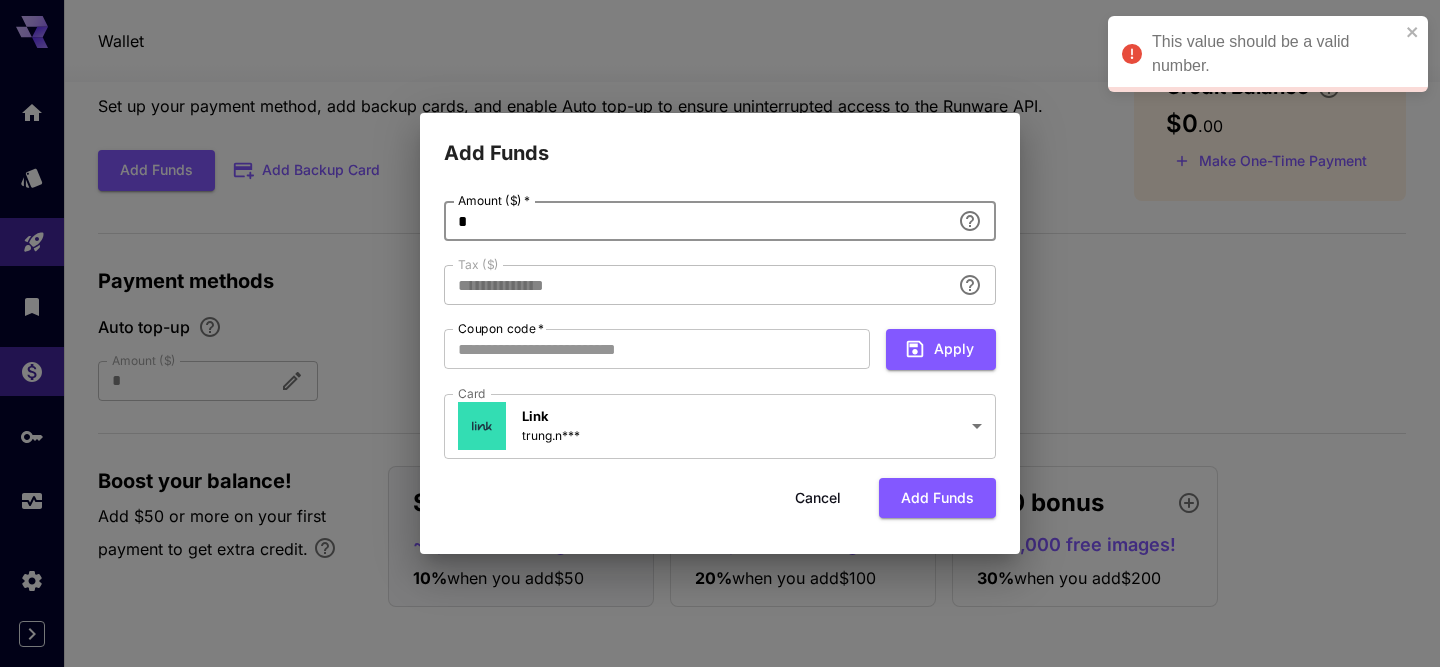 type on "**" 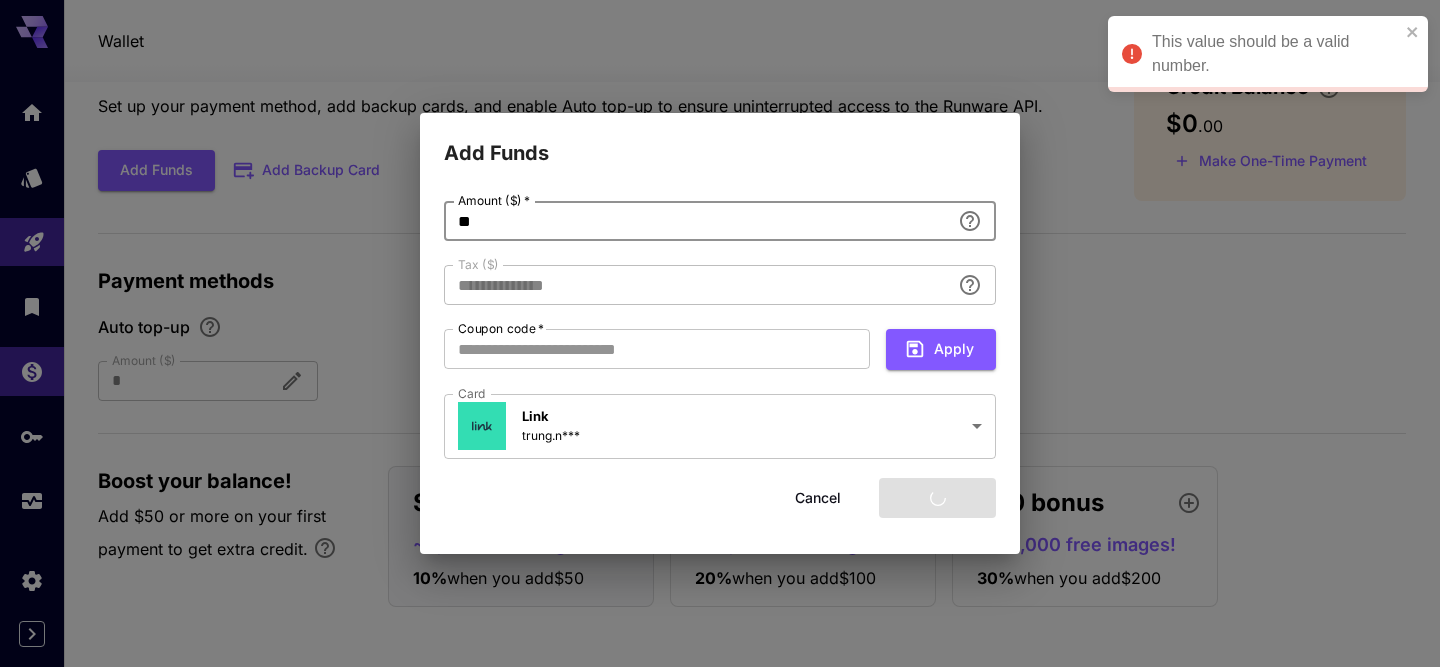 type on "****" 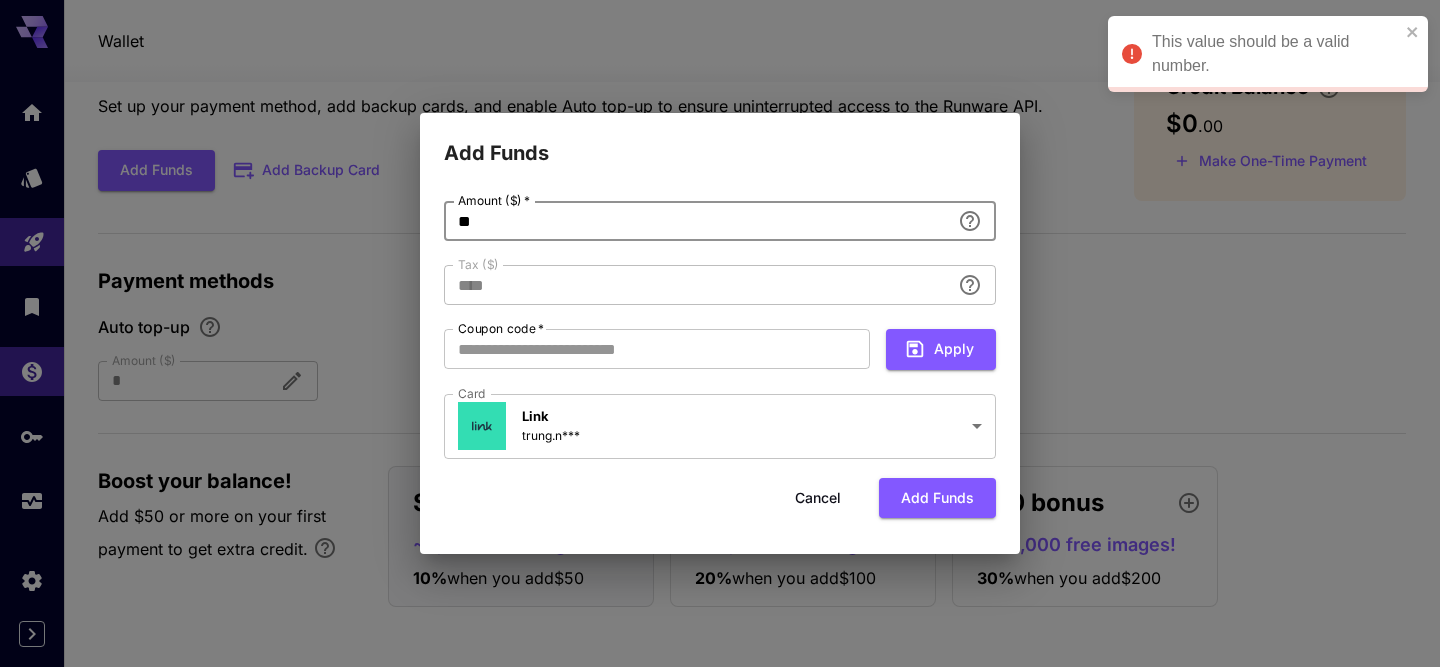 type on "**" 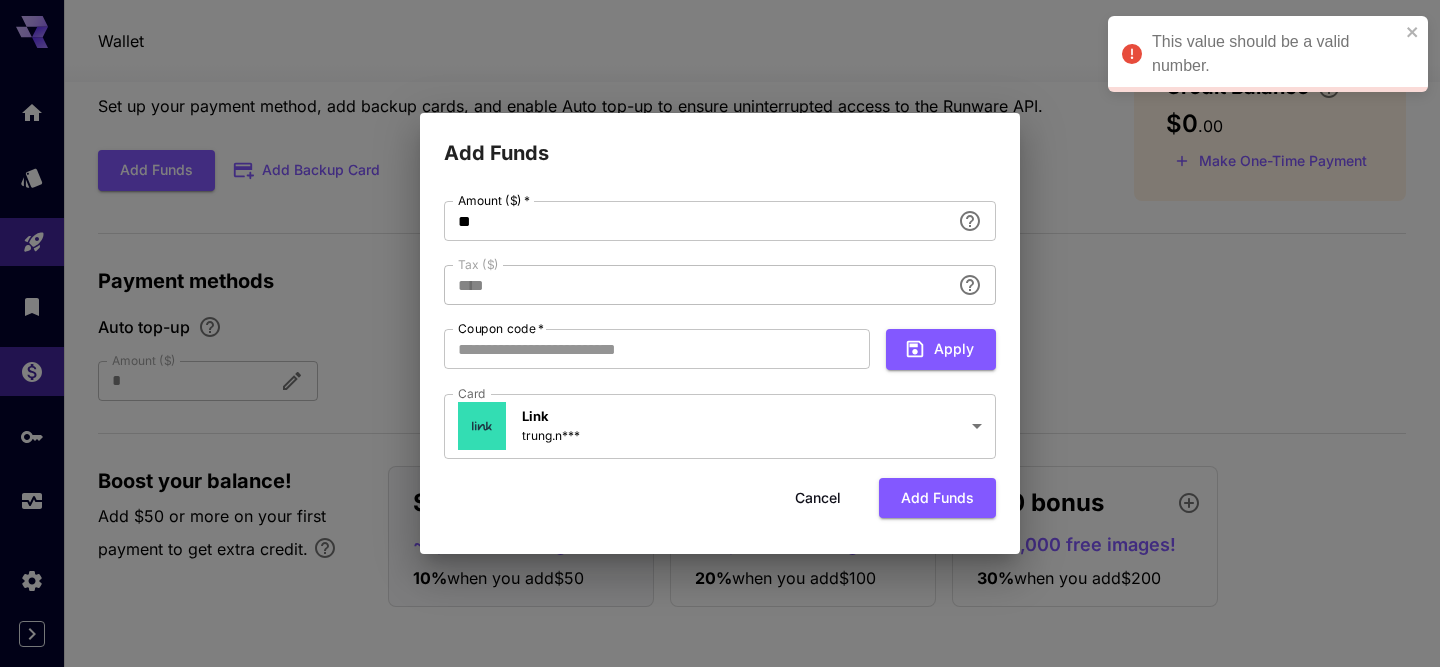 click on "**********" at bounding box center [720, 331] 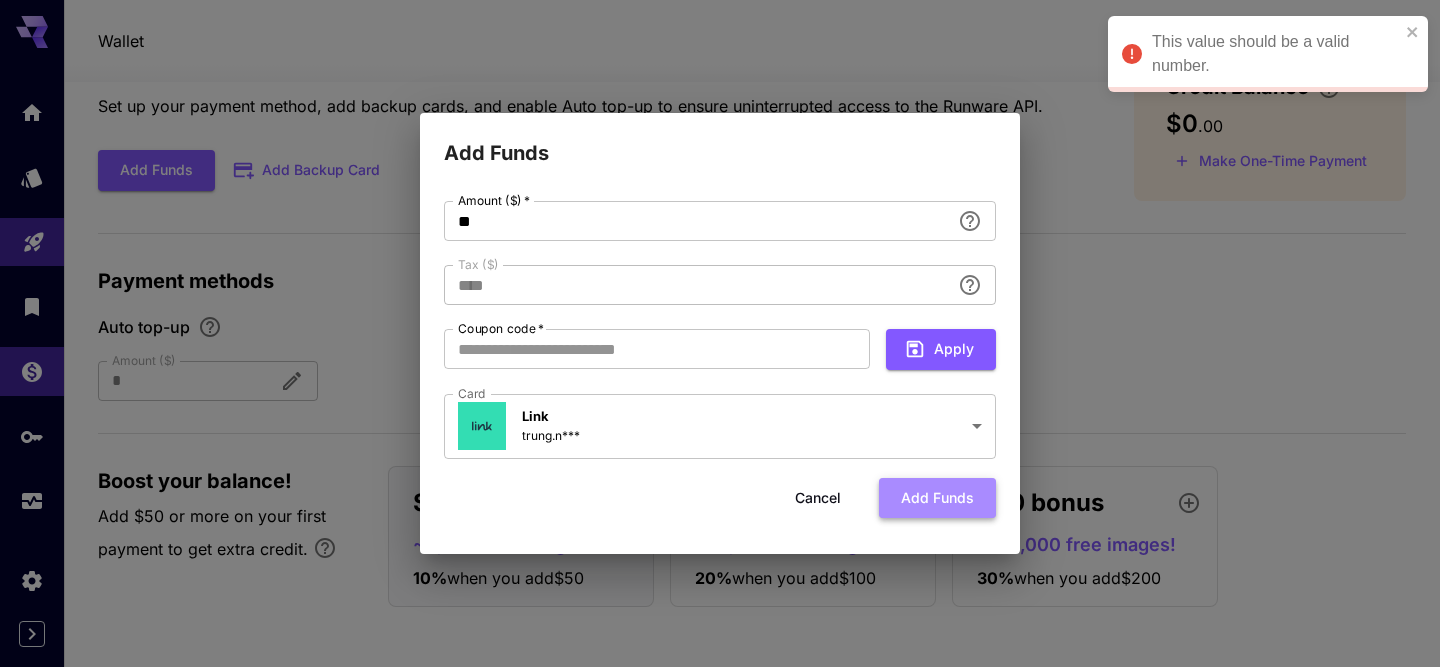 click on "Add funds" at bounding box center (937, 498) 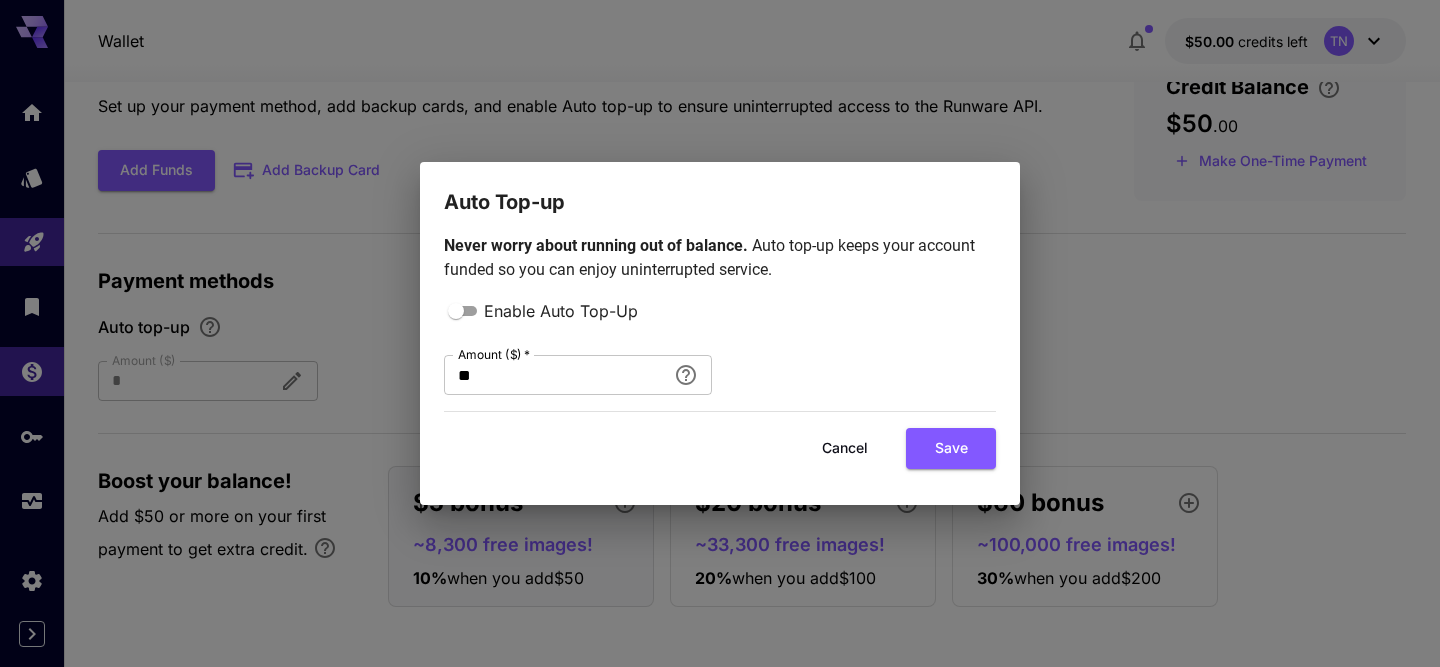 click on "Cancel" at bounding box center [845, 448] 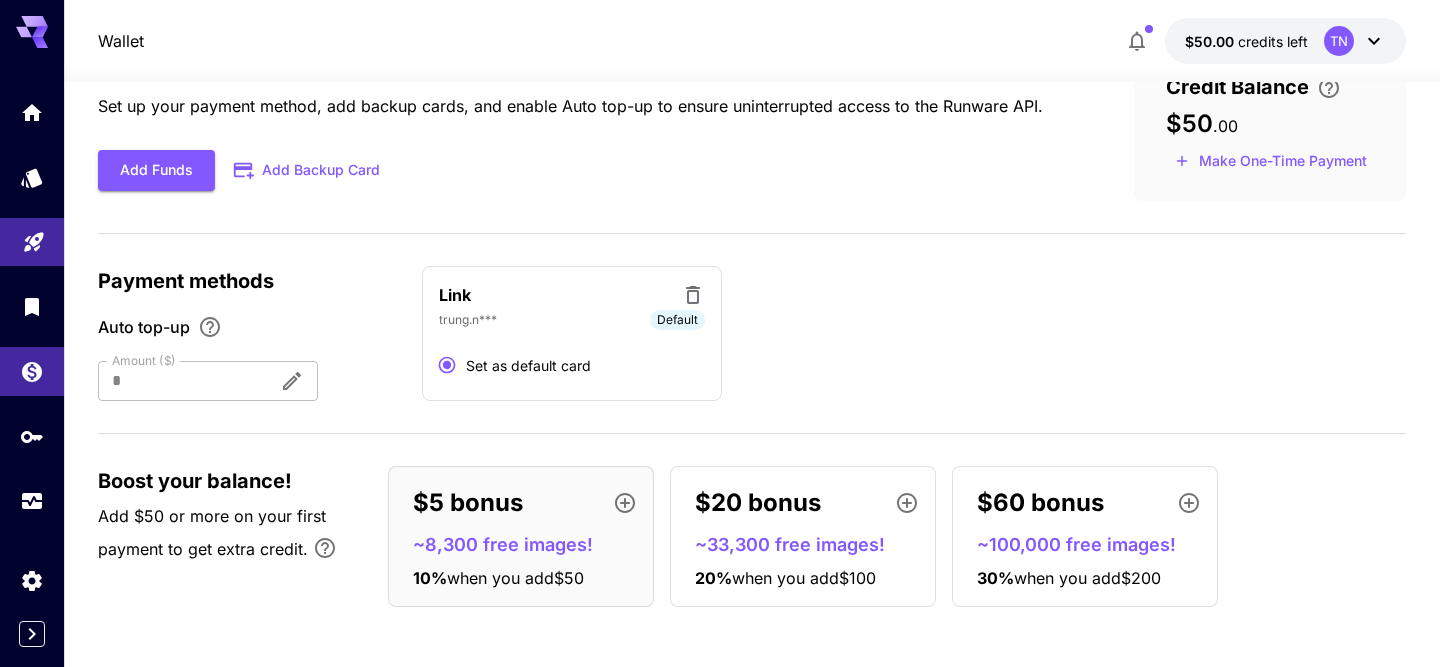 scroll, scrollTop: 0, scrollLeft: 0, axis: both 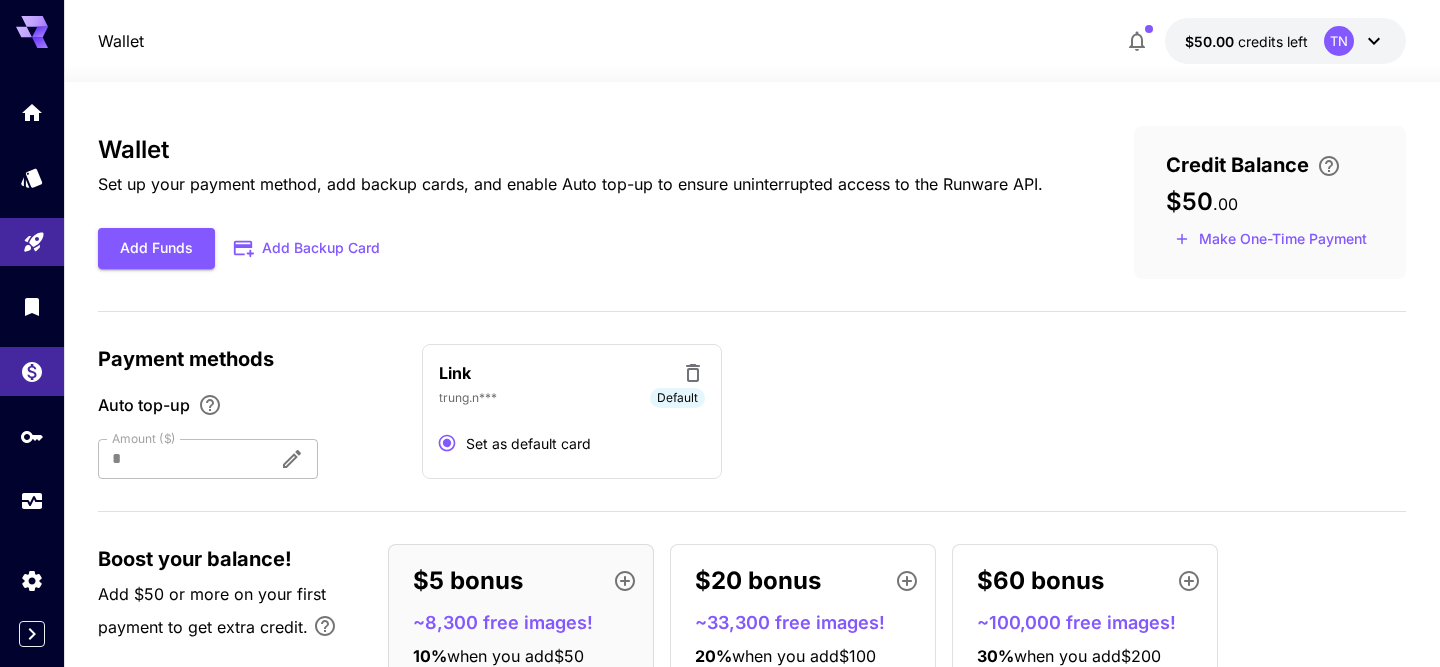 click 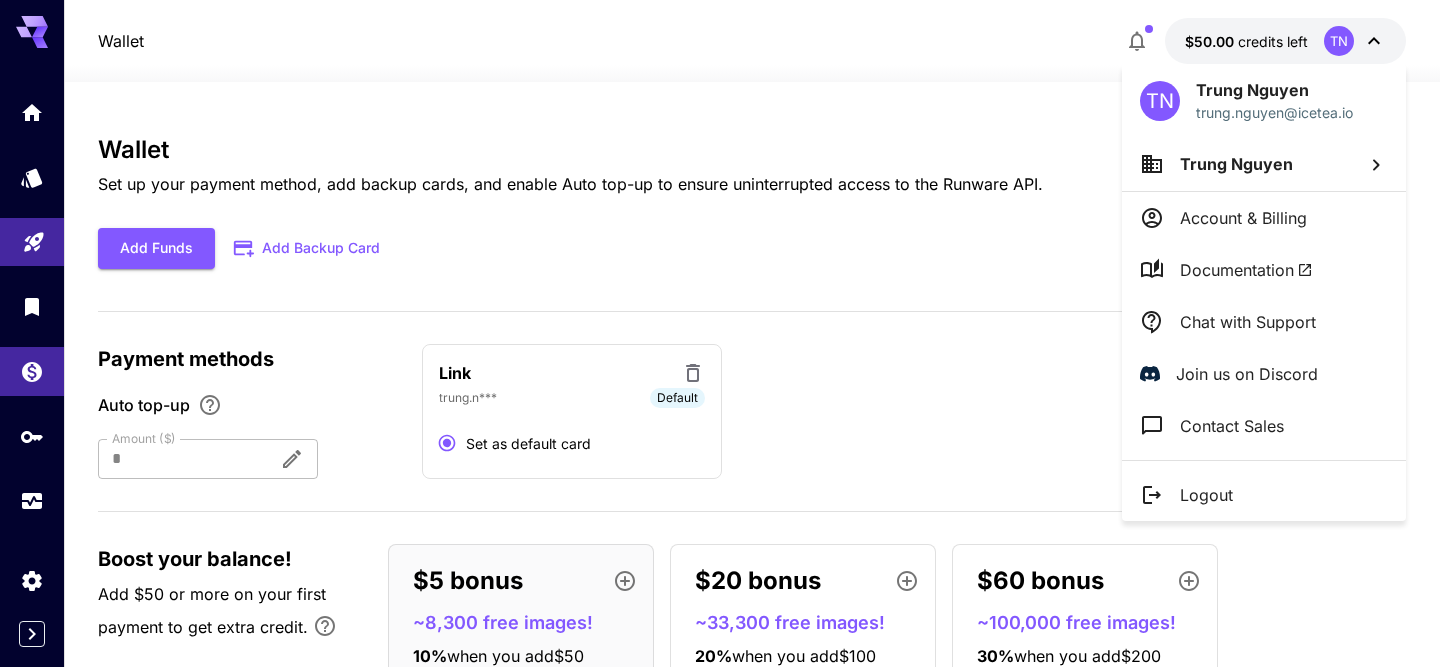 click at bounding box center [720, 333] 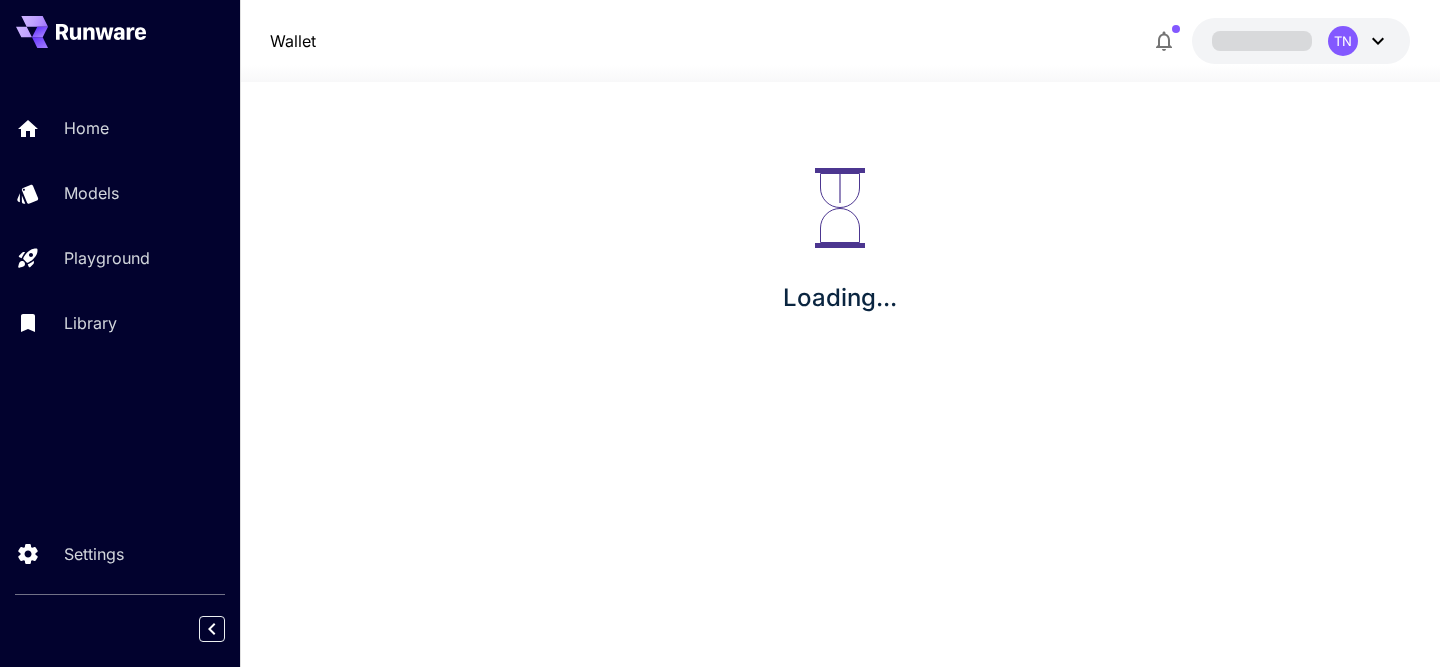 scroll, scrollTop: 0, scrollLeft: 0, axis: both 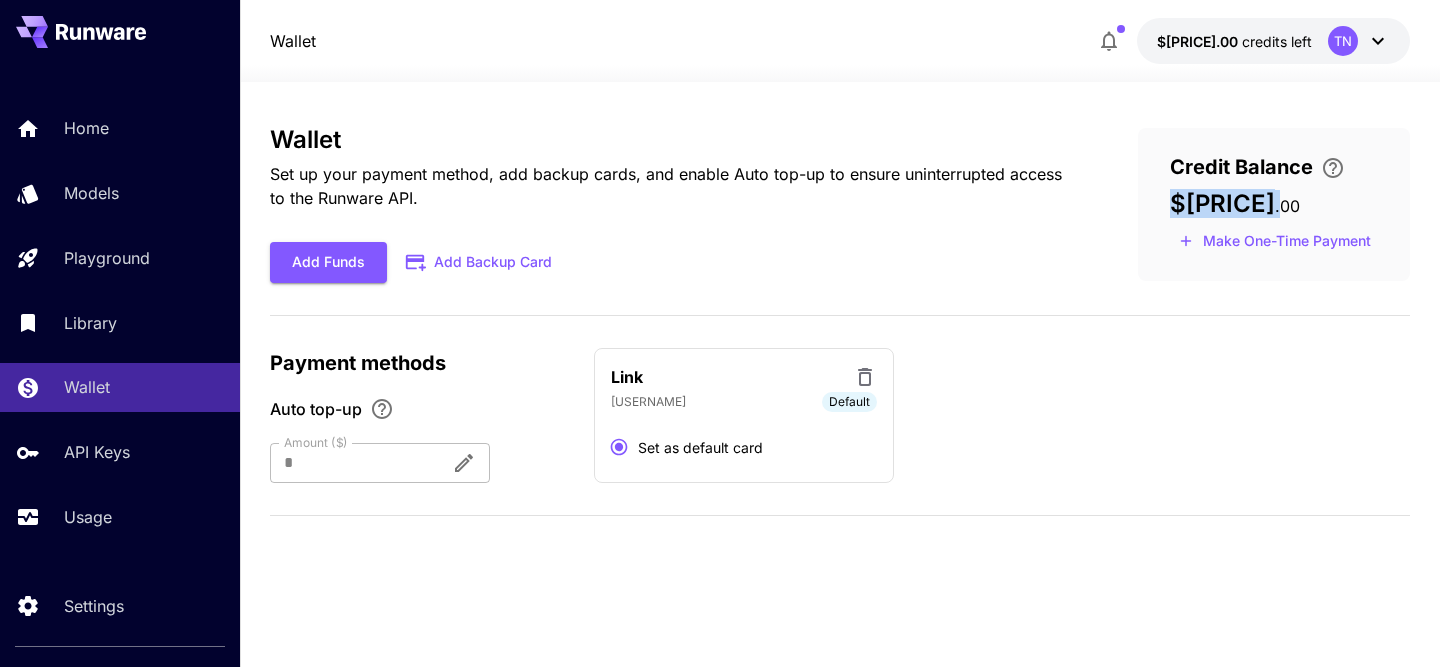 drag, startPoint x: 1223, startPoint y: 202, endPoint x: 1171, endPoint y: 202, distance: 52 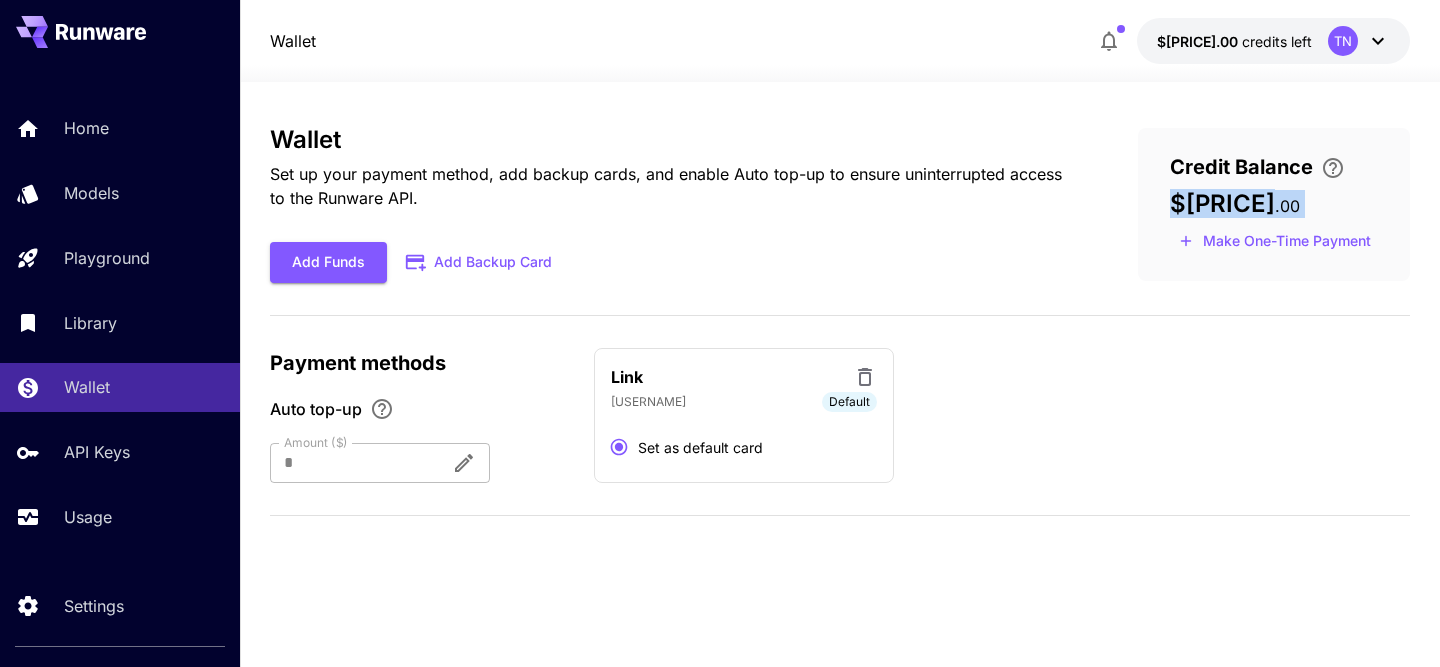 drag, startPoint x: 1171, startPoint y: 202, endPoint x: 1253, endPoint y: 202, distance: 82 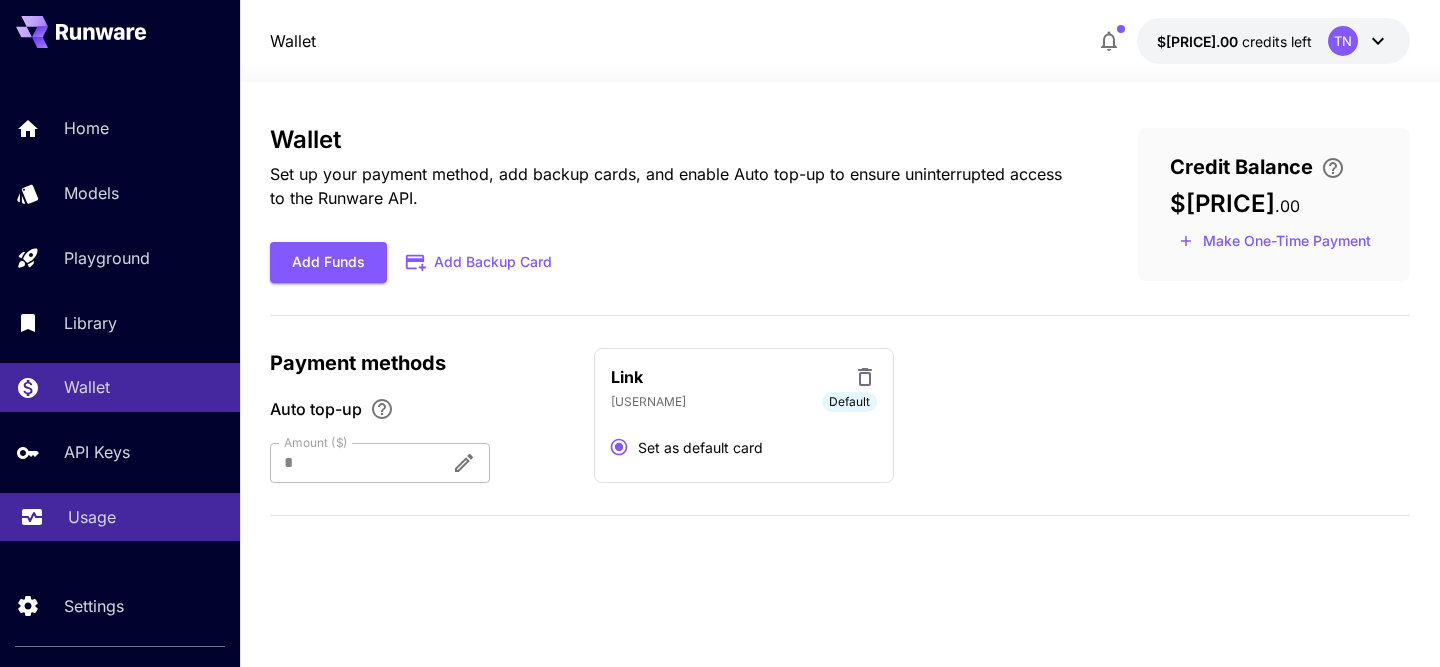scroll, scrollTop: 36, scrollLeft: 0, axis: vertical 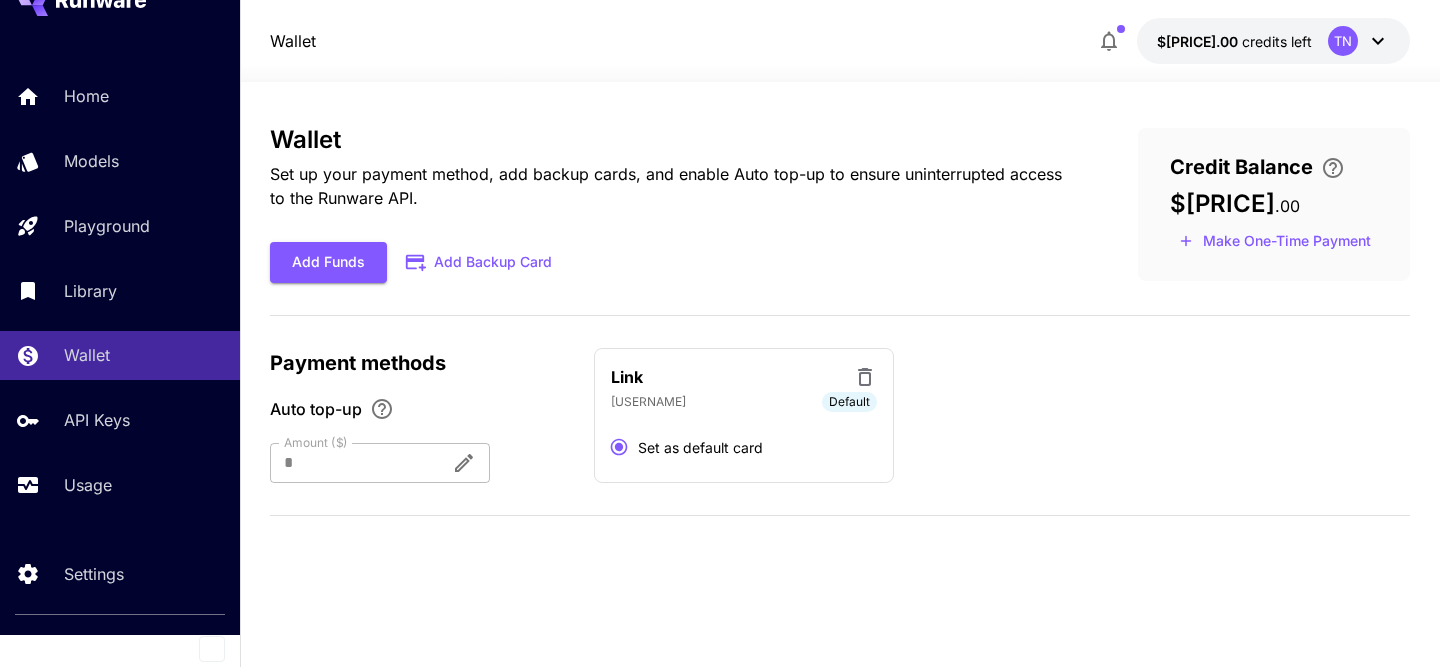 click on "TN" at bounding box center (1343, 41) 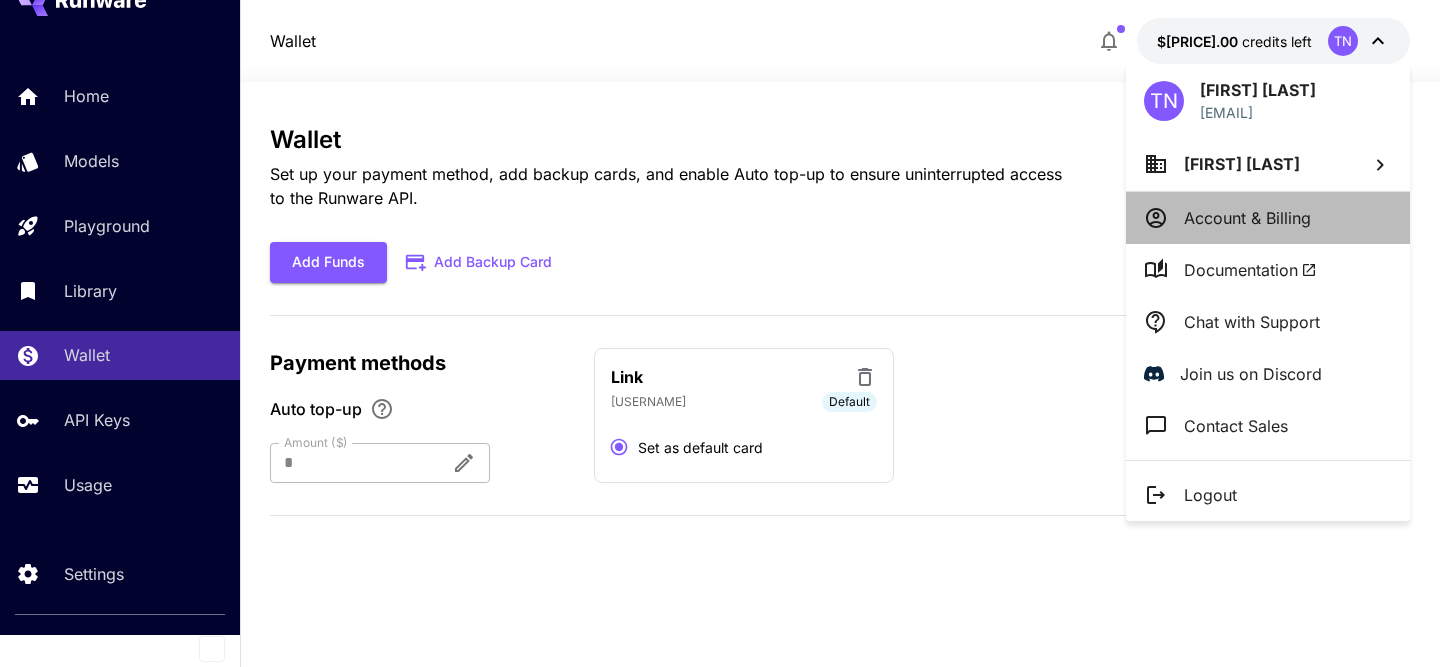 click on "Account & Billing" at bounding box center (1247, 218) 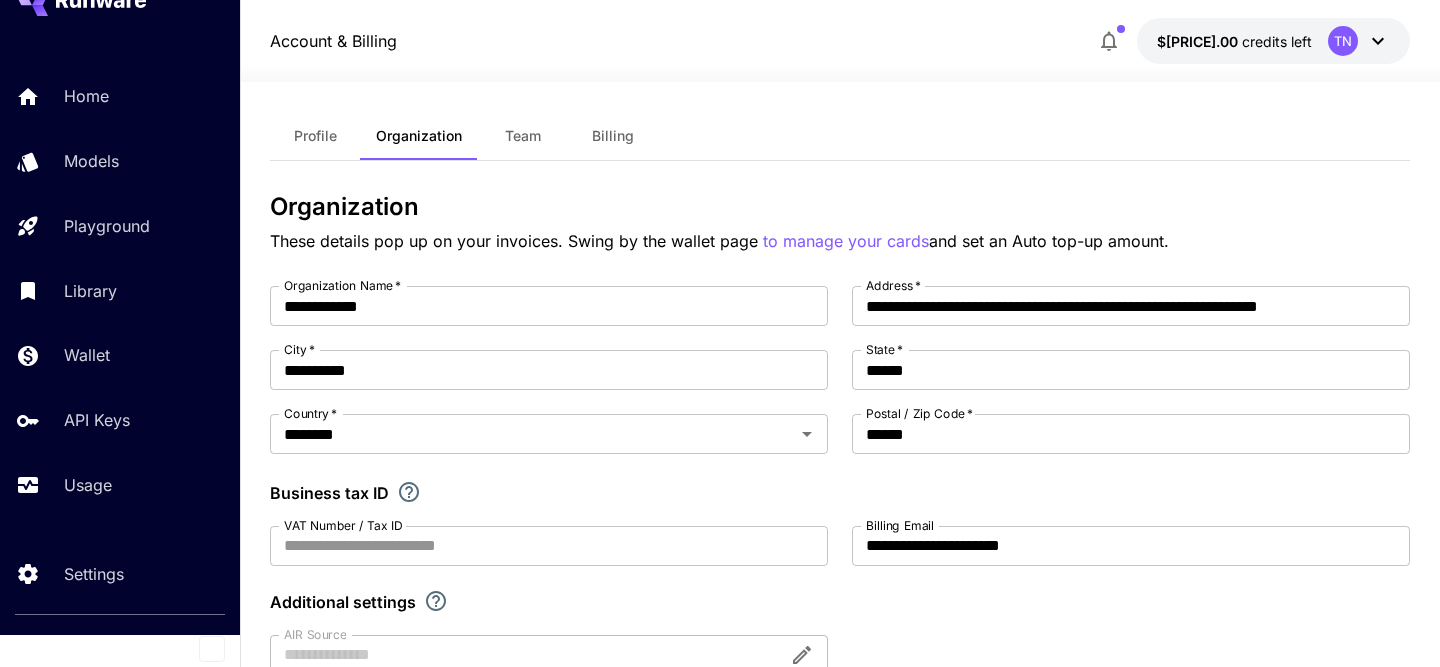 scroll, scrollTop: 16, scrollLeft: 0, axis: vertical 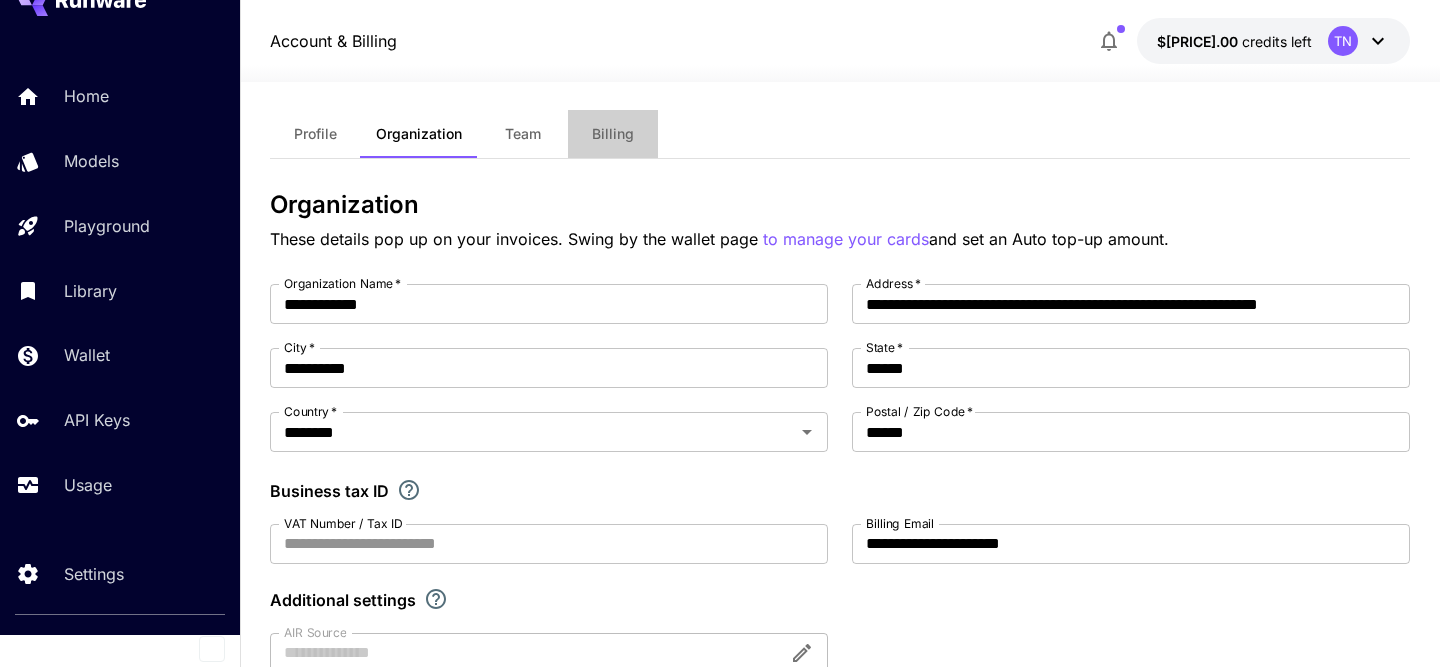 click on "Billing" at bounding box center [613, 134] 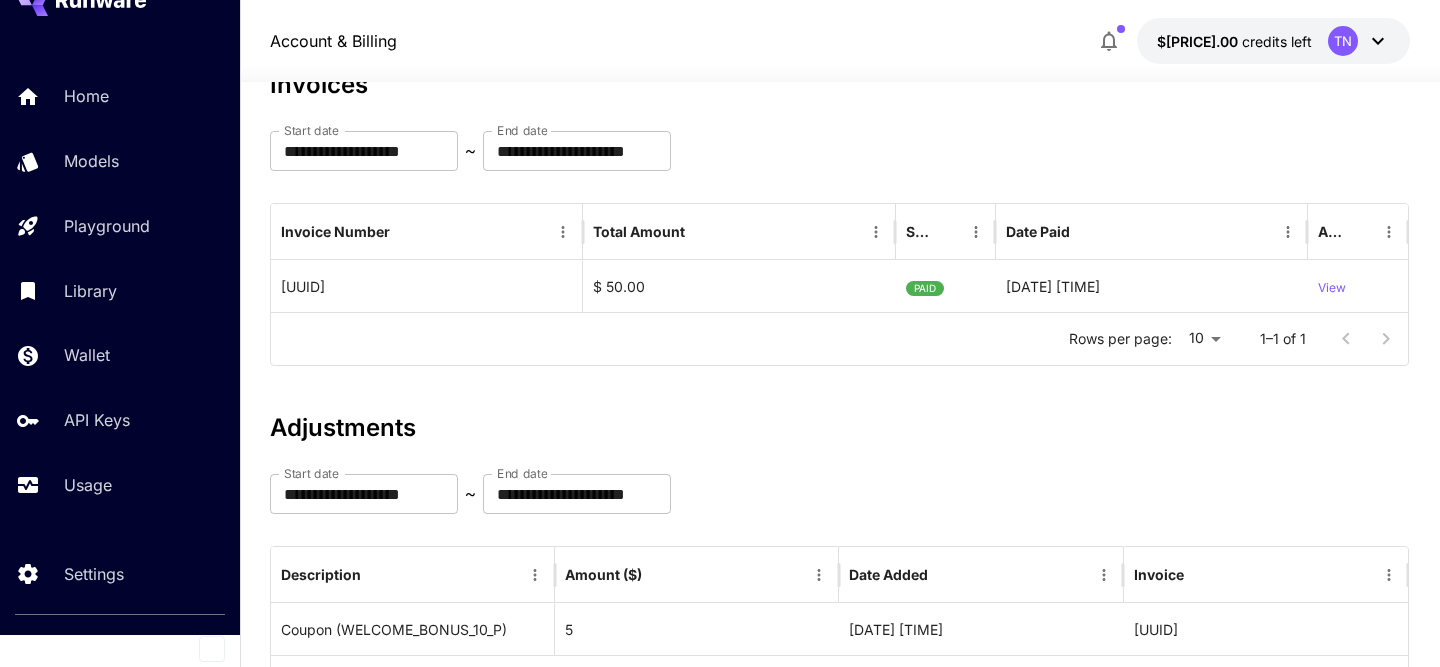 scroll, scrollTop: 140, scrollLeft: 0, axis: vertical 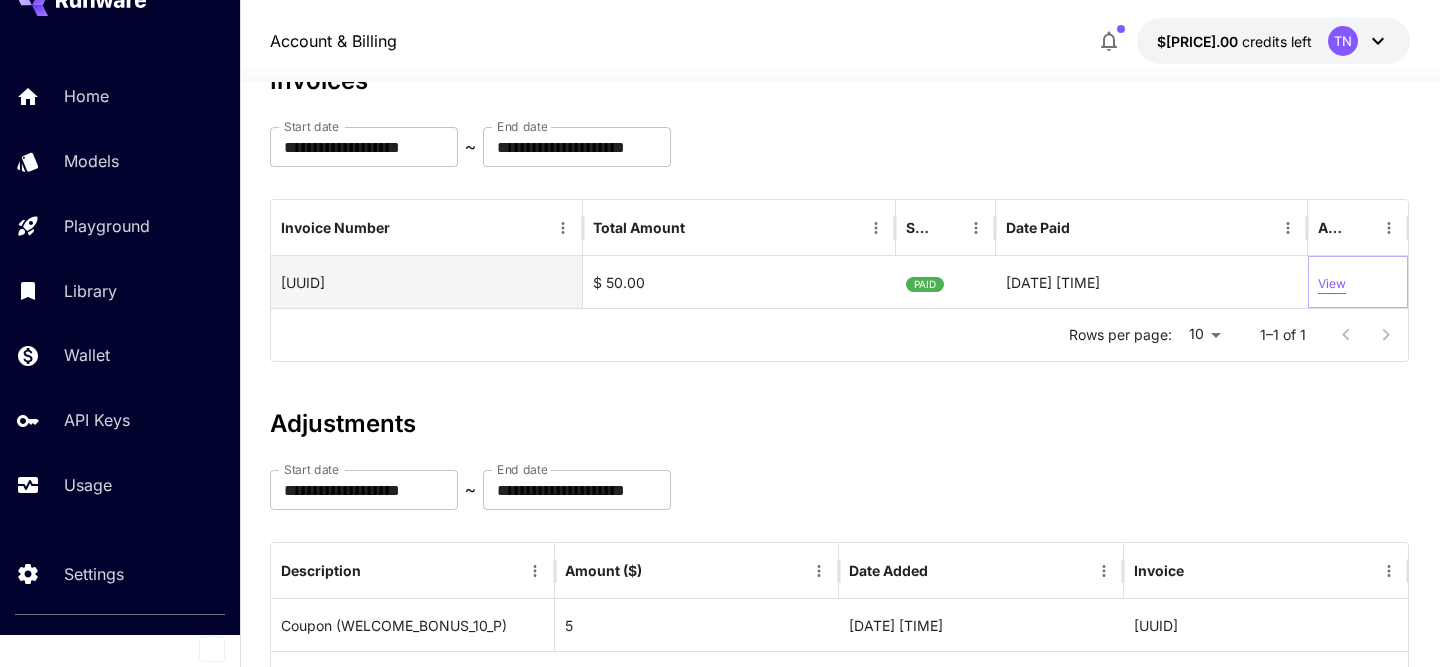 click on "View" at bounding box center [1332, 284] 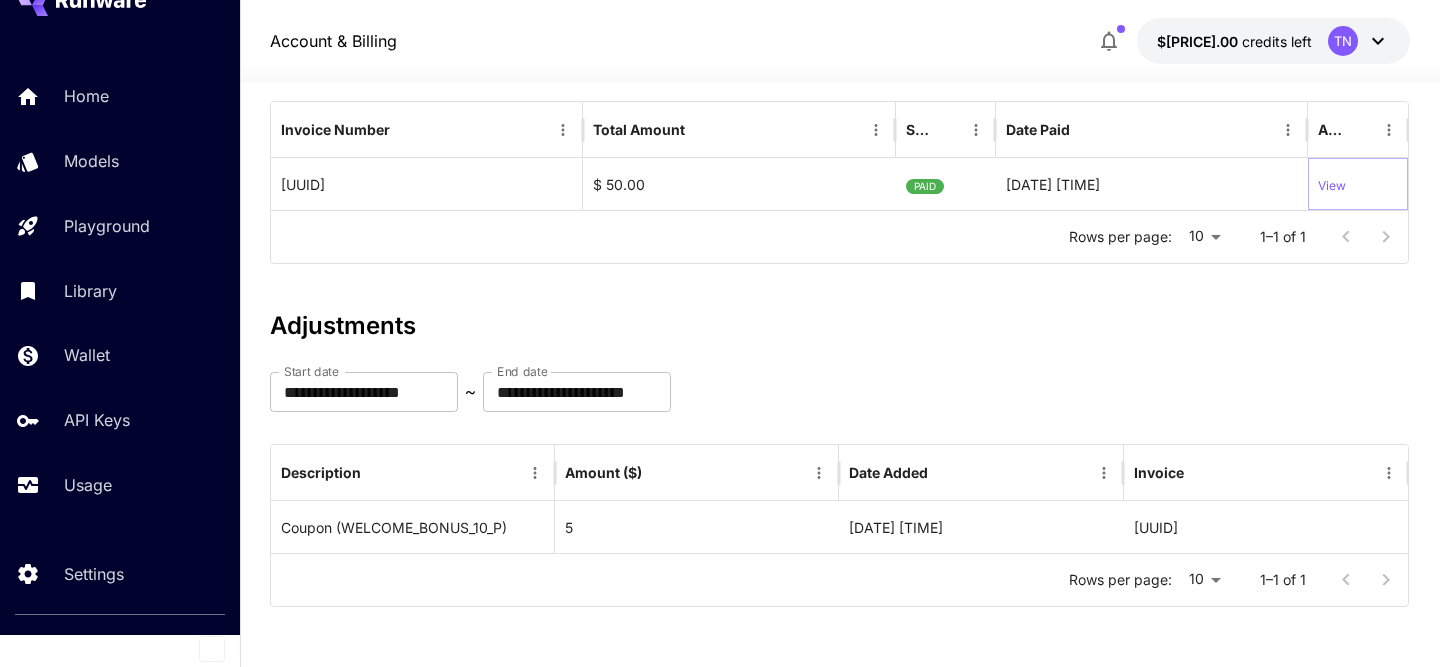 scroll, scrollTop: 0, scrollLeft: 0, axis: both 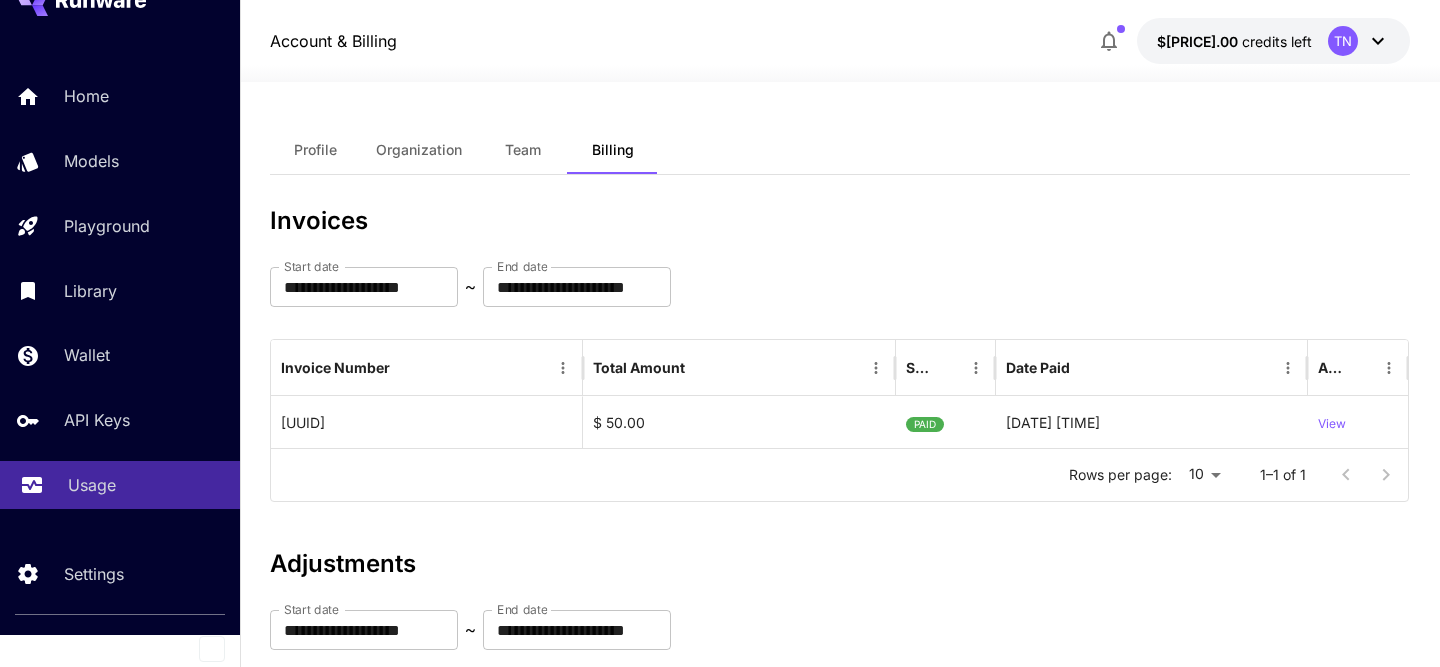 click on "Usage" at bounding box center [92, 485] 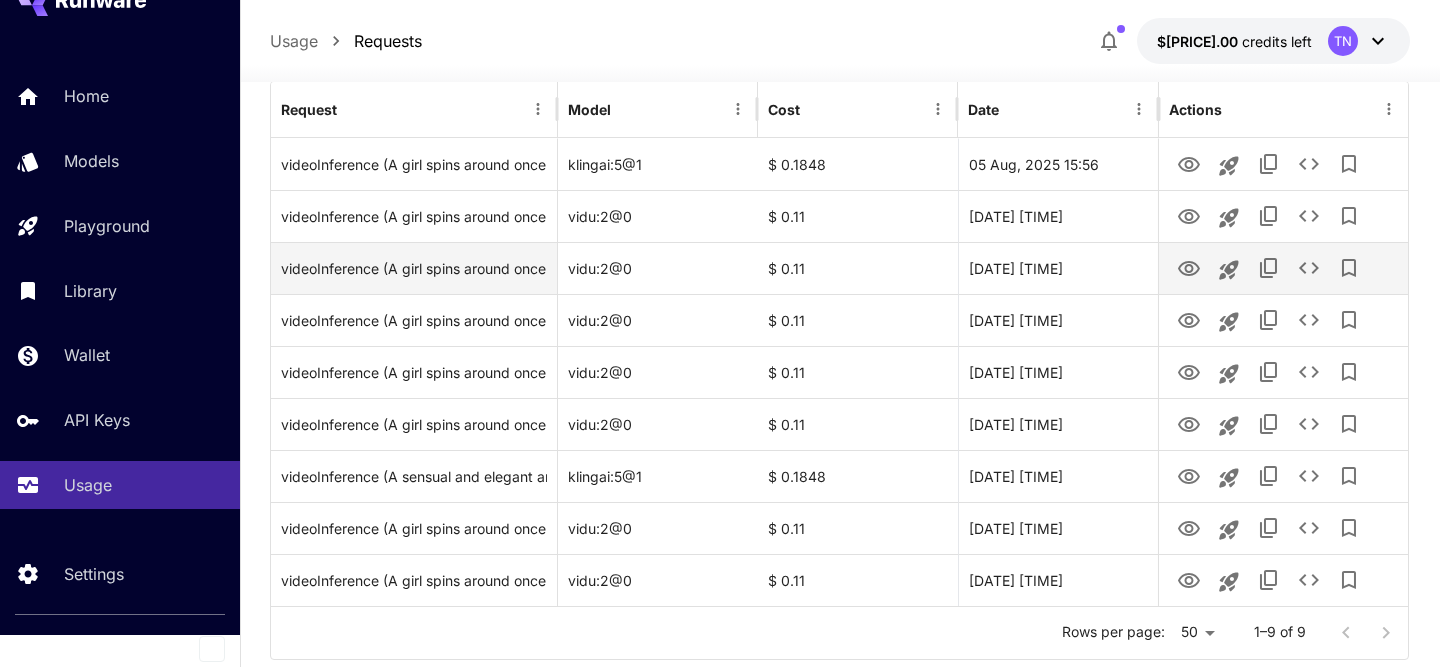 scroll, scrollTop: 285, scrollLeft: 0, axis: vertical 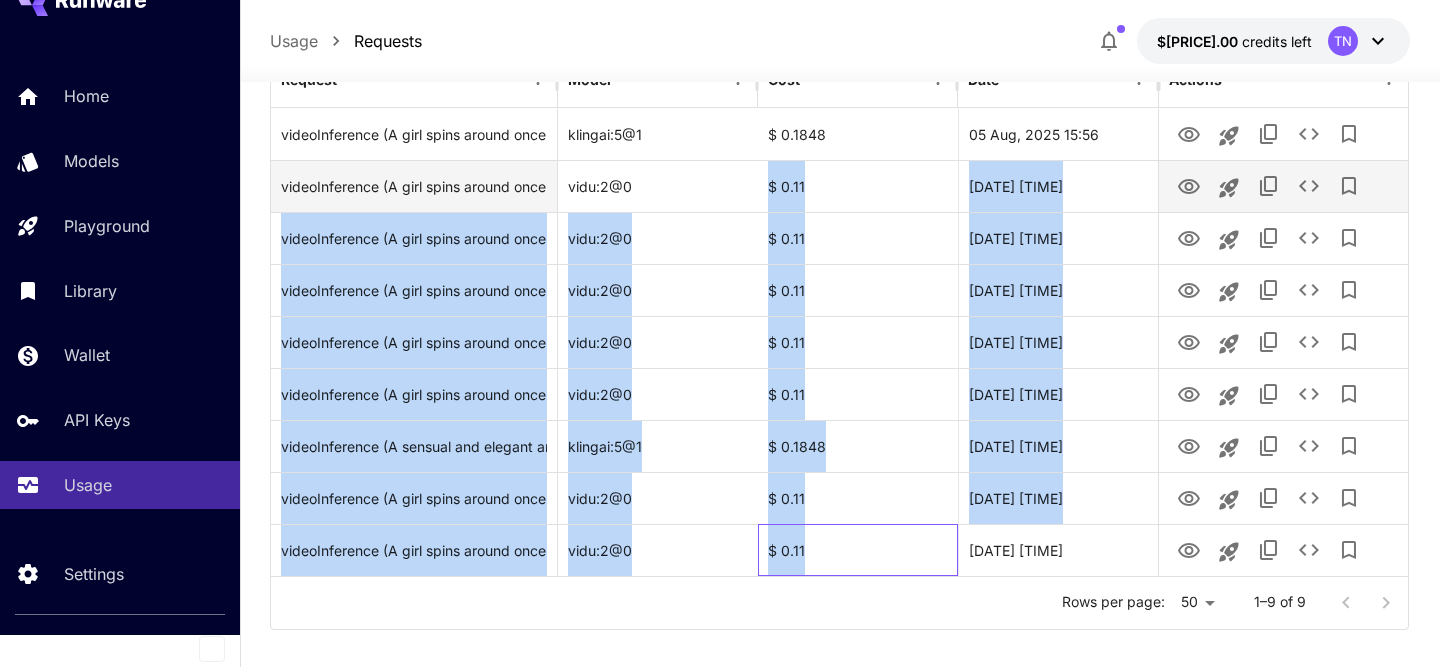 drag, startPoint x: 825, startPoint y: 544, endPoint x: 767, endPoint y: 184, distance: 364.6423 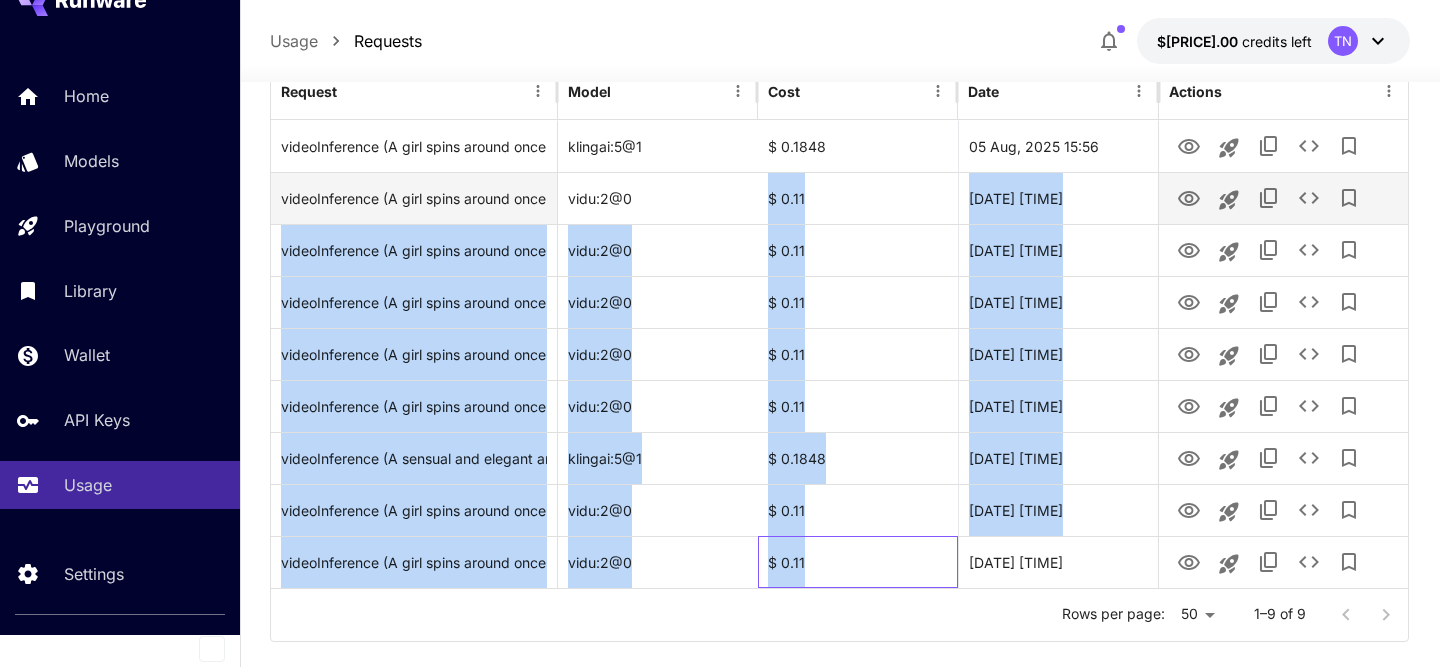 scroll, scrollTop: 286, scrollLeft: 0, axis: vertical 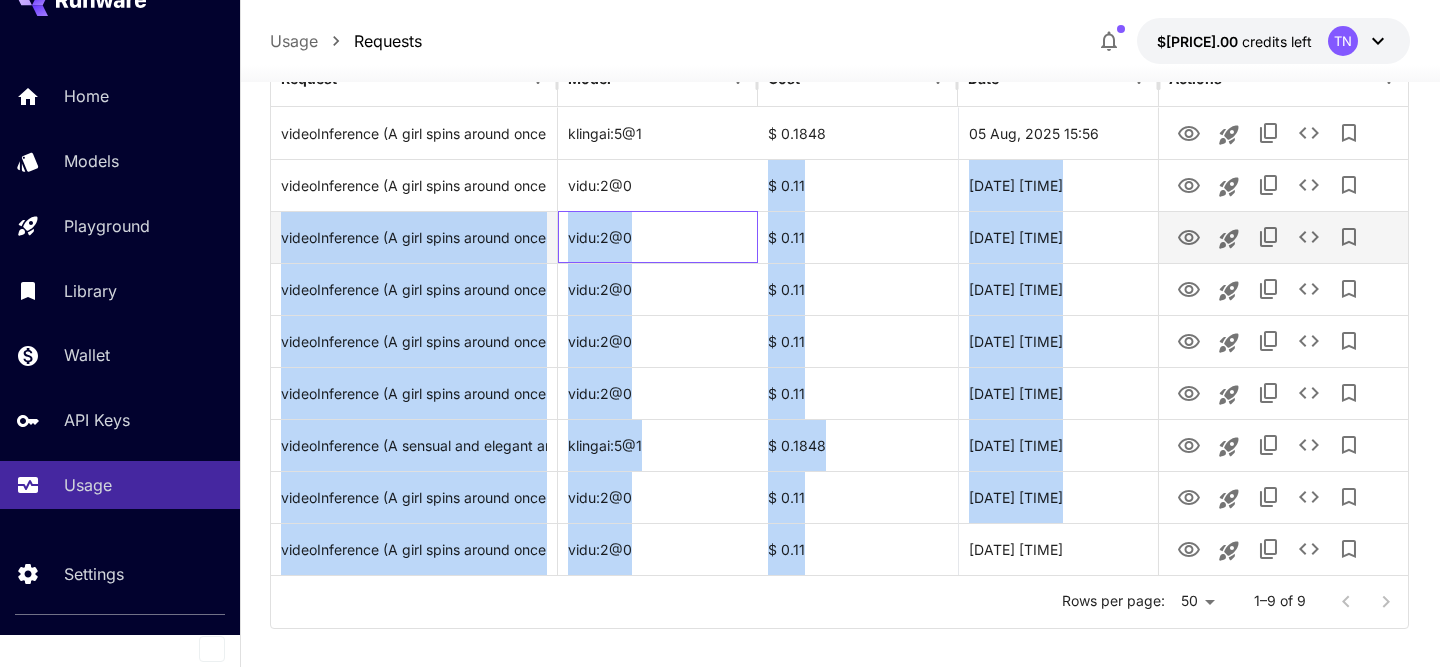 click on "vidu:2@0" at bounding box center (658, 237) 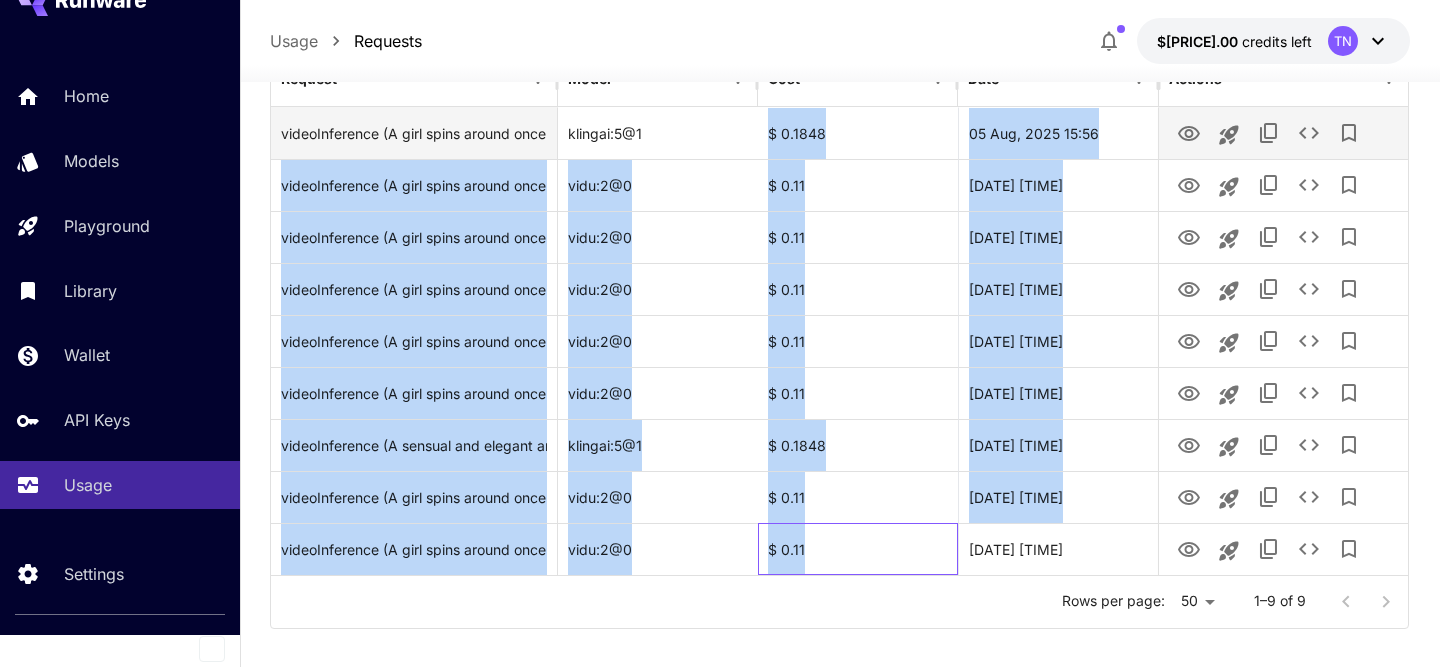 drag, startPoint x: 823, startPoint y: 552, endPoint x: 758, endPoint y: 145, distance: 412.15775 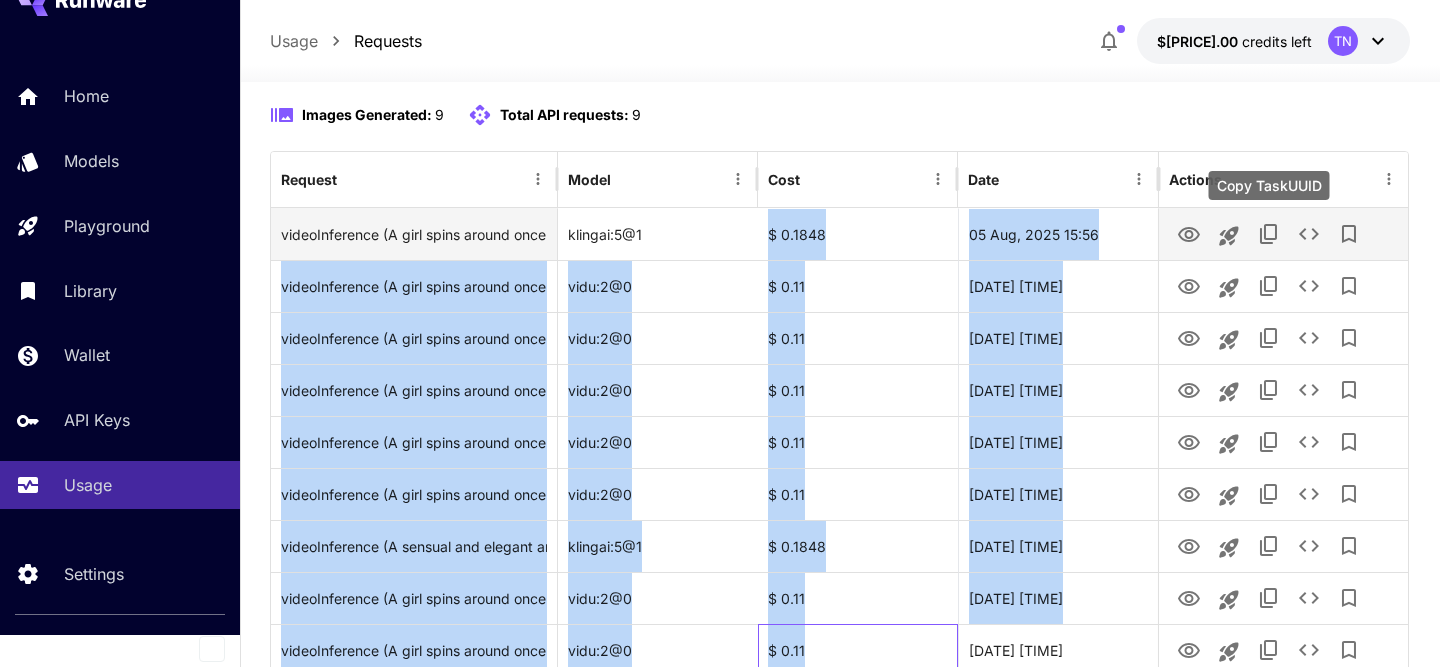 scroll, scrollTop: 228, scrollLeft: 0, axis: vertical 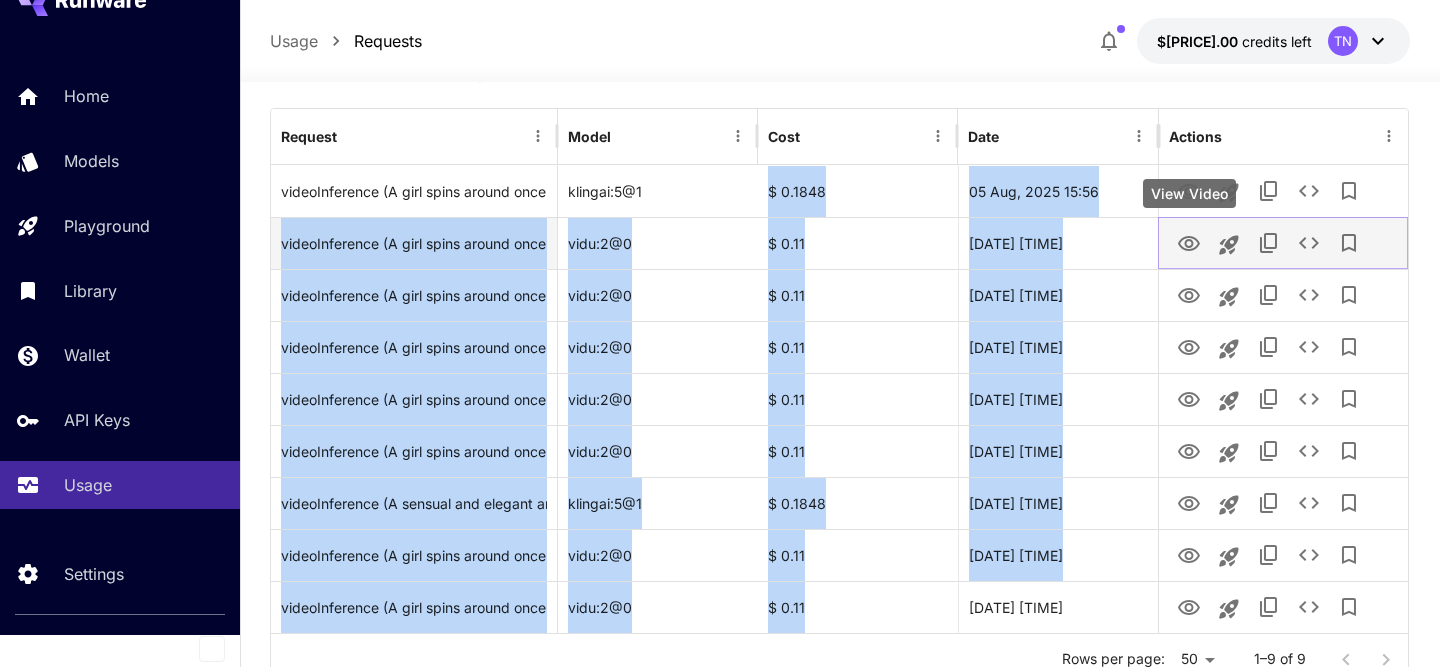 click 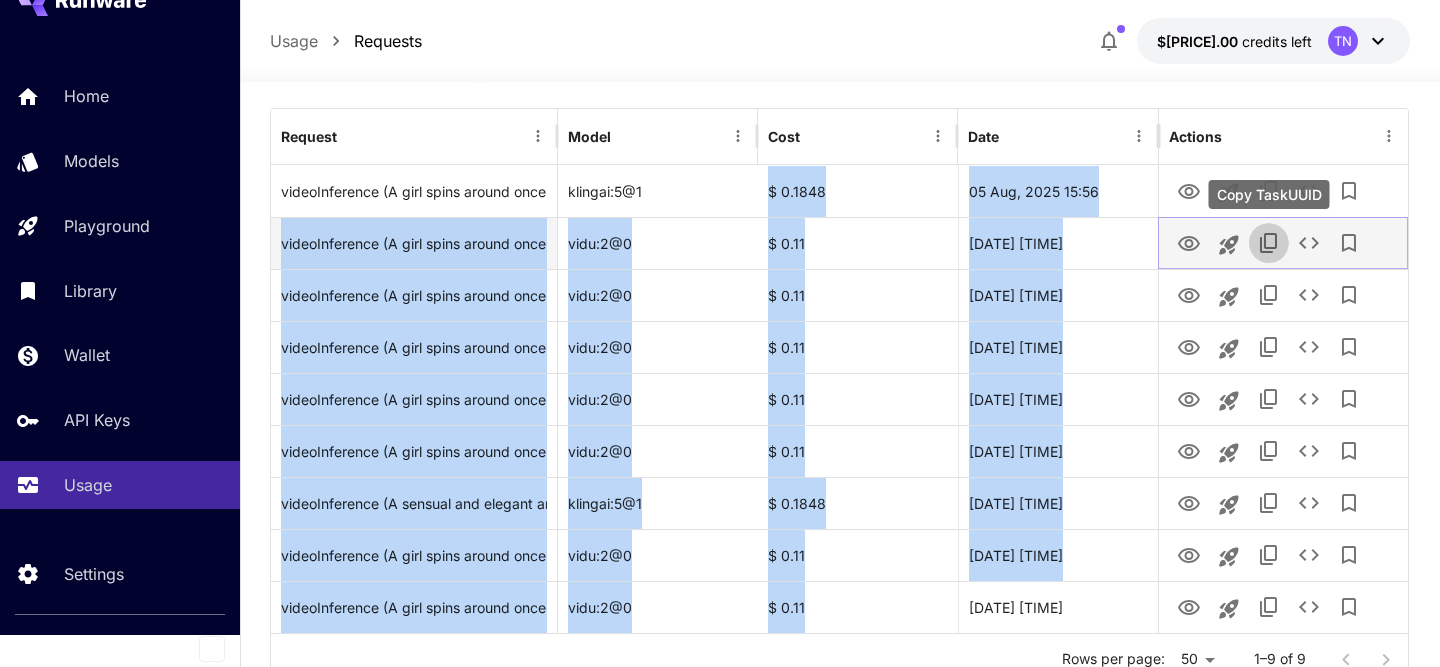 click 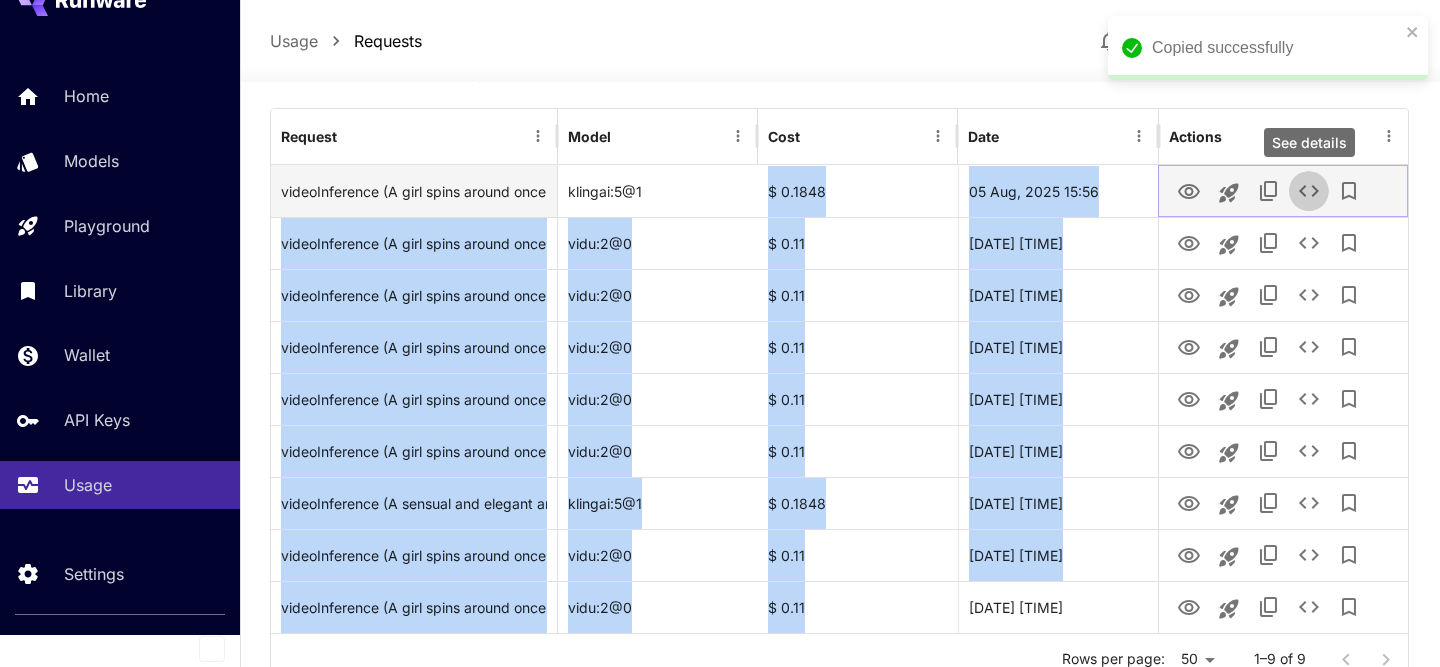 click 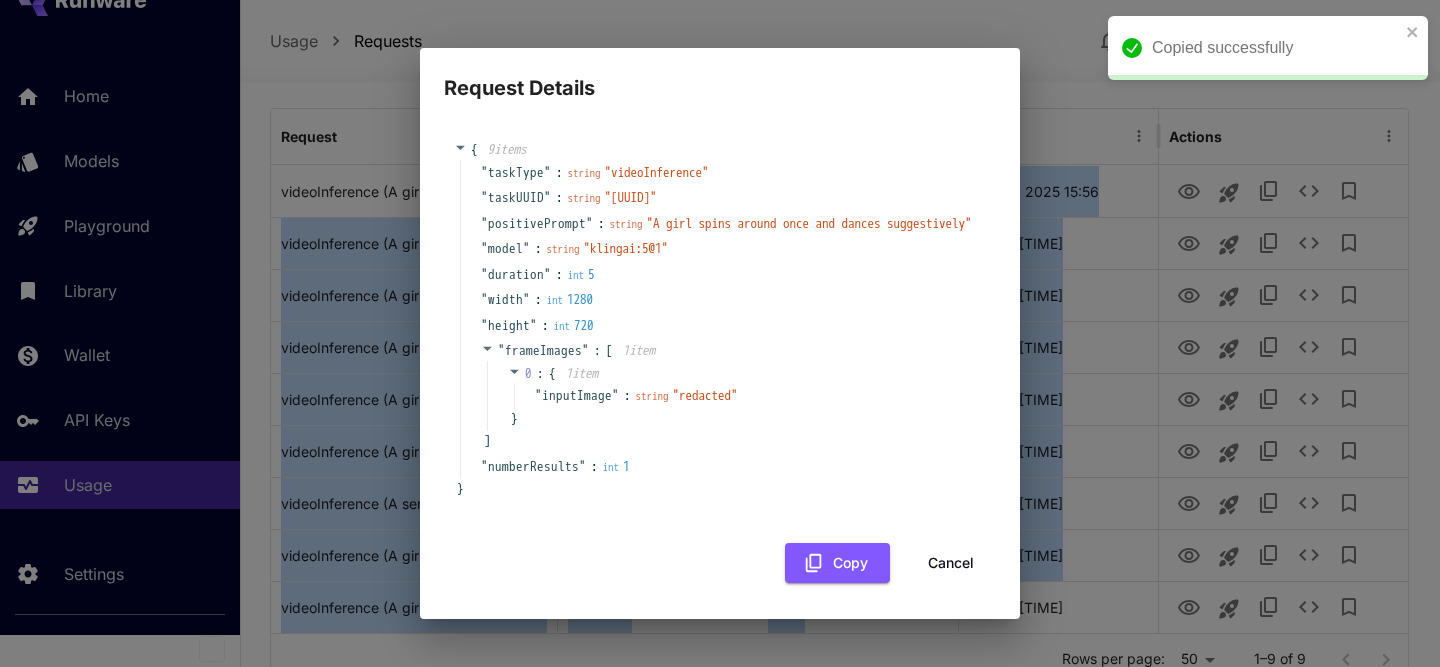 click on "Cancel" at bounding box center (951, 563) 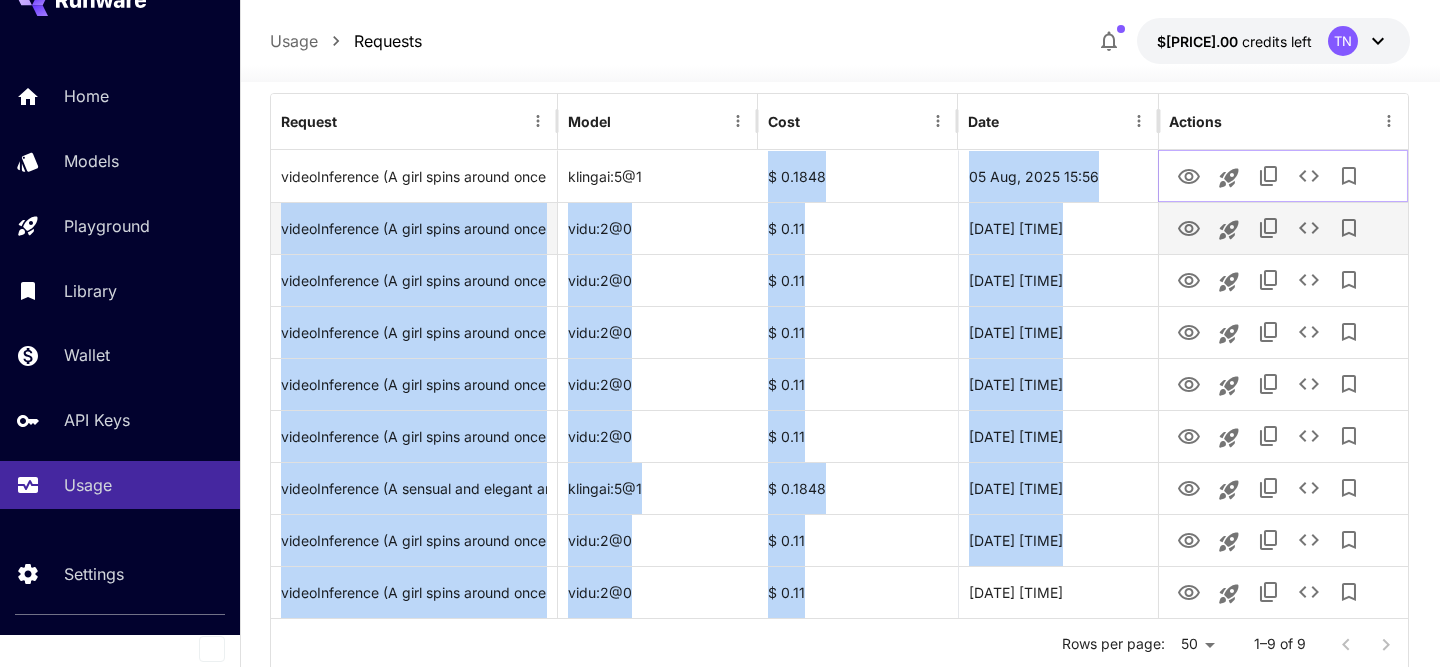 scroll, scrollTop: 202, scrollLeft: 0, axis: vertical 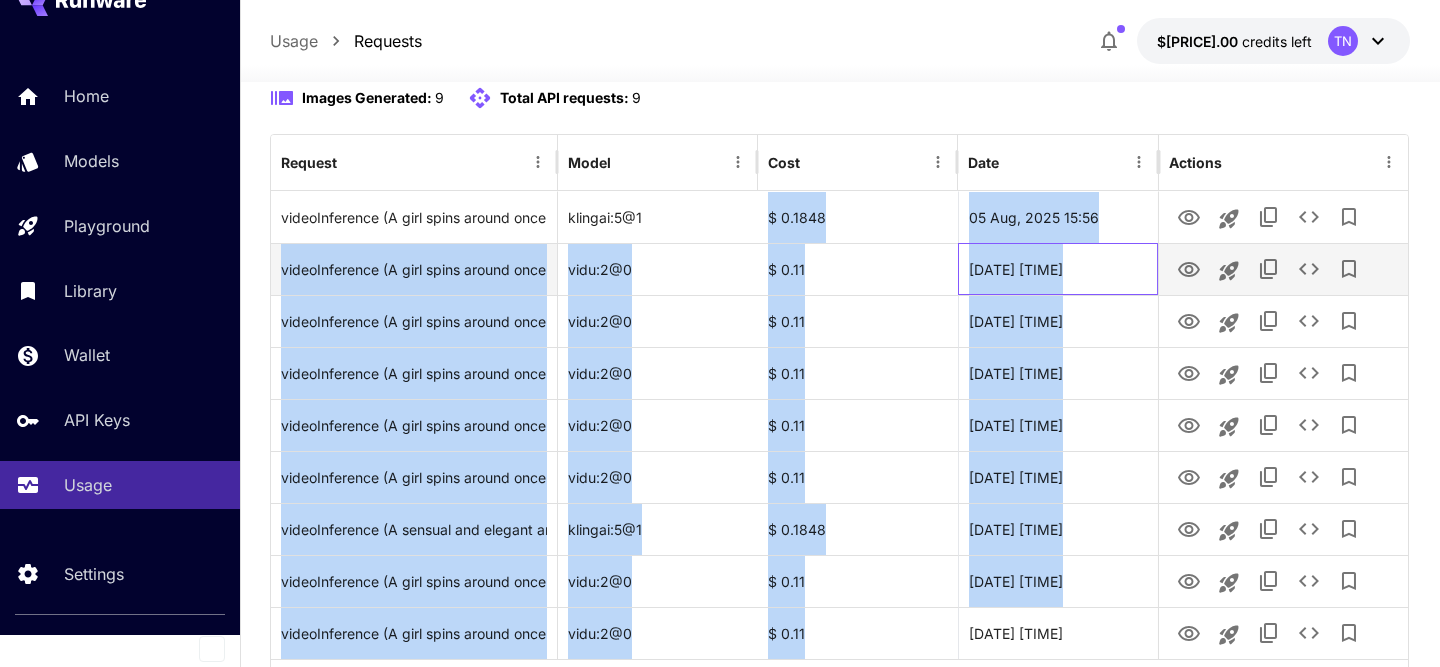 click on "[DATE] [TIME]" at bounding box center (1058, 269) 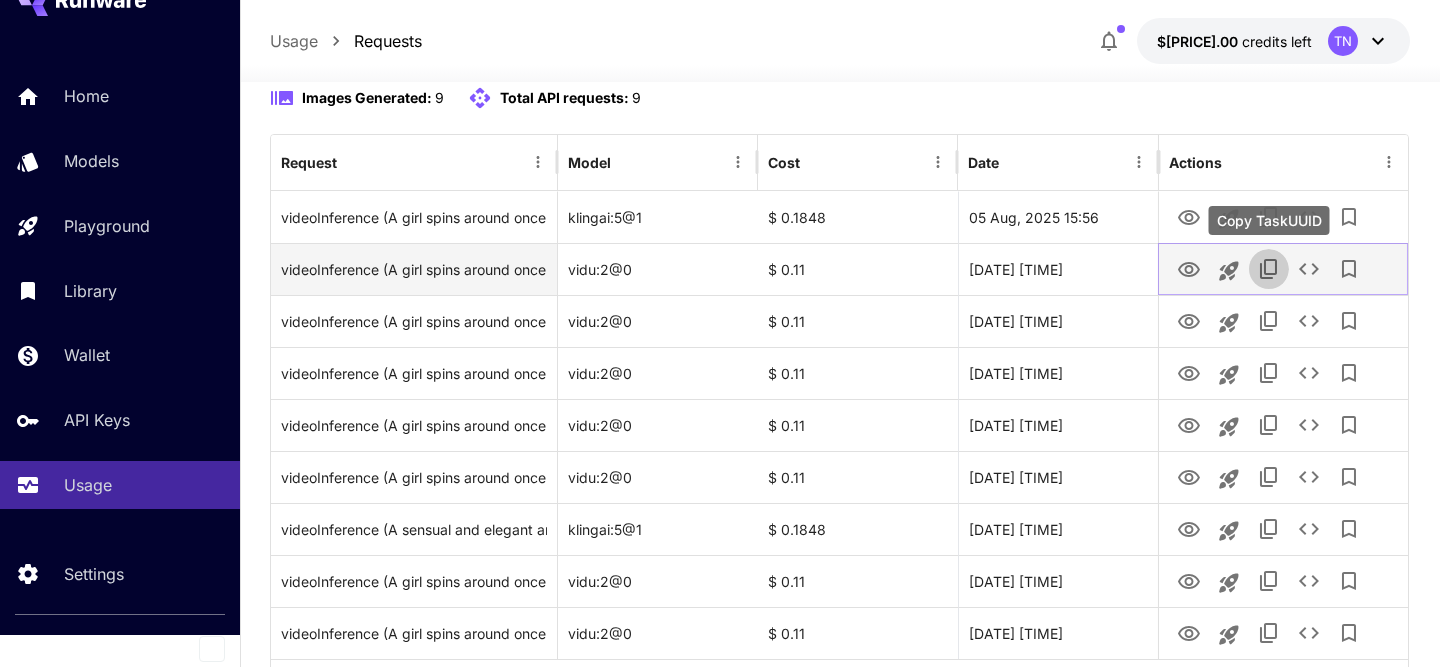 click 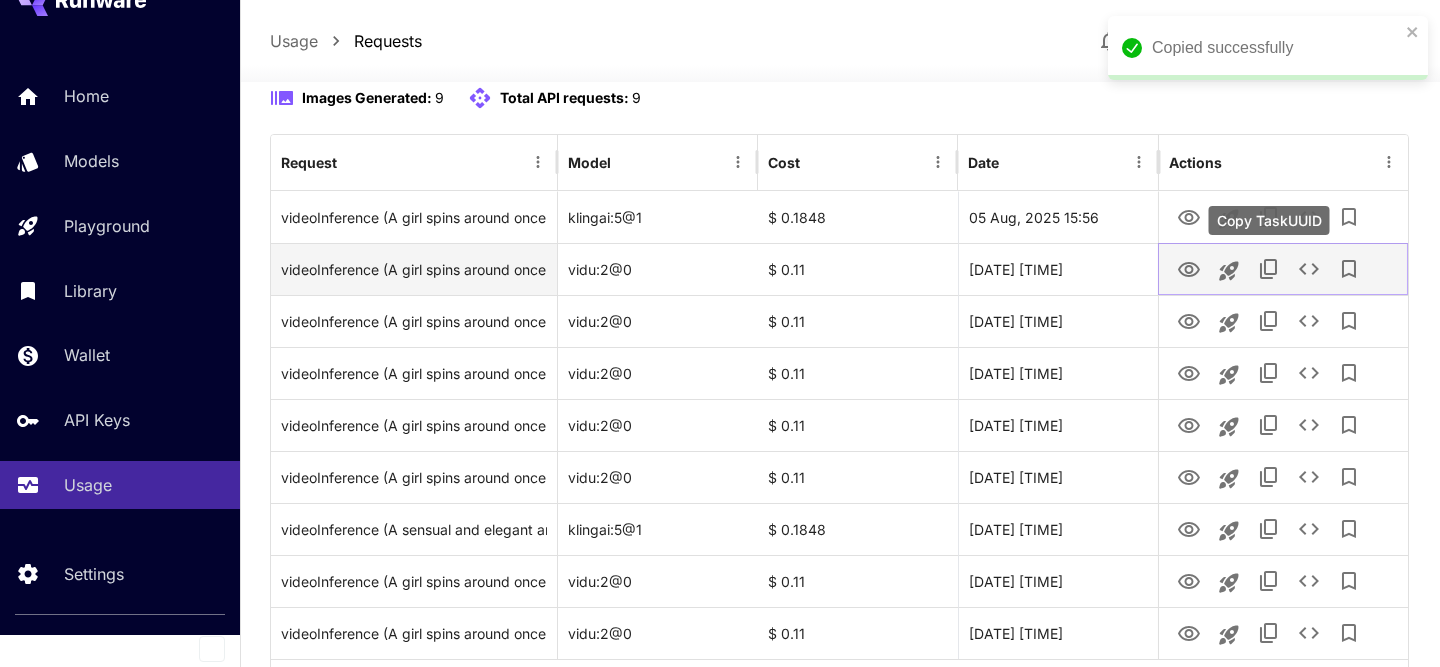 type 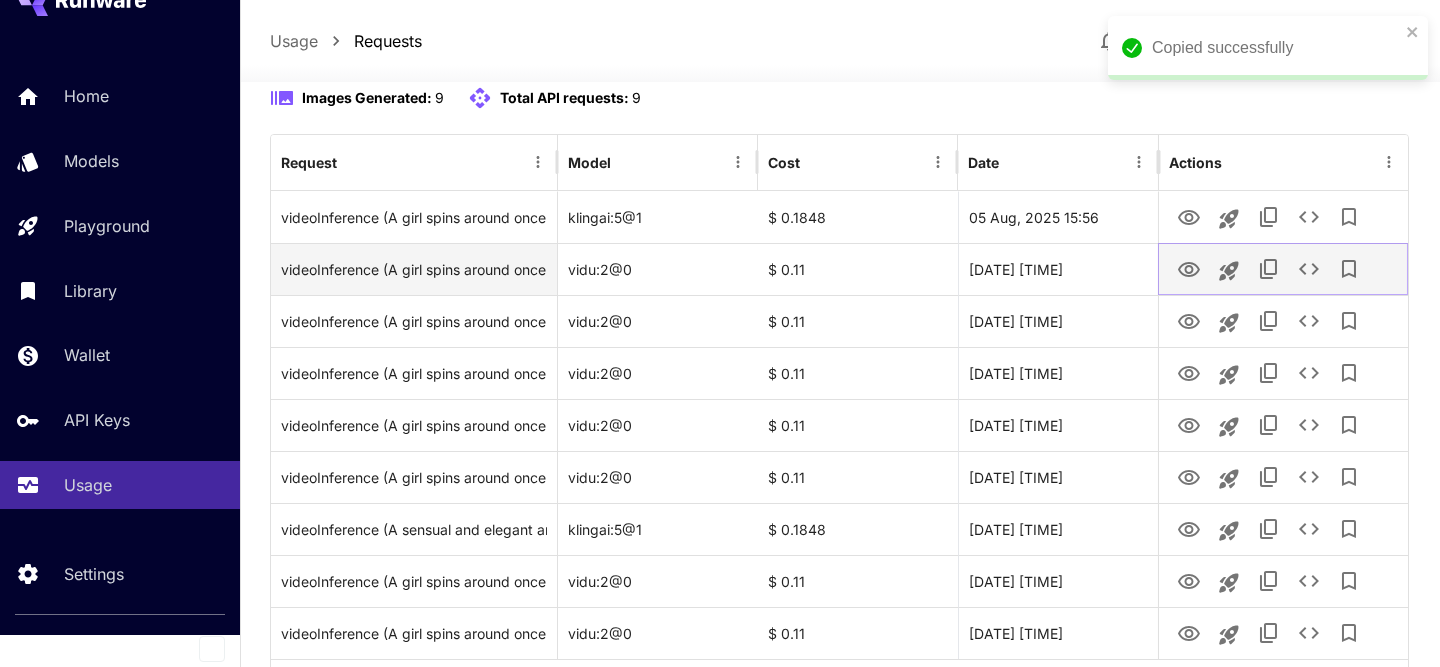 click 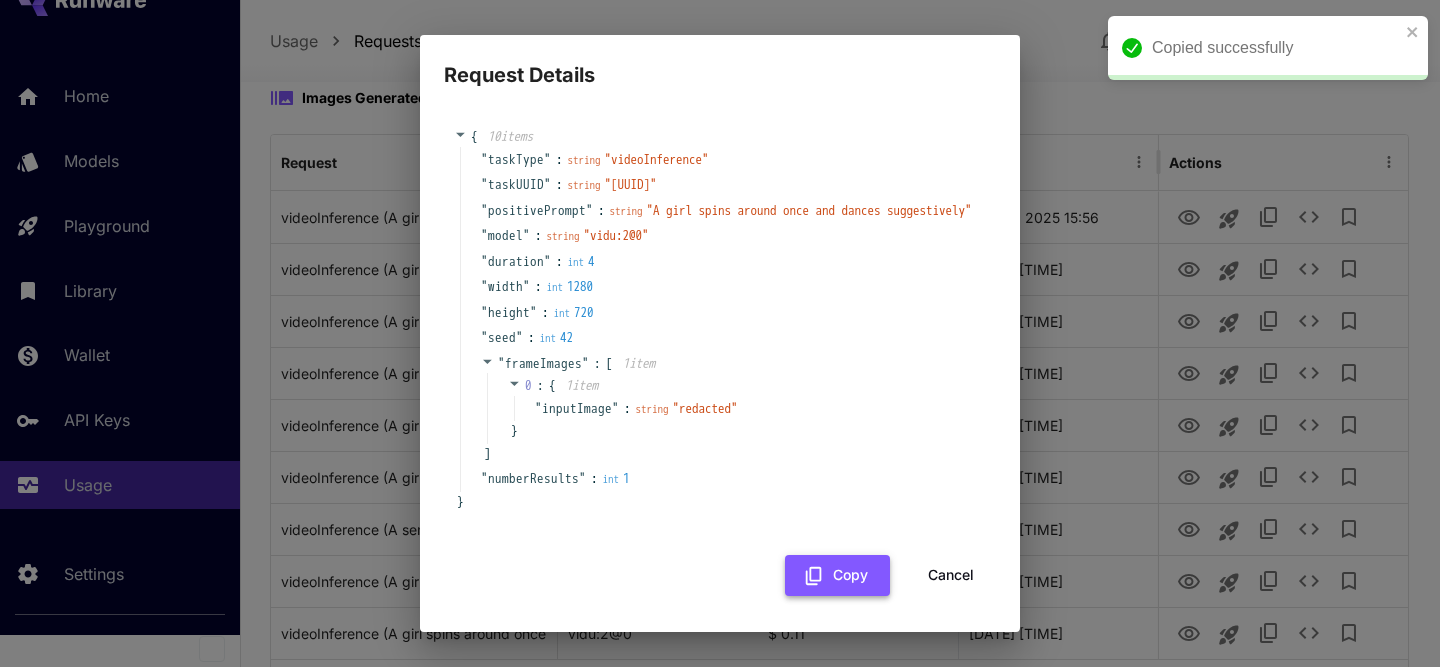 click 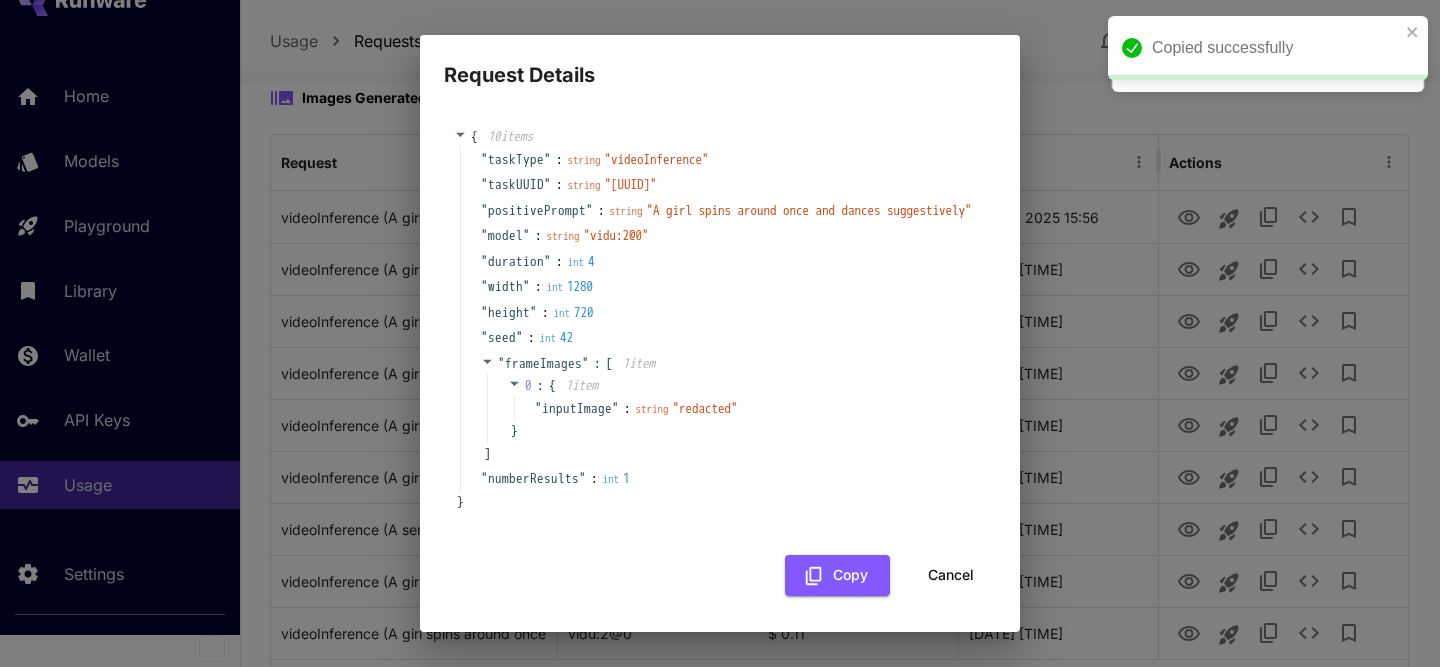 click on "Cancel" at bounding box center (951, 575) 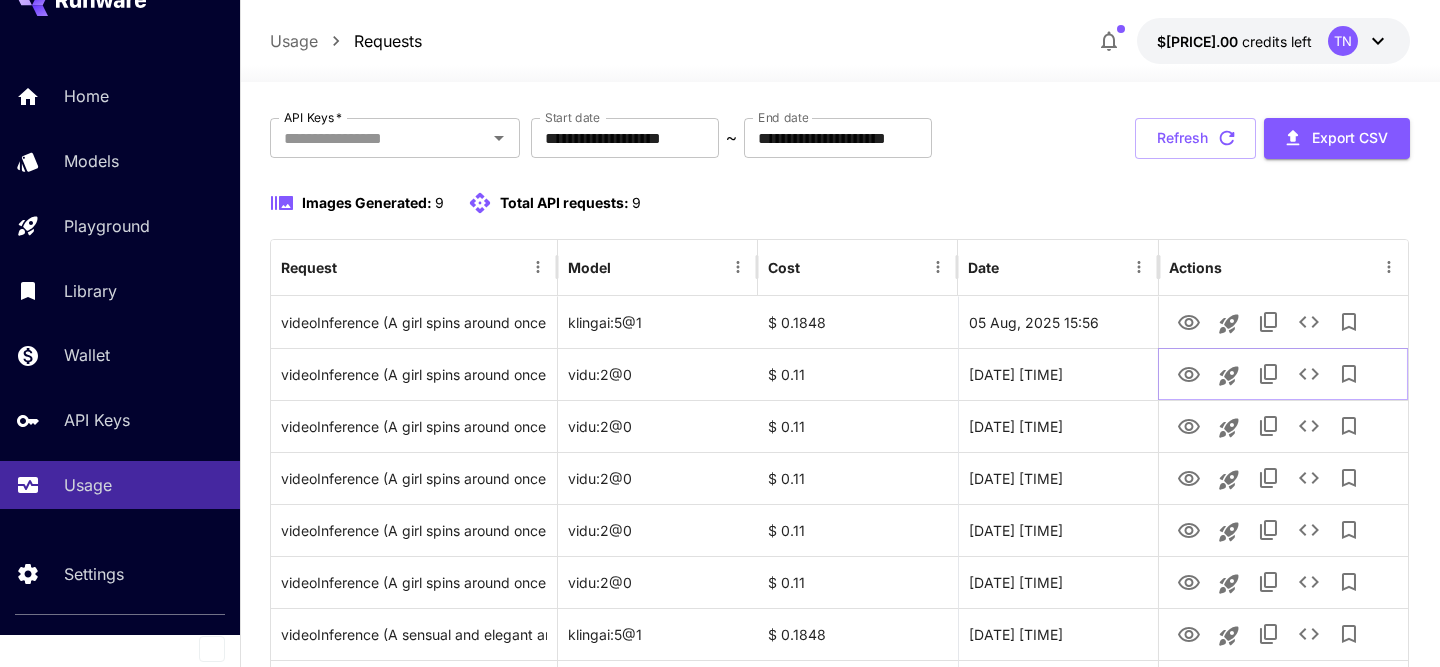 scroll, scrollTop: 180, scrollLeft: 0, axis: vertical 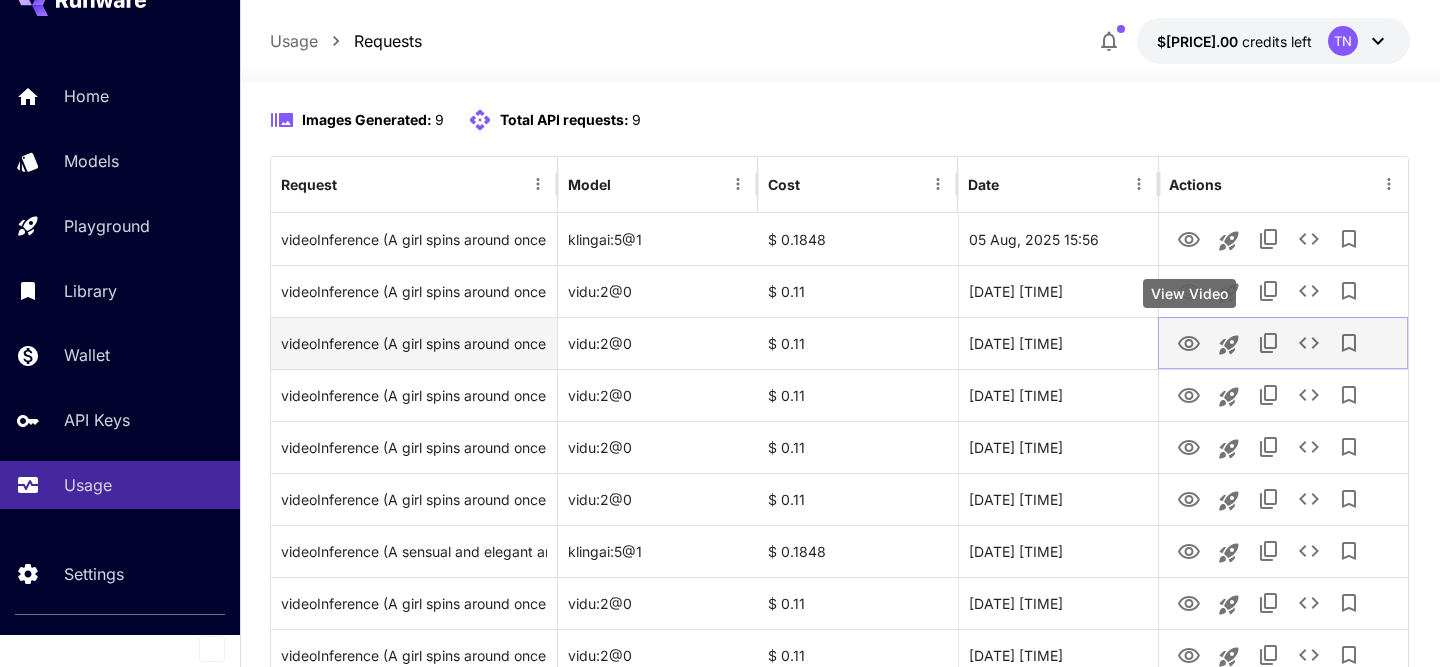 click at bounding box center [1189, 342] 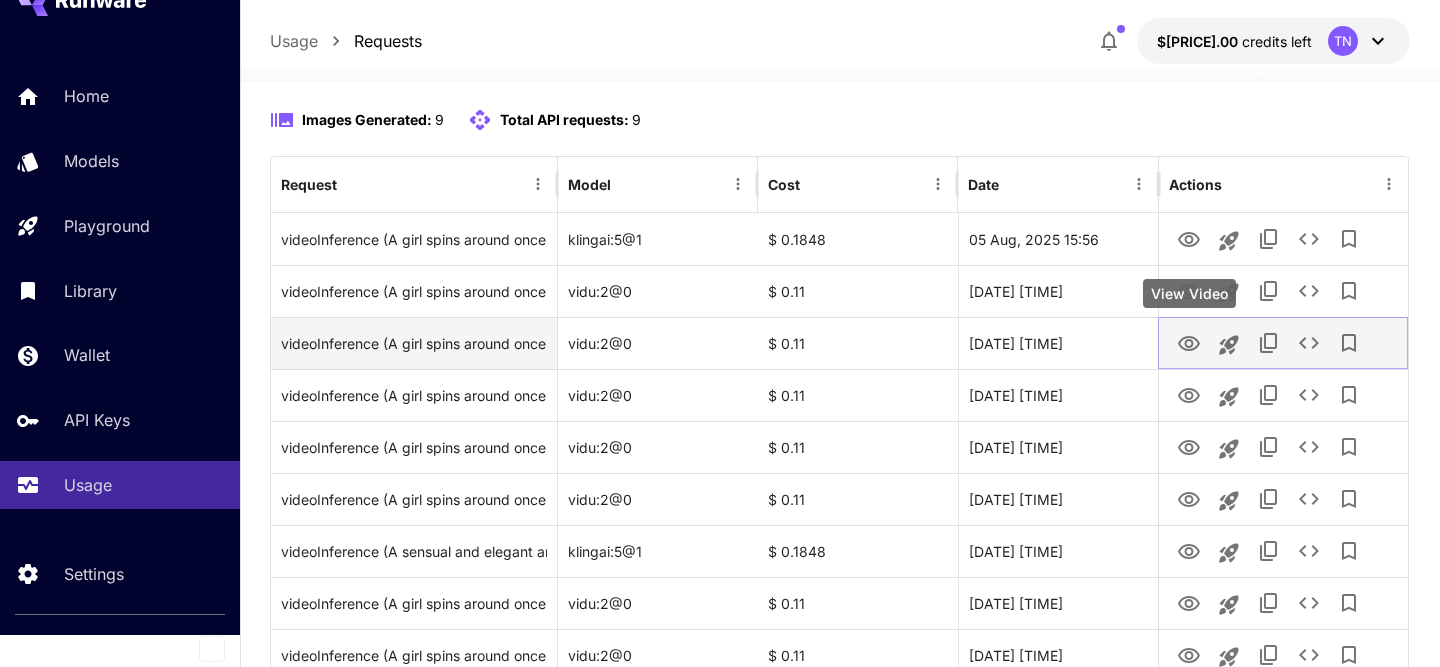 click 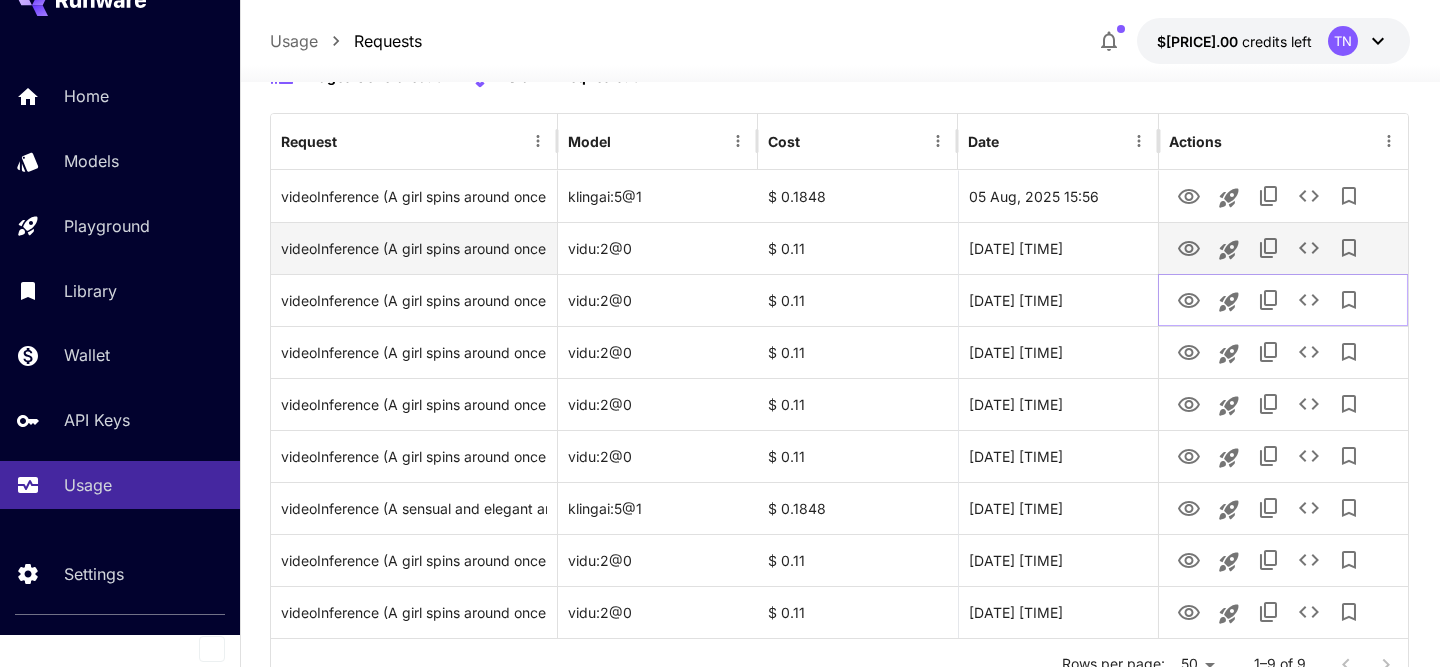 scroll, scrollTop: 0, scrollLeft: 0, axis: both 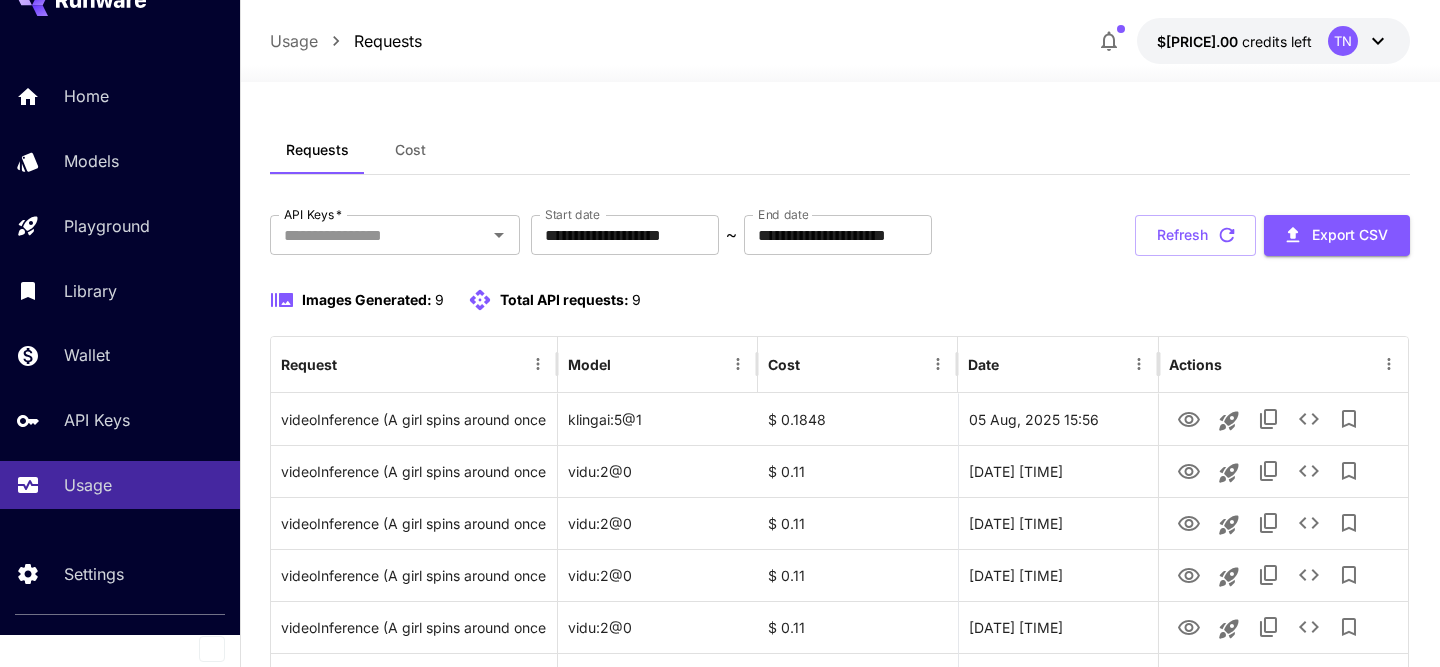 click 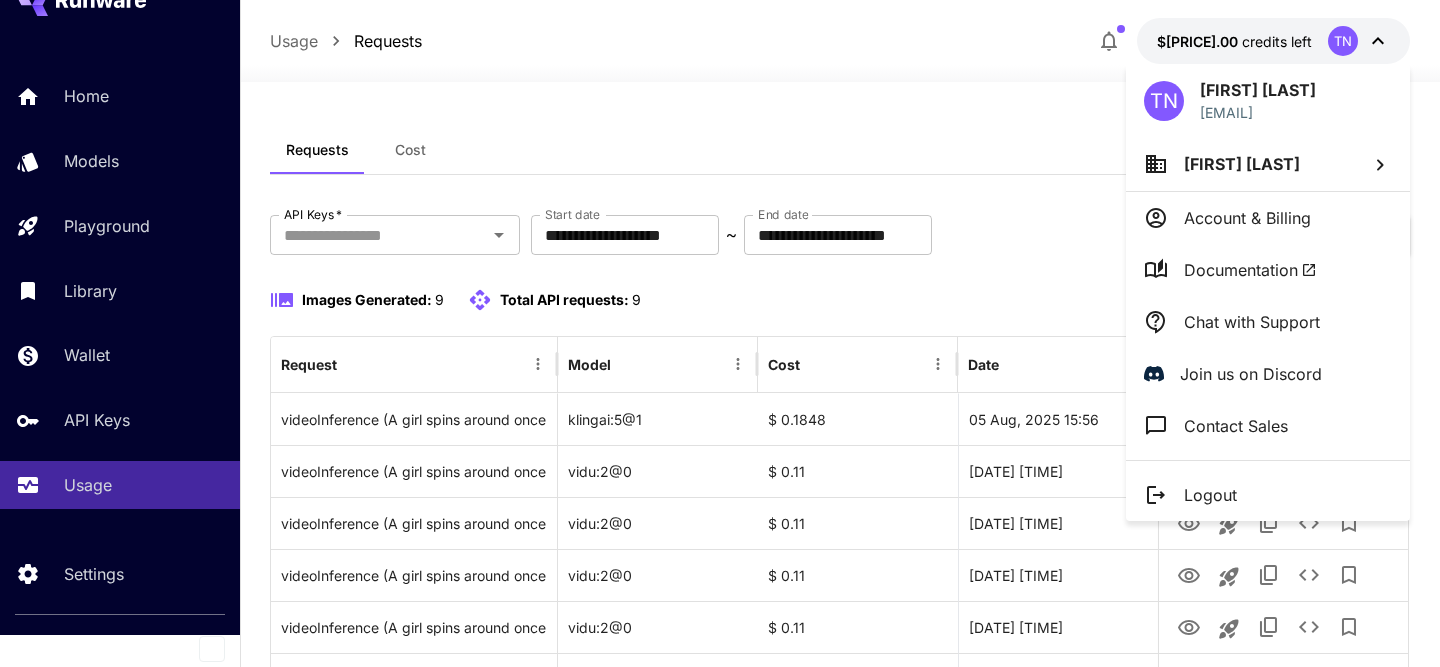 click at bounding box center [720, 333] 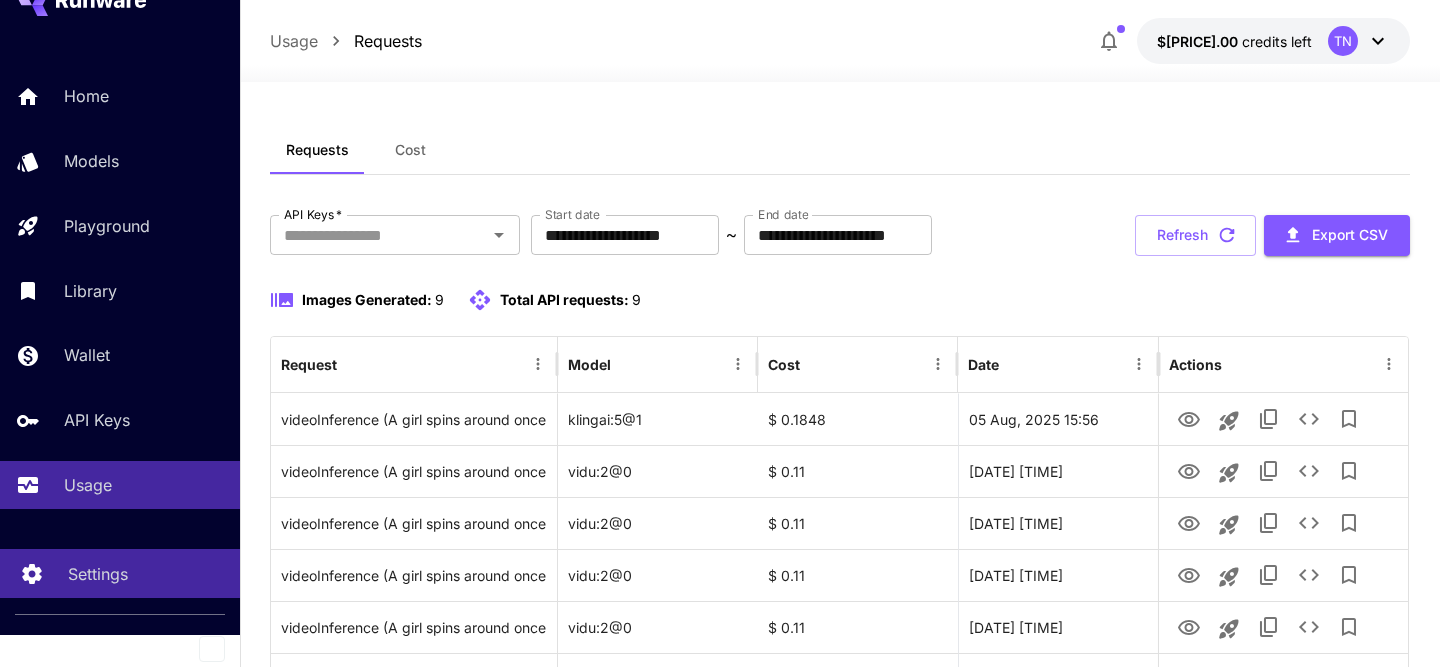 click on "Settings" at bounding box center (98, 574) 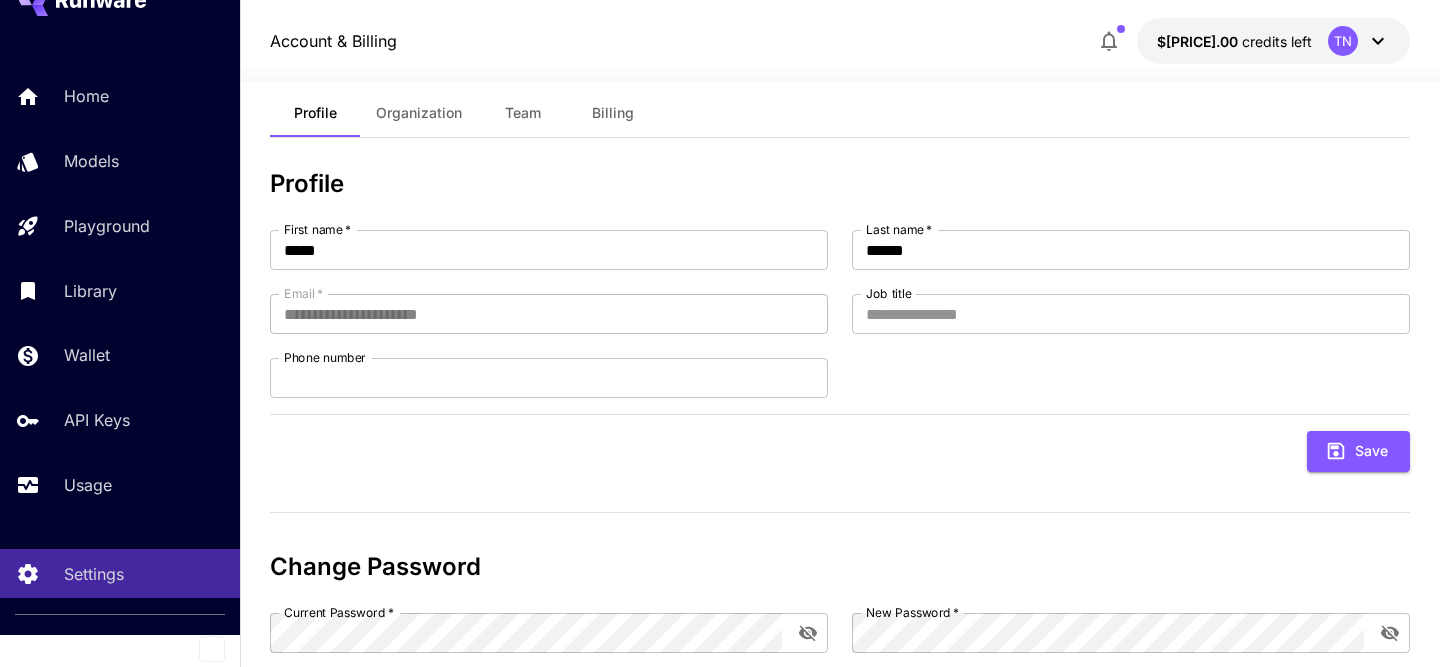 scroll, scrollTop: 38, scrollLeft: 0, axis: vertical 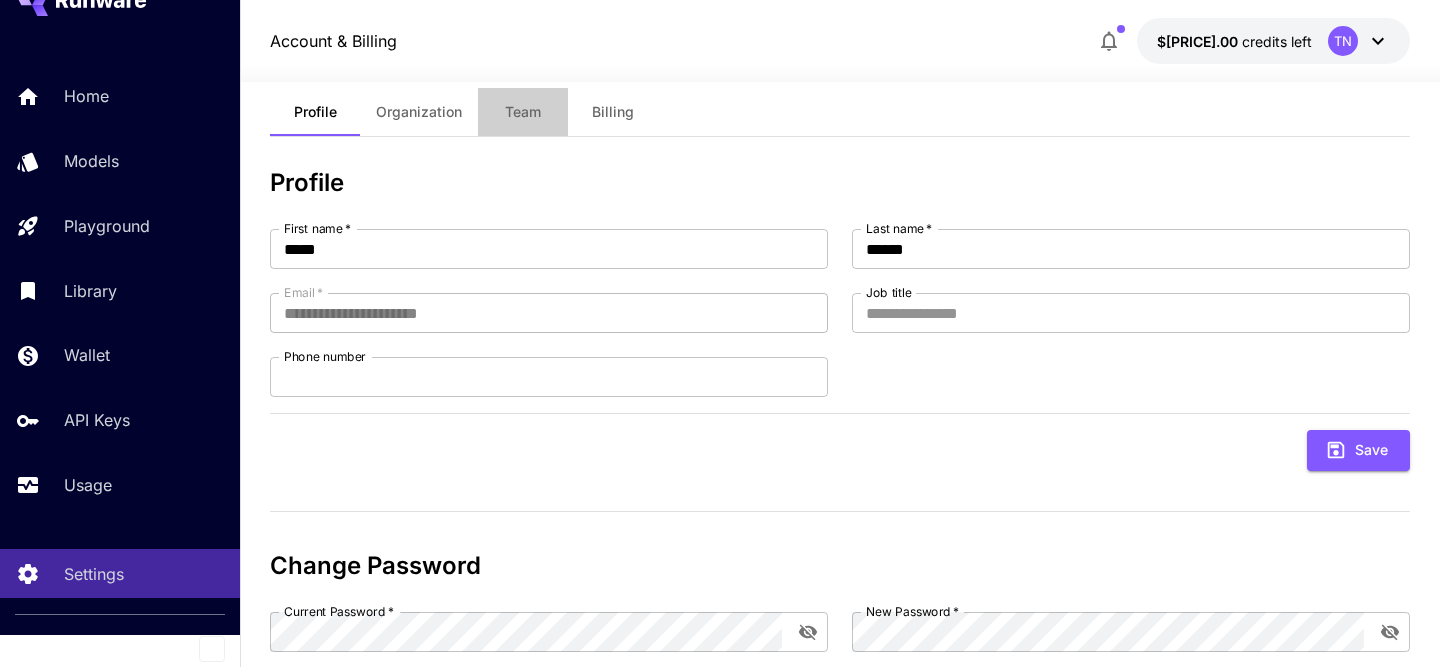 click on "Team" at bounding box center (523, 112) 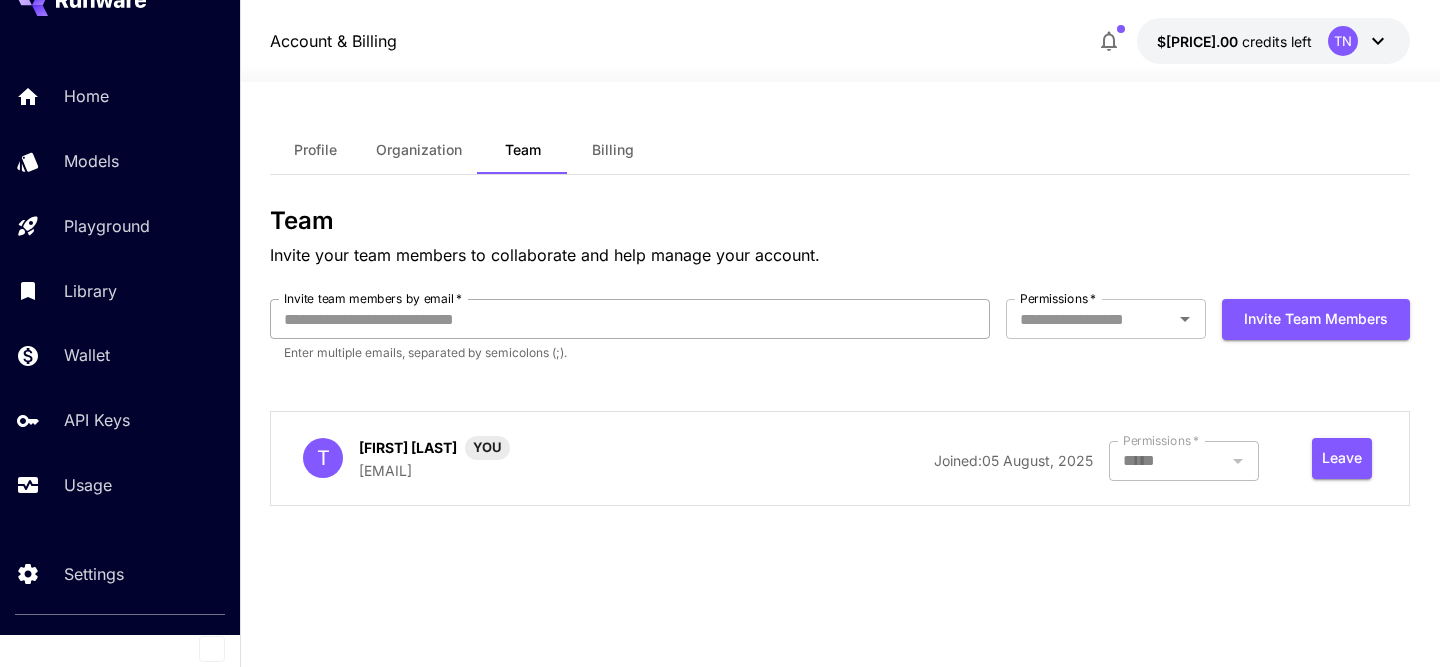 click on "Invite team members by email   *" at bounding box center (630, 319) 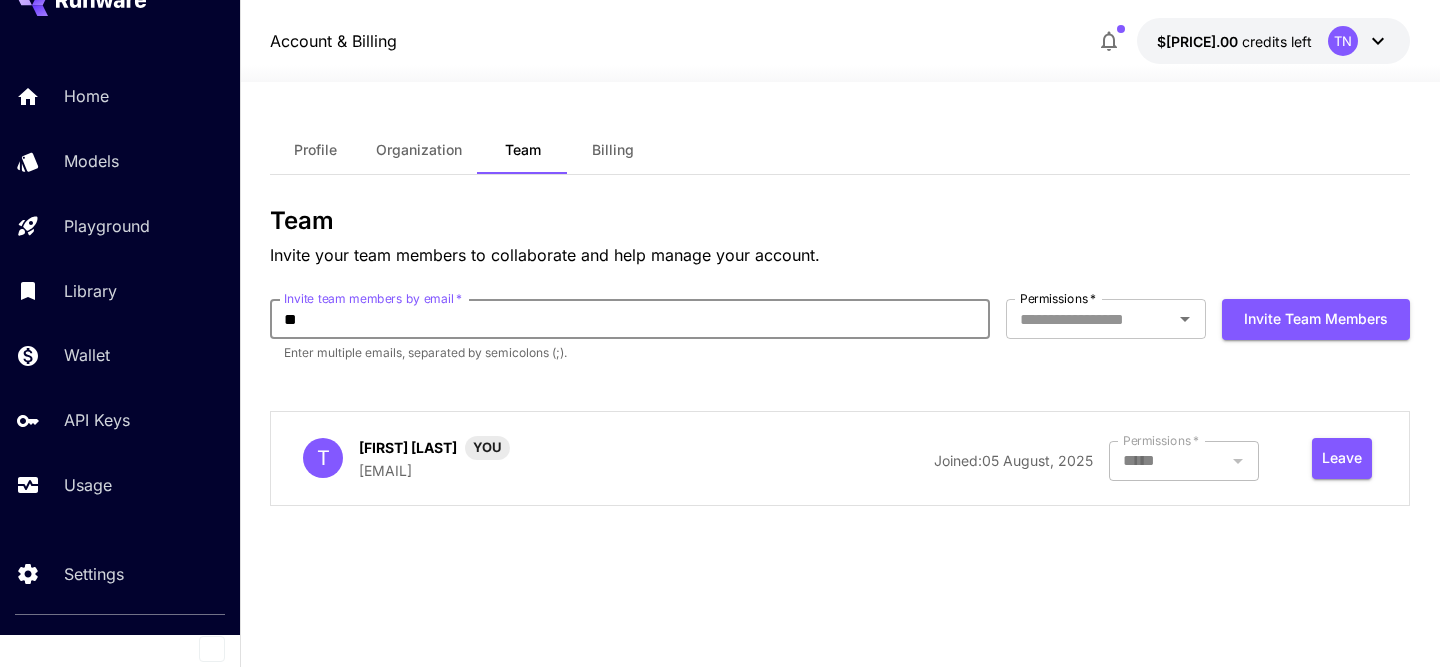 type on "*" 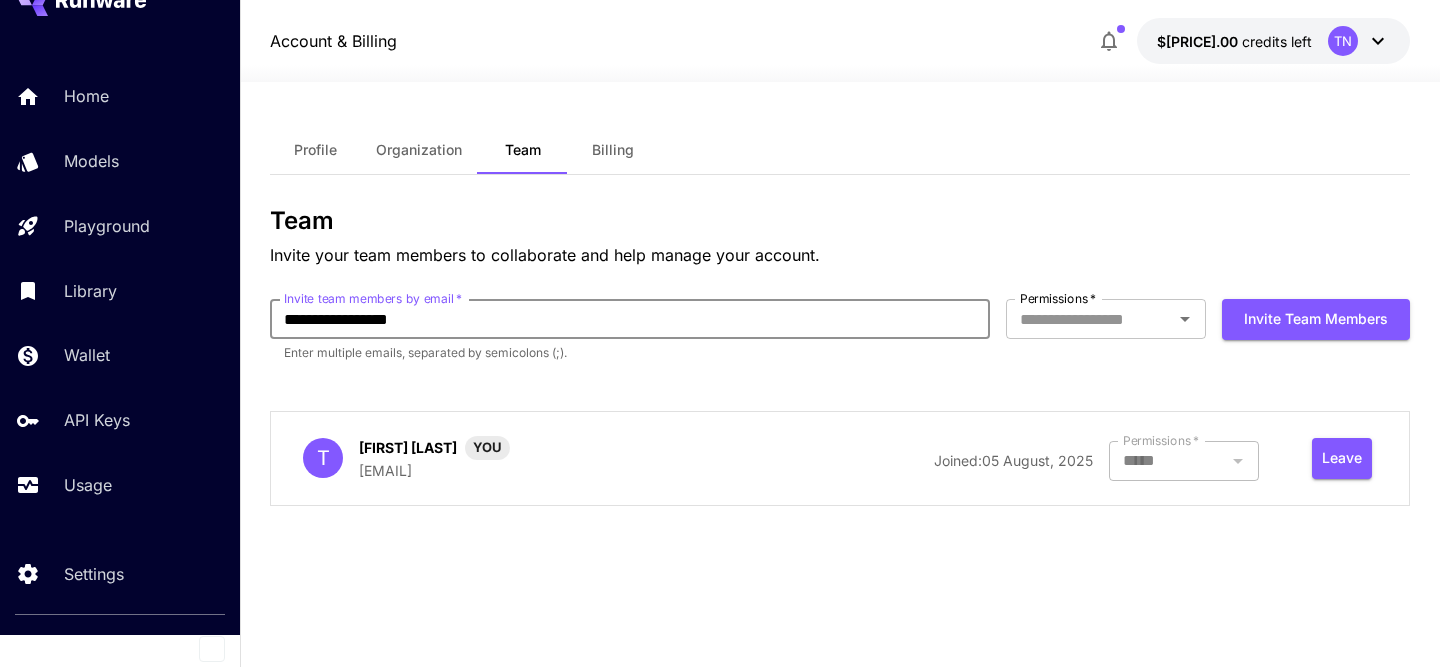 click on "**********" at bounding box center (630, 319) 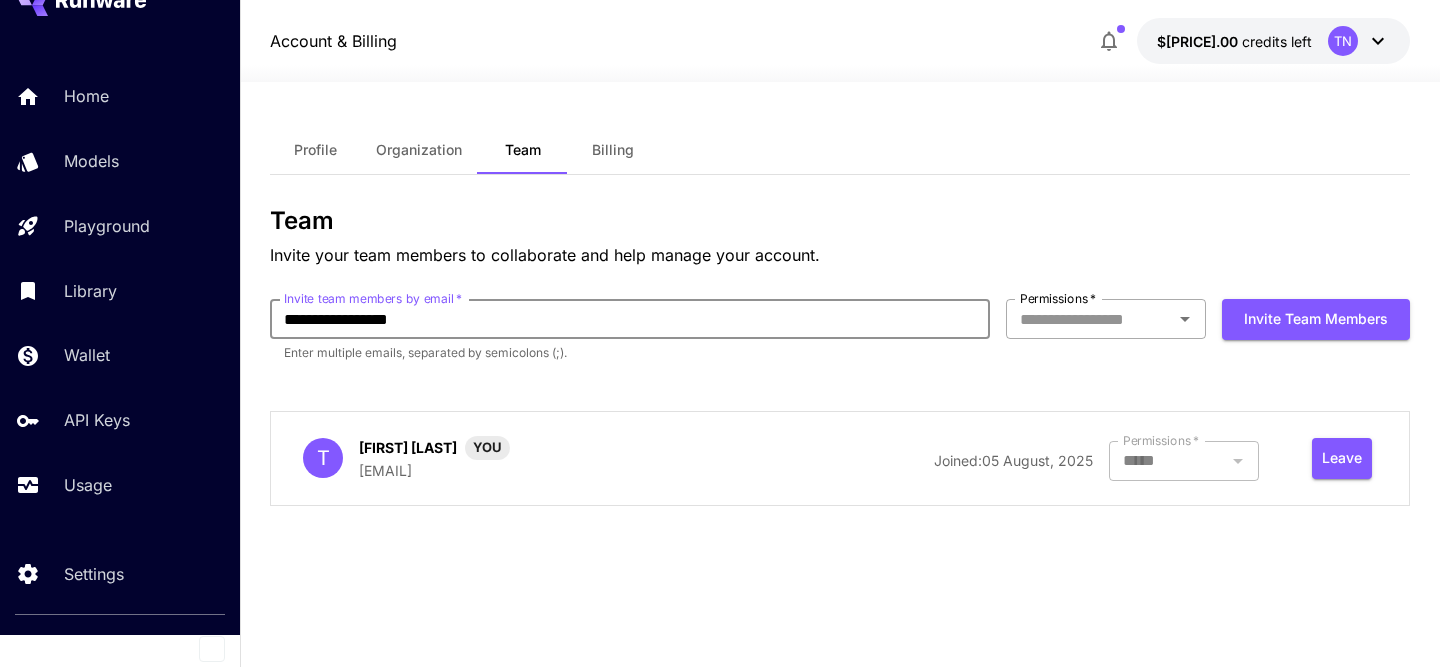 type on "**********" 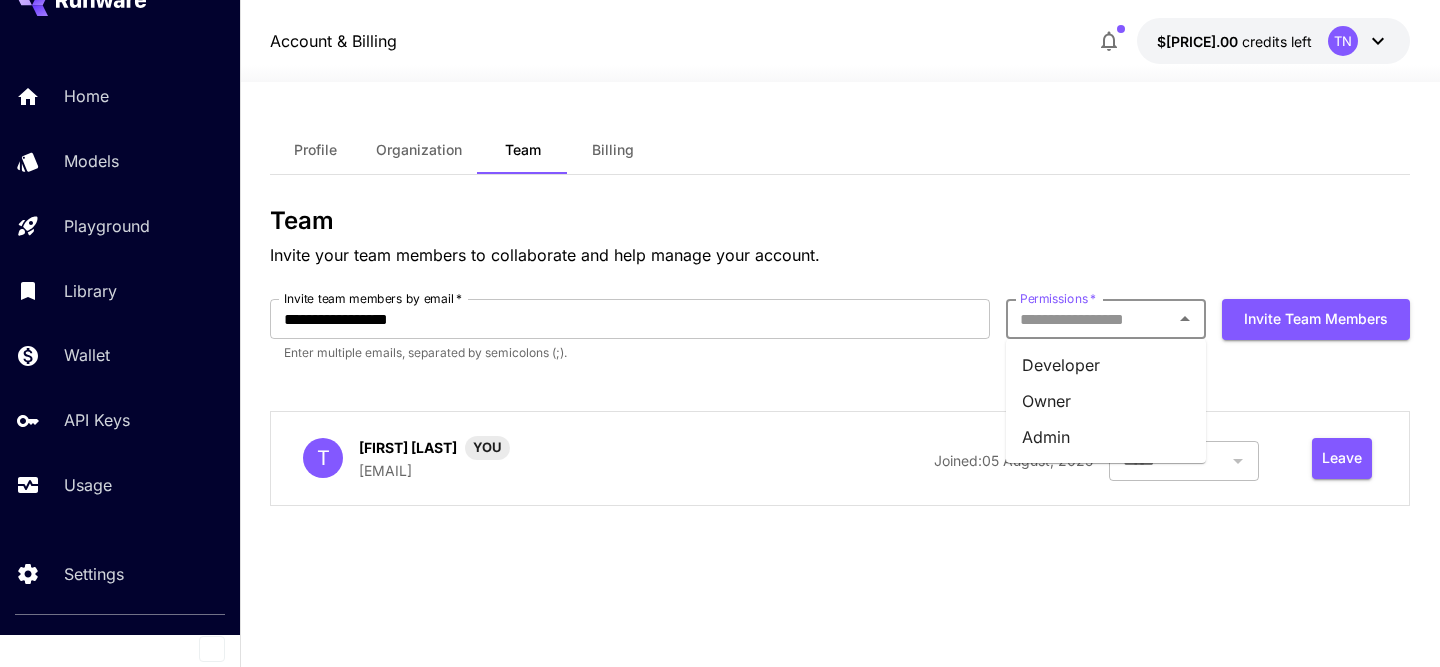 click on "Developer" at bounding box center (1106, 365) 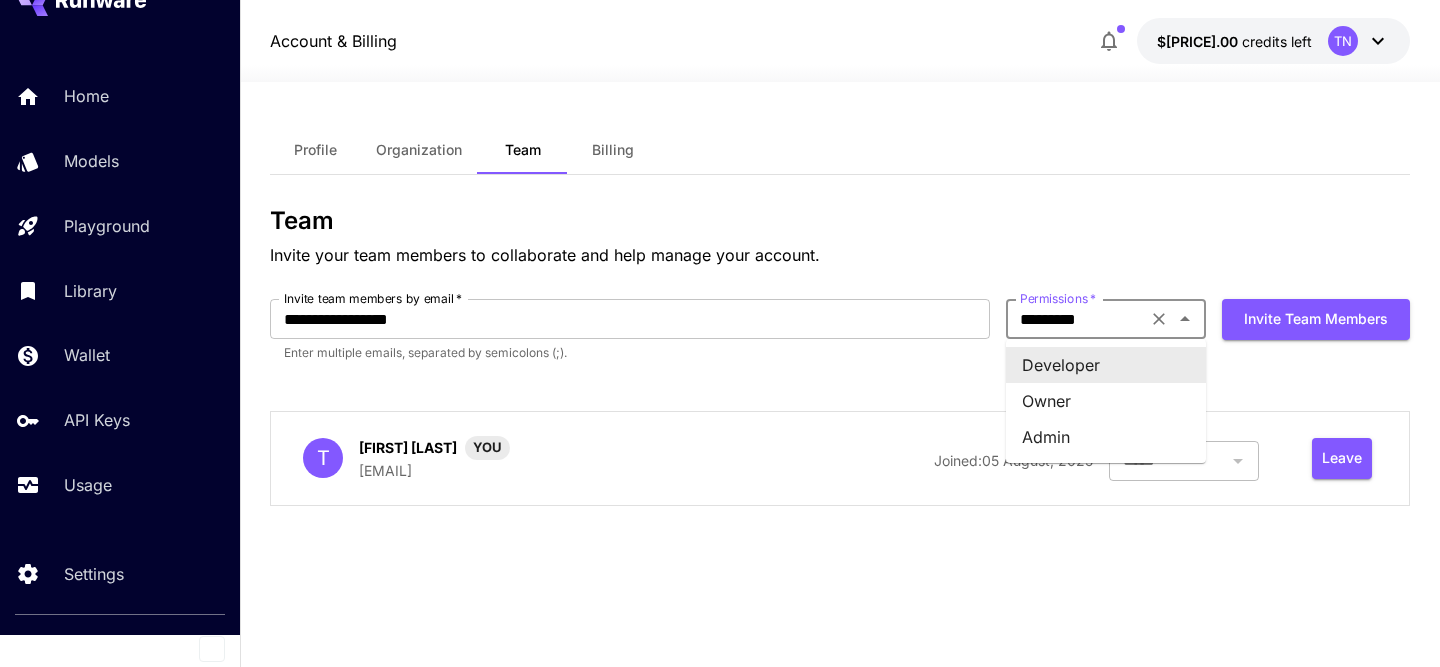 click on "*********" at bounding box center [1076, 319] 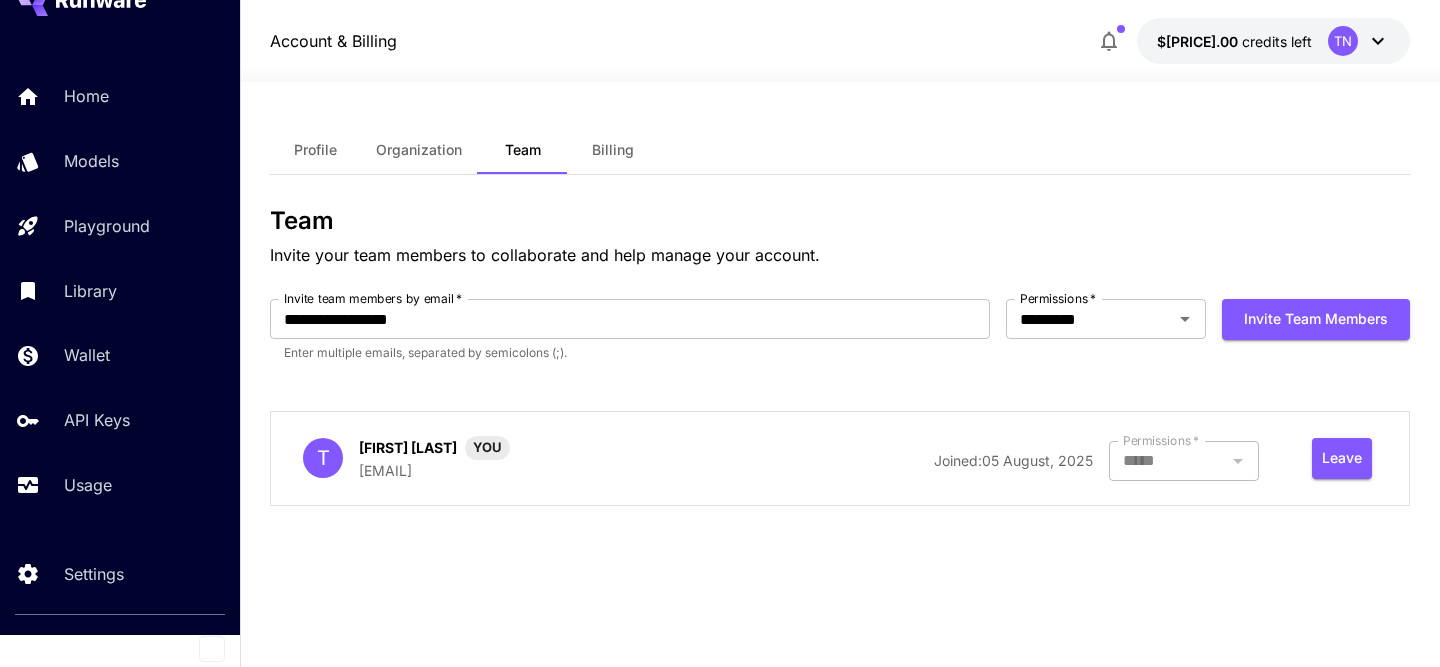 click on "Invite your team members to collaborate and help manage your account." at bounding box center [840, 255] 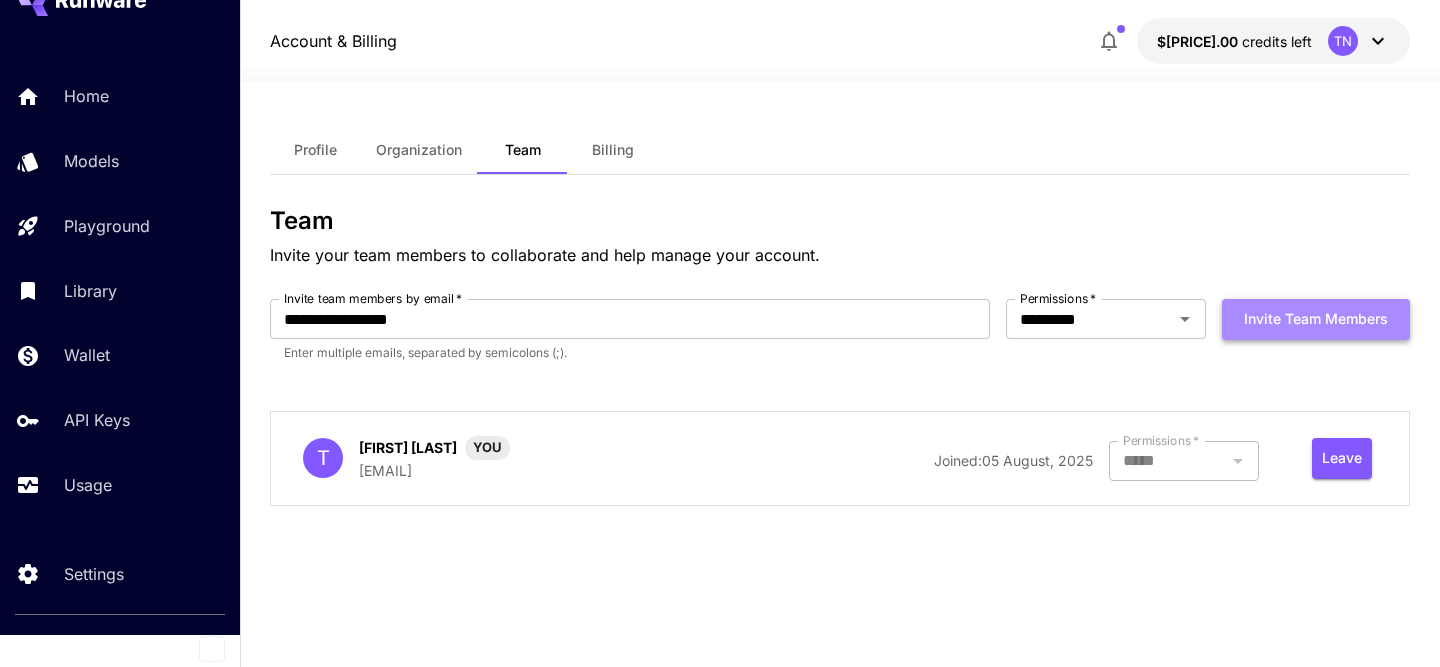 click on "Invite team members" at bounding box center (1316, 319) 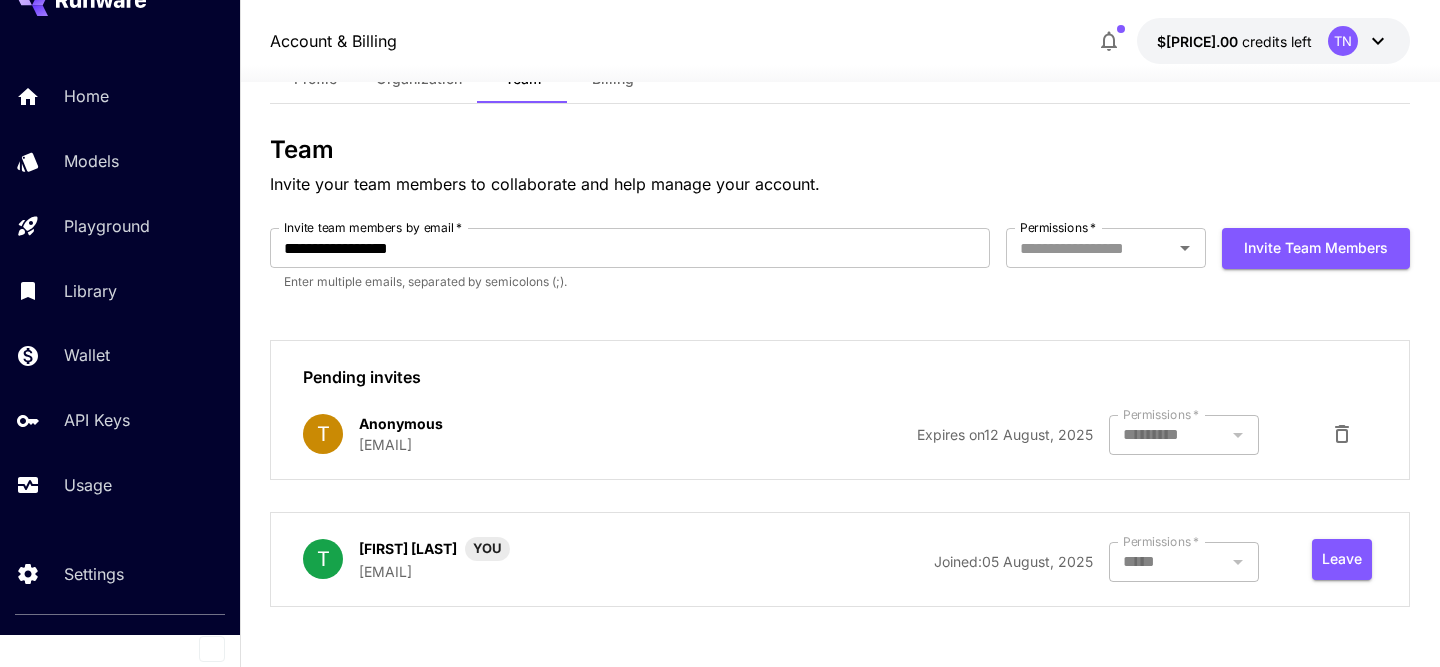 scroll, scrollTop: 0, scrollLeft: 0, axis: both 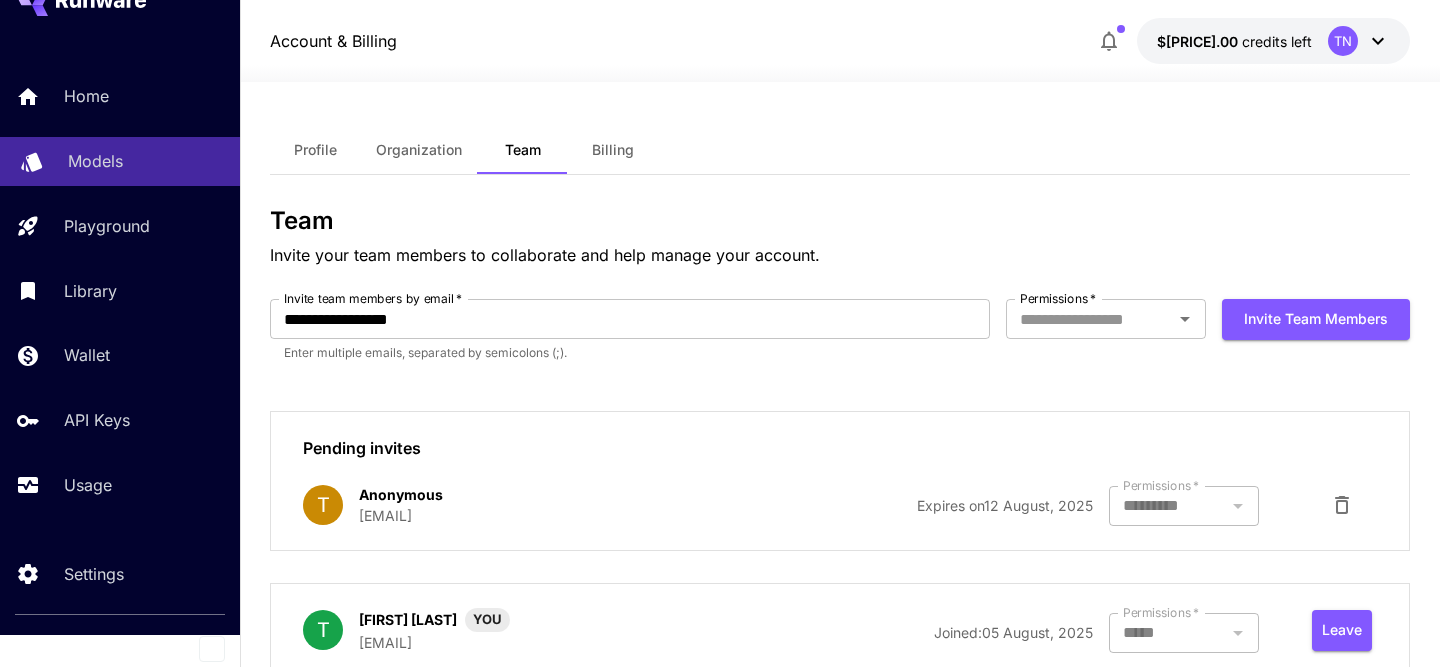 click on "Models" at bounding box center (146, 161) 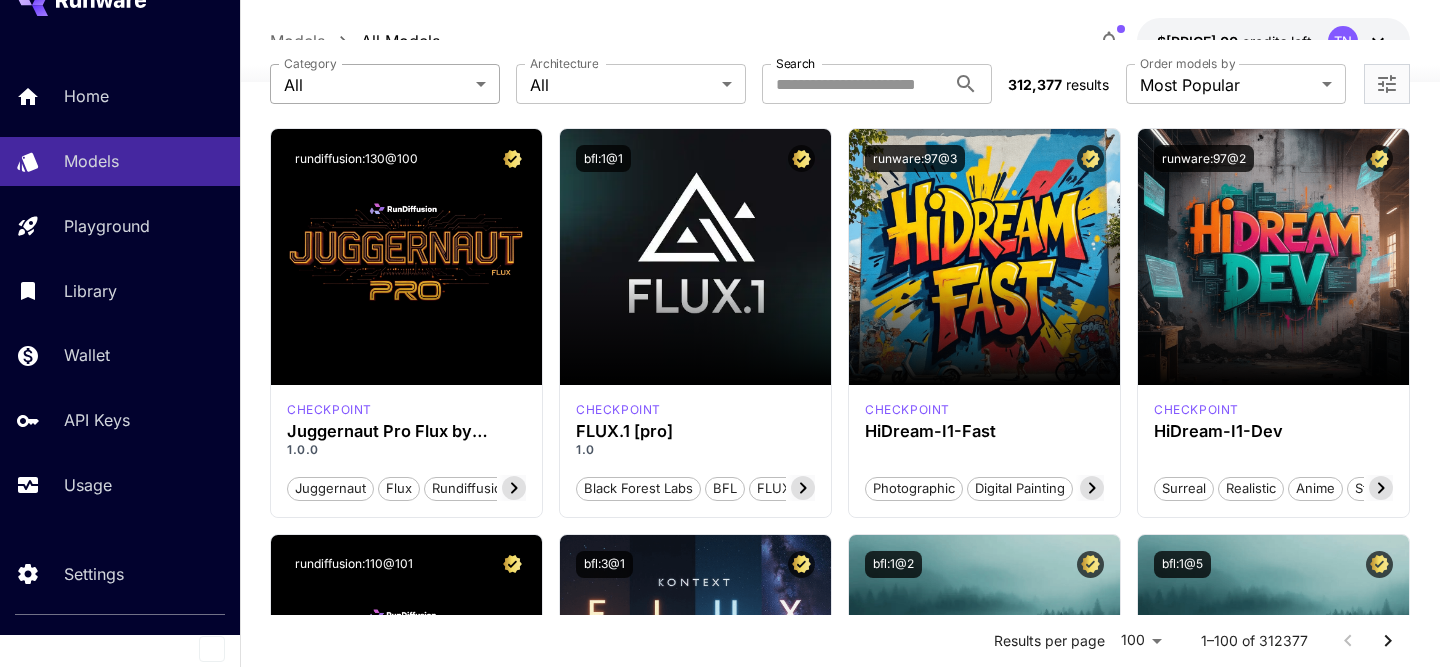 scroll, scrollTop: 0, scrollLeft: 0, axis: both 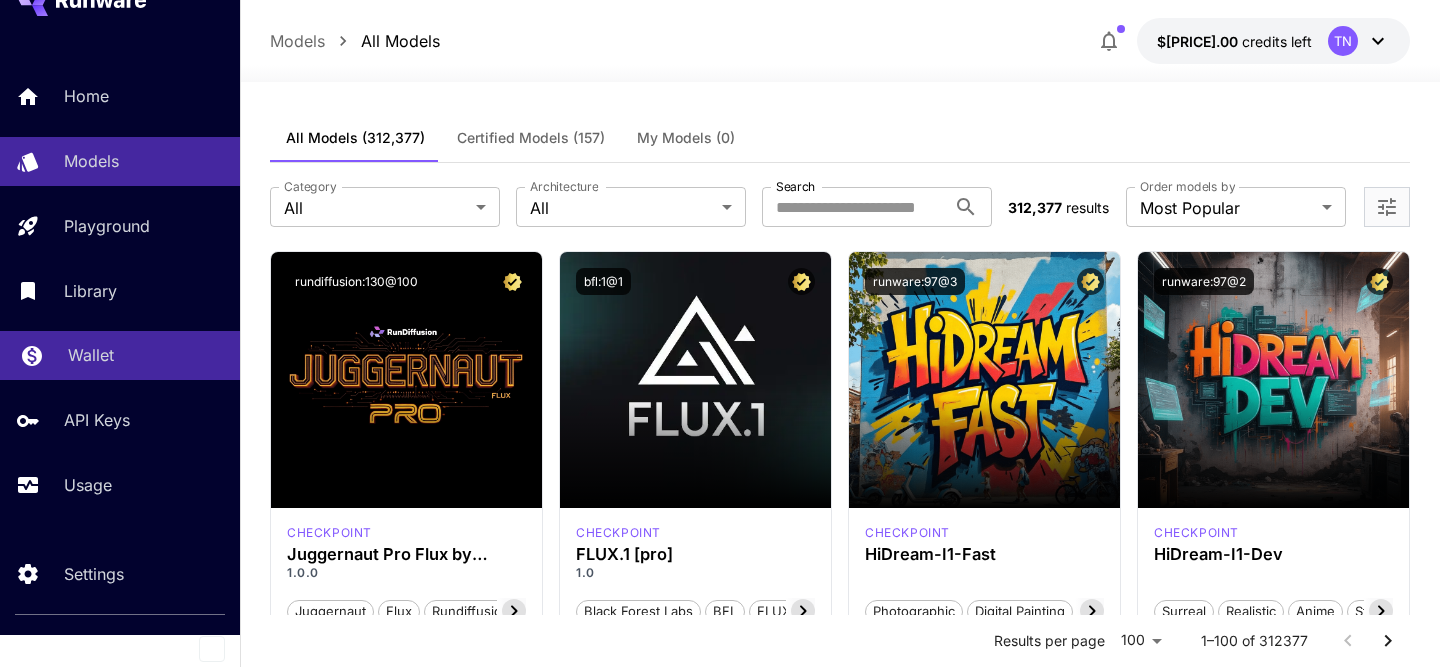 click on "Wallet" at bounding box center (146, 355) 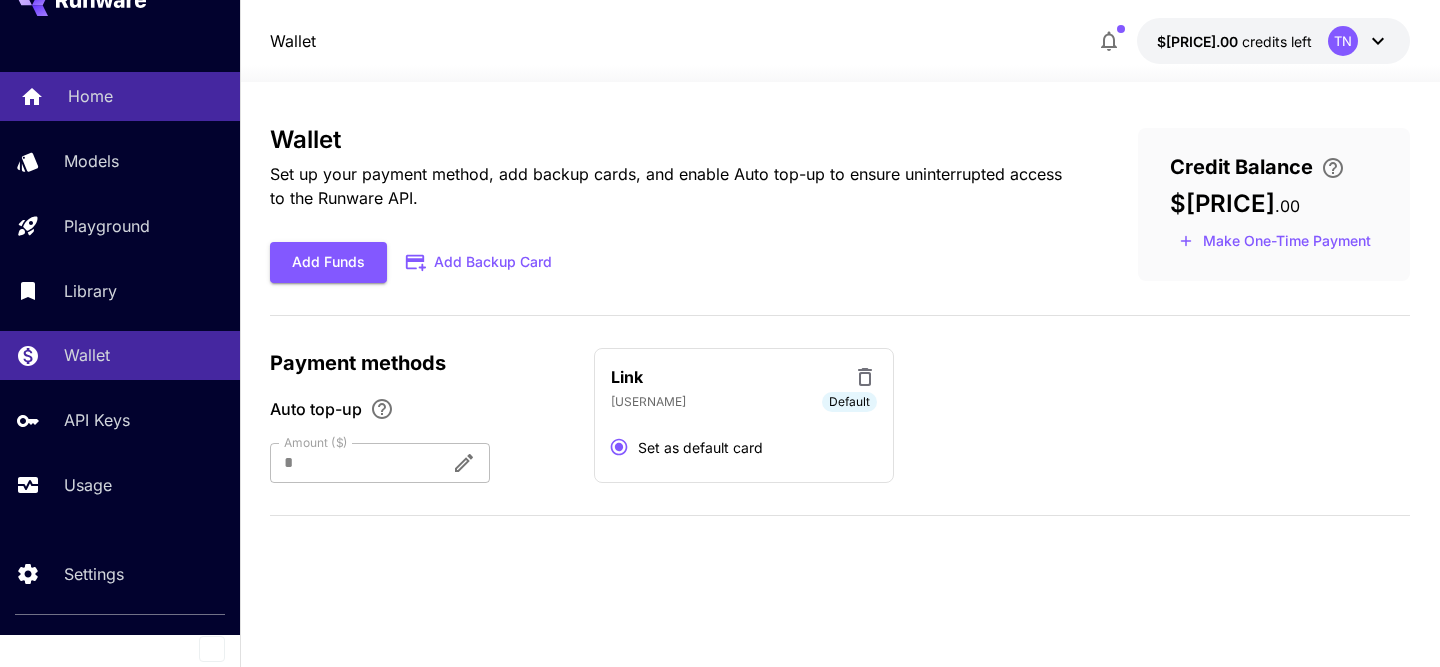 click on "Home" at bounding box center [90, 96] 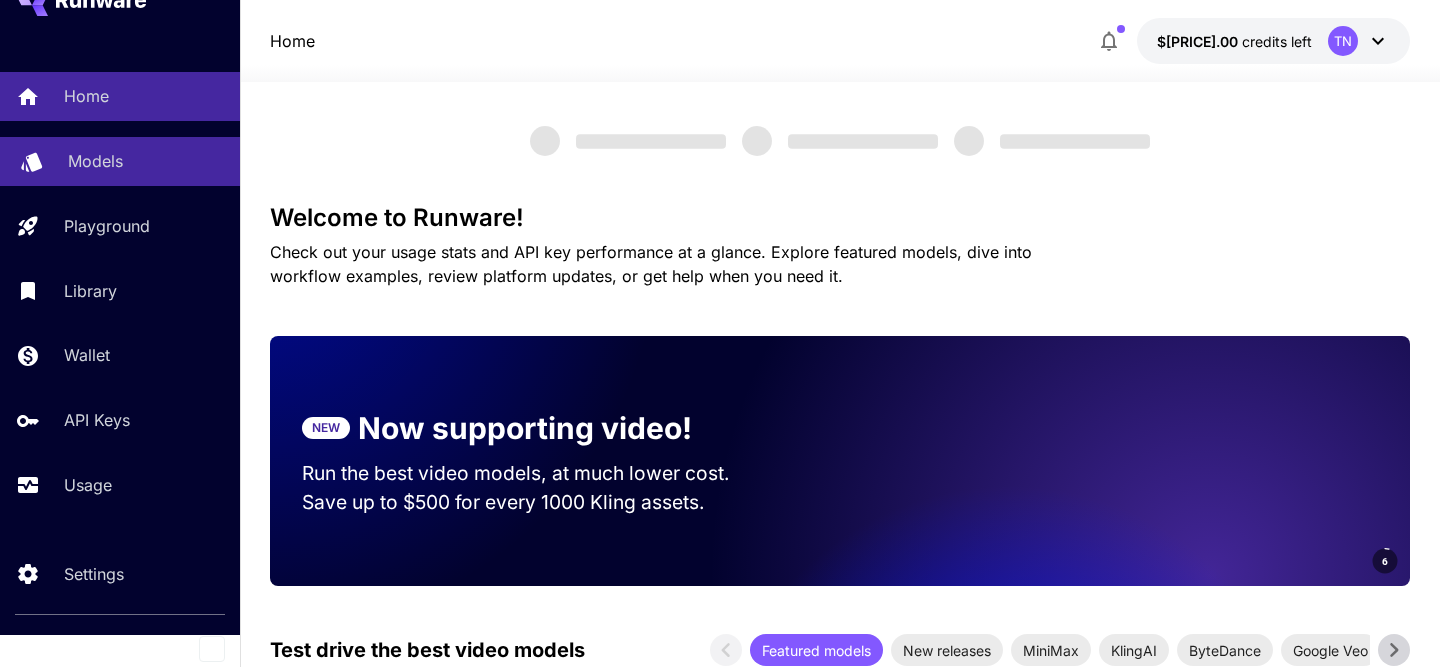 click on "Models" at bounding box center [146, 161] 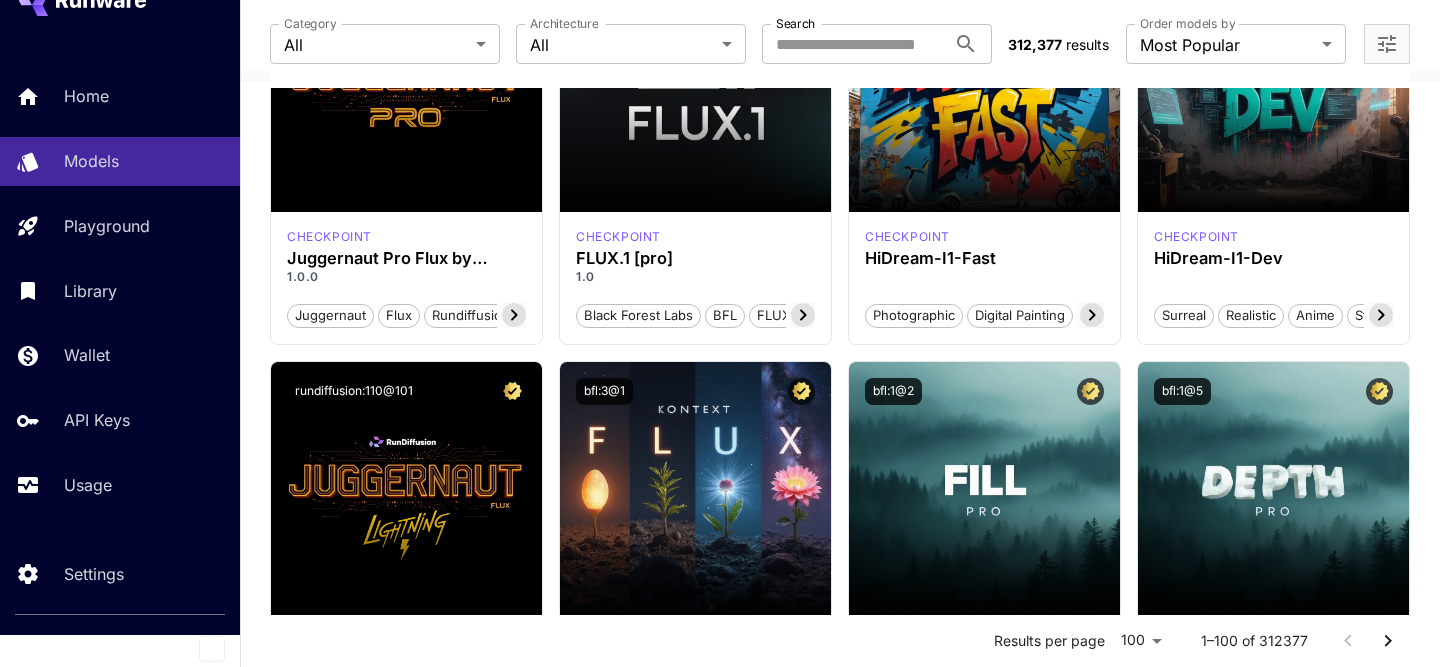 scroll, scrollTop: 0, scrollLeft: 0, axis: both 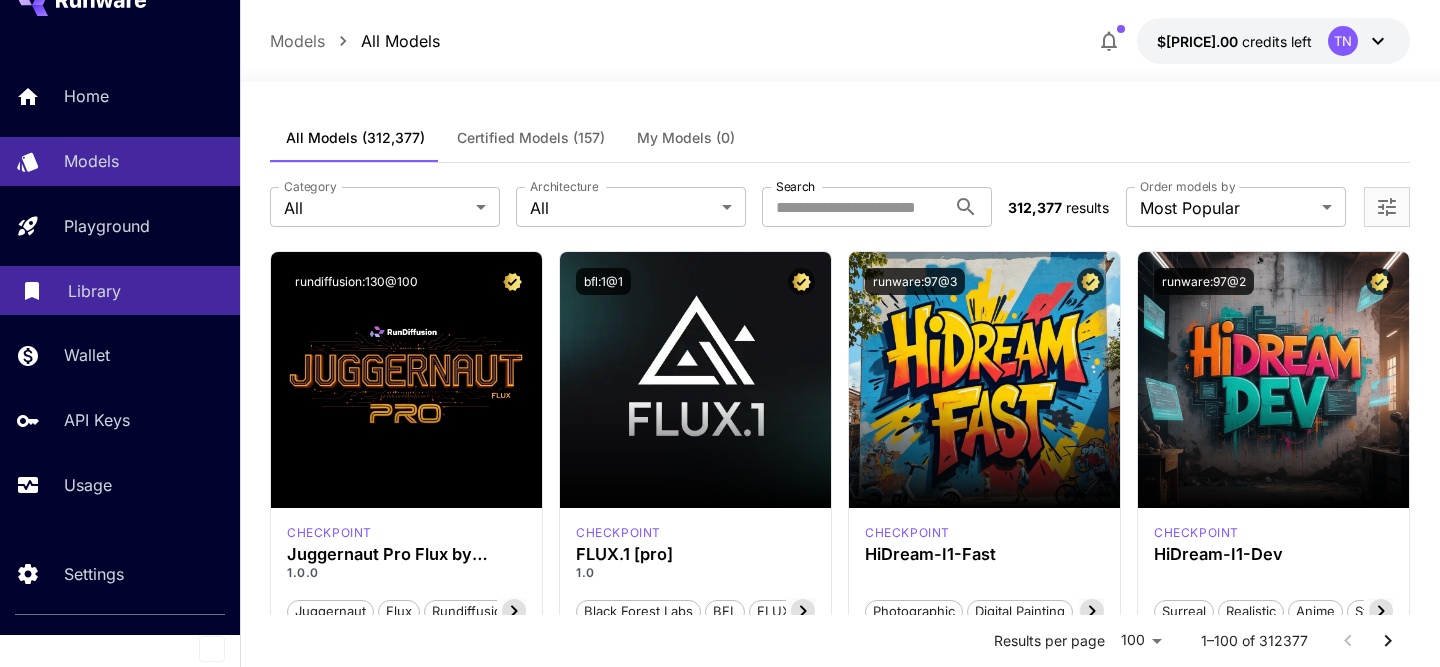 click on "Library" at bounding box center (94, 291) 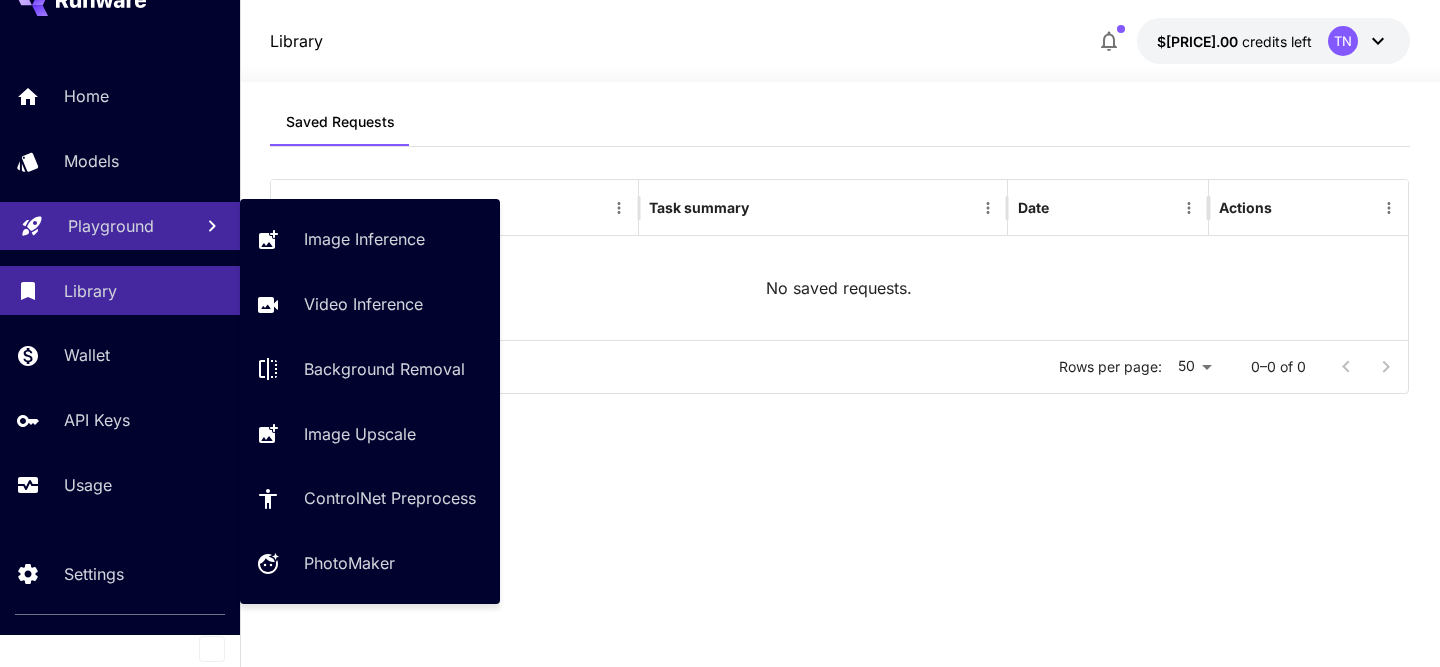 click on "Playground" at bounding box center [111, 226] 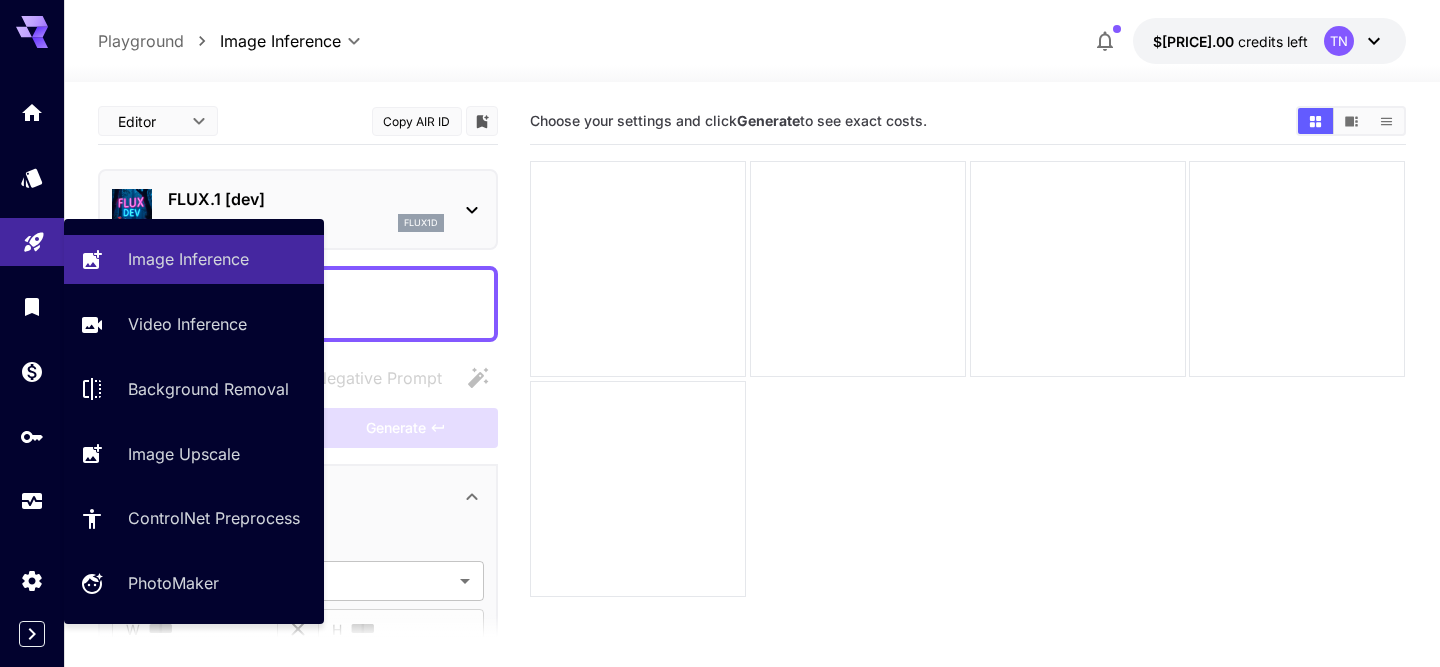 scroll, scrollTop: 0, scrollLeft: 0, axis: both 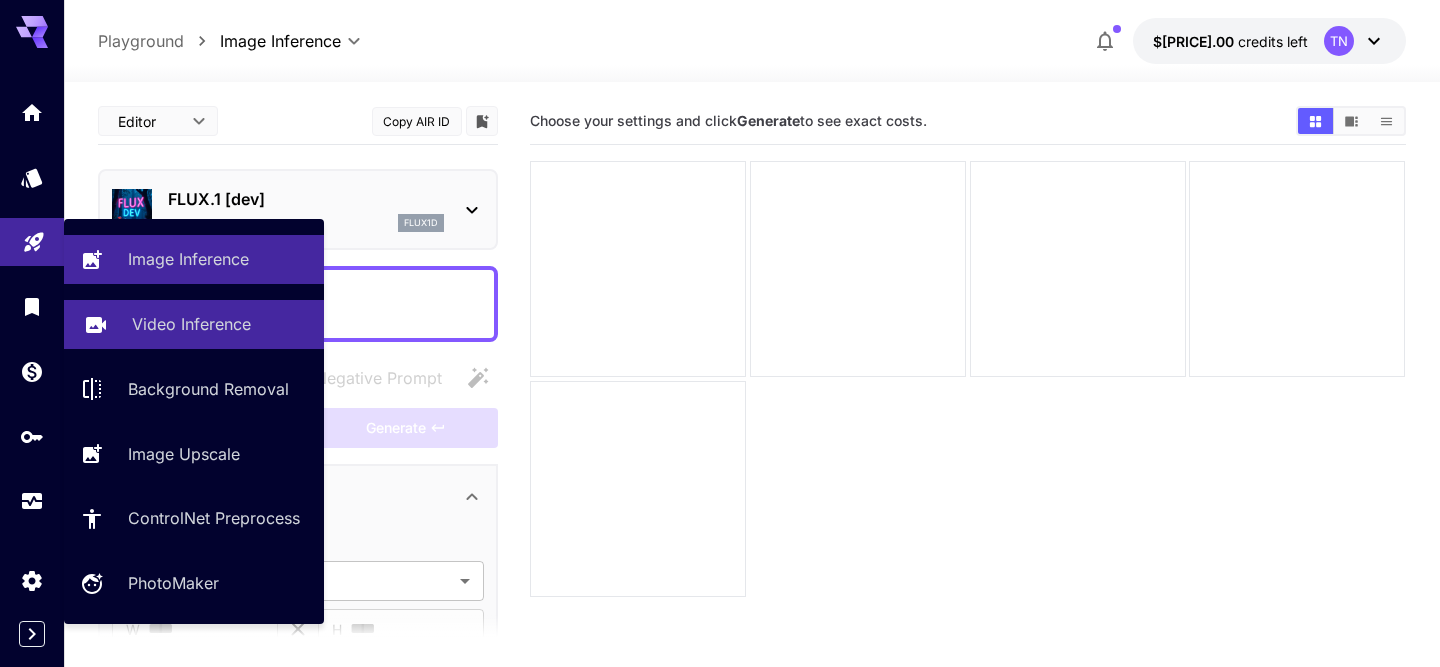 click on "Video Inference" at bounding box center (191, 324) 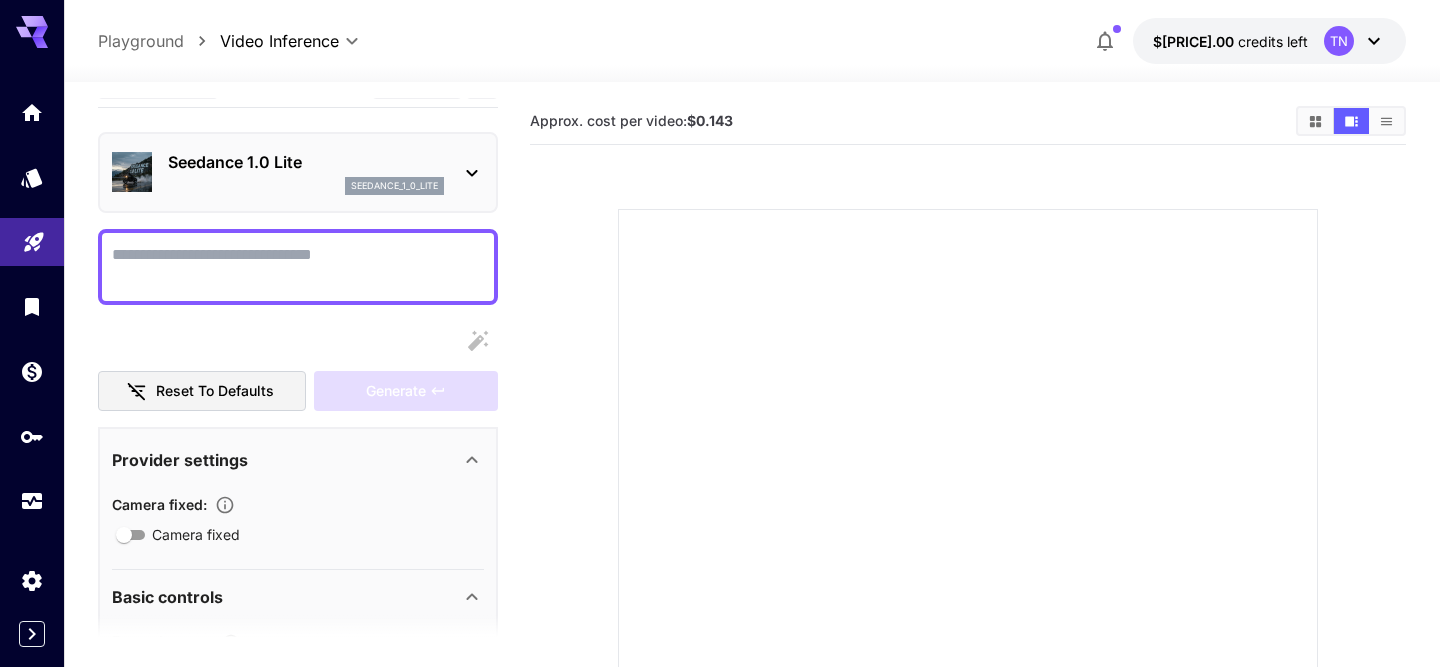 scroll, scrollTop: 39, scrollLeft: 0, axis: vertical 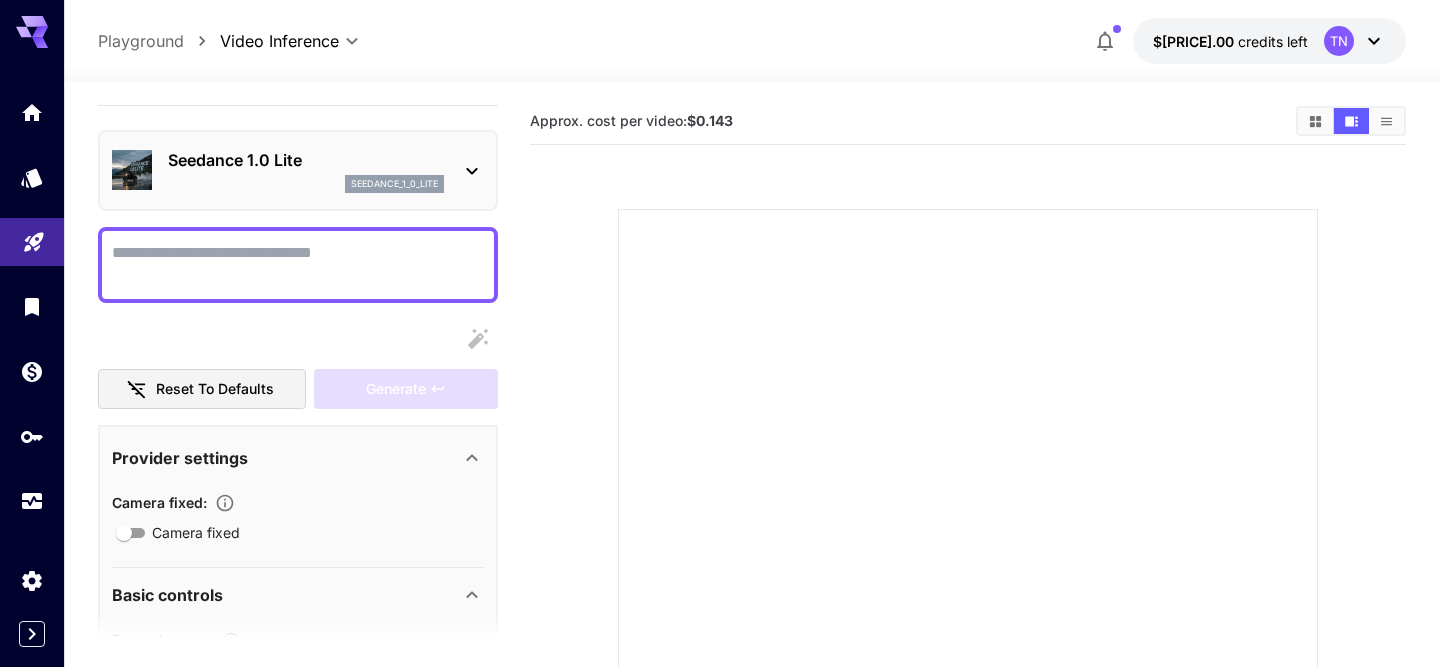click 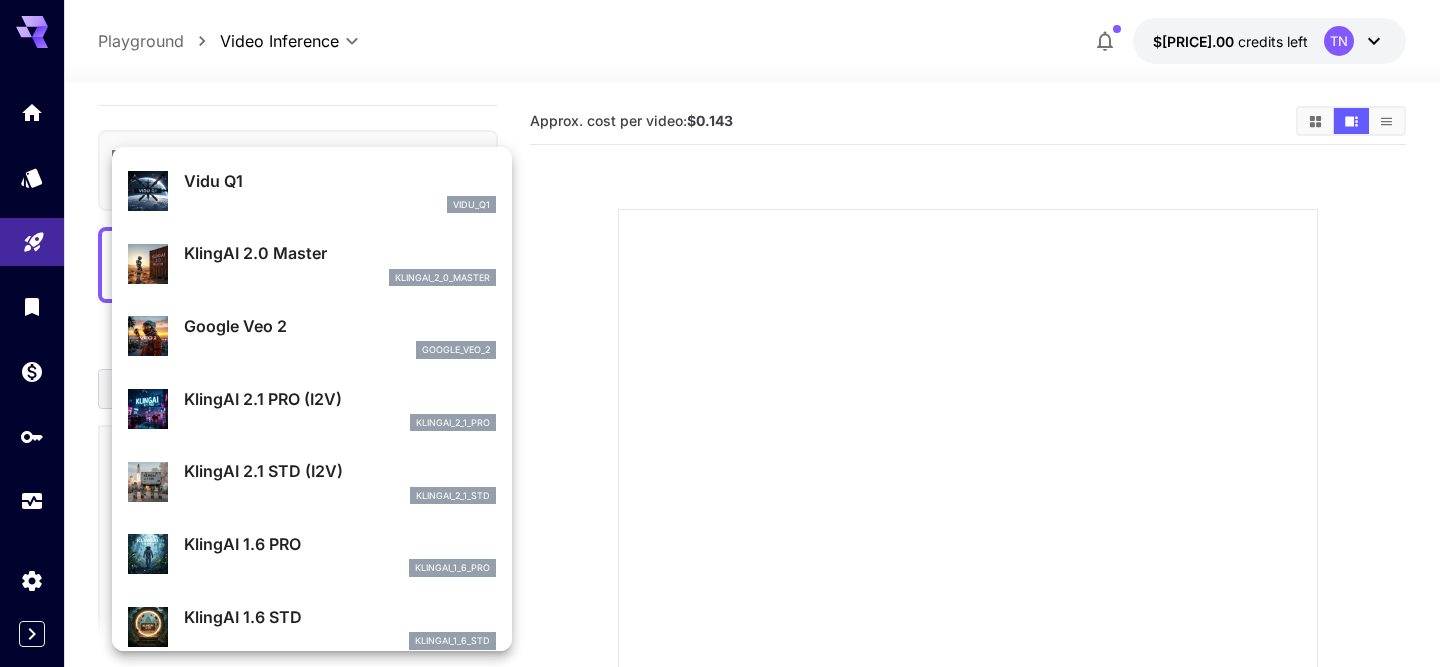 scroll, scrollTop: 584, scrollLeft: 0, axis: vertical 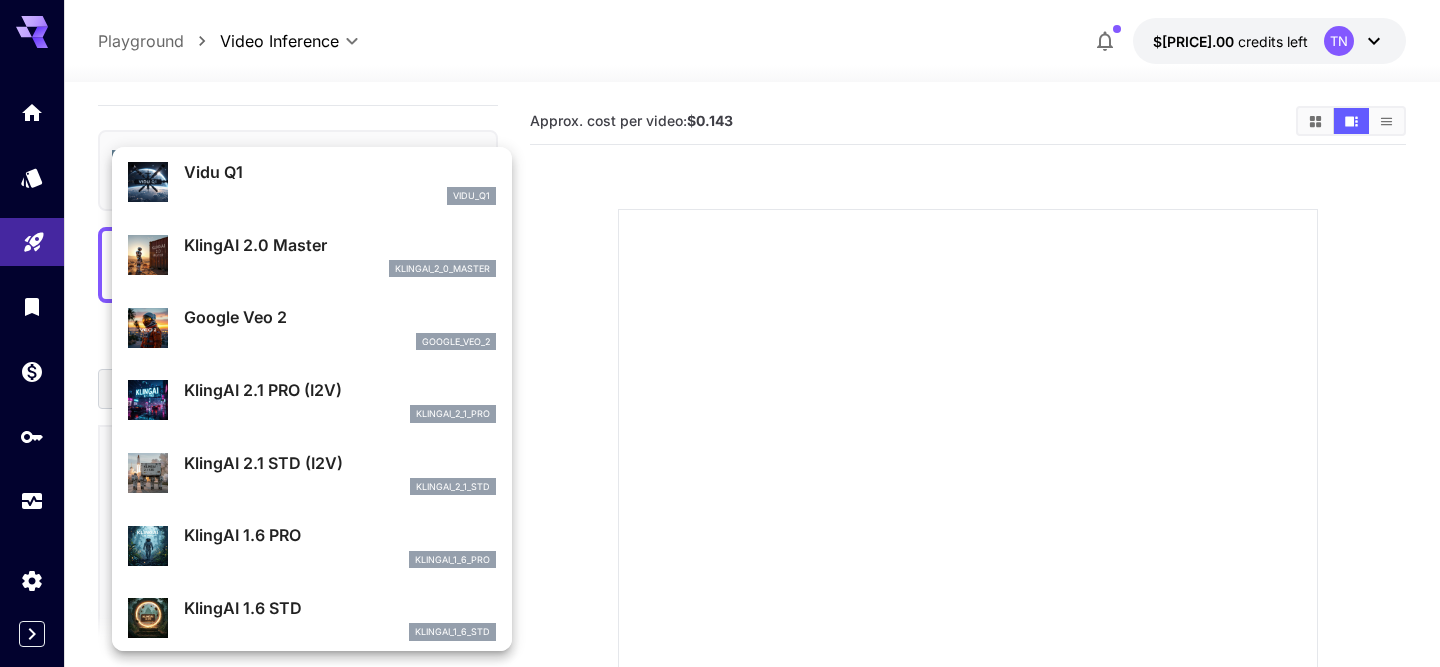 click on "KlingAI 2.1 STD (I2V)" at bounding box center (340, 463) 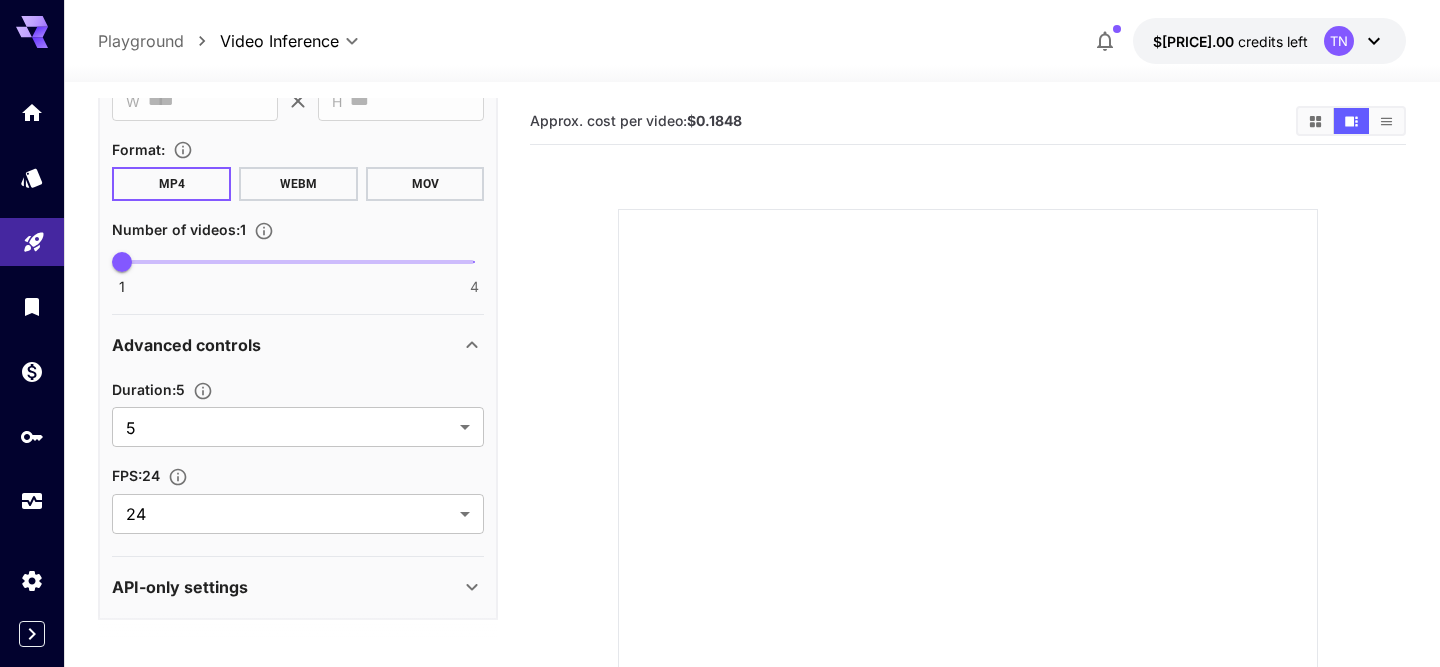 scroll, scrollTop: 701, scrollLeft: 0, axis: vertical 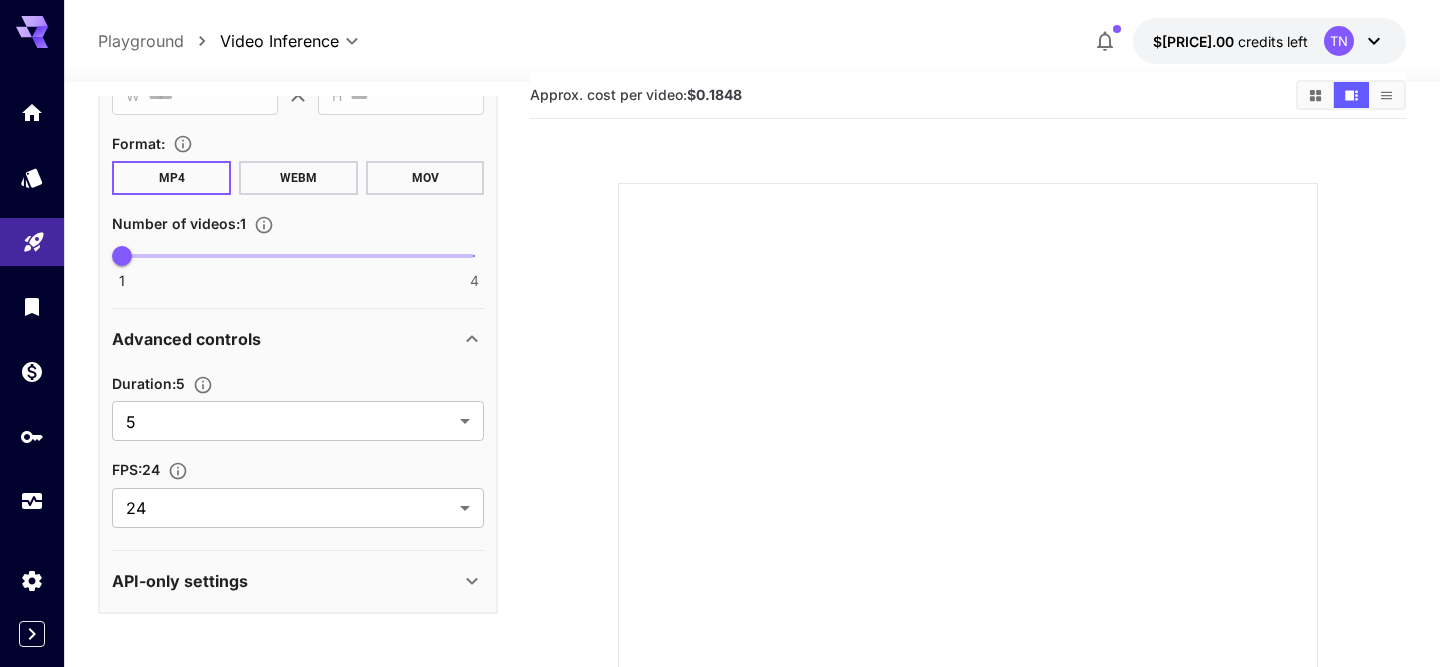 click on "API-only settings" at bounding box center (298, 581) 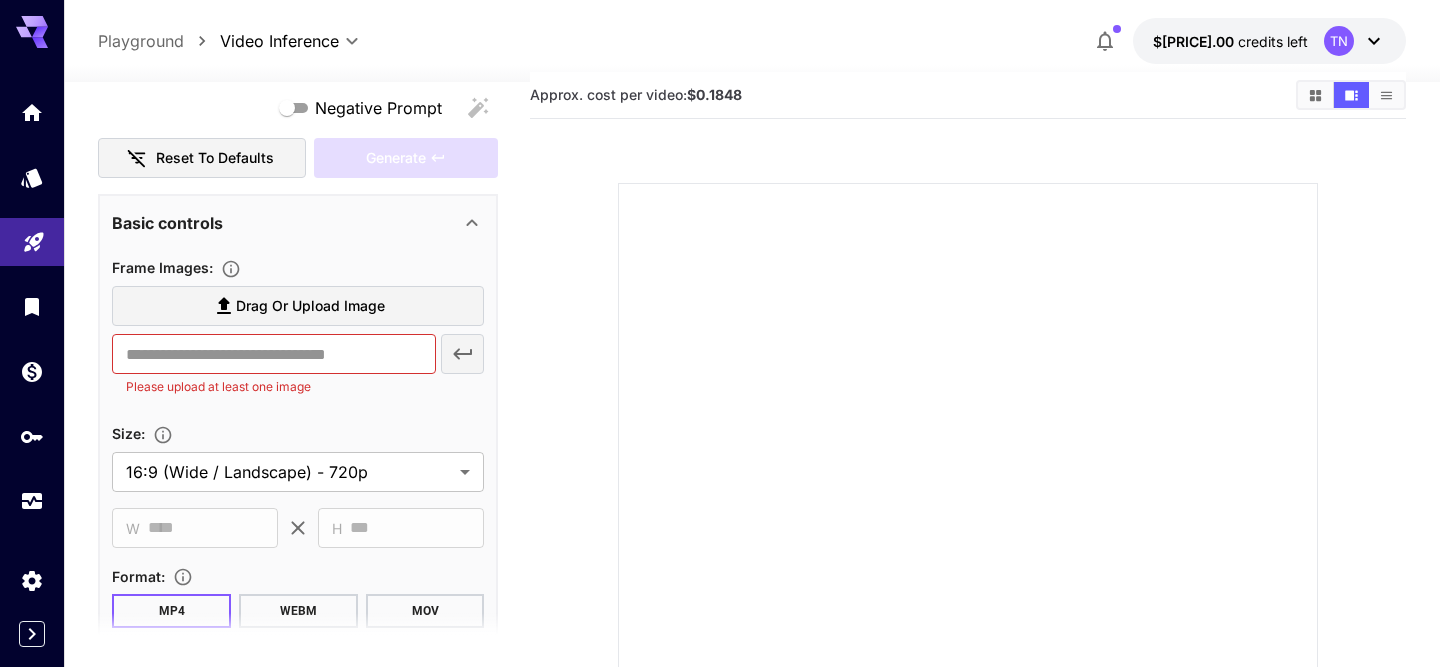 scroll, scrollTop: 0, scrollLeft: 0, axis: both 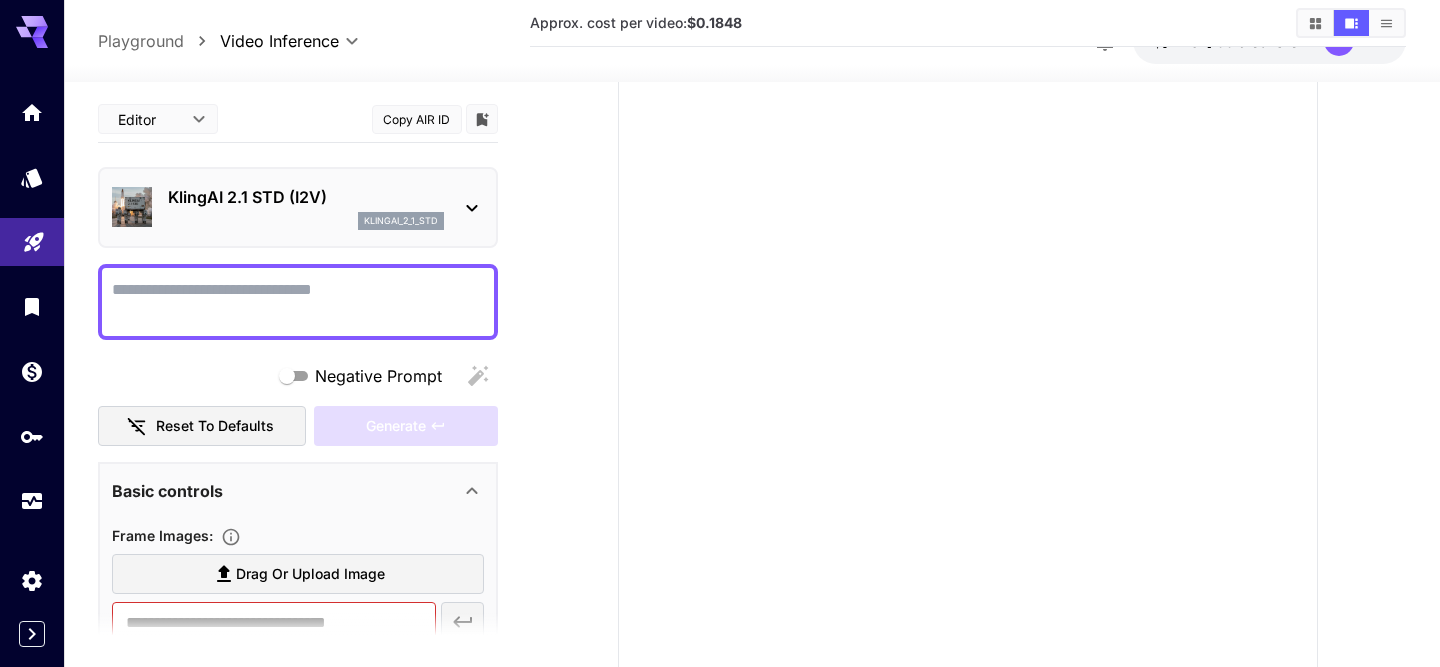 click 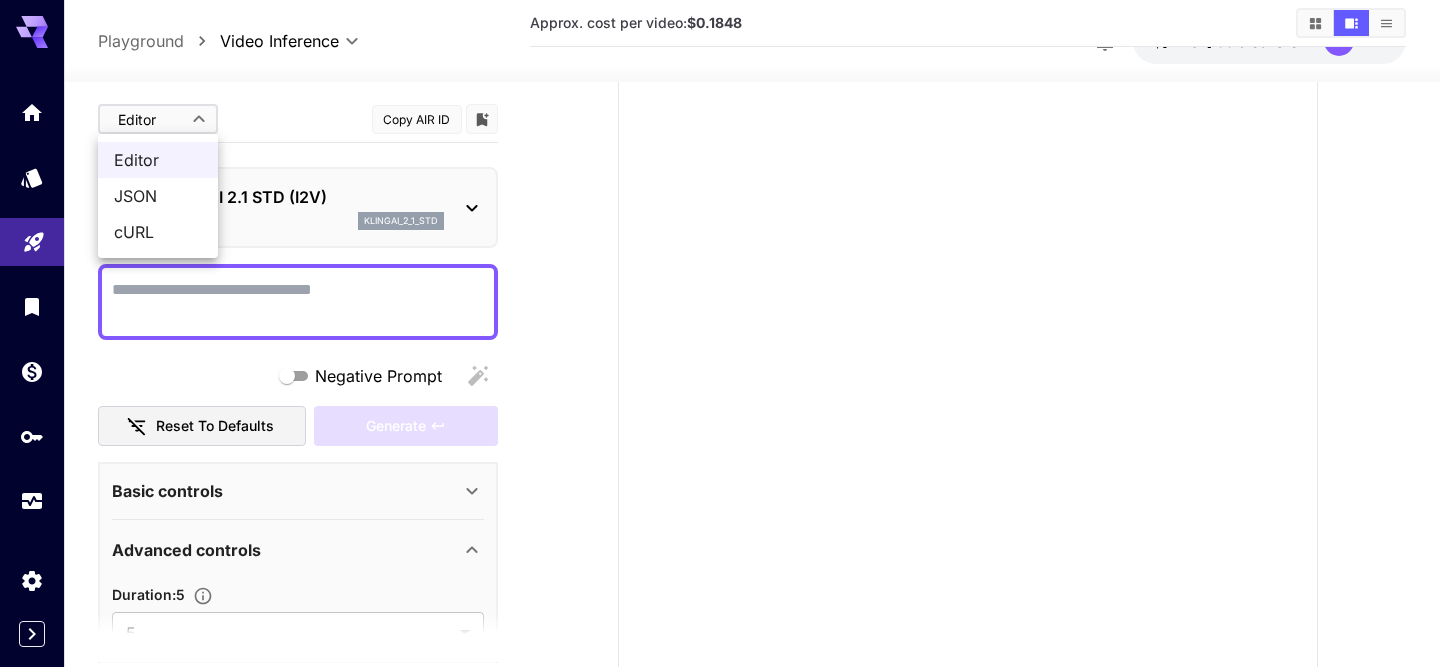 click on "**********" at bounding box center [720, 334] 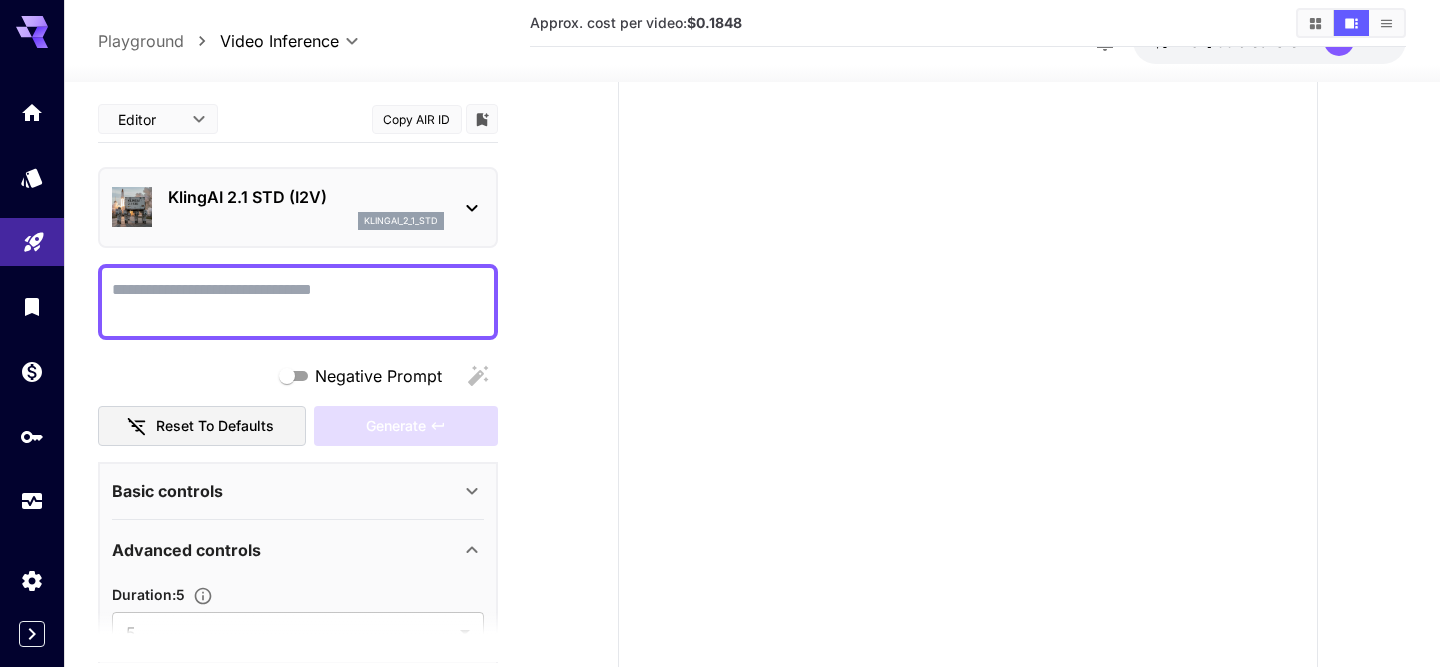 click 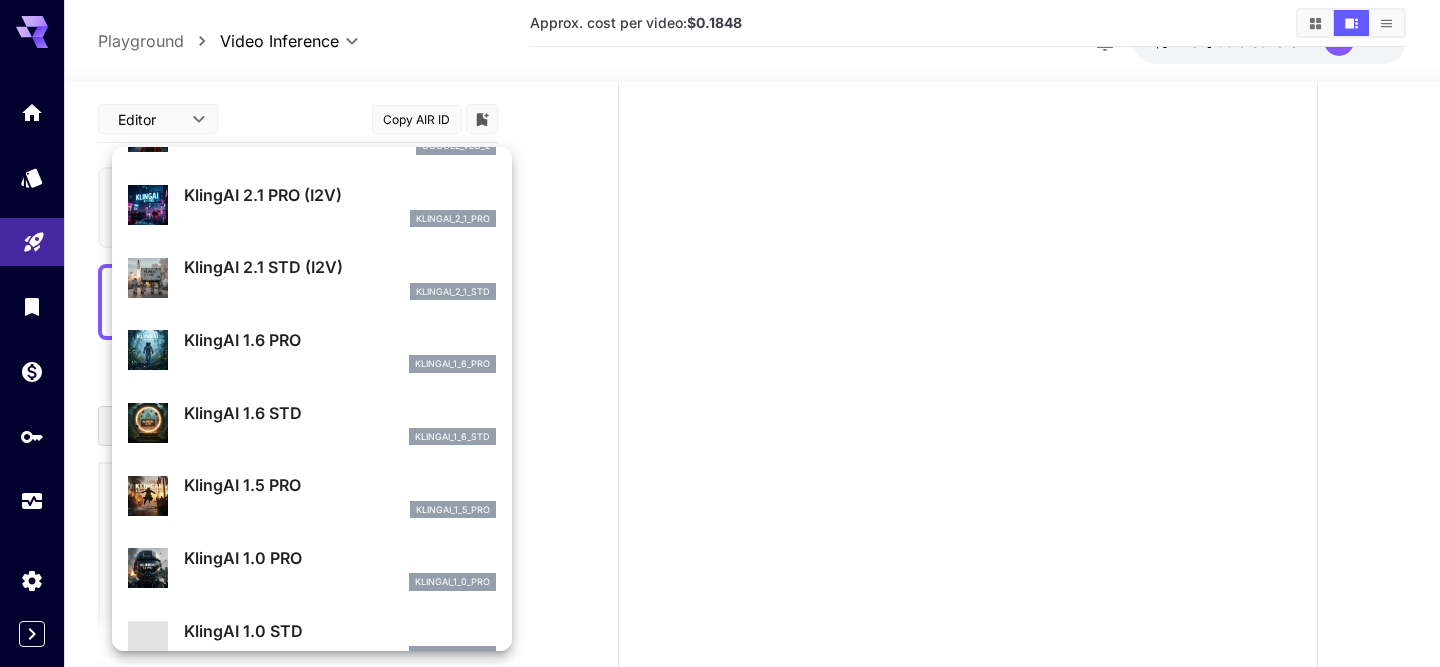 scroll, scrollTop: 793, scrollLeft: 0, axis: vertical 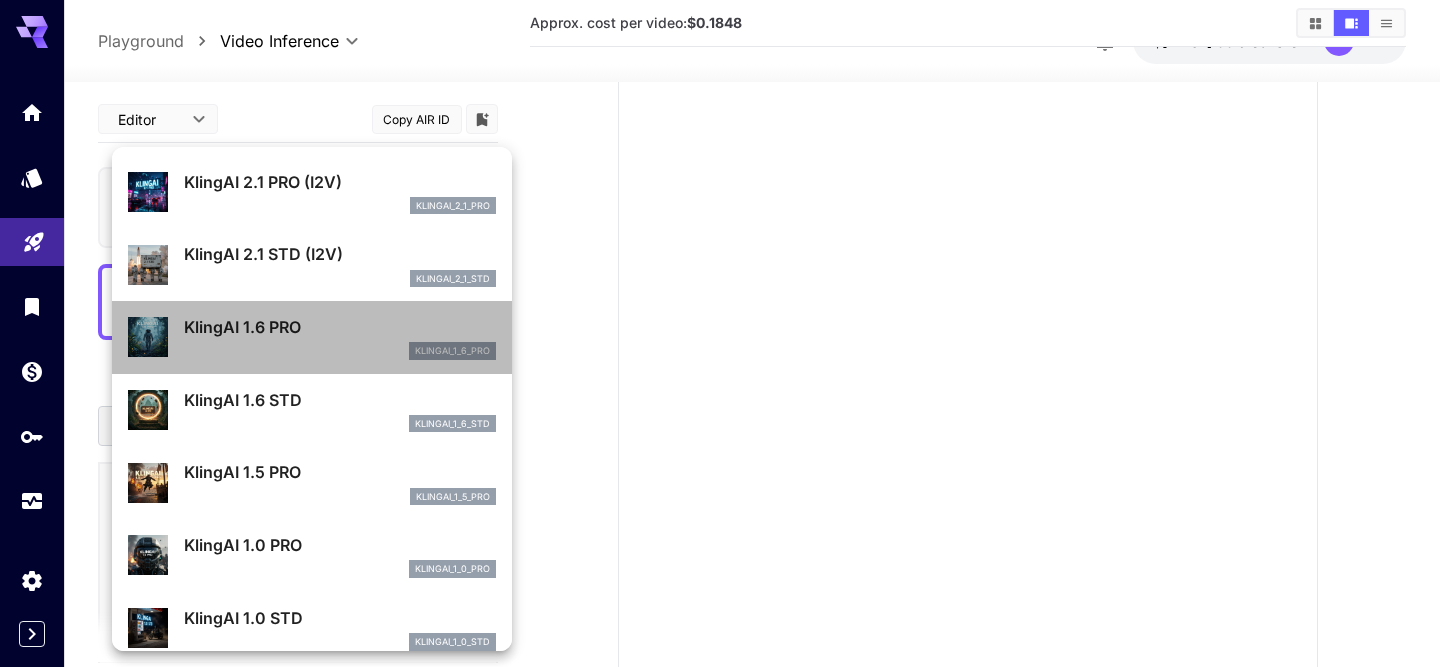 click on "KlingAI 1.6 PRO klingai_1_6_pro" at bounding box center [340, 337] 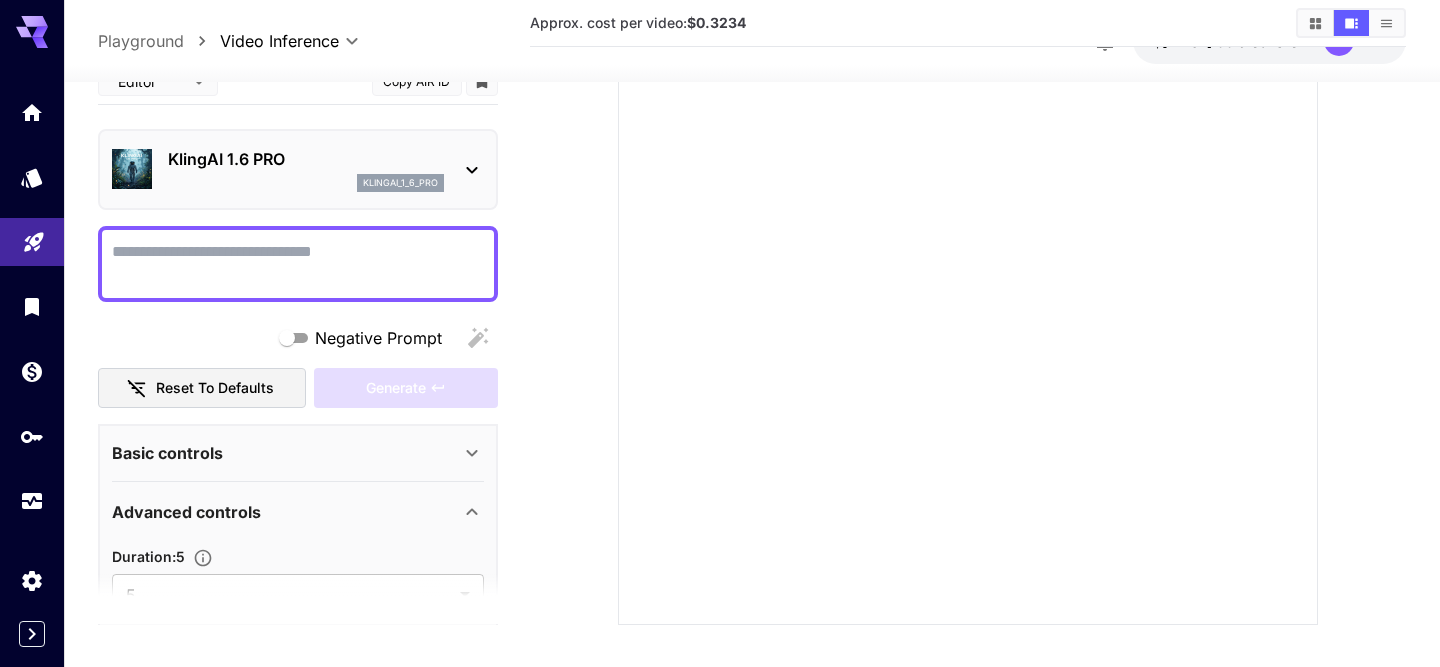 scroll, scrollTop: 302, scrollLeft: 0, axis: vertical 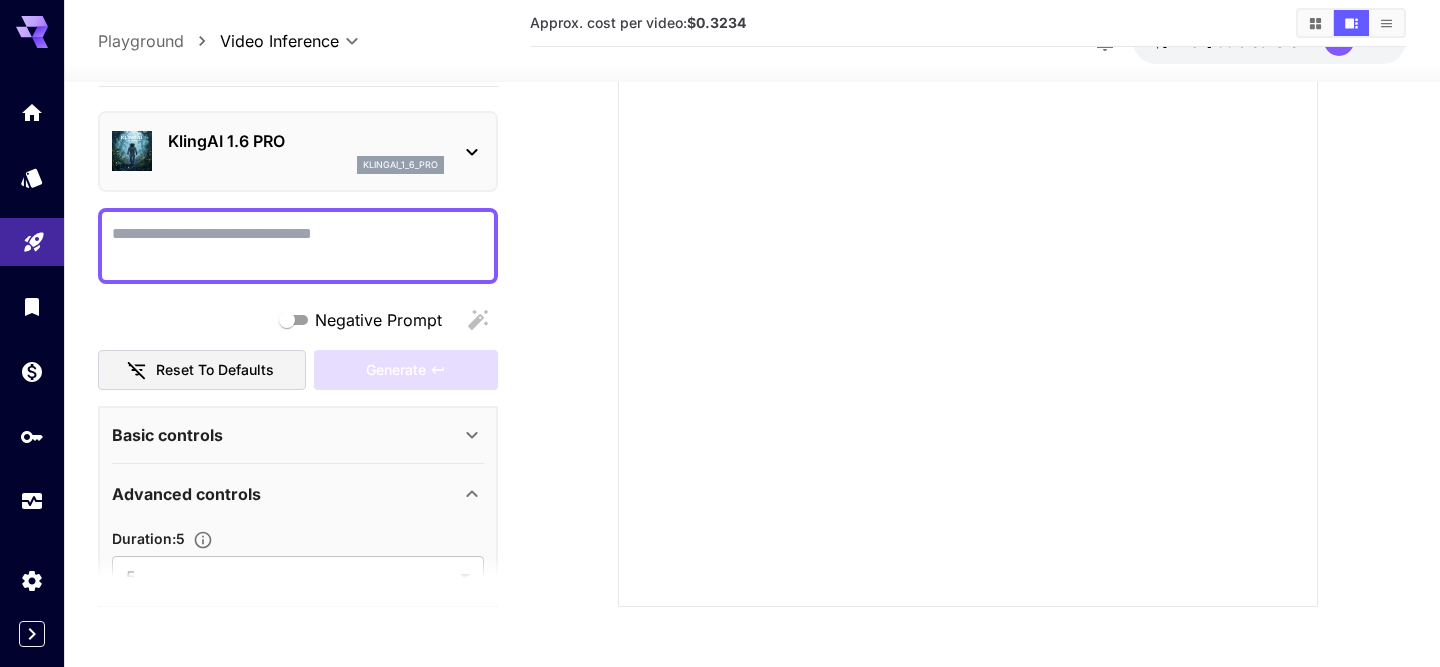 click 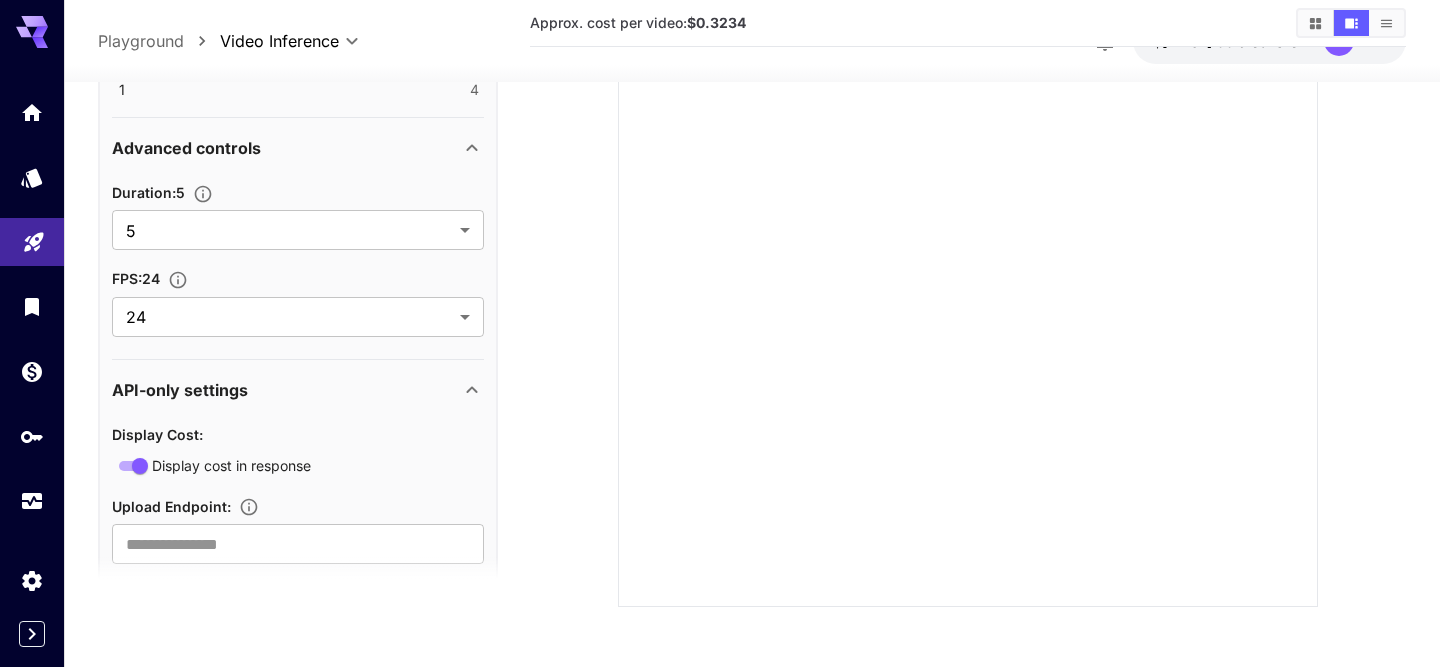 scroll, scrollTop: 883, scrollLeft: 0, axis: vertical 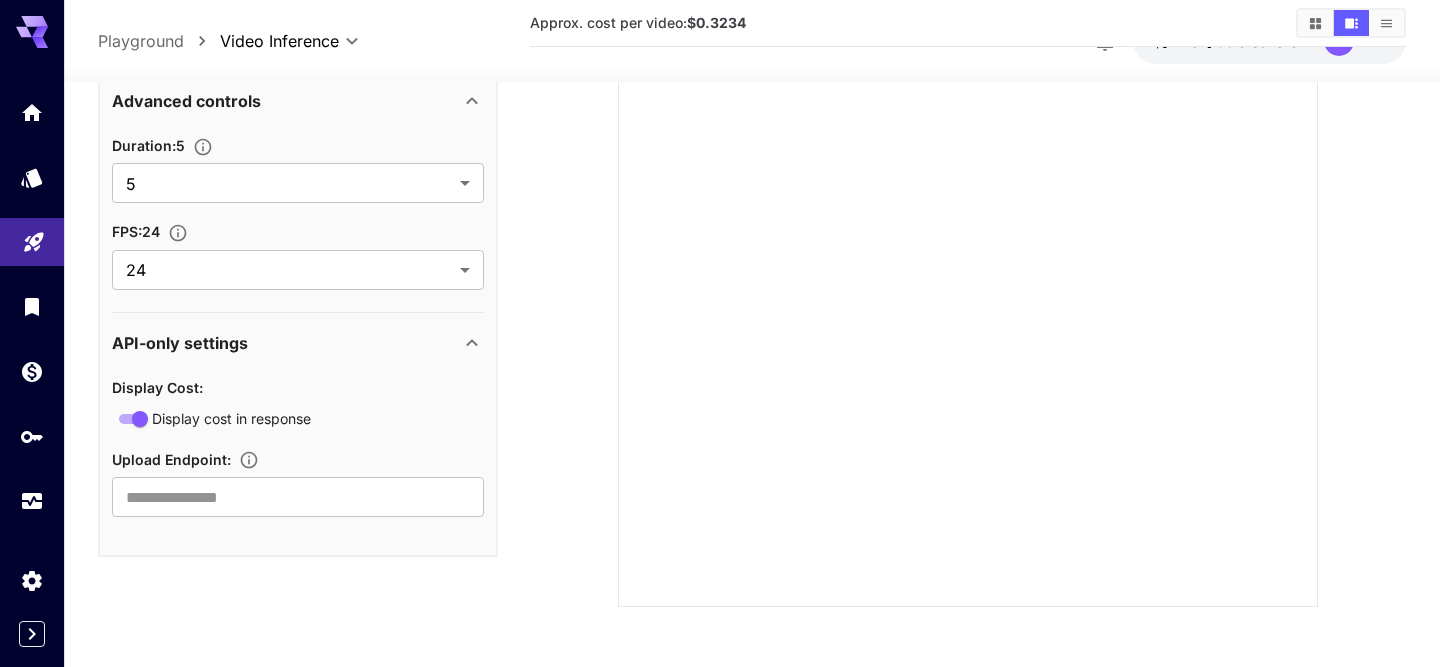 click on "API-only settings" at bounding box center [286, 344] 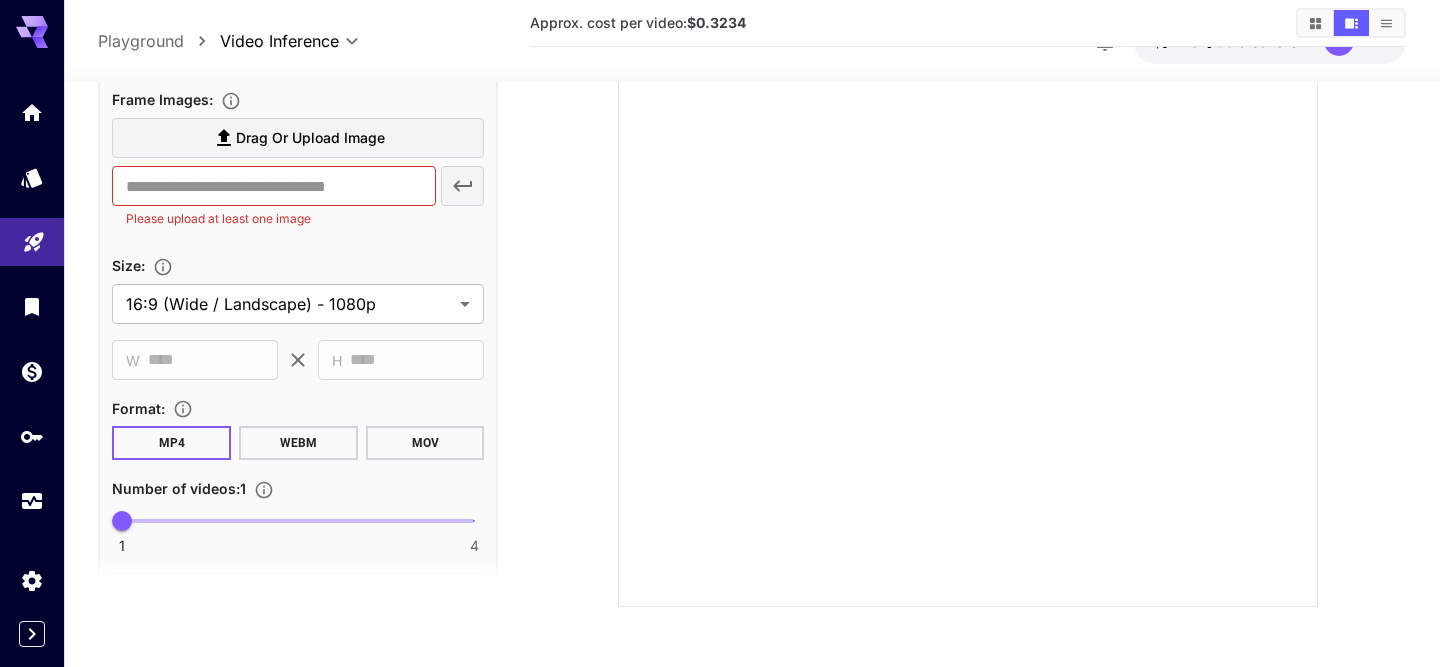 scroll, scrollTop: 0, scrollLeft: 0, axis: both 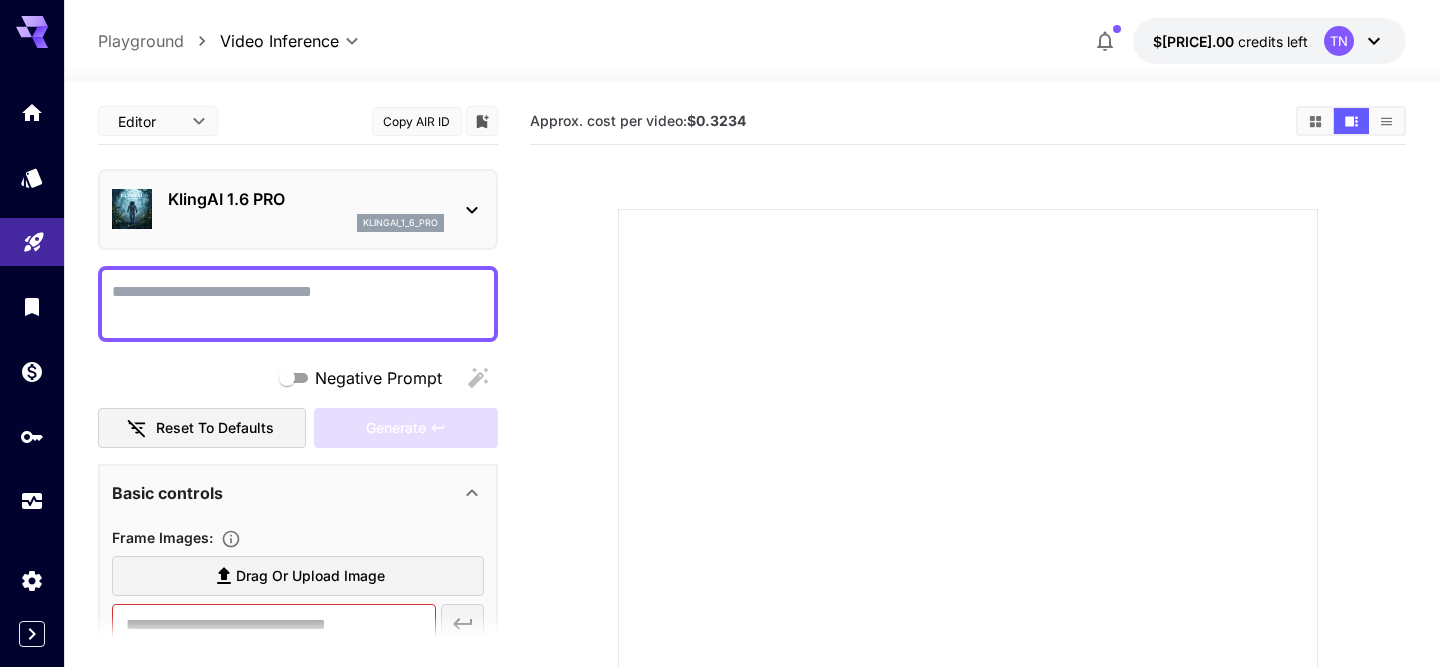 click on "$55.00    credits left  TN" at bounding box center (1269, 41) 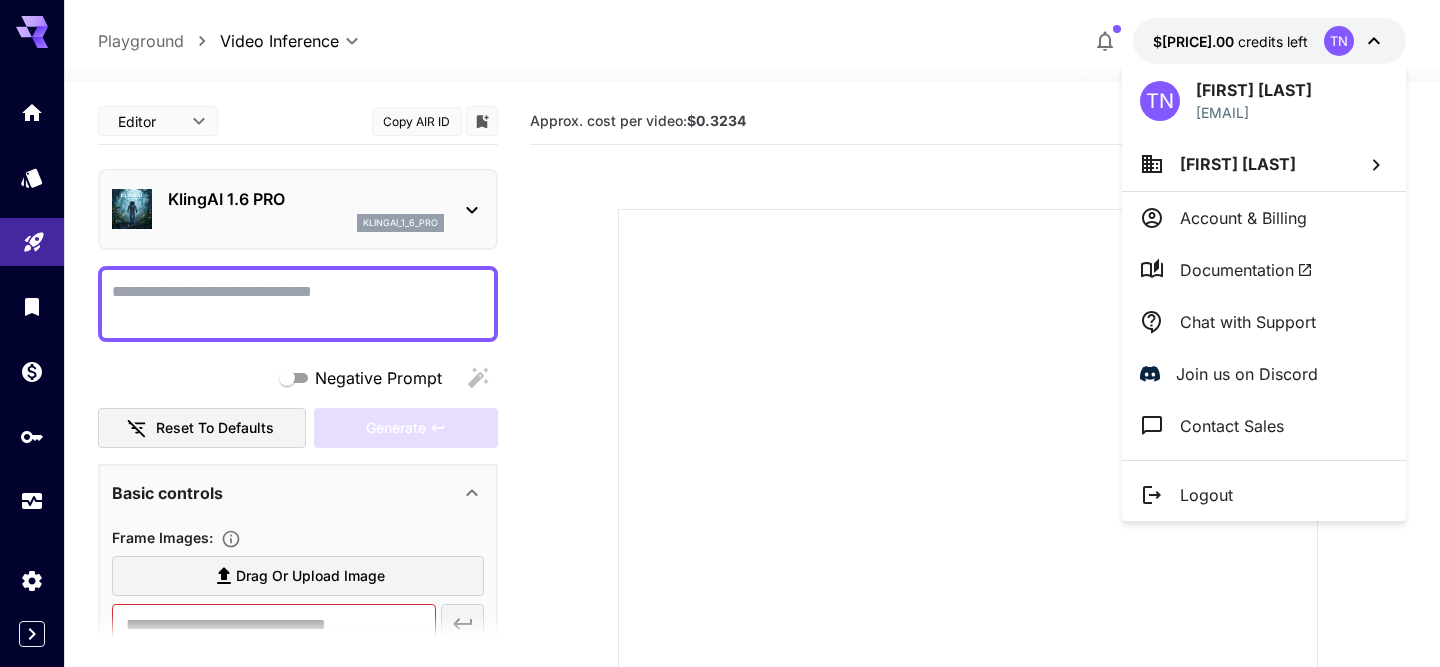 click at bounding box center (720, 333) 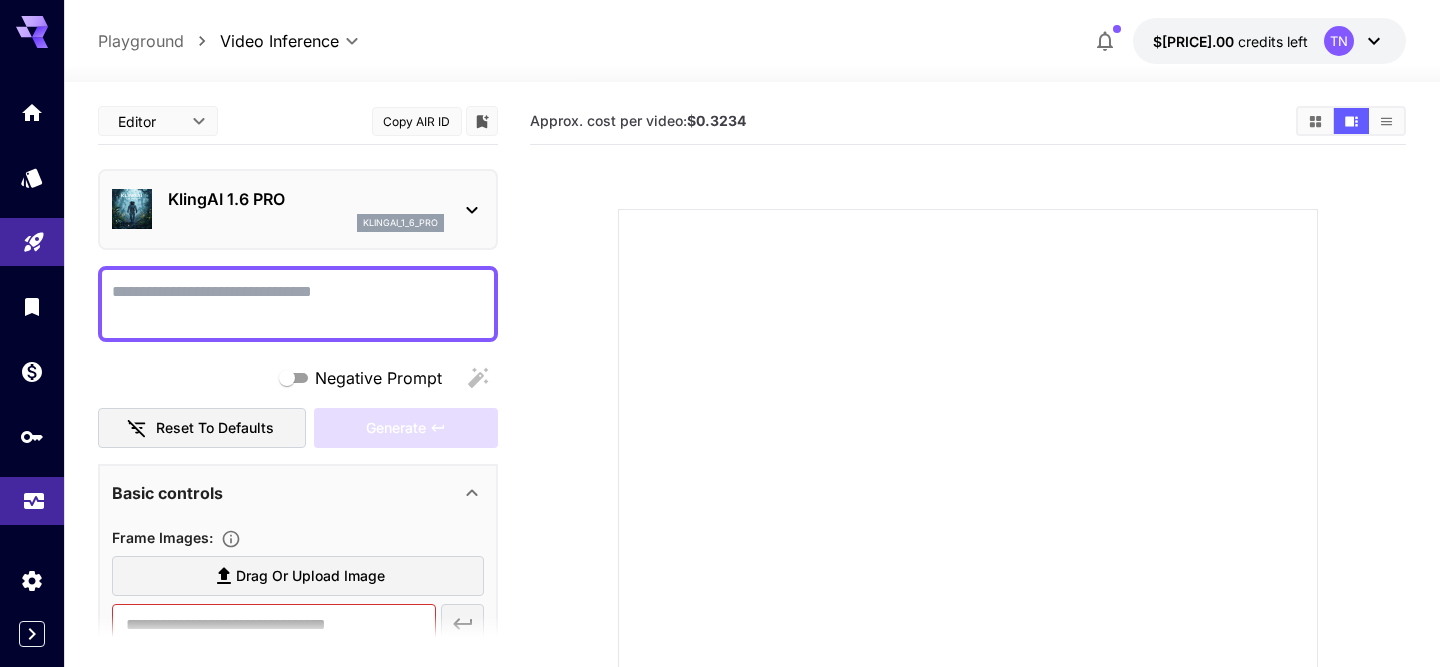 click on "**********" at bounding box center (720, 484) 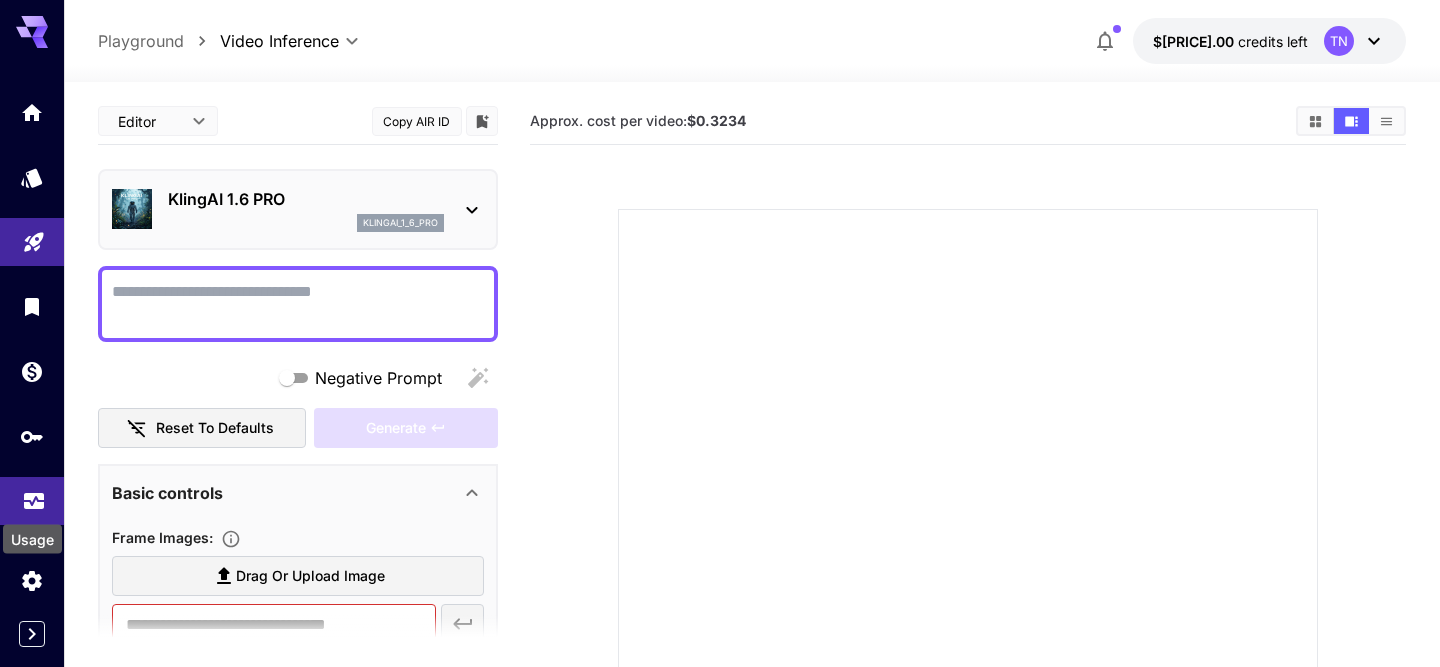 click 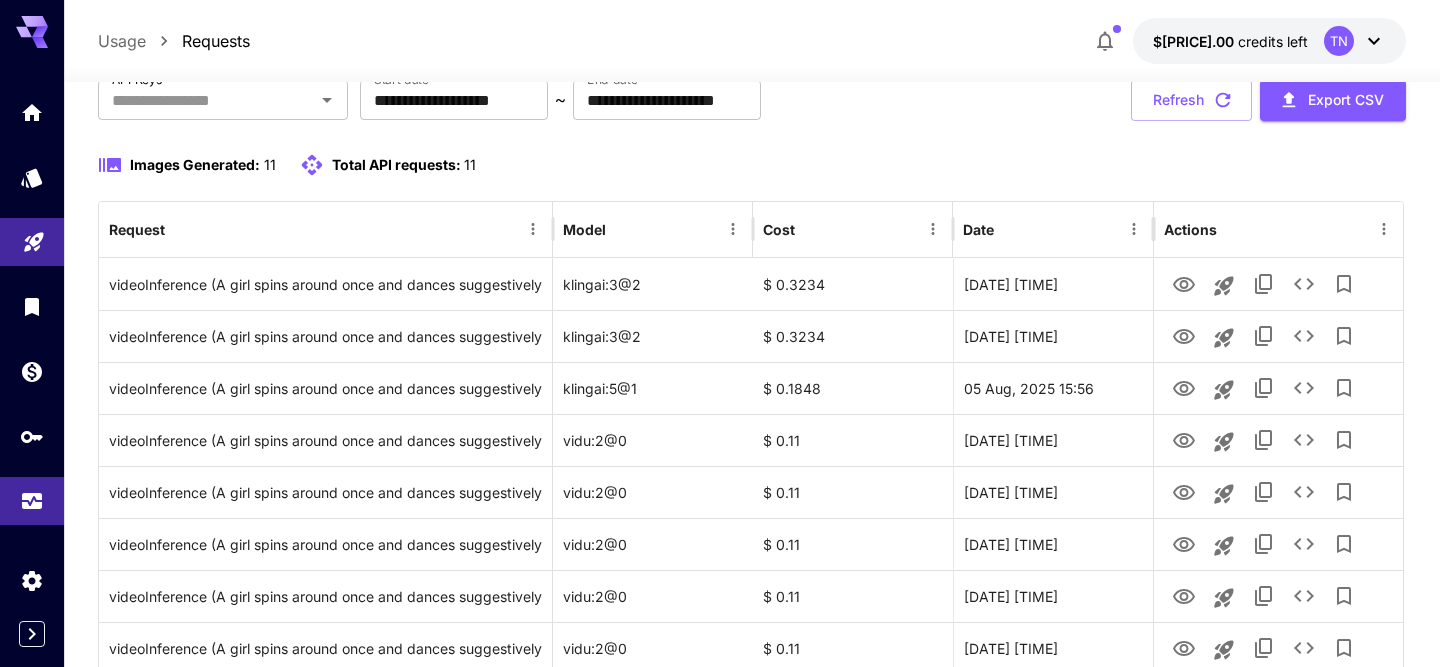 scroll, scrollTop: 232, scrollLeft: 0, axis: vertical 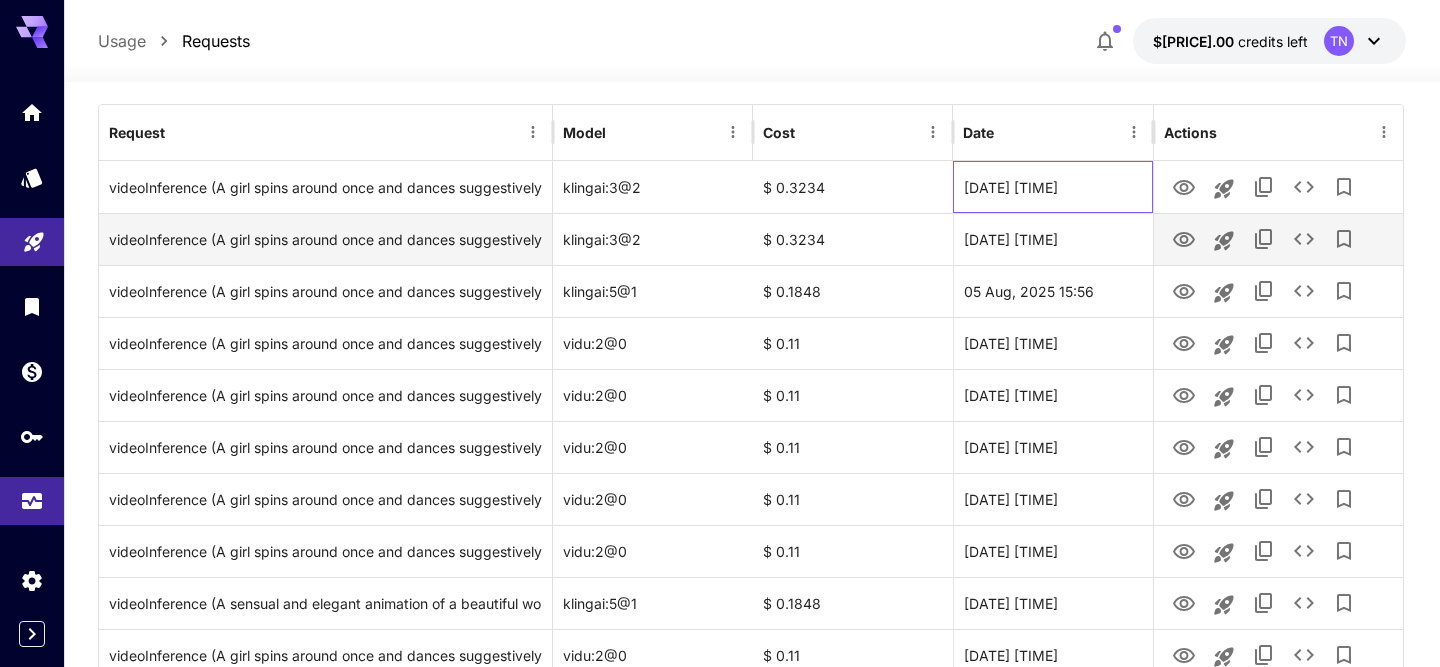 drag, startPoint x: 968, startPoint y: 178, endPoint x: 1107, endPoint y: 233, distance: 149.48578 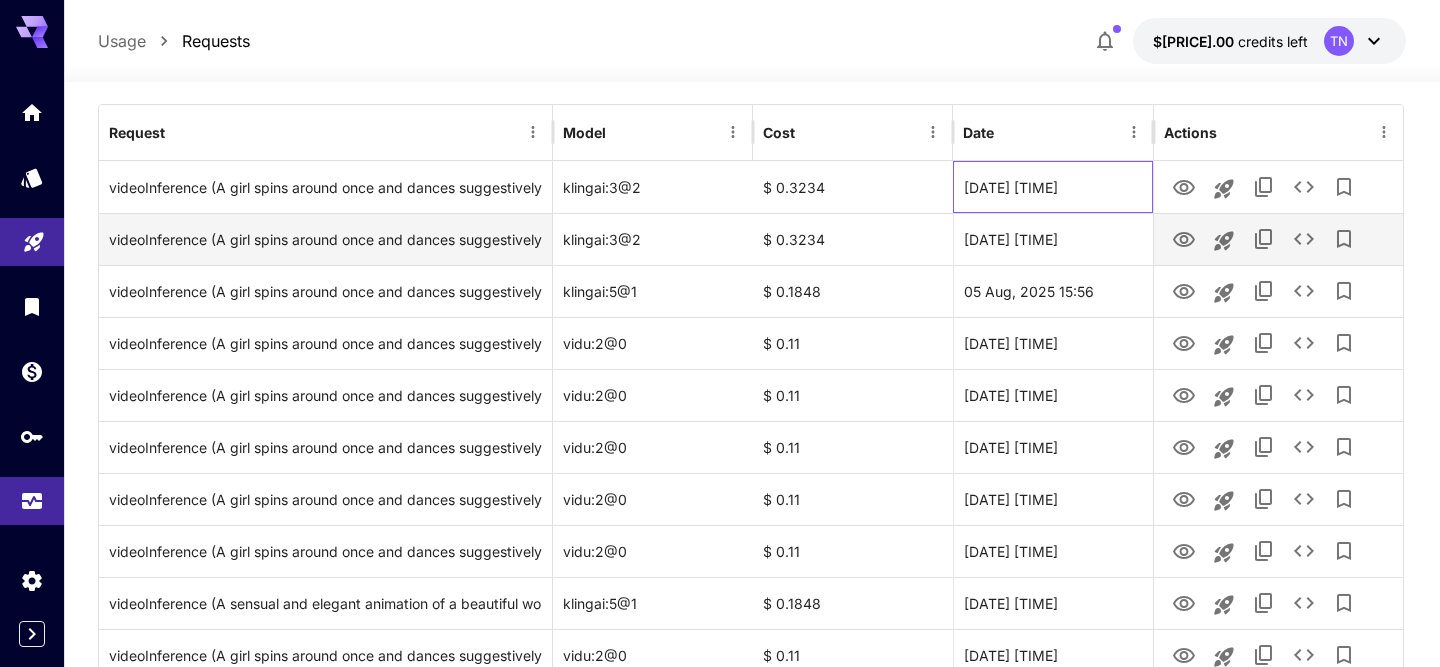 click on "videoInference (A girl spins around once and dances suggestively) klingai:3@2 $ 0.3234 05 Aug, 2025 16:01 videoInference (A girl spins around once and dances suggestively) klingai:3@2 $ 0.3234 05 Aug, 2025 16:00 videoInference (A girl spins around once and dances suggestively) klingai:5@1 $ 0.1848 05 Aug, 2025 15:56 videoInference (A girl spins around once and dances suggestively) vidu:2@0 $ 0.11 05 Aug, 2025 15:48 videoInference (A girl spins around once and dances suggestively) vidu:2@0 $ 0.11 05 Aug, 2025 15:44 videoInference (A girl spins around once and dances suggestively) vidu:2@0 $ 0.11 05 Aug, 2025 15:42 videoInference (A girl spins around once and dances suggestively) vidu:2@0 $ 0.11 05 Aug, 2025 15:38 videoInference (A girl spins around once and dances suggestively) vidu:2@0 $ 0.11 05 Aug, 2025 15:37 klingai:5@1 $ 0.1848 05 Aug, 2025 15:32 videoInference (A girl spins around once and dances suggestively) vidu:2@0 $ 0.11 05 Aug, 2025 15:30 vidu:2@0 $ 0.11 05 Aug, 2025 15:19" at bounding box center [751, 447] 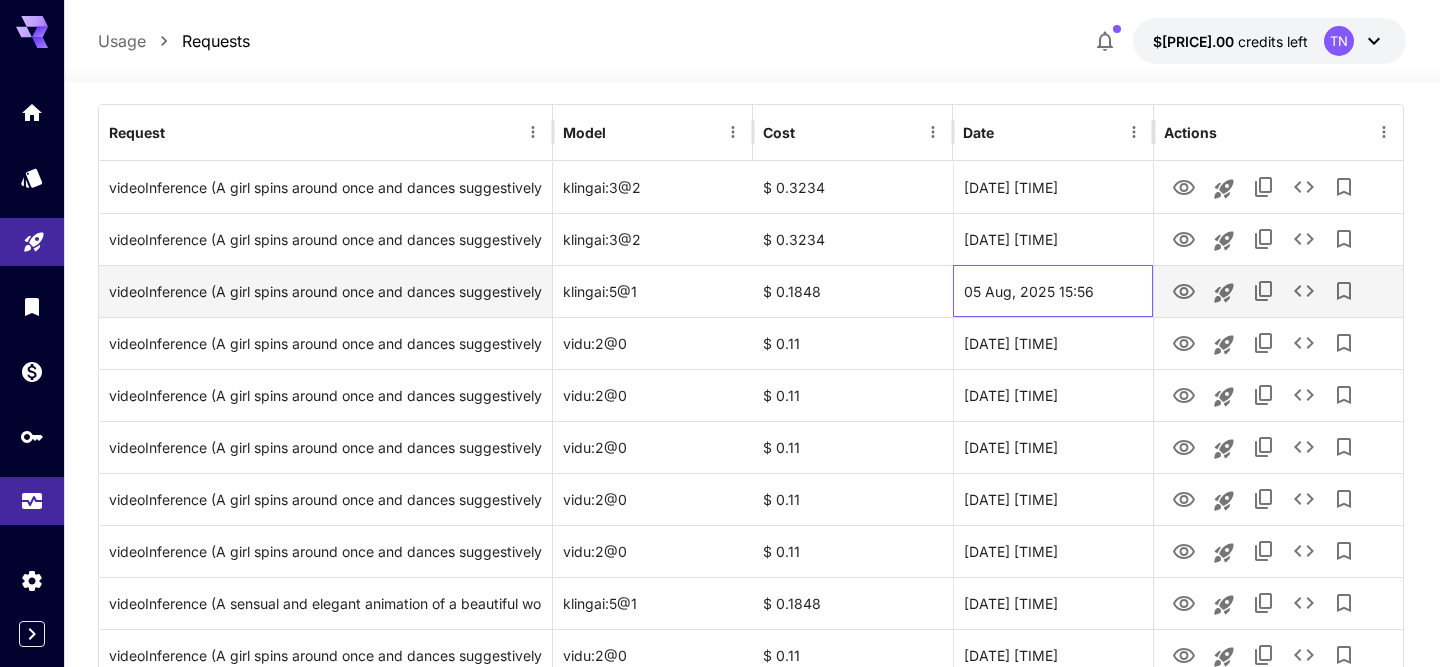 click on "05 Aug, 2025 15:56" at bounding box center [1053, 291] 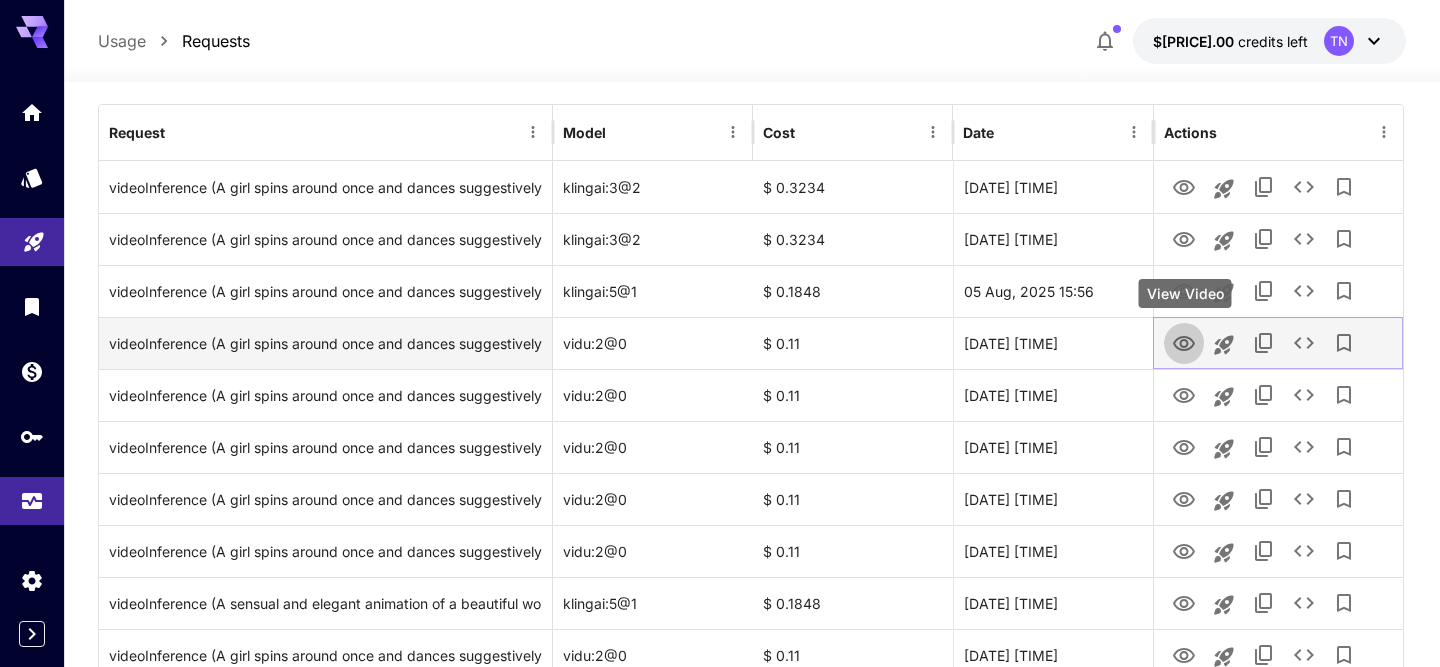 click 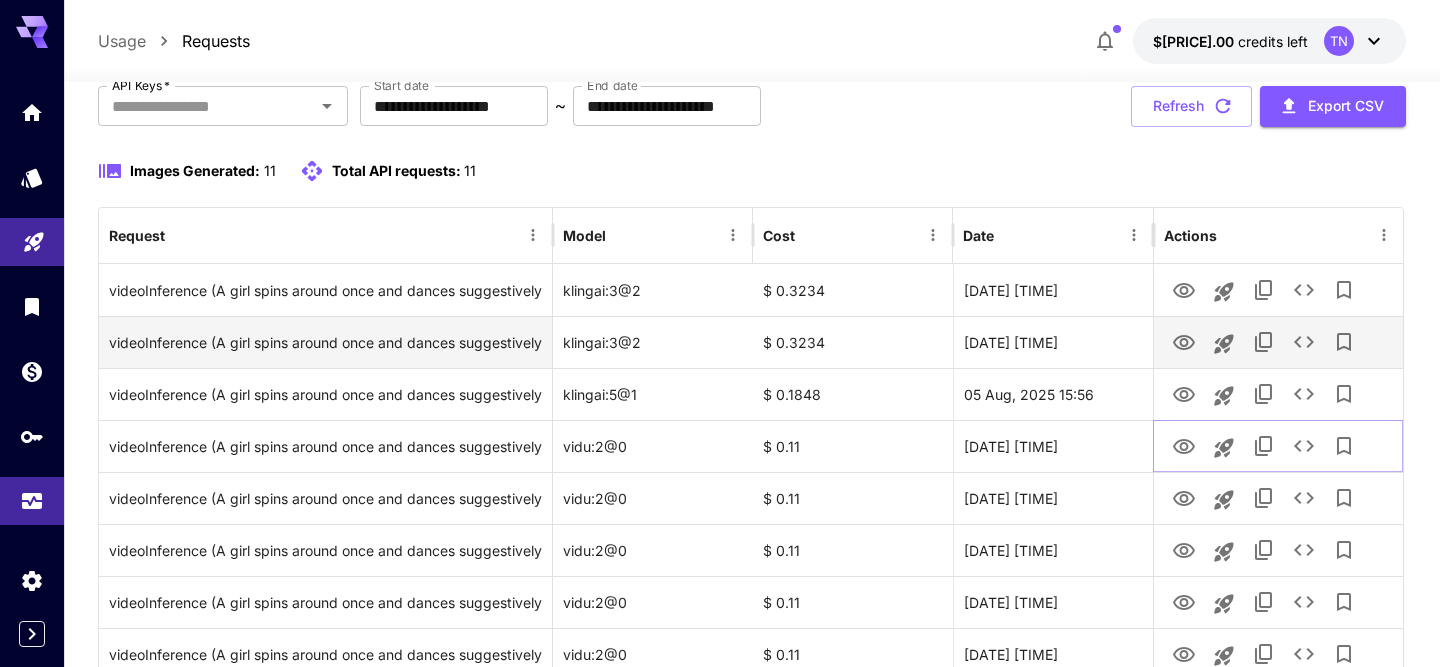 scroll, scrollTop: 0, scrollLeft: 0, axis: both 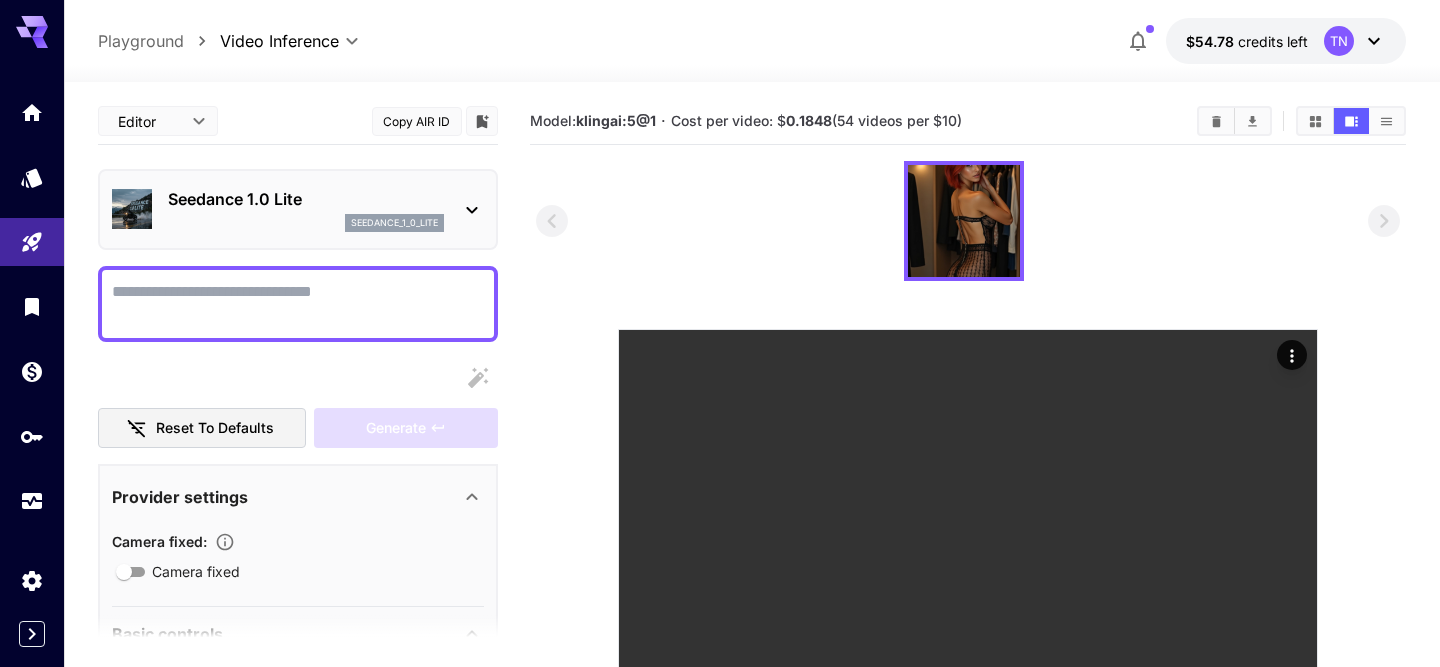 click 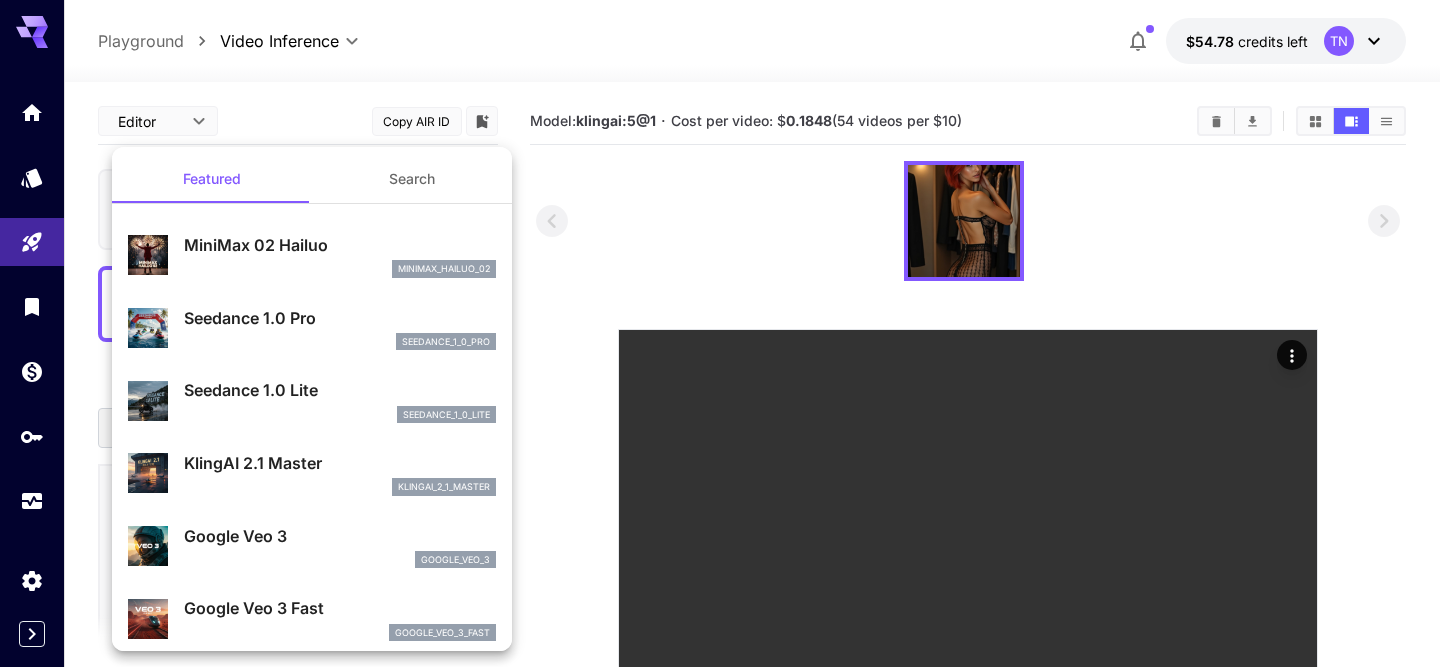 click at bounding box center [720, 333] 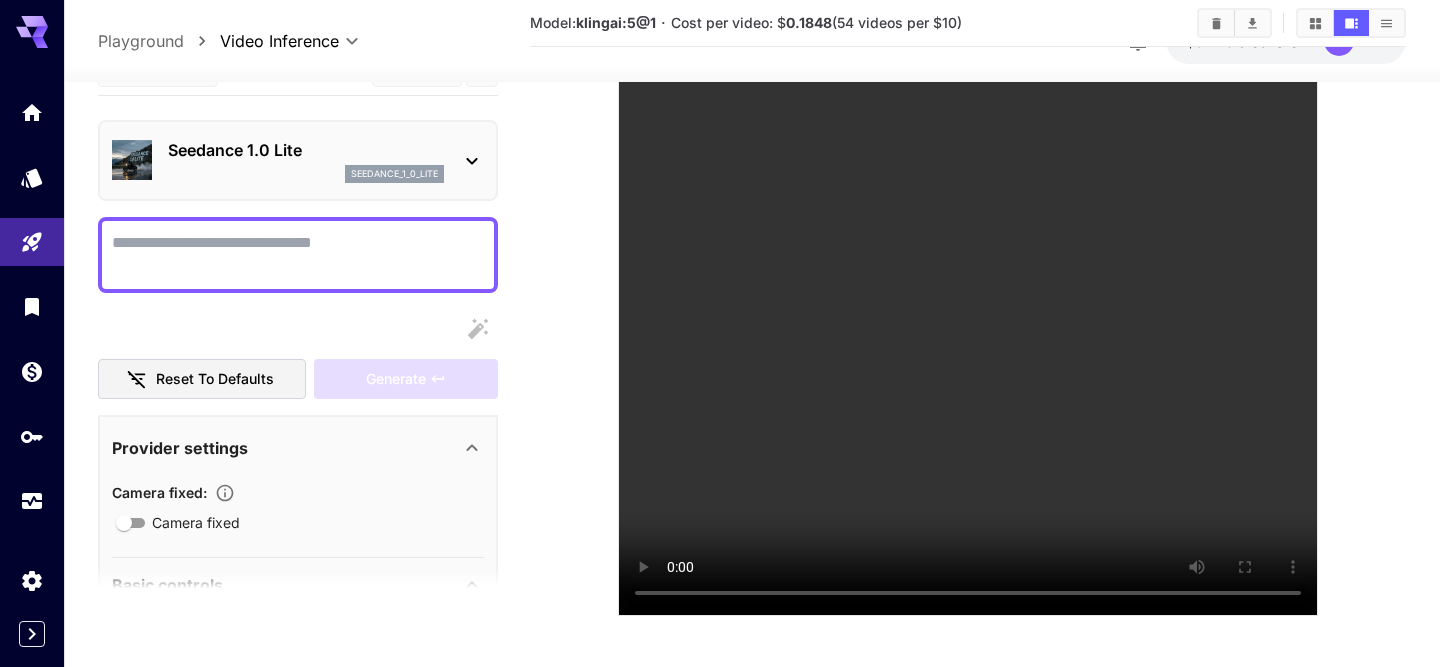 scroll, scrollTop: 422, scrollLeft: 0, axis: vertical 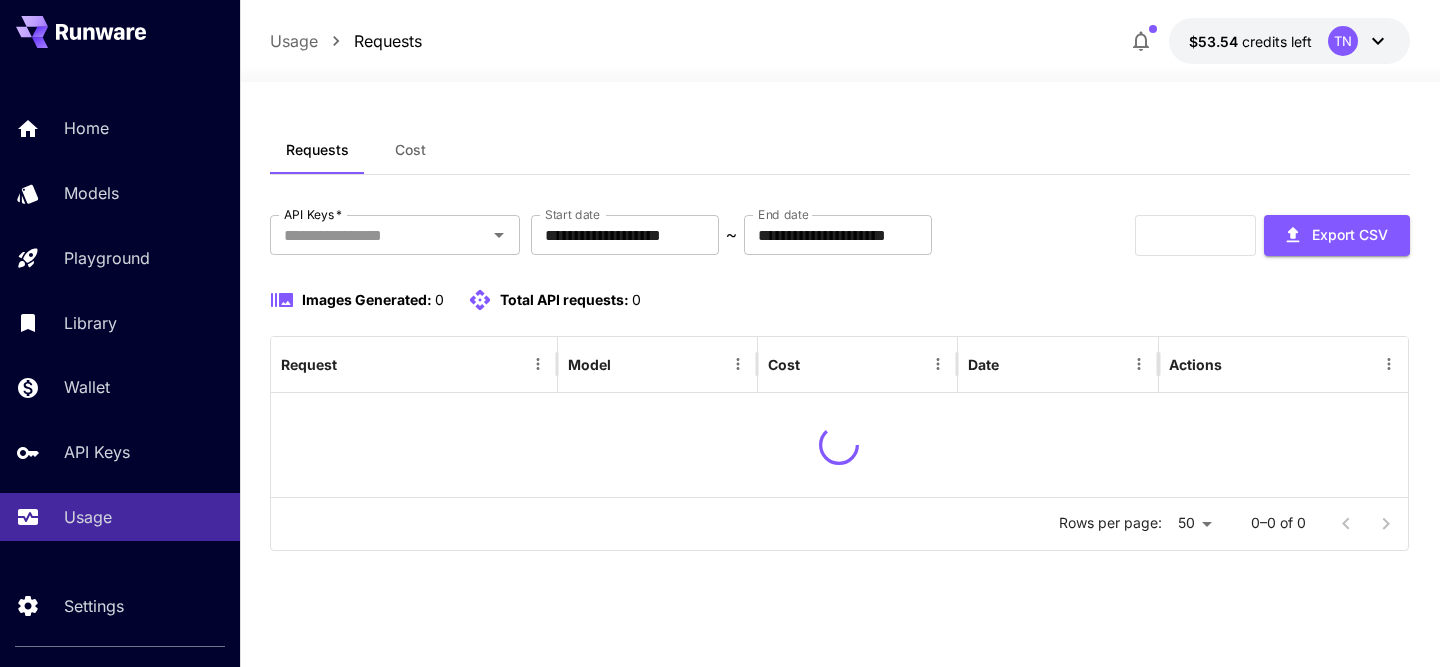 click on "Cost" at bounding box center [410, 150] 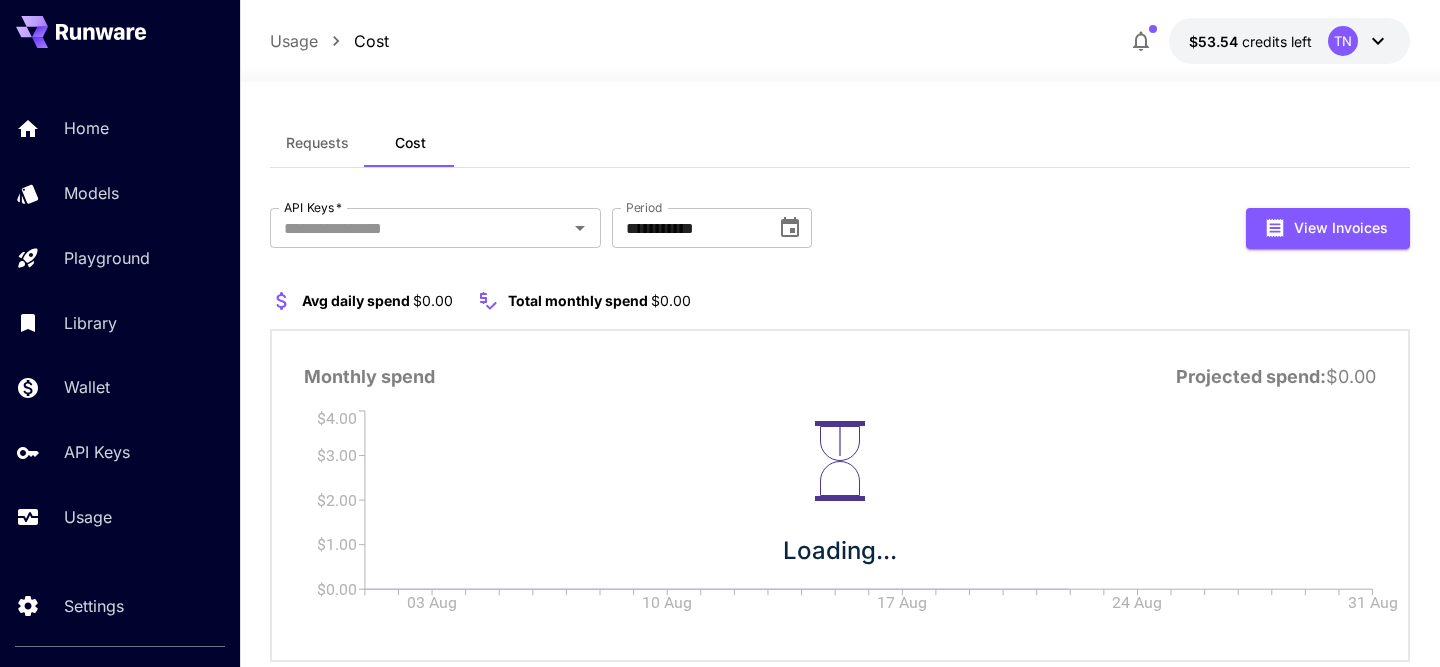 scroll, scrollTop: 8, scrollLeft: 0, axis: vertical 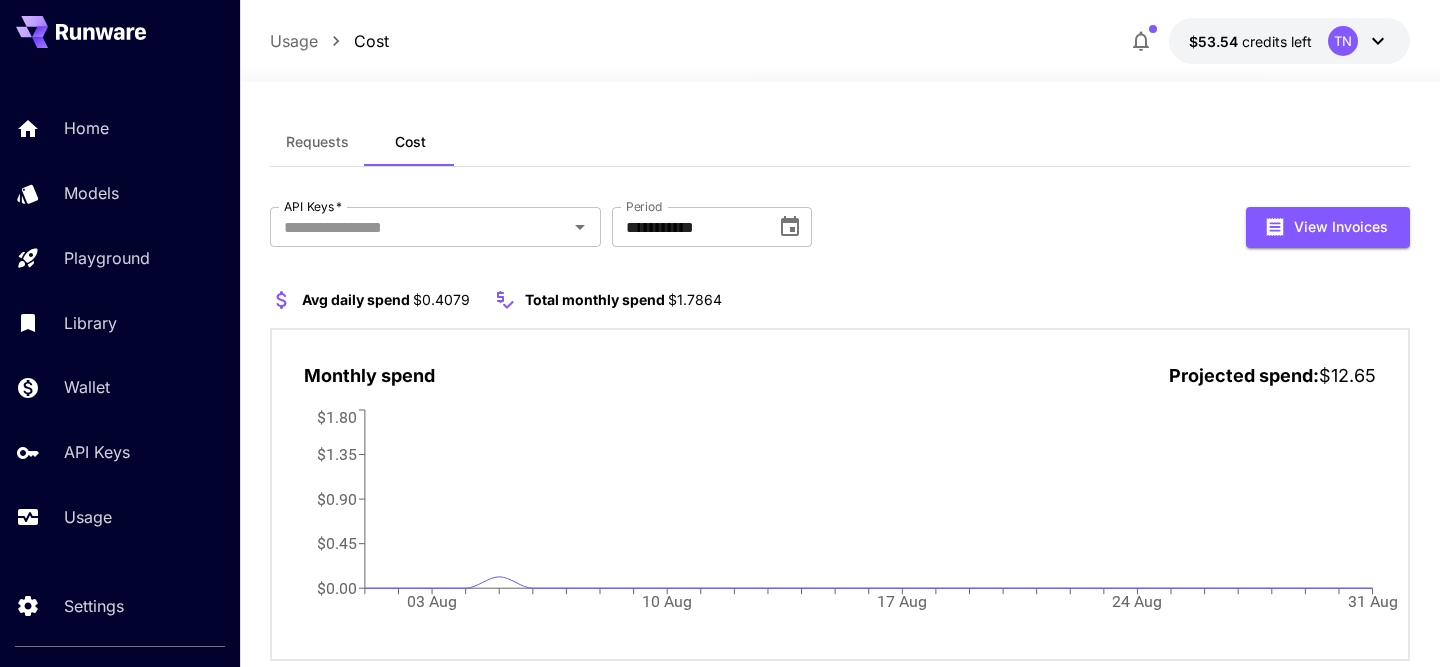 click on "Requests" at bounding box center (317, 142) 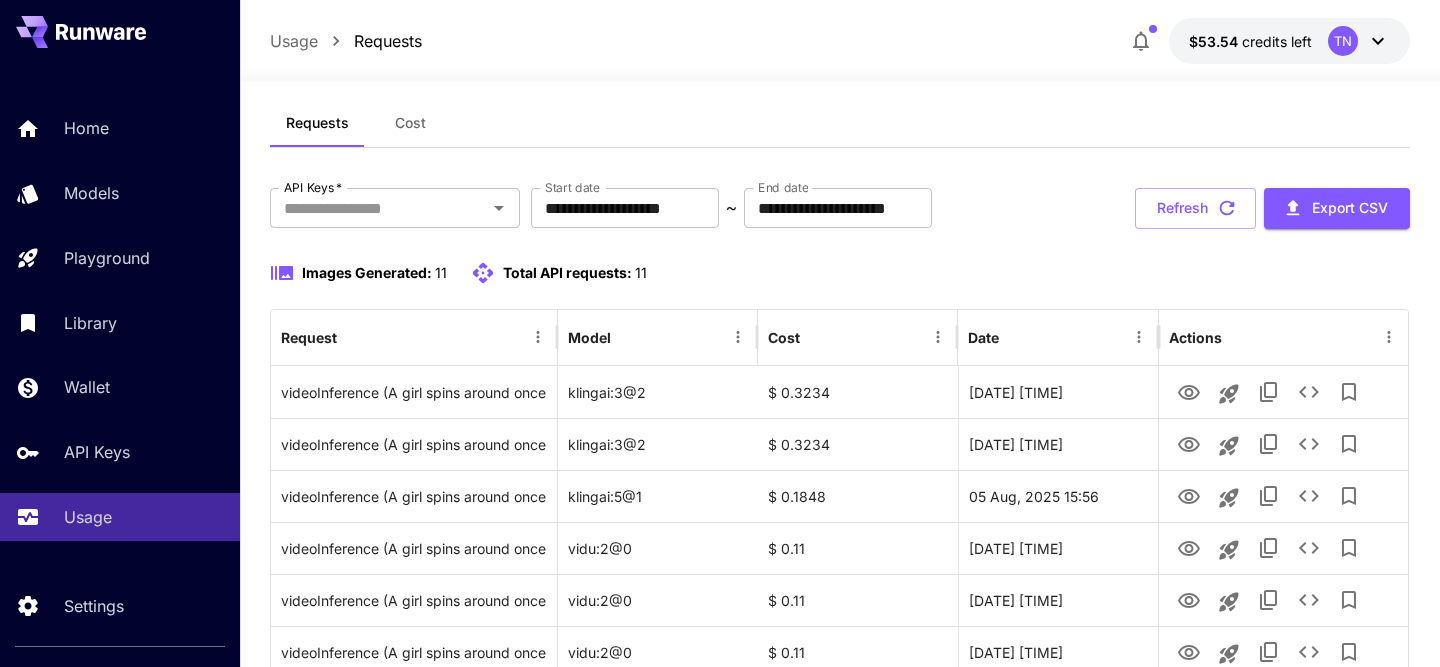 scroll, scrollTop: 36, scrollLeft: 0, axis: vertical 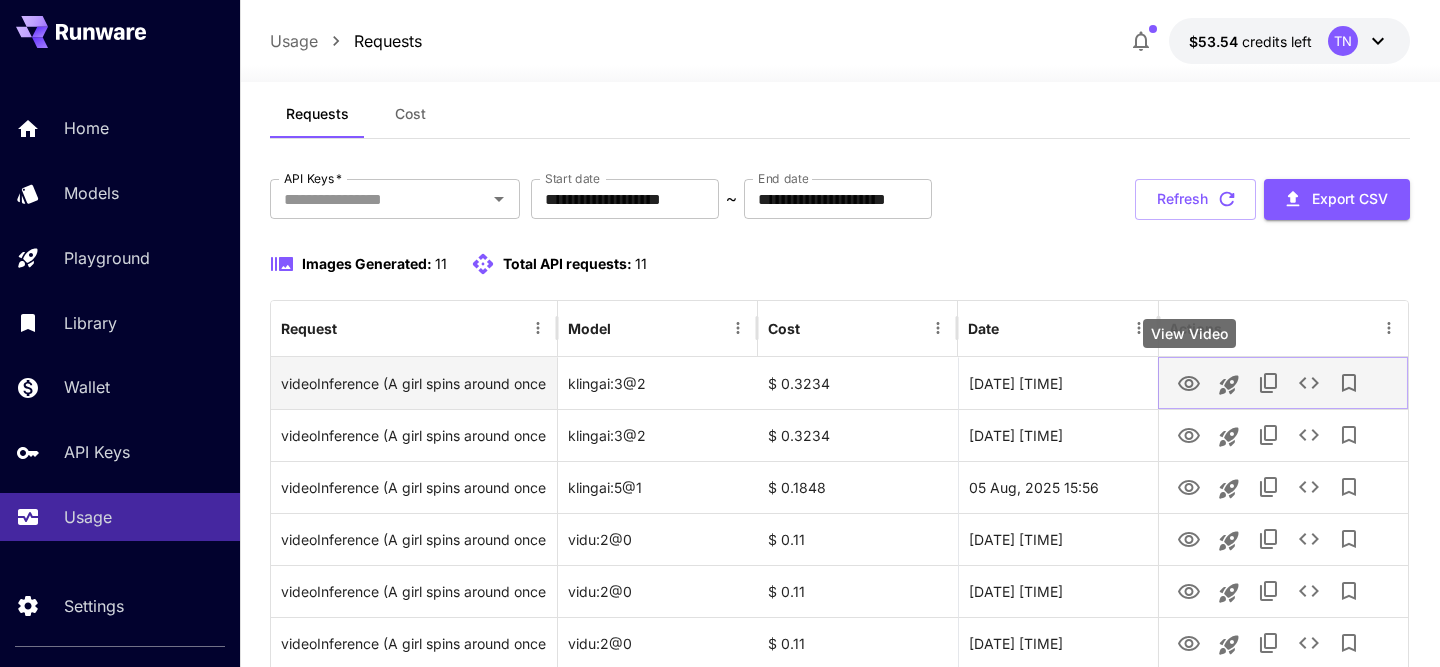 click 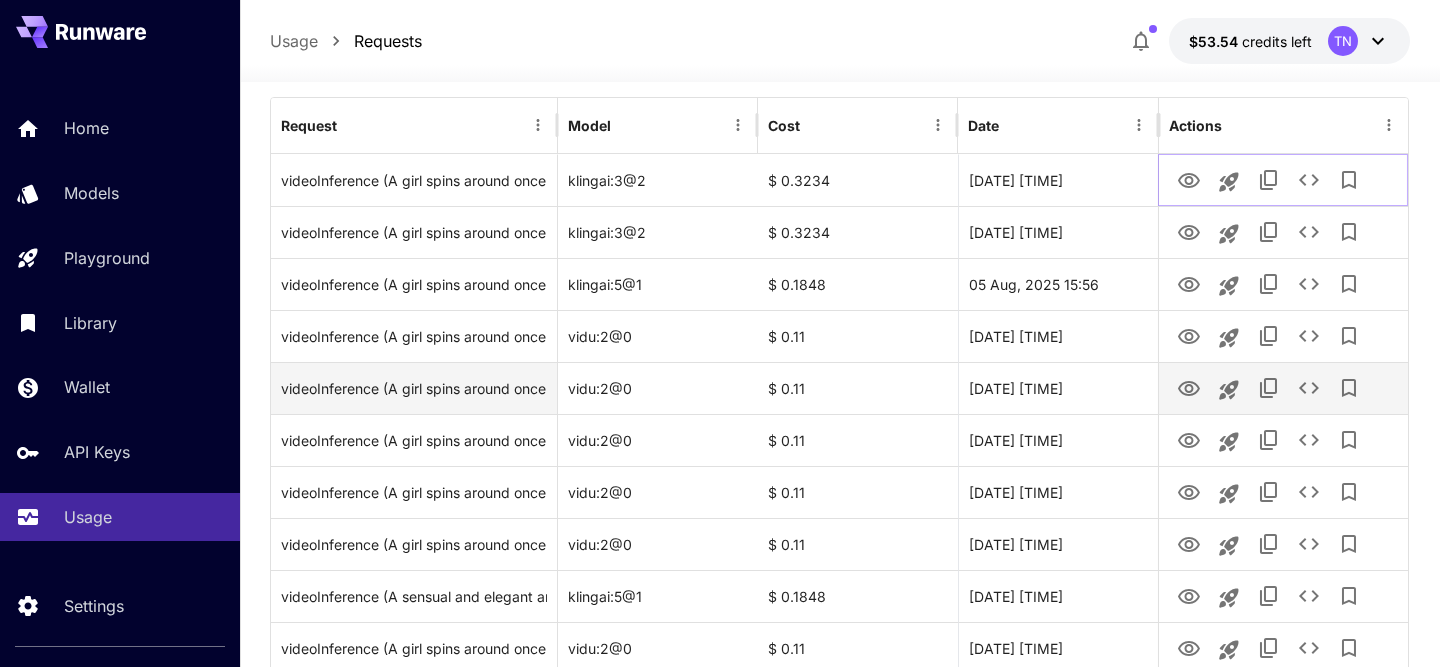 scroll, scrollTop: 0, scrollLeft: 0, axis: both 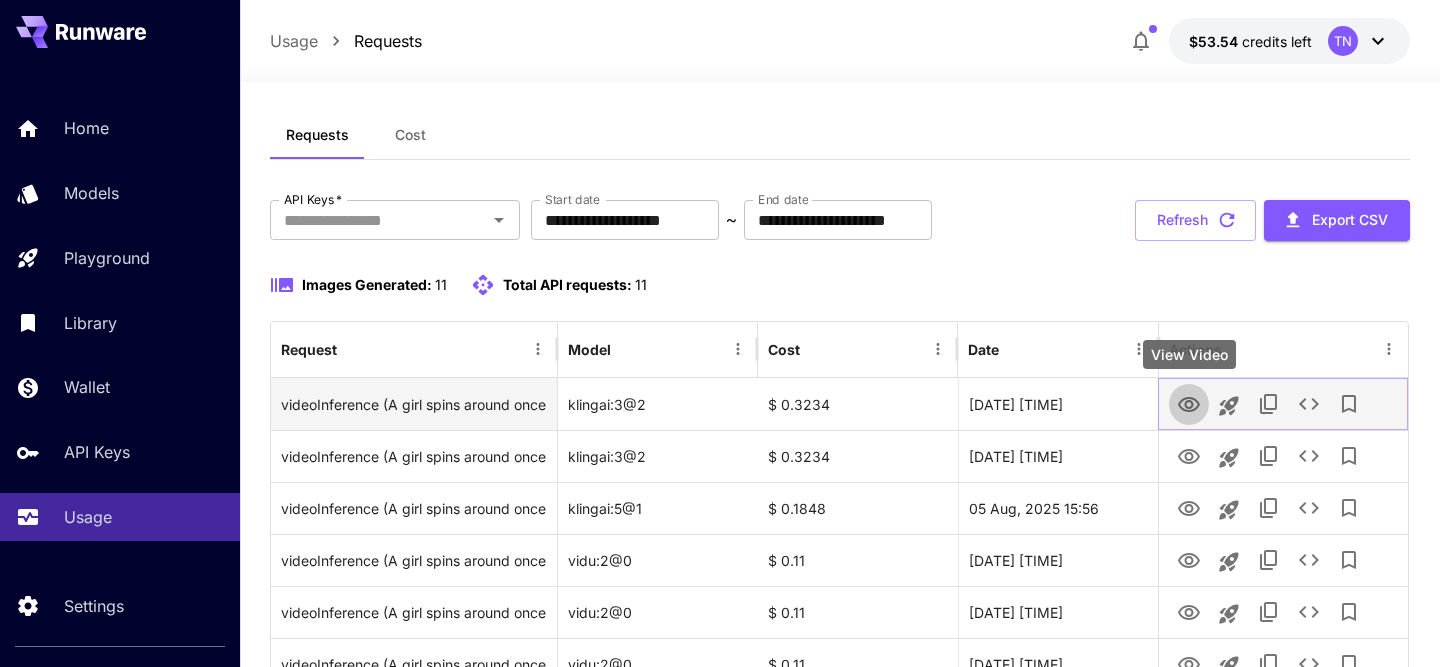click 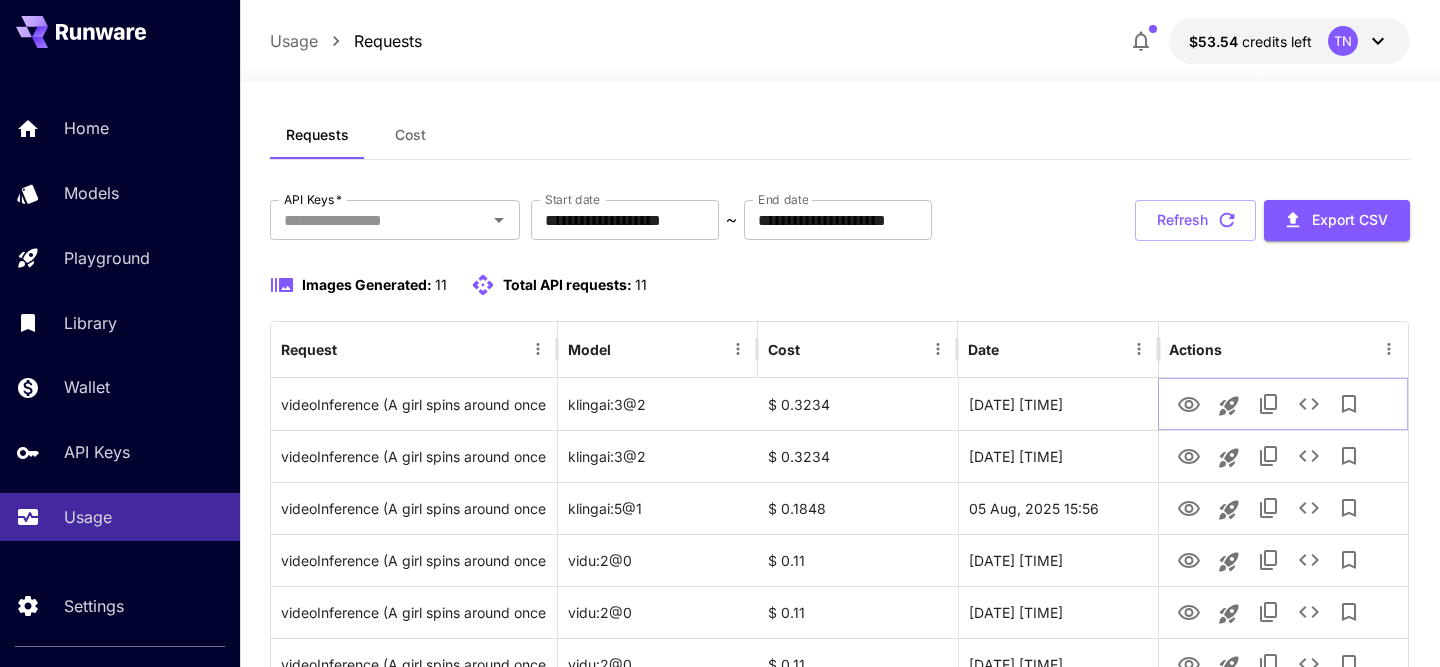 scroll, scrollTop: 145, scrollLeft: 0, axis: vertical 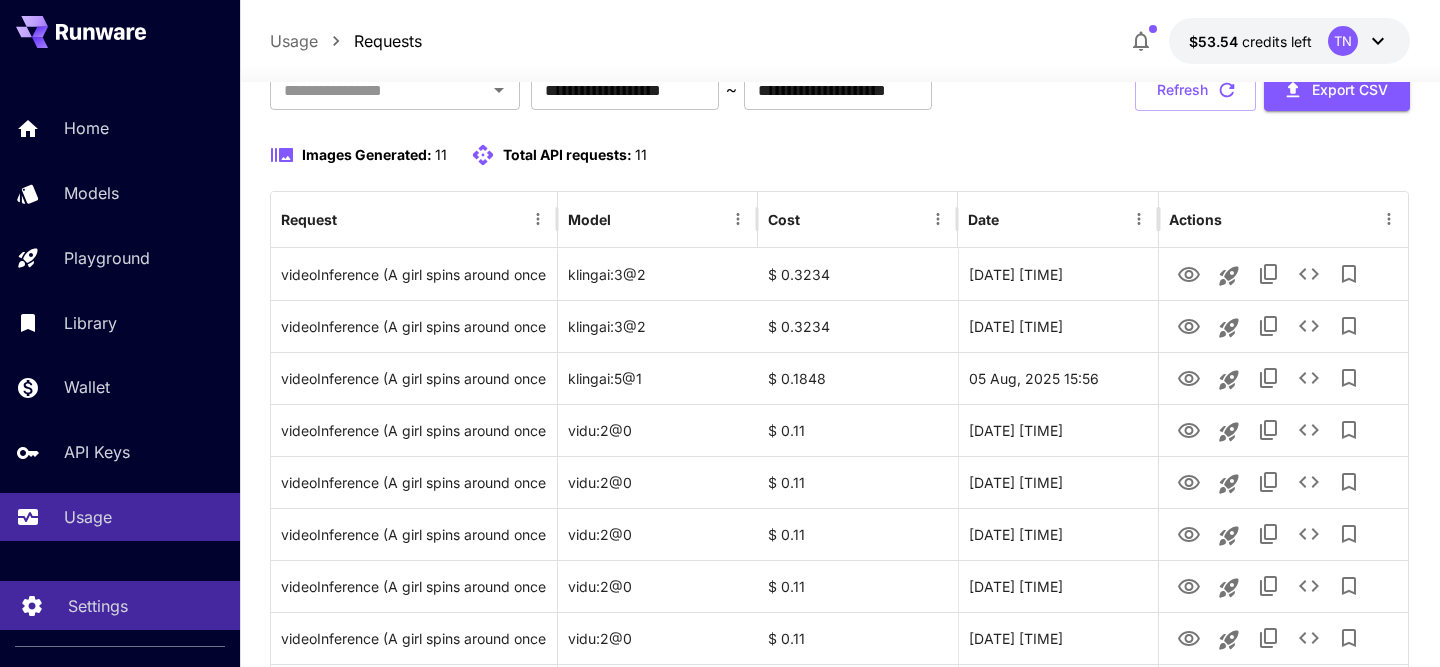 click on "Settings" at bounding box center (146, 606) 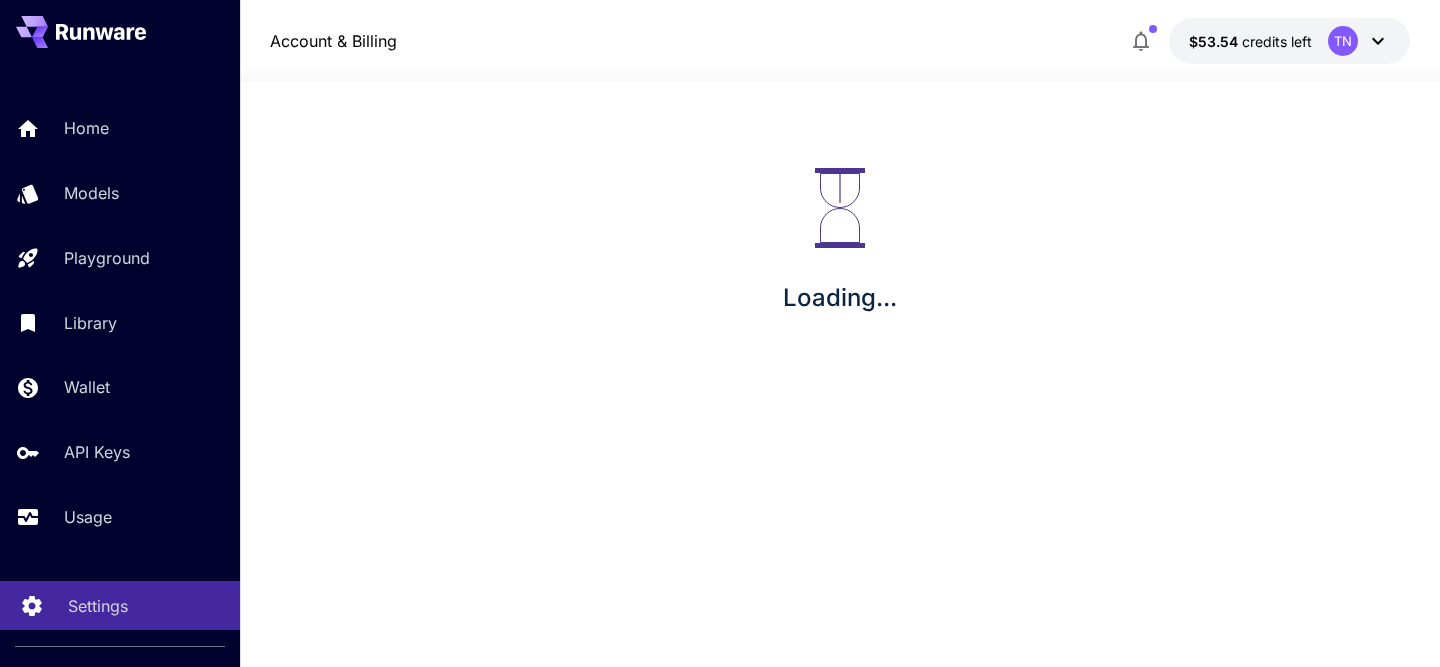 scroll, scrollTop: 0, scrollLeft: 0, axis: both 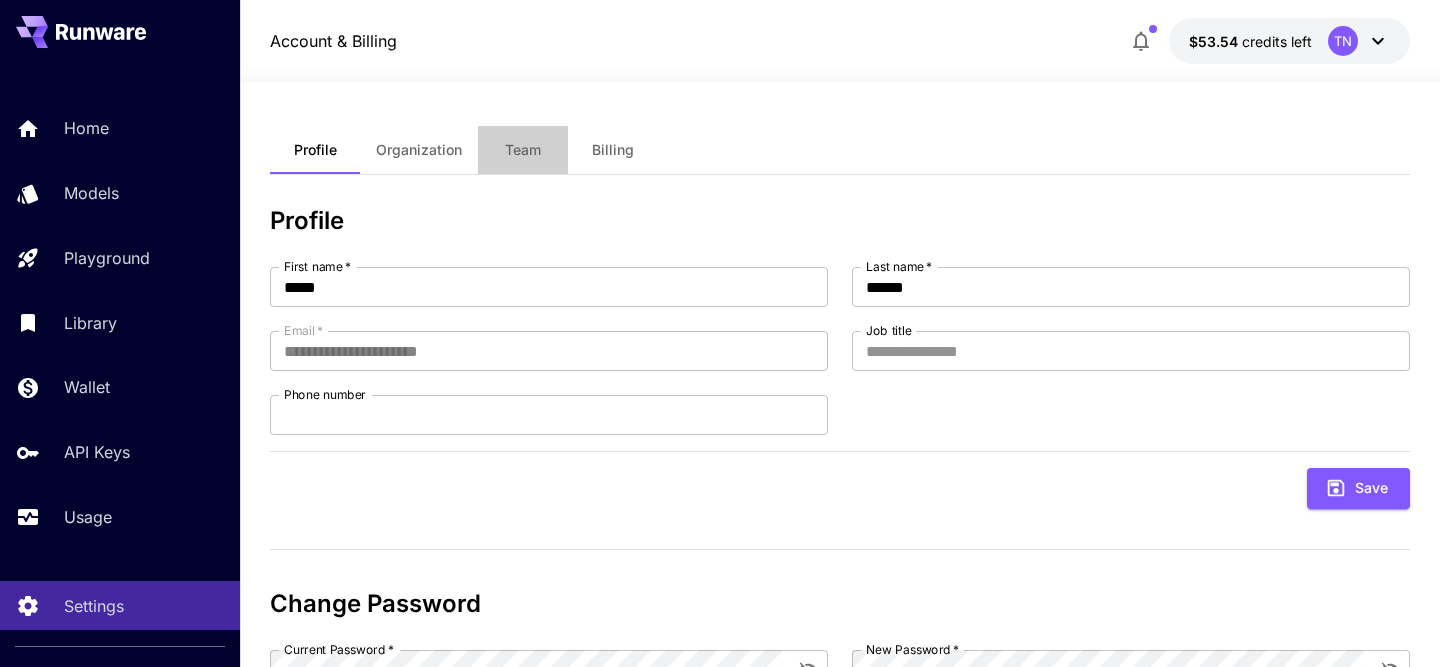 click on "Team" at bounding box center [523, 150] 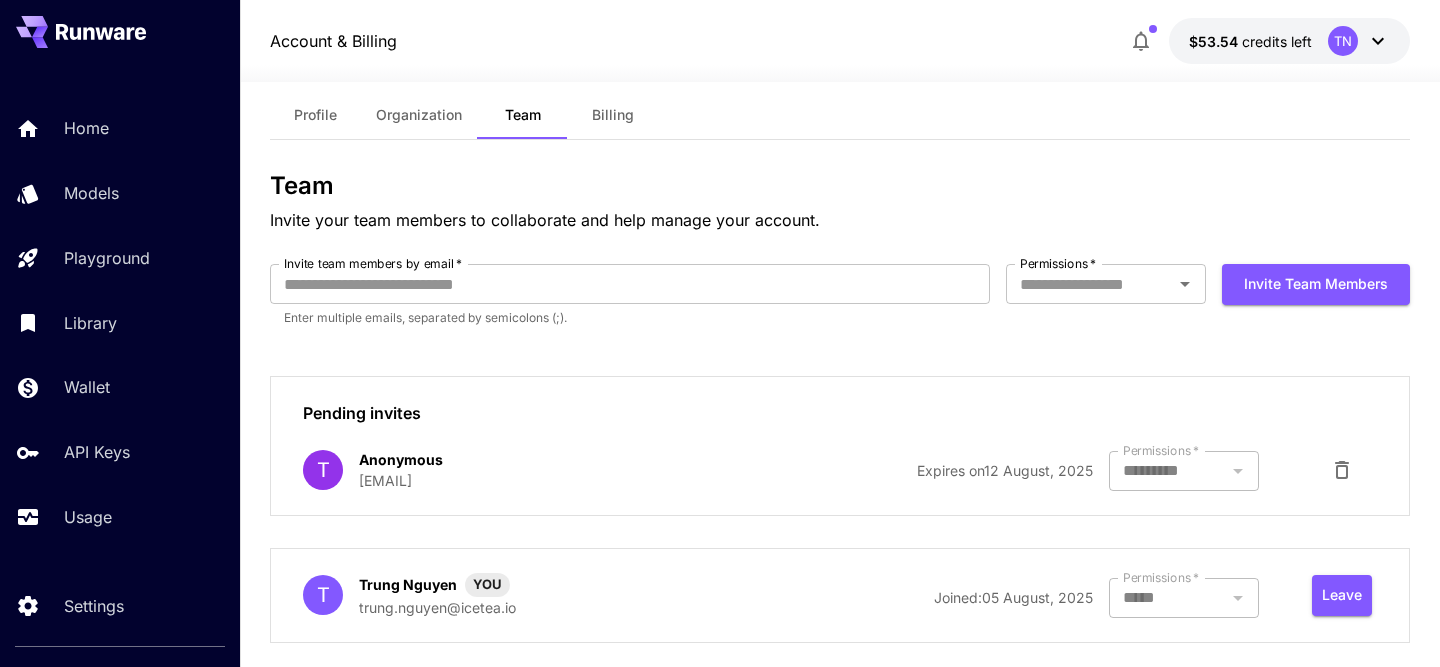 scroll, scrollTop: 71, scrollLeft: 0, axis: vertical 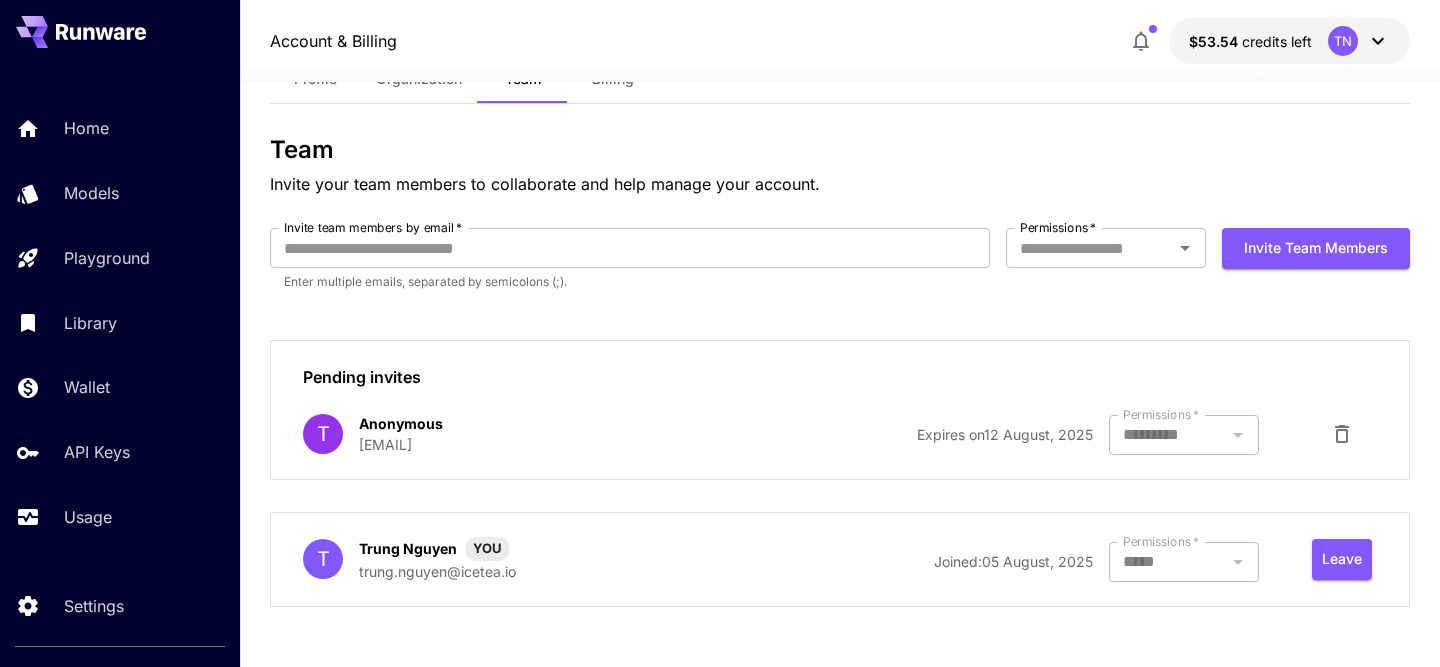 drag, startPoint x: 361, startPoint y: 443, endPoint x: 525, endPoint y: 442, distance: 164.00305 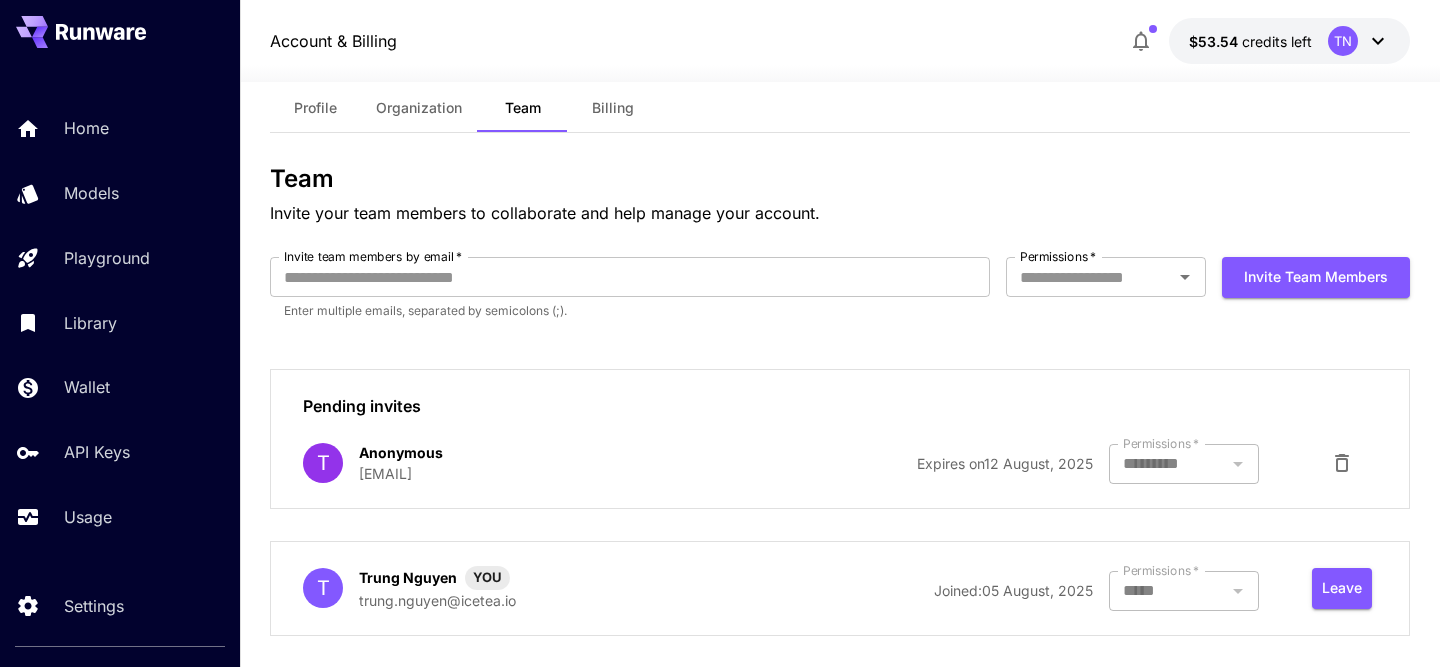 scroll, scrollTop: 71, scrollLeft: 0, axis: vertical 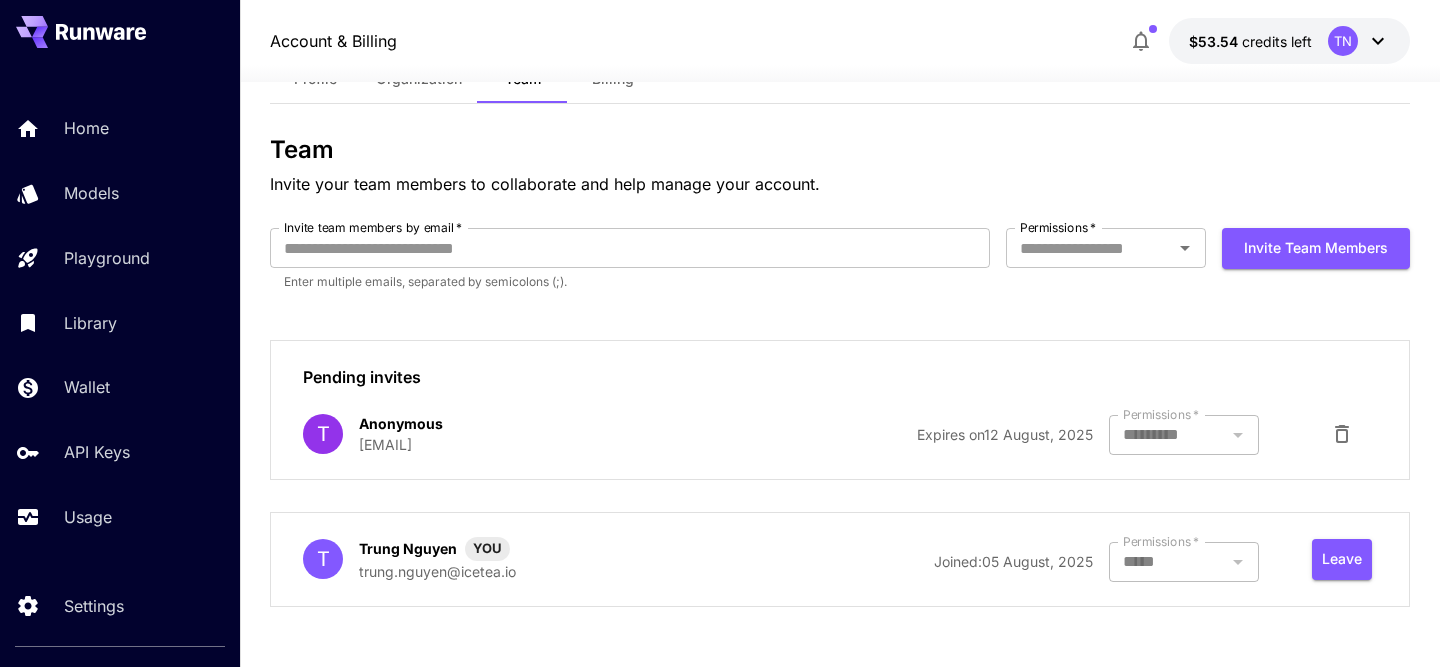 click at bounding box center (1184, 435) 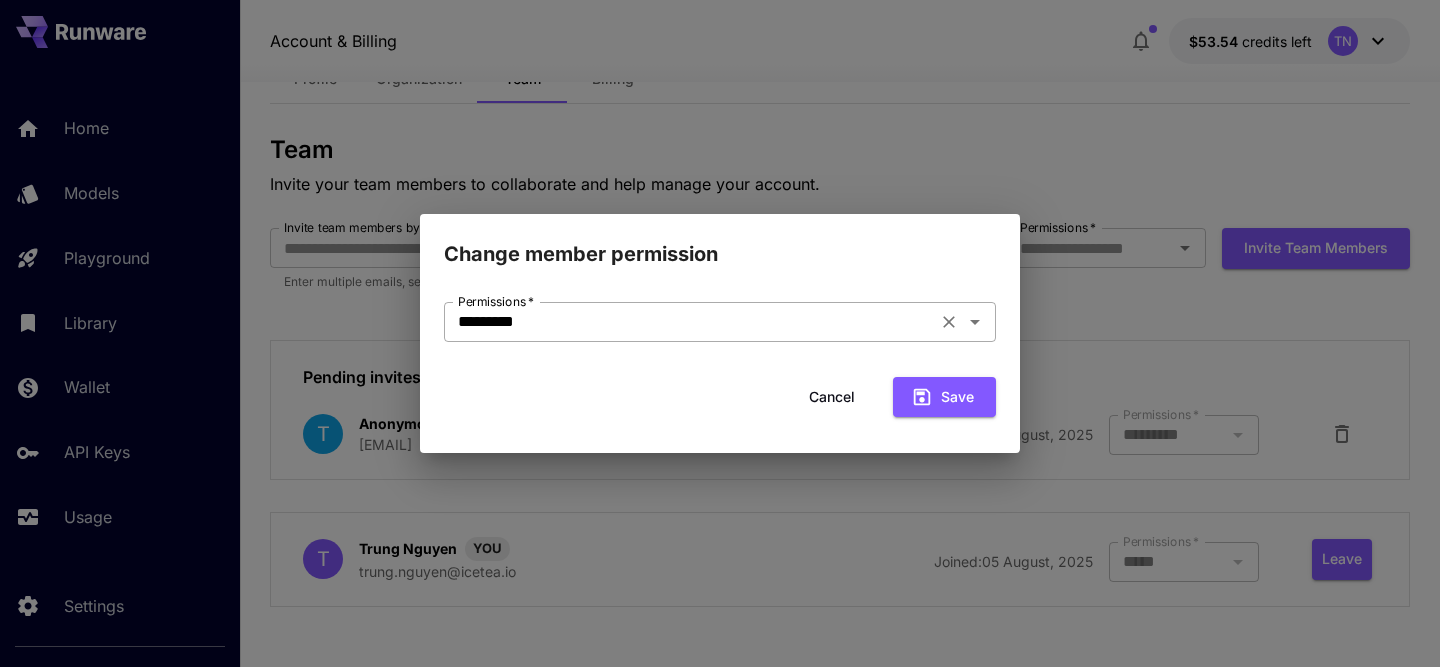 click on "*********" at bounding box center (690, 322) 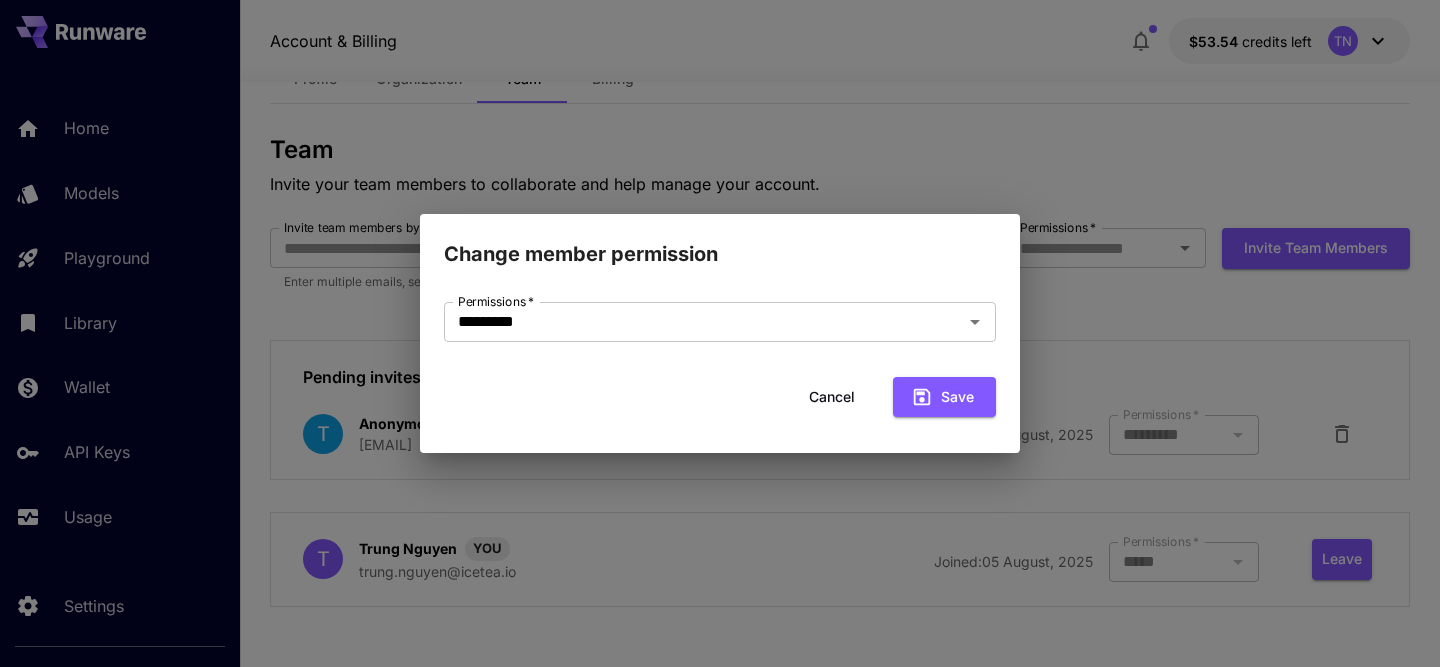 click on "Change member permission Permissions   * ********* Permissions   * Cancel Save" at bounding box center [720, 333] 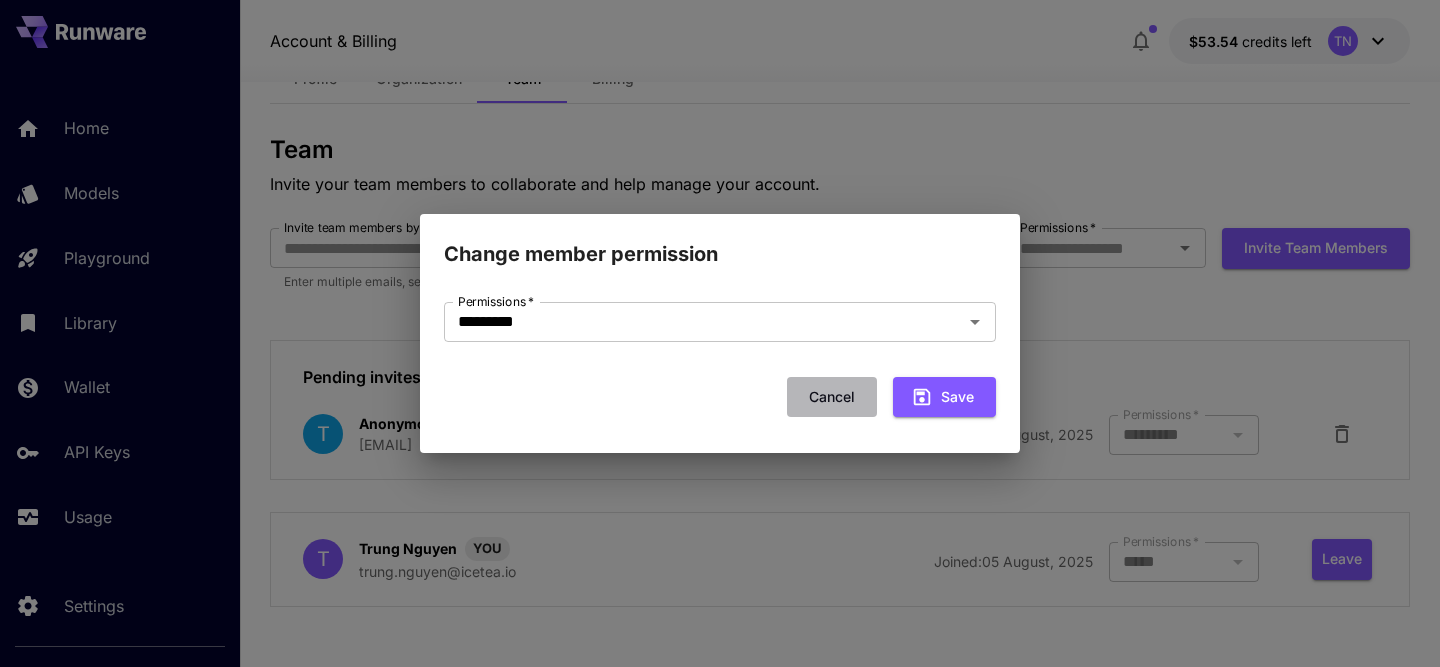 click on "Cancel" at bounding box center (832, 397) 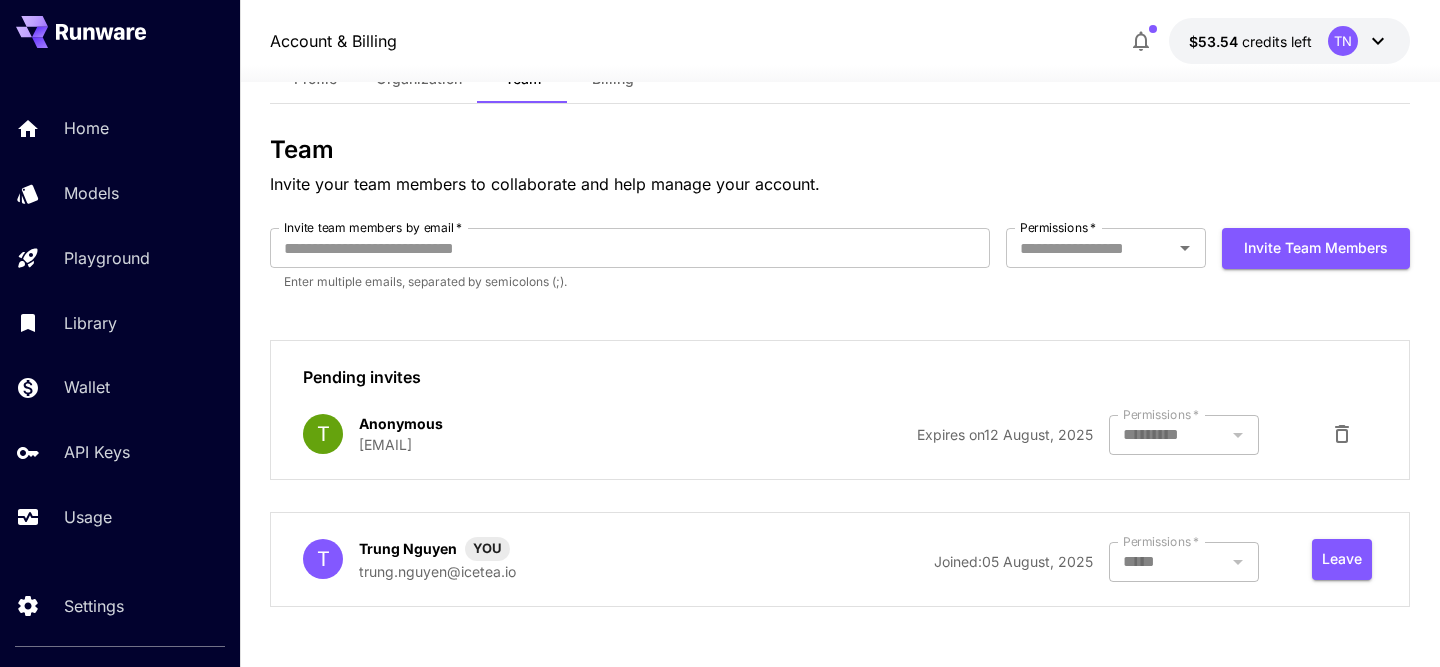 scroll, scrollTop: 0, scrollLeft: 0, axis: both 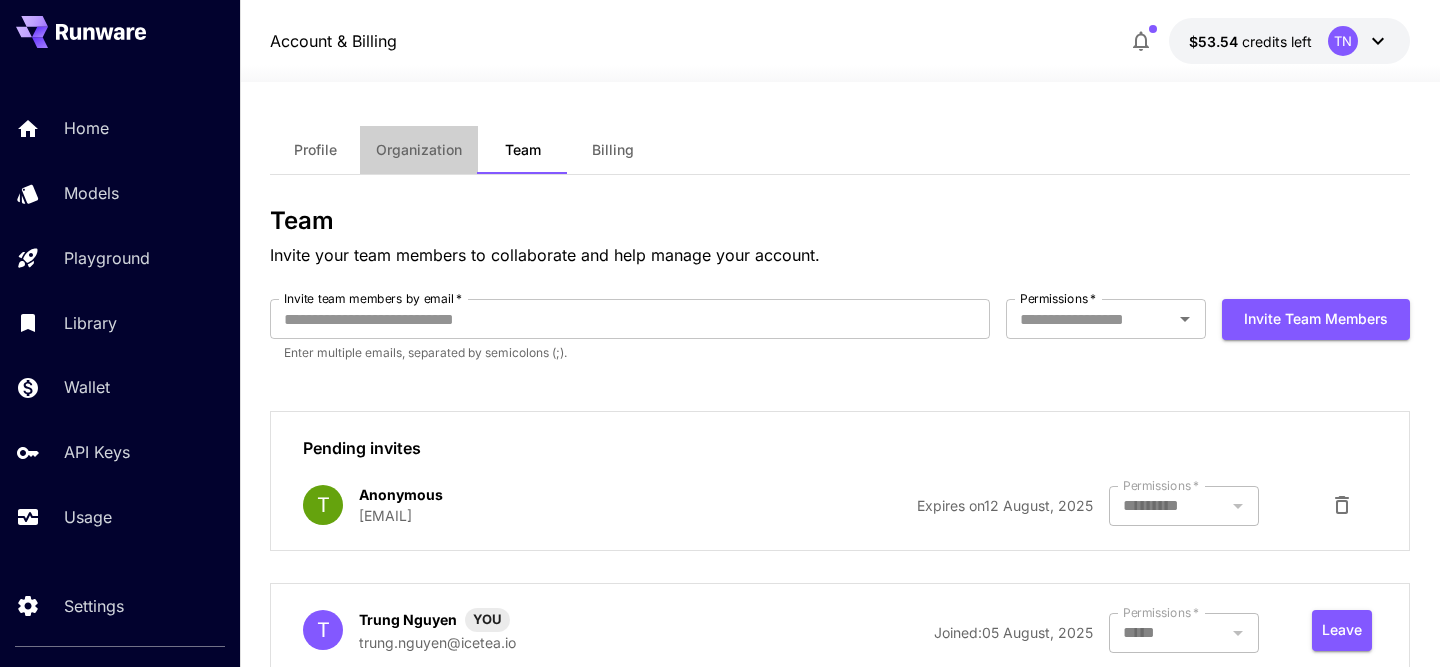click on "Organization" at bounding box center [419, 150] 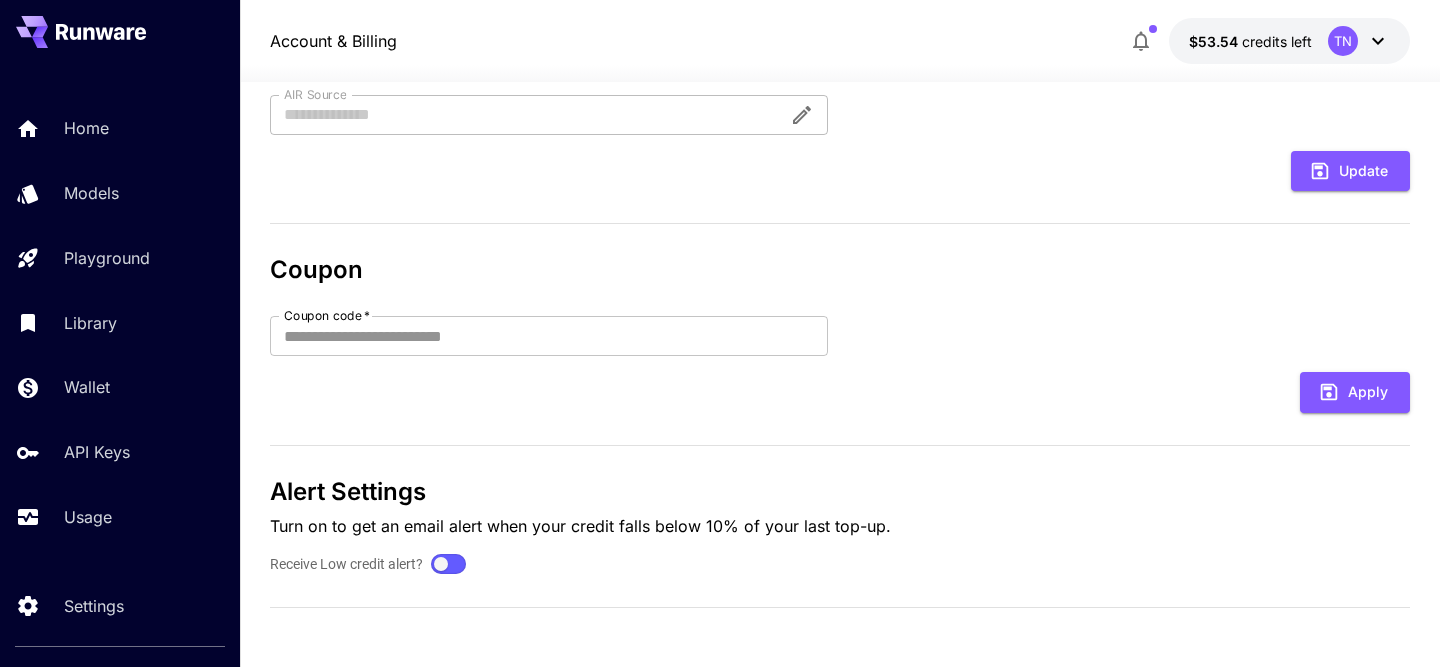 scroll, scrollTop: 0, scrollLeft: 0, axis: both 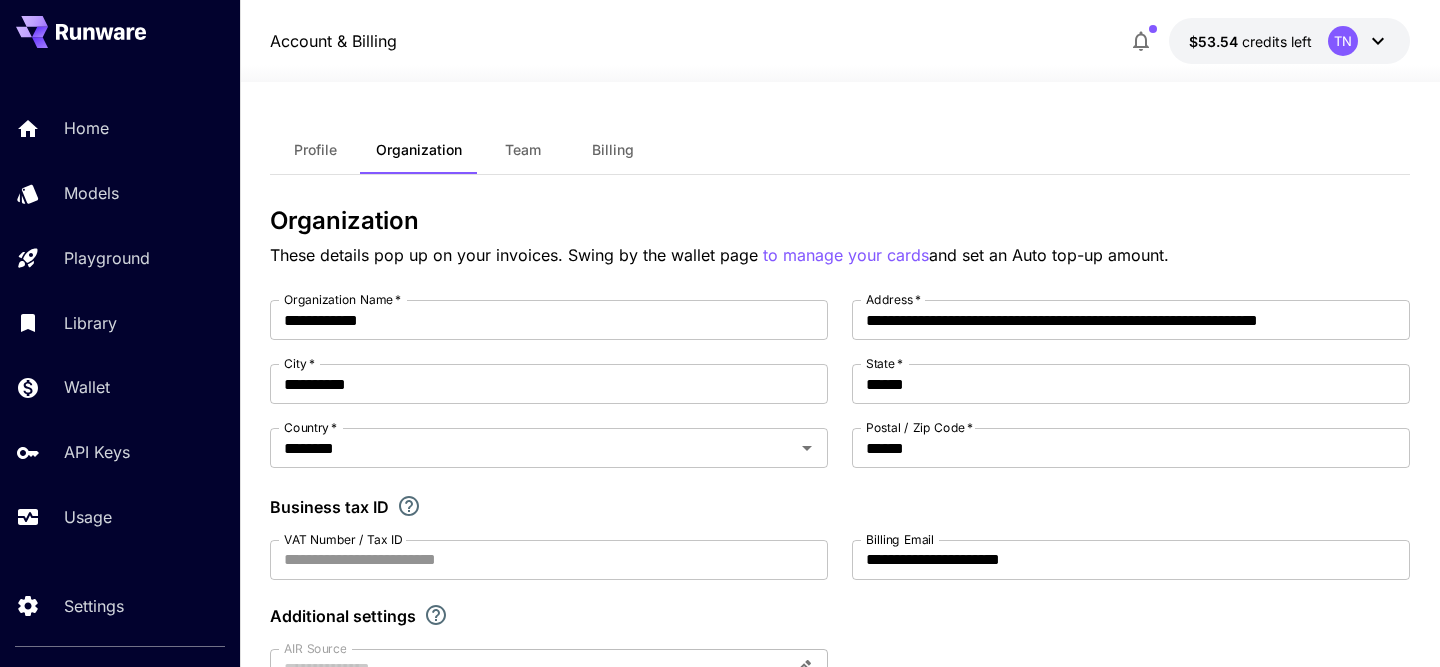 click on "Billing" at bounding box center (613, 150) 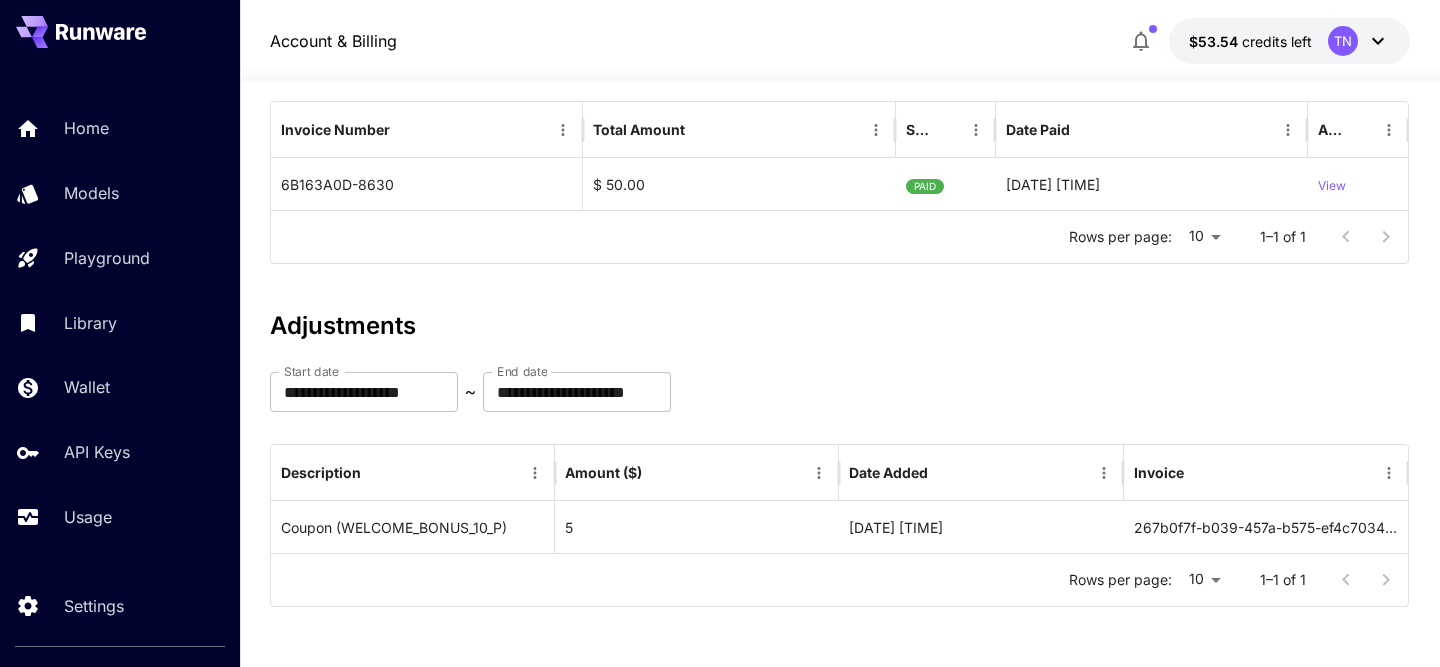 scroll, scrollTop: 0, scrollLeft: 0, axis: both 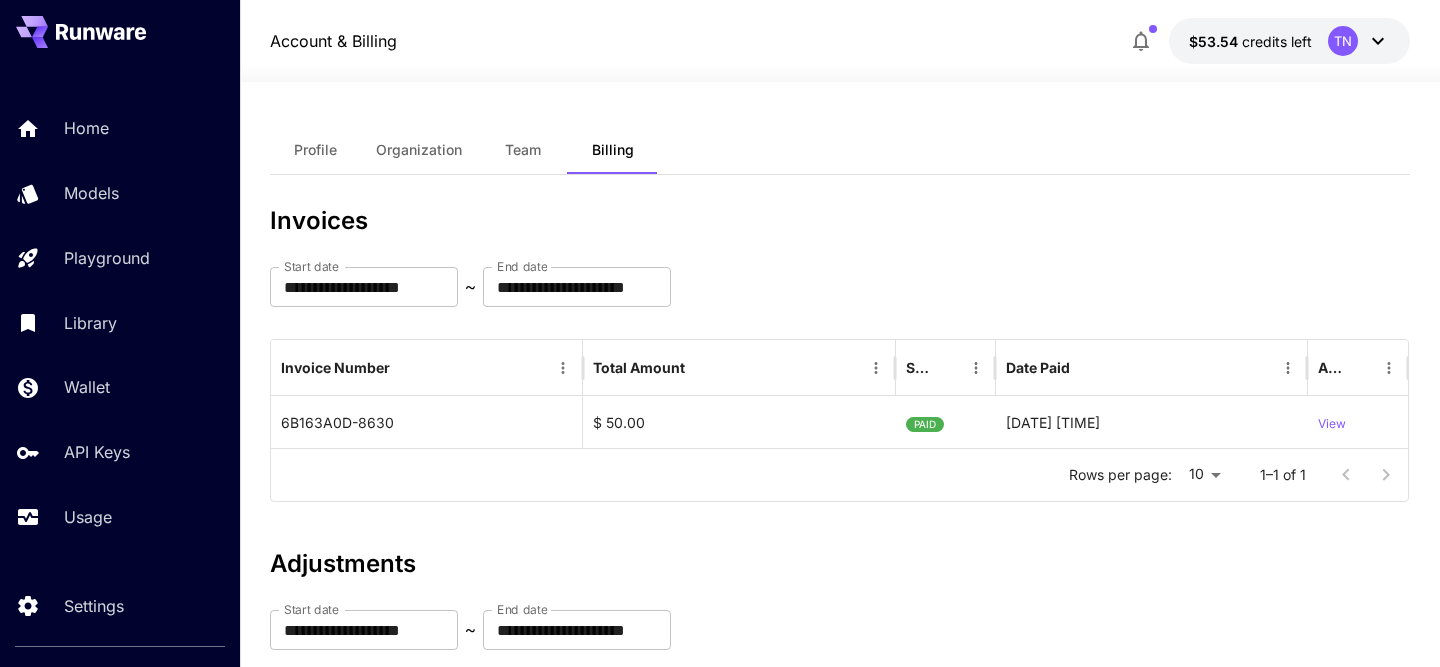 click on "Profile" at bounding box center [315, 150] 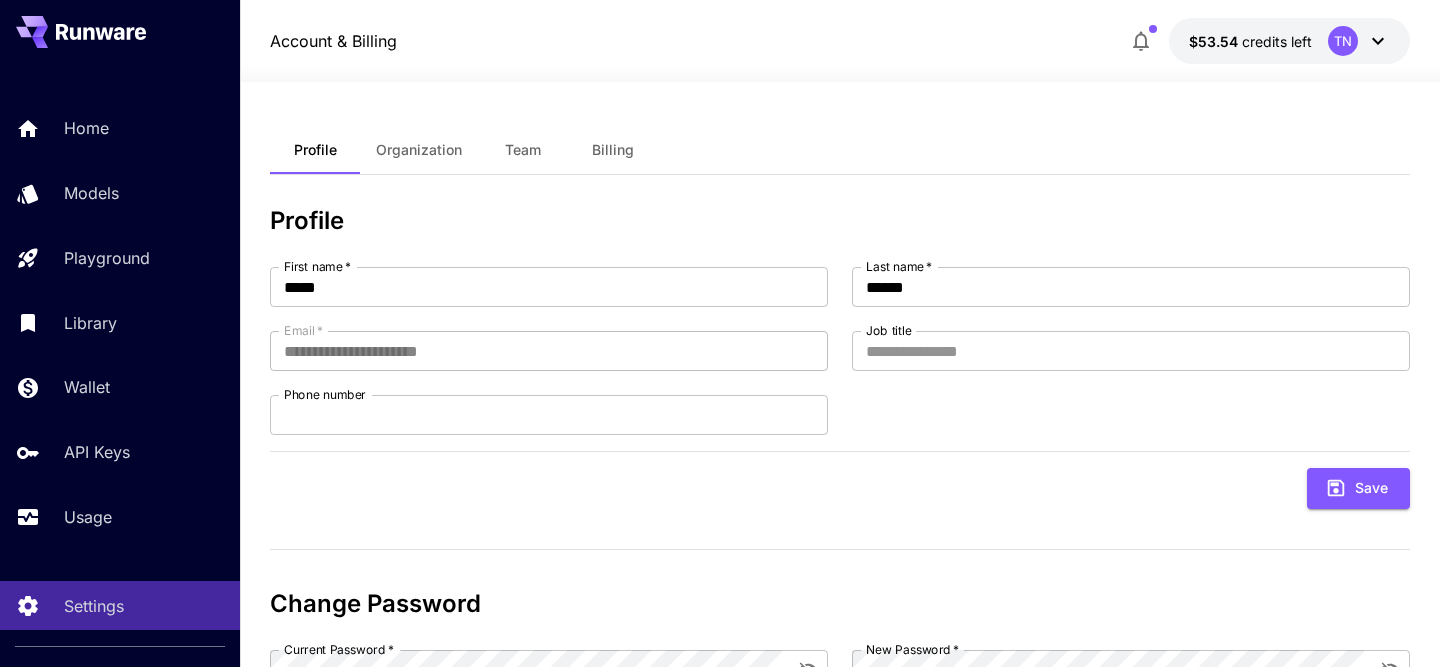 click on "Team" at bounding box center (523, 150) 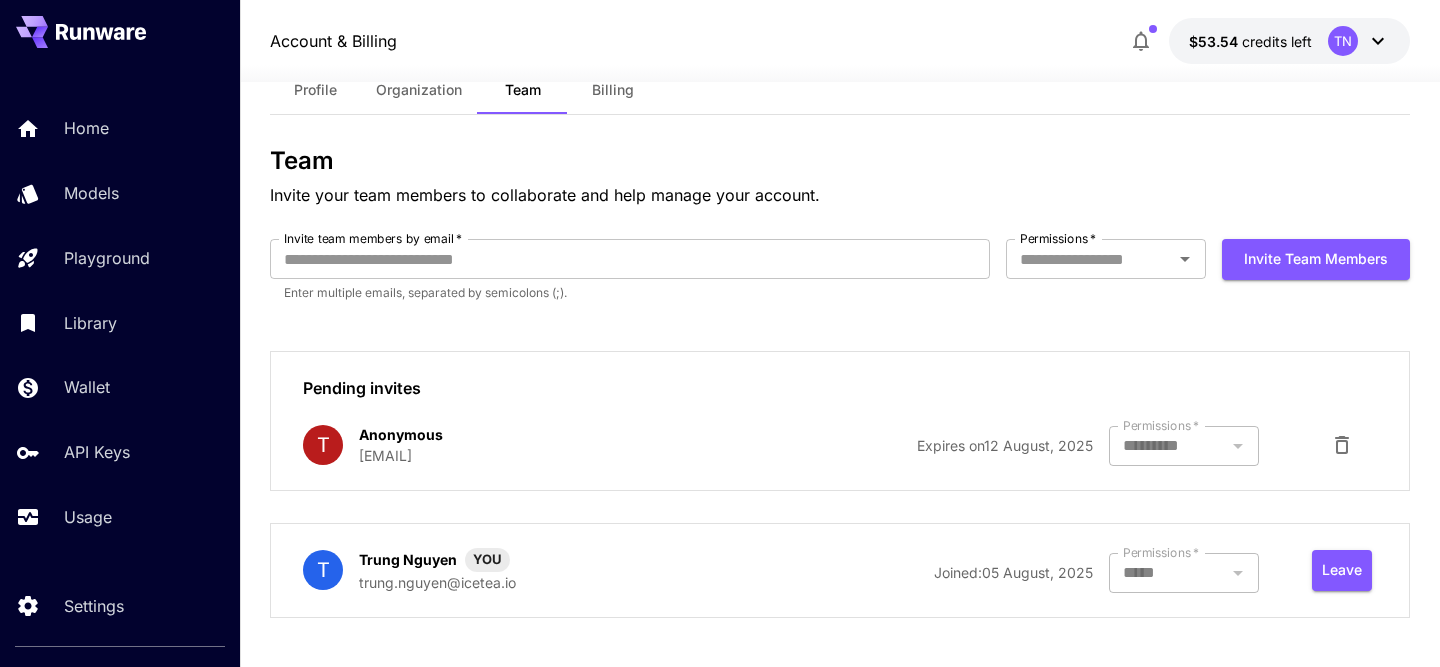 scroll, scrollTop: 71, scrollLeft: 0, axis: vertical 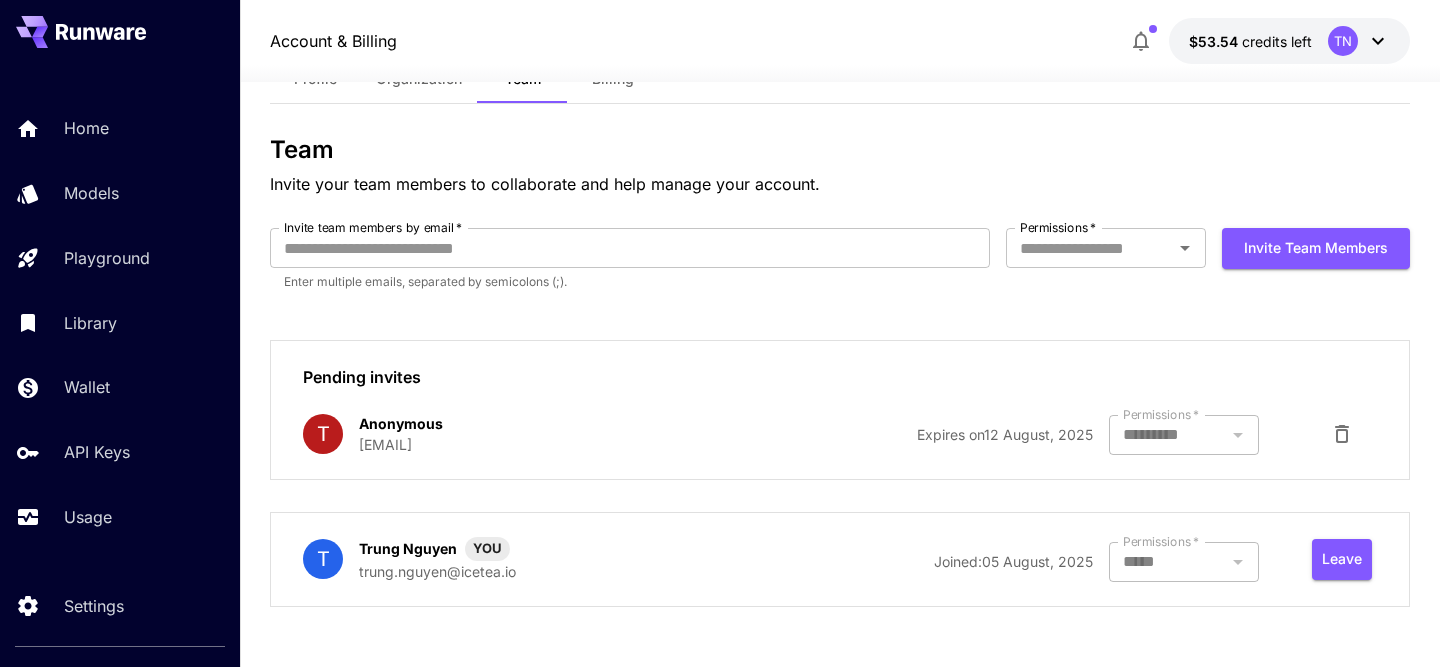click 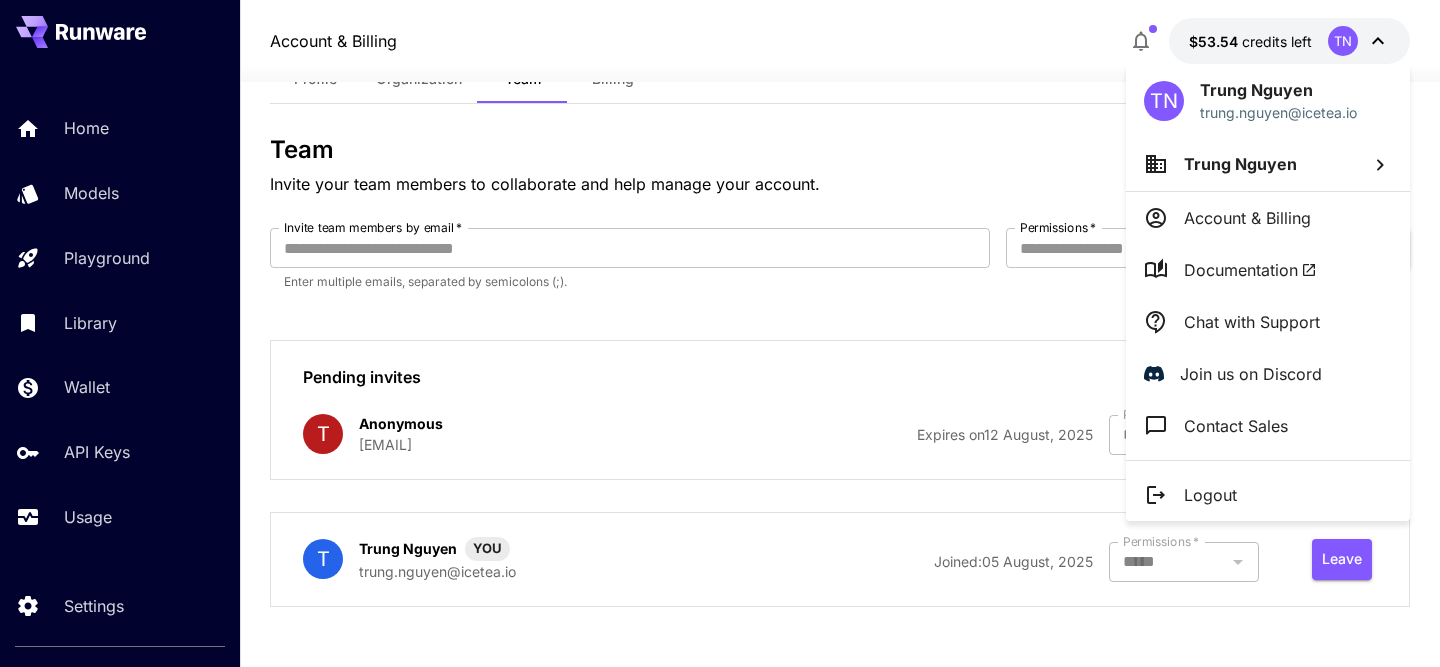 click at bounding box center [720, 333] 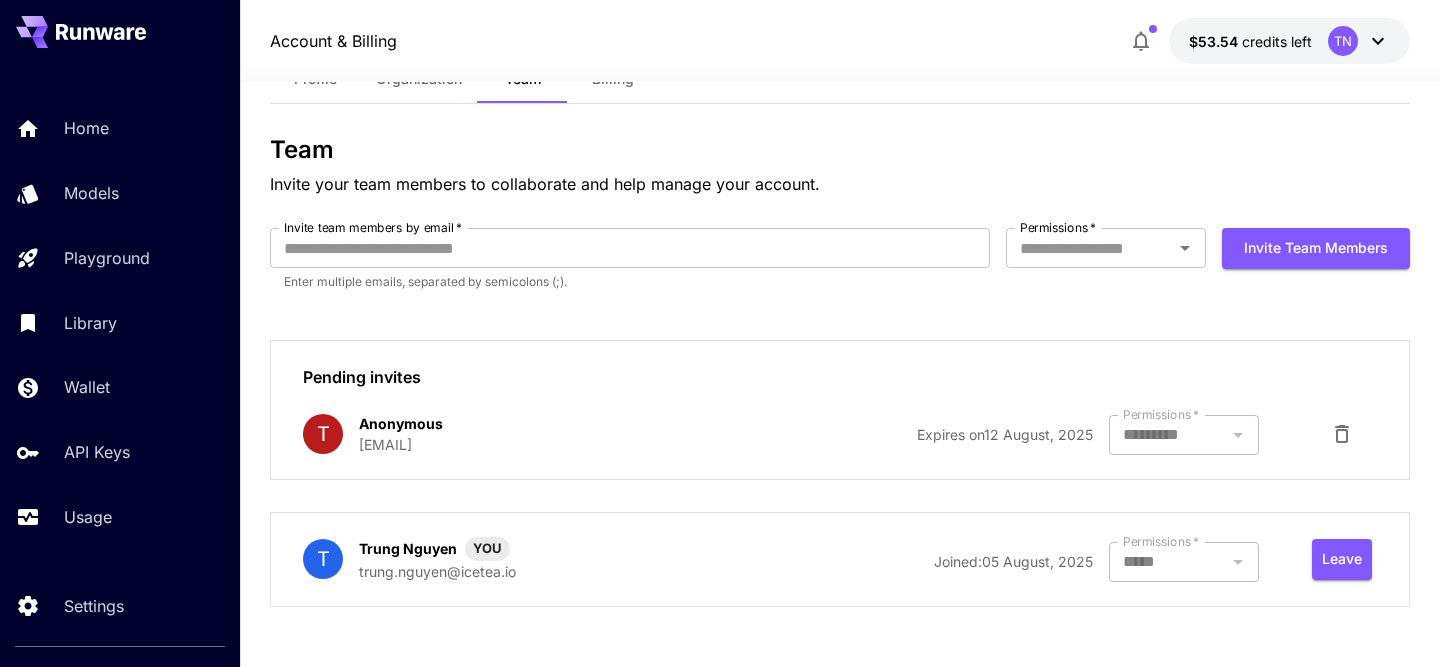 click 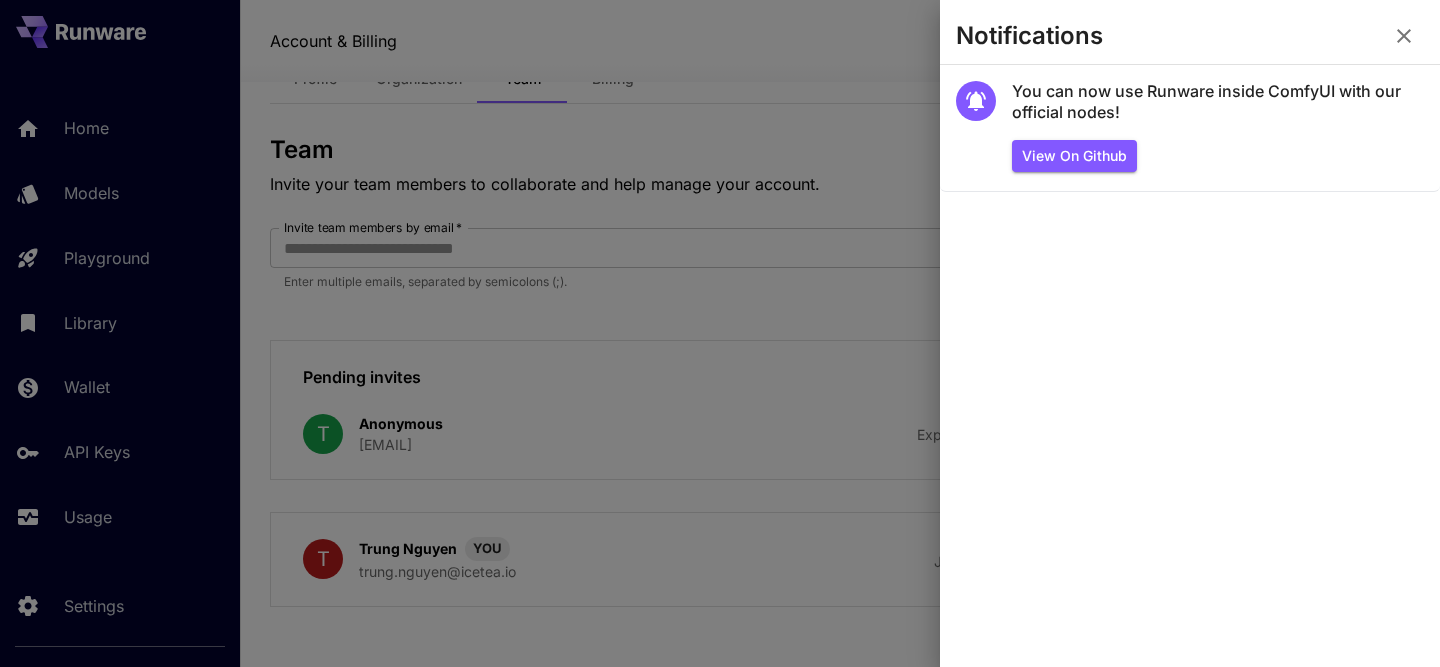 click at bounding box center (1404, 36) 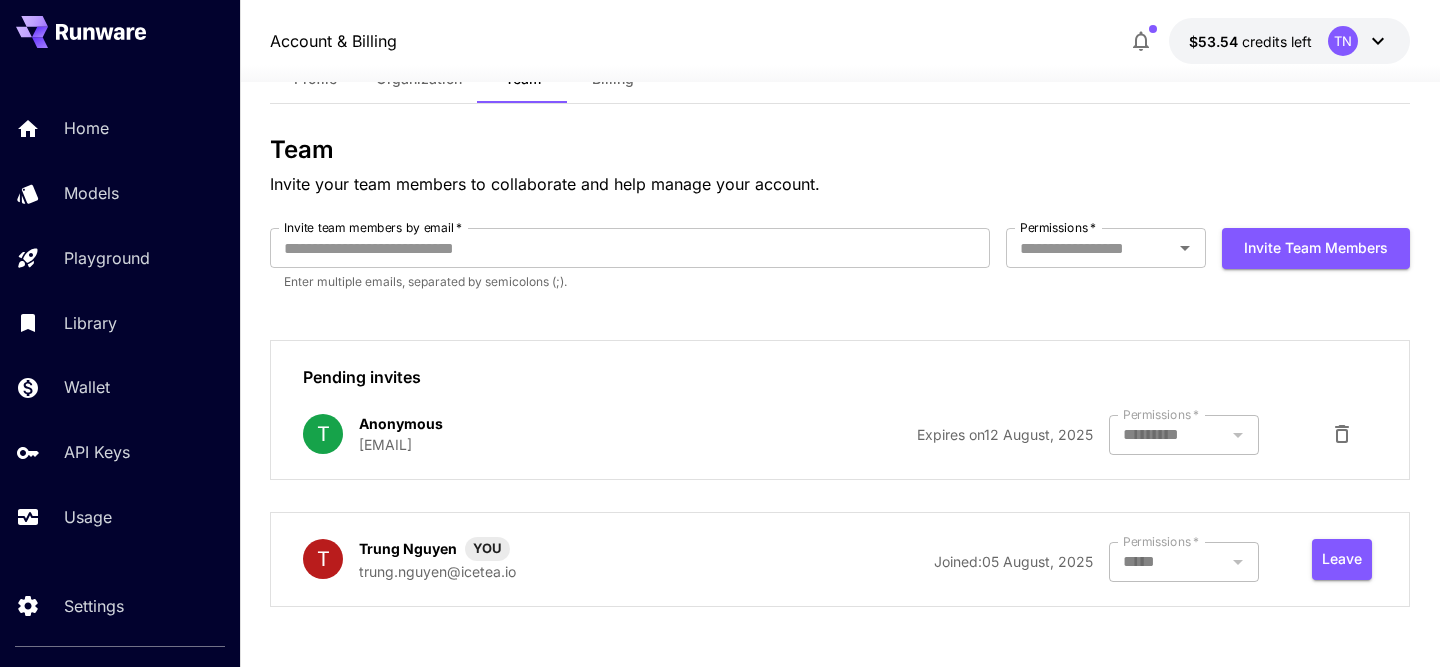 click at bounding box center [1184, 435] 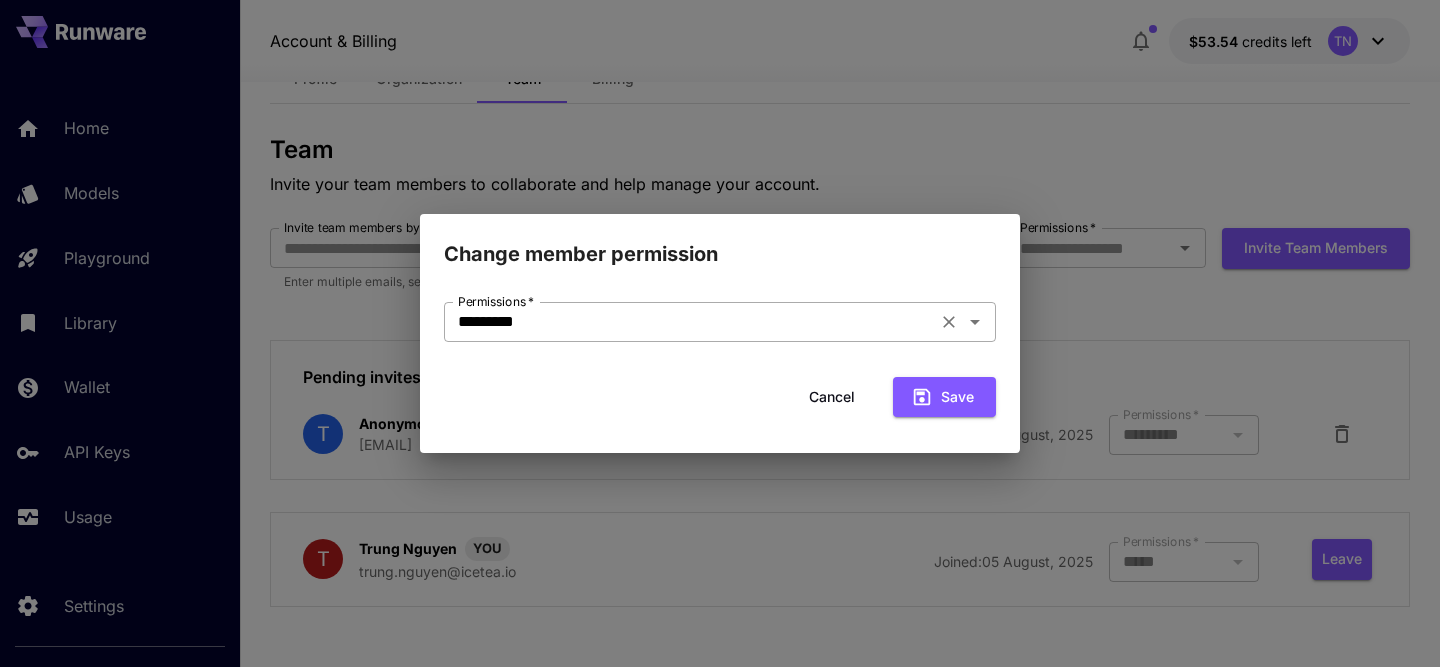 click on "*********" at bounding box center [690, 322] 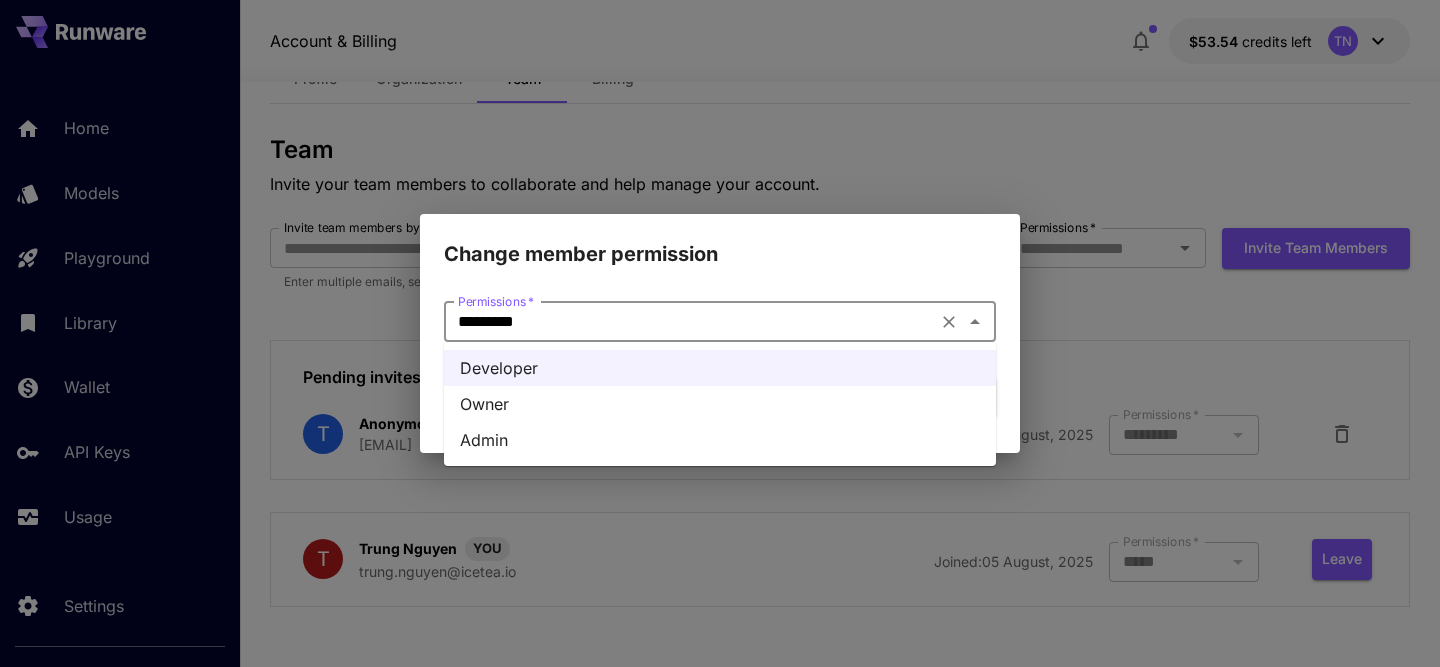 click on "Admin" at bounding box center [720, 440] 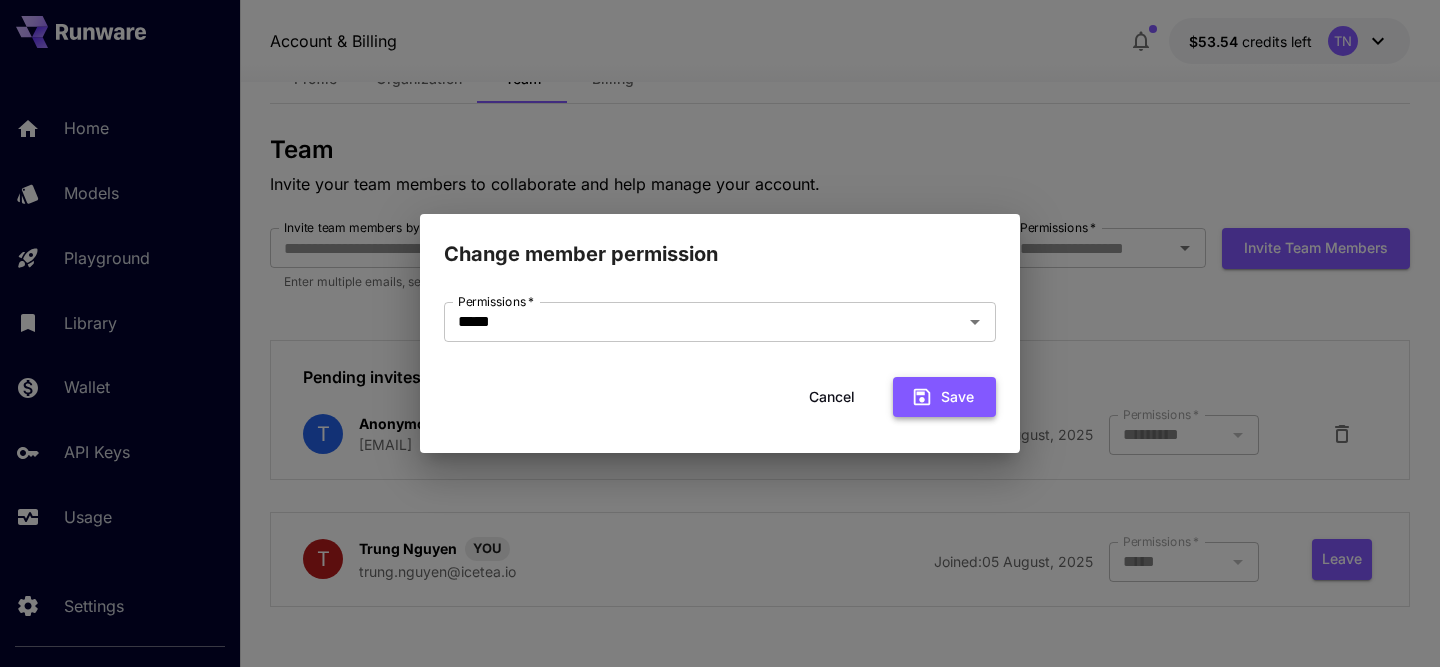 click 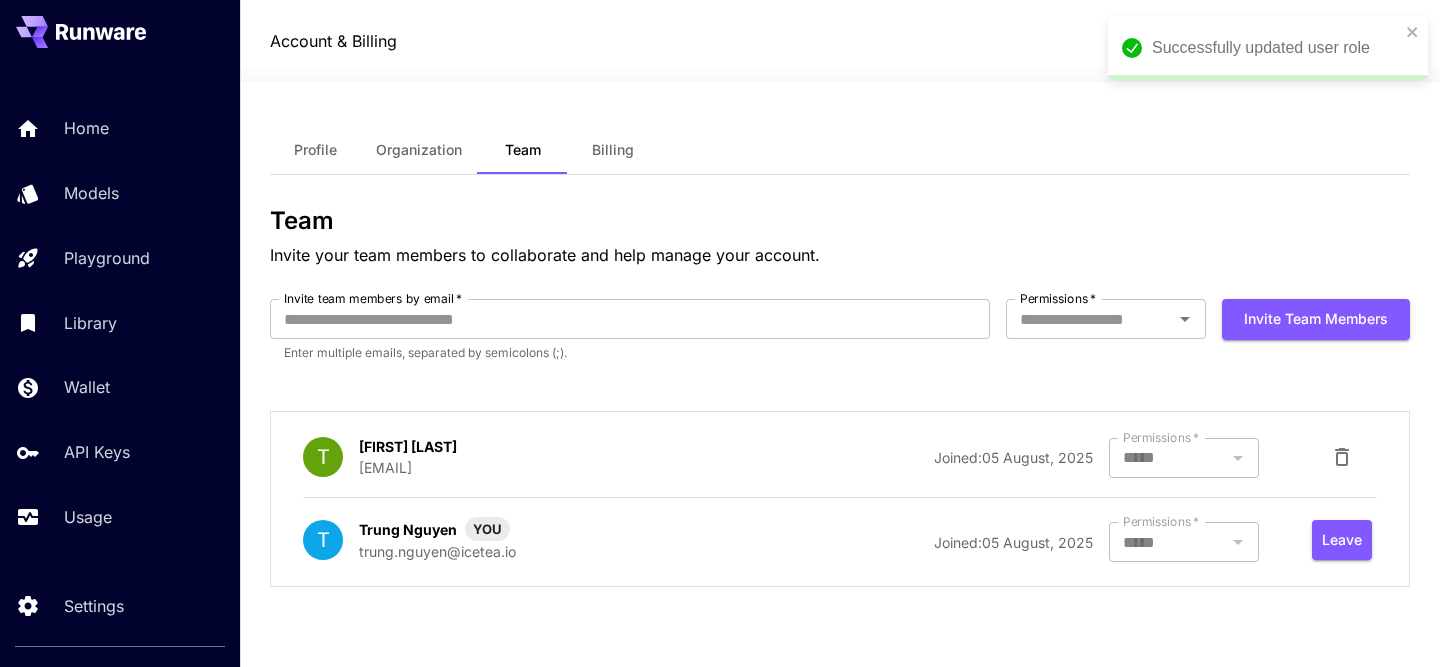 scroll, scrollTop: 0, scrollLeft: 0, axis: both 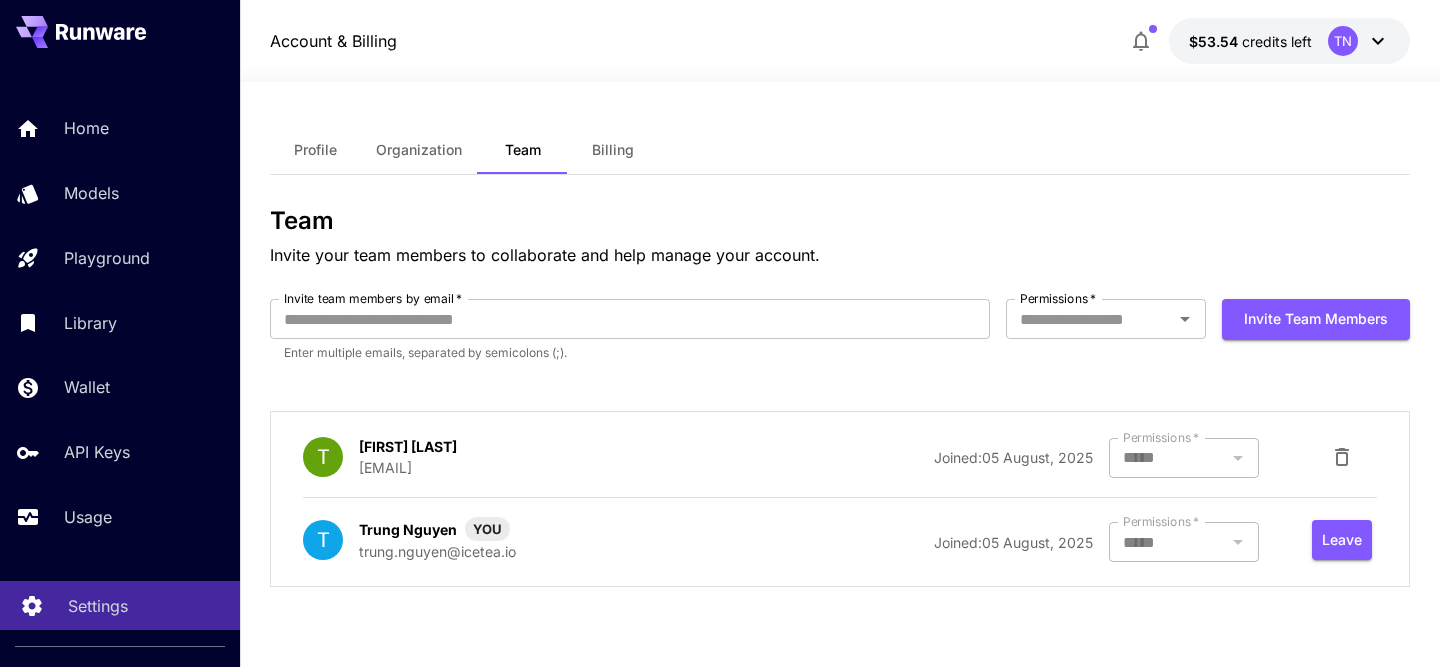 click on "Settings" at bounding box center [120, 605] 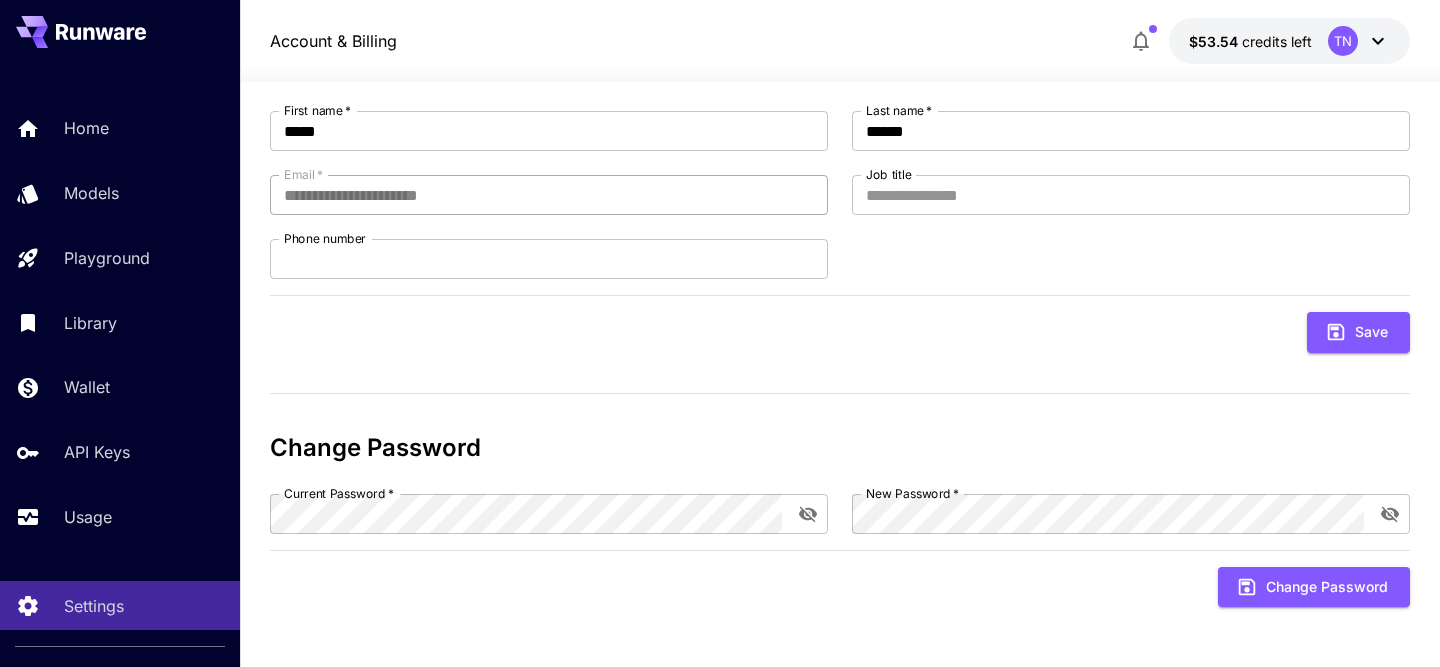 scroll, scrollTop: 0, scrollLeft: 0, axis: both 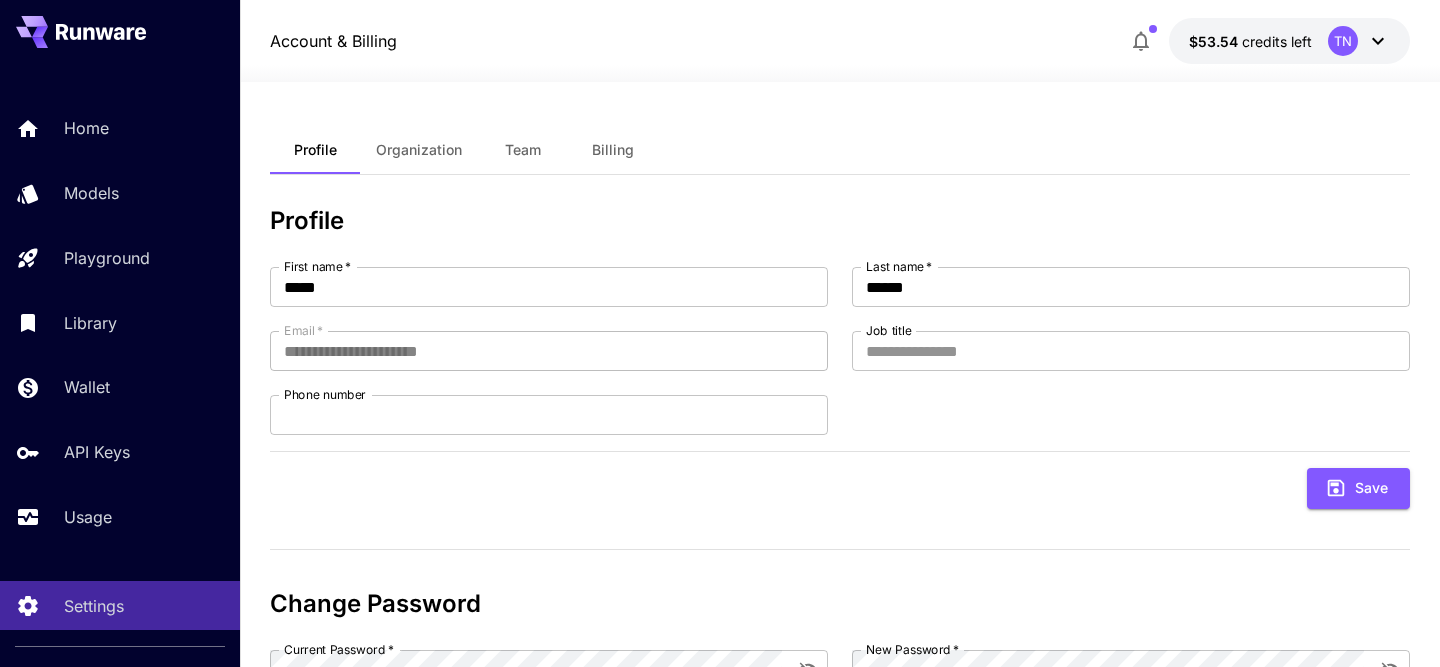 click 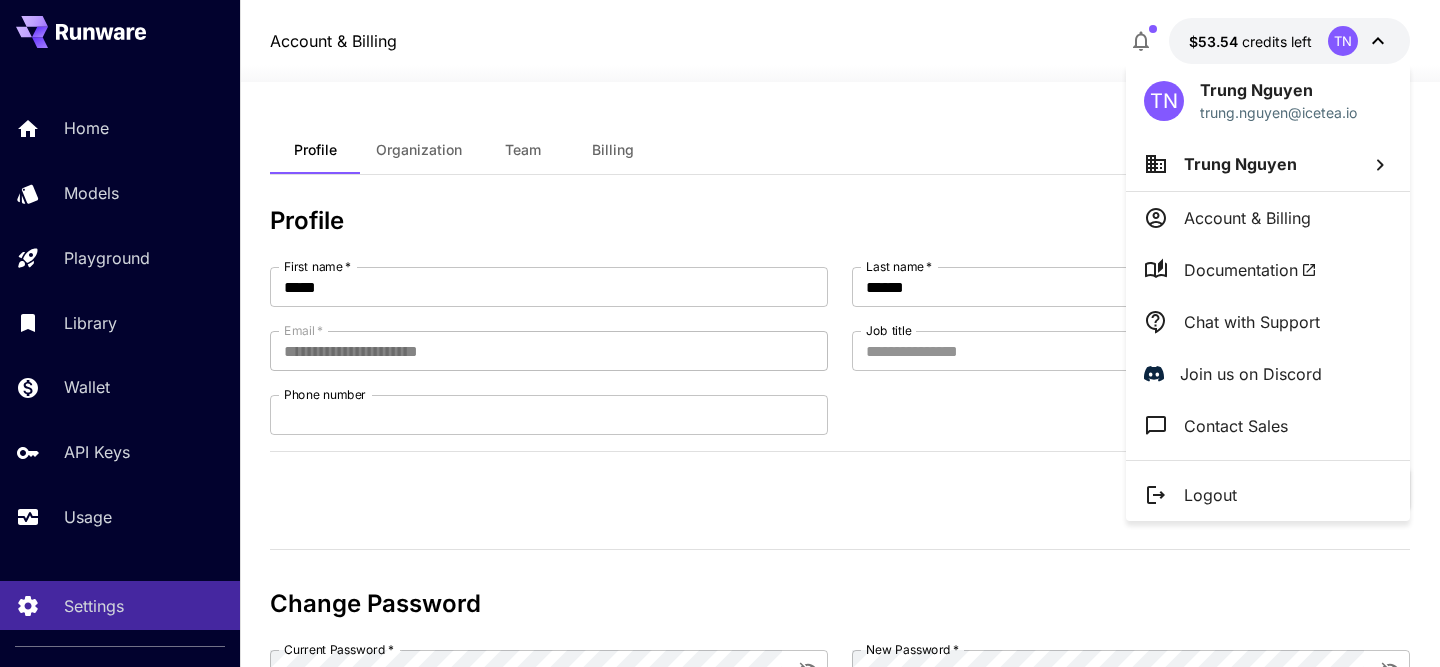 click at bounding box center [720, 333] 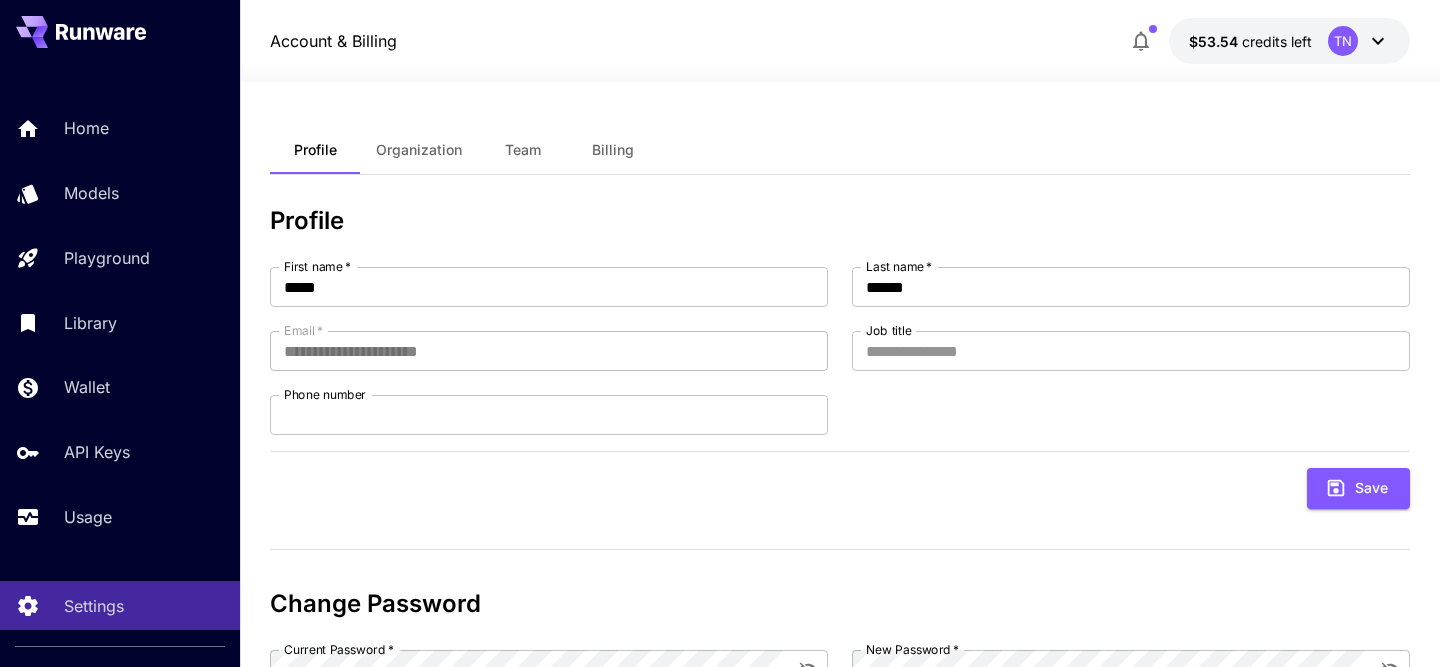 click 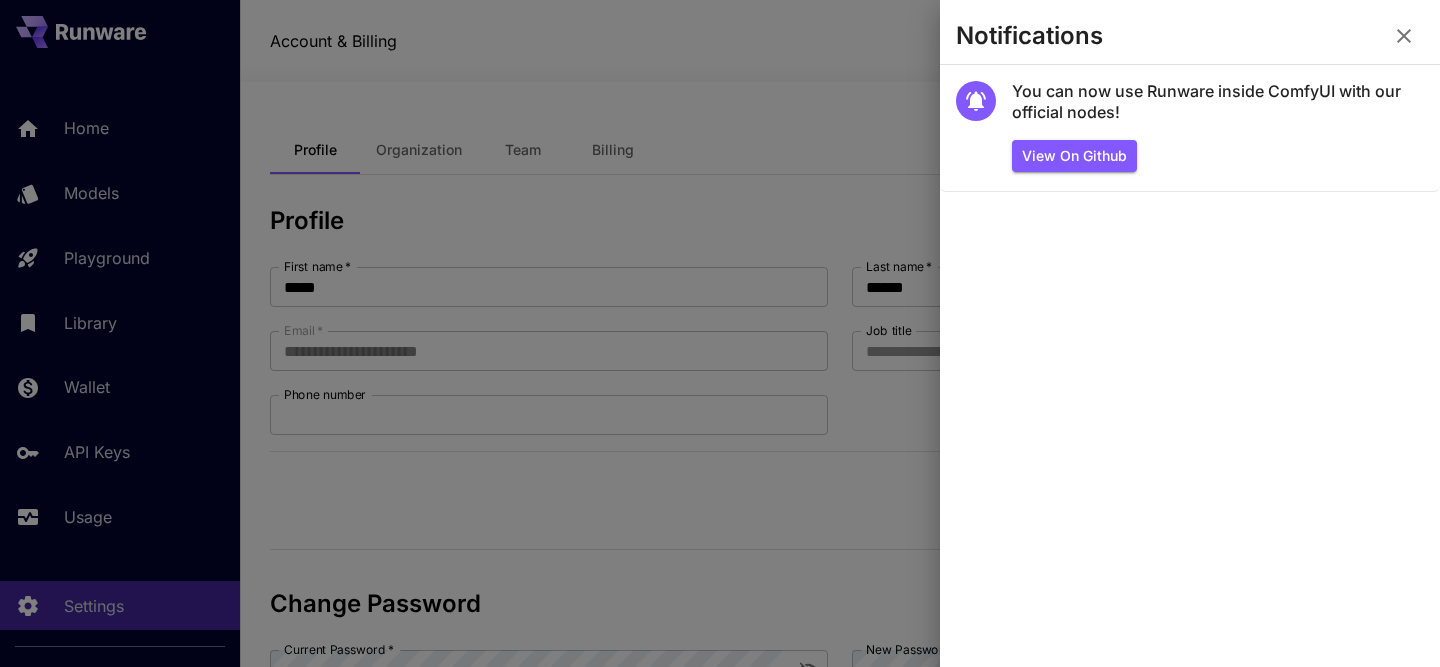 click 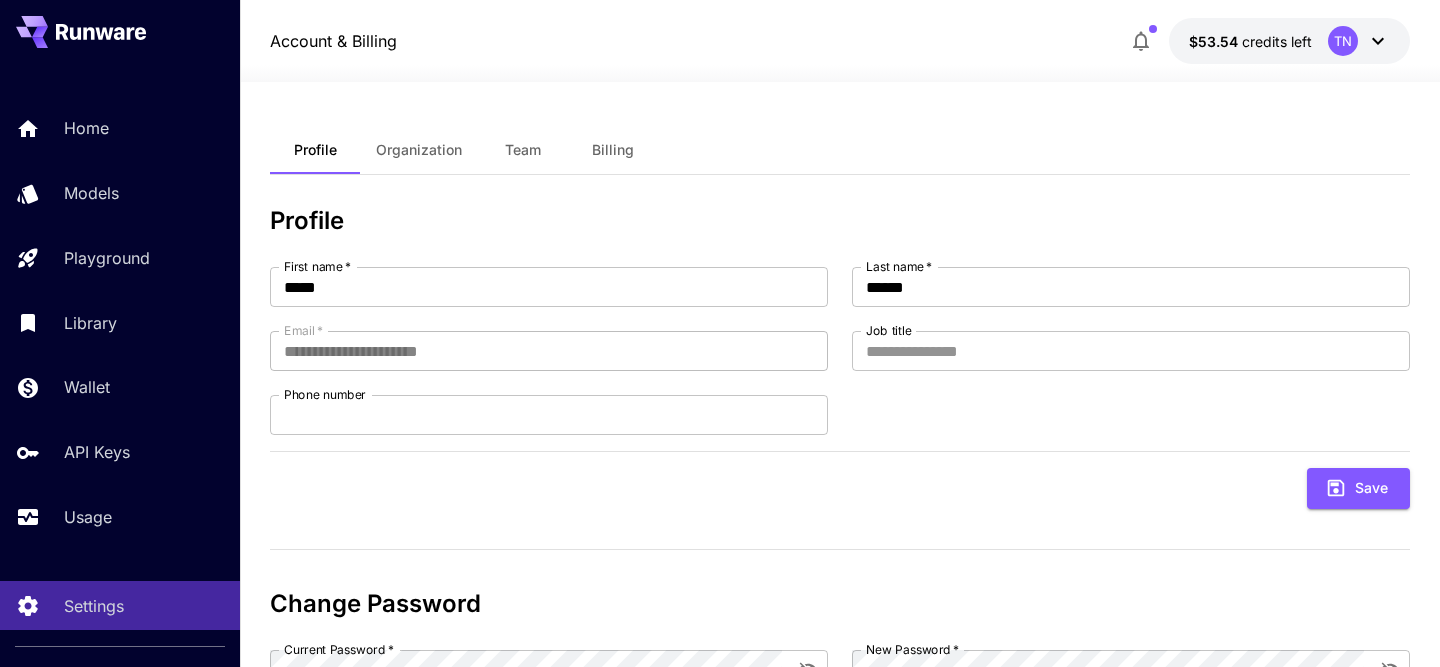 click at bounding box center (840, 70) 